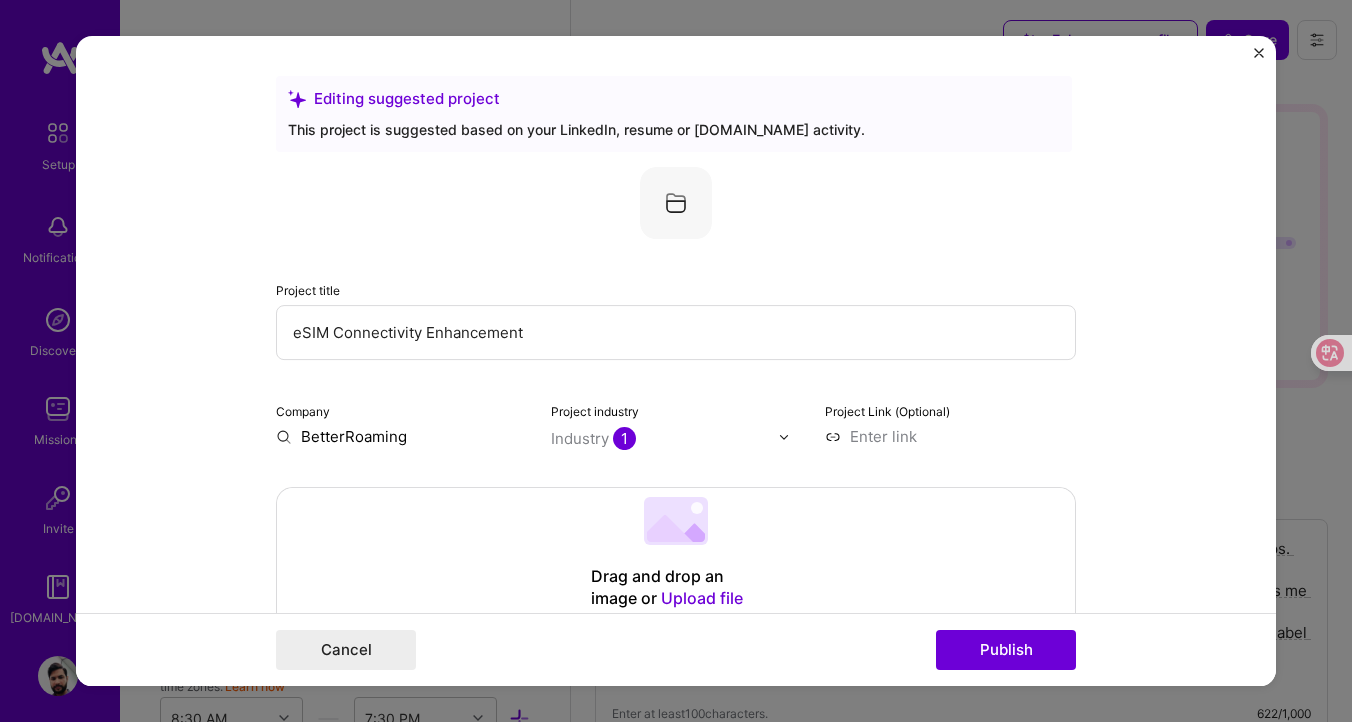 select on "US" 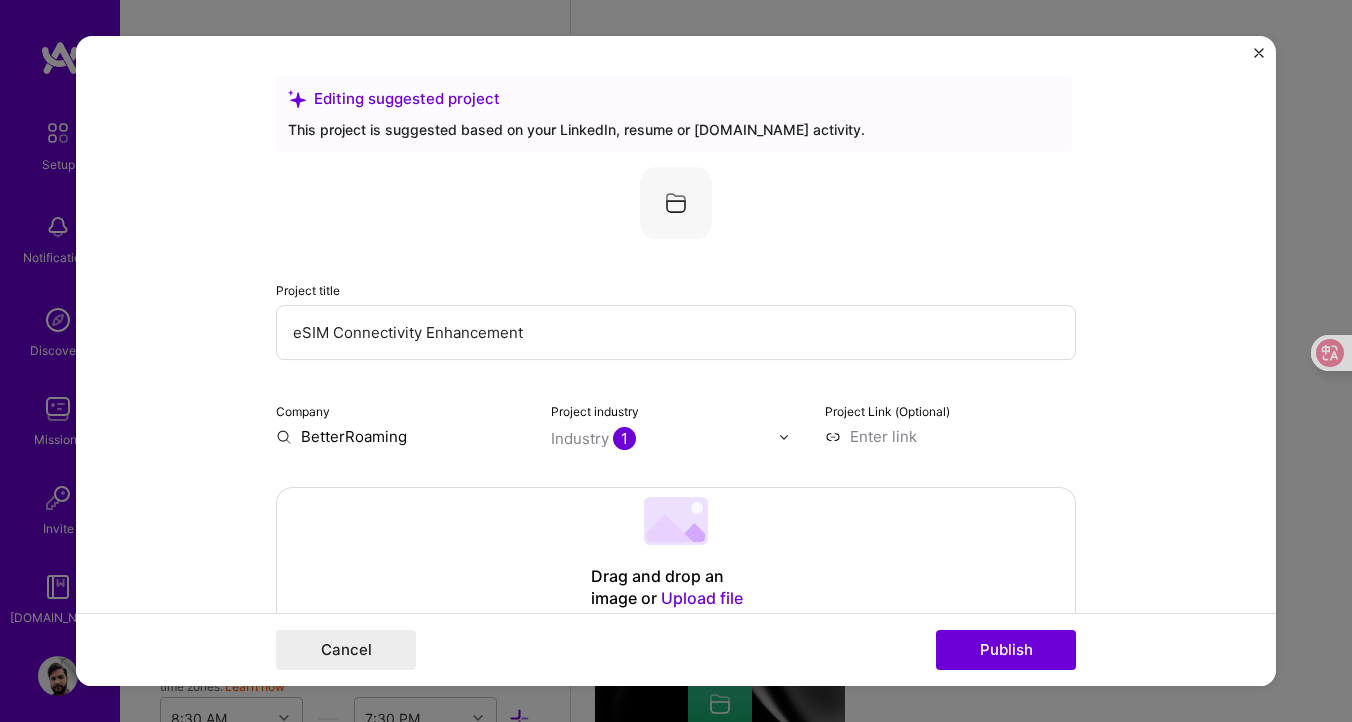 scroll, scrollTop: 1080, scrollLeft: 0, axis: vertical 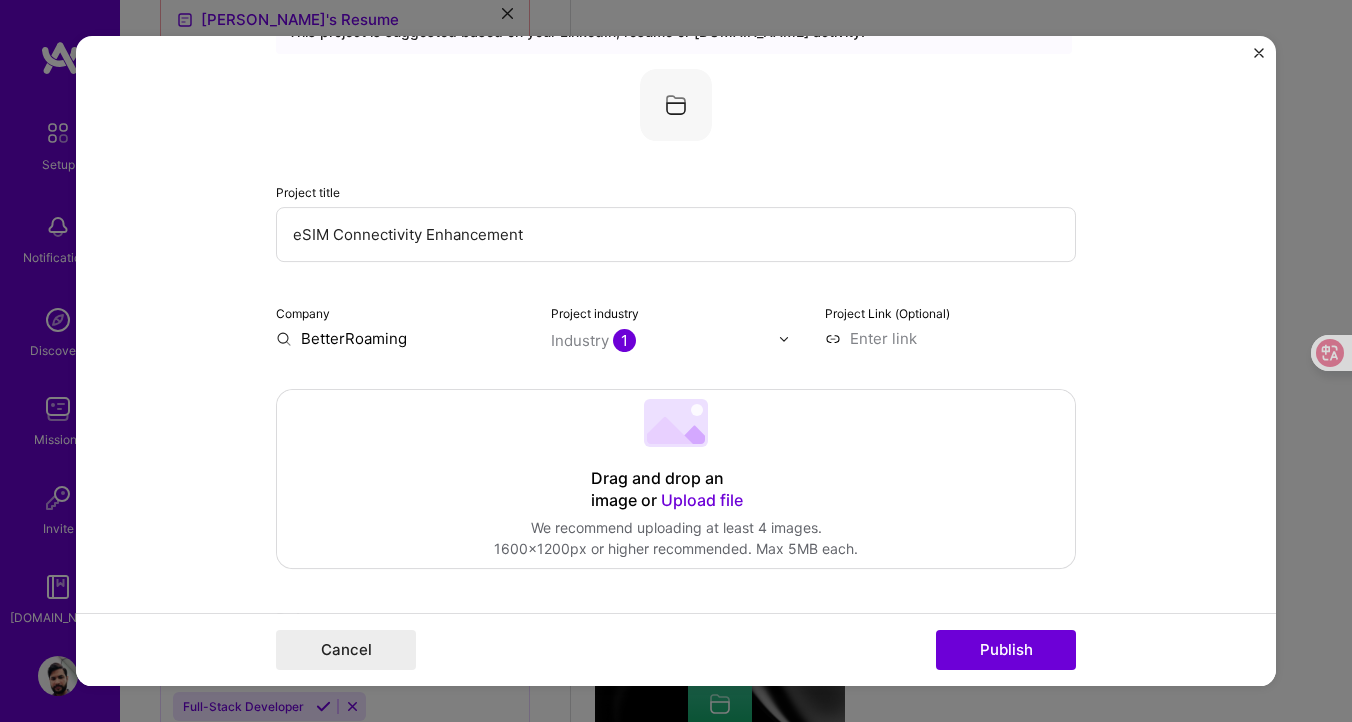 click 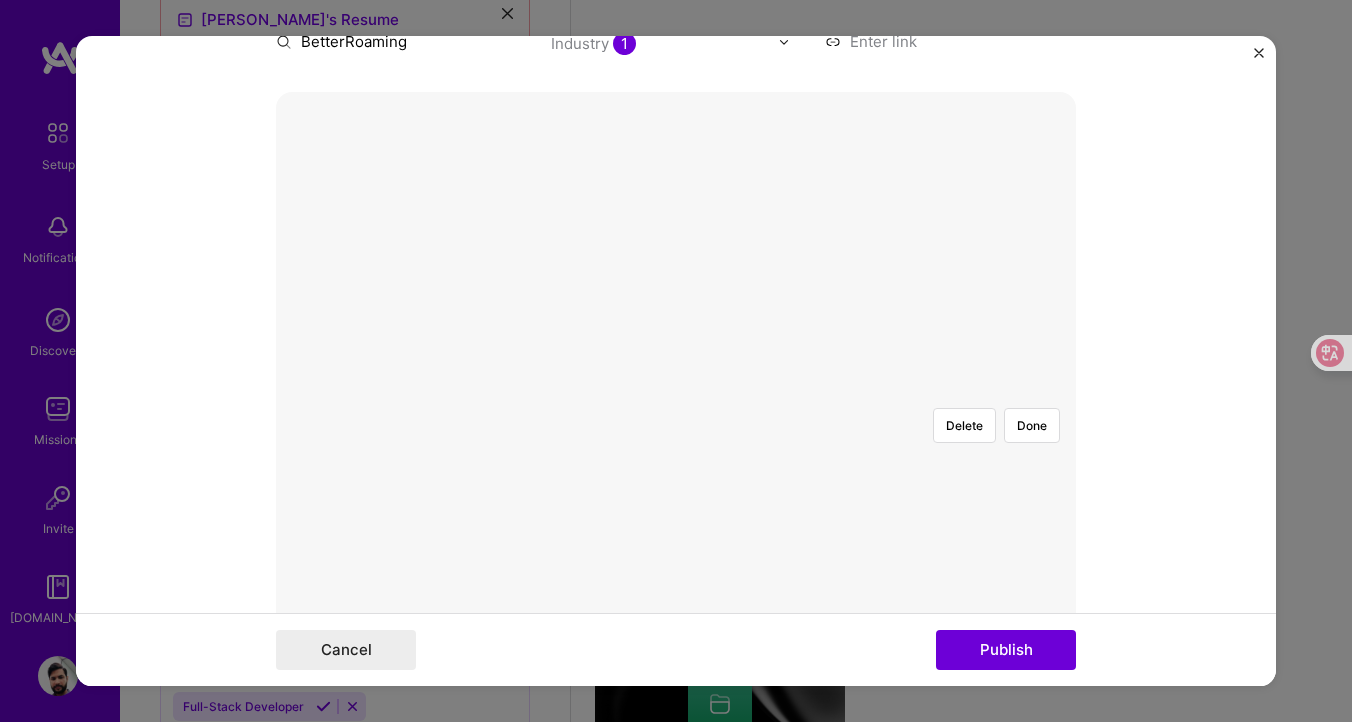 scroll, scrollTop: 381, scrollLeft: 0, axis: vertical 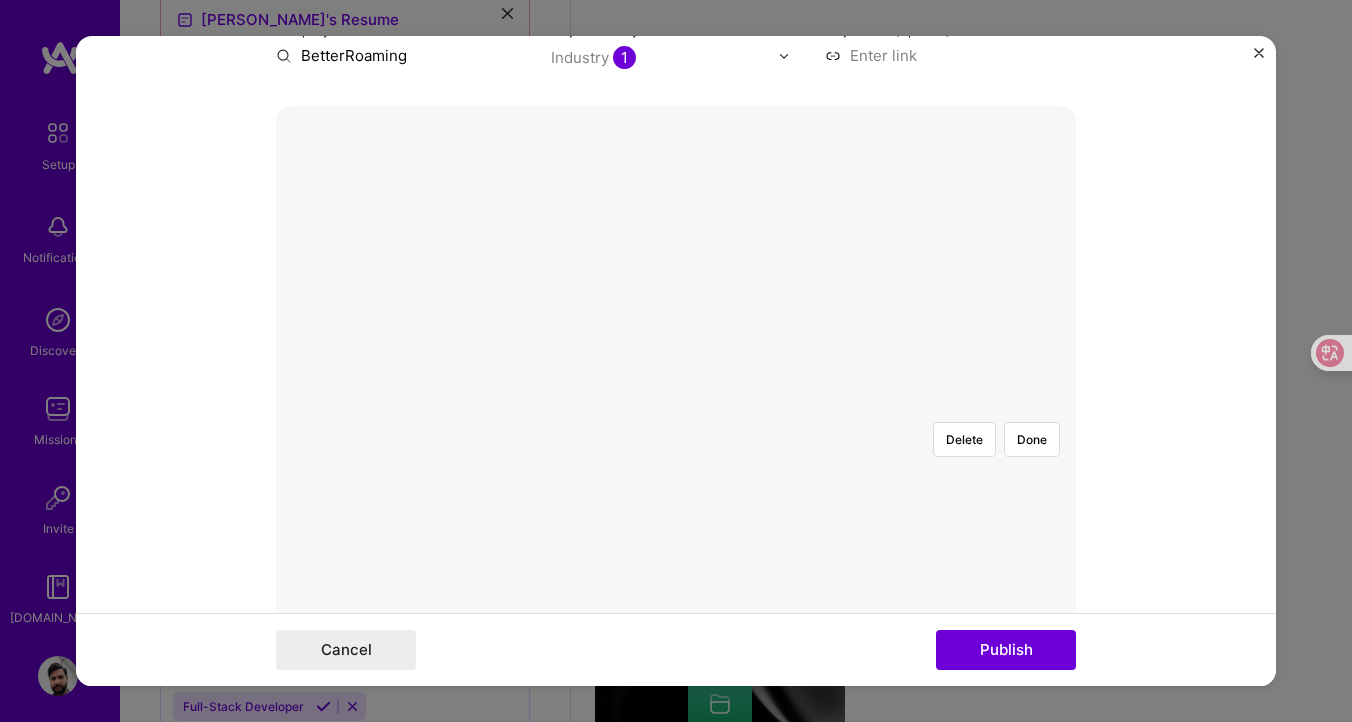 click at bounding box center [856, 541] 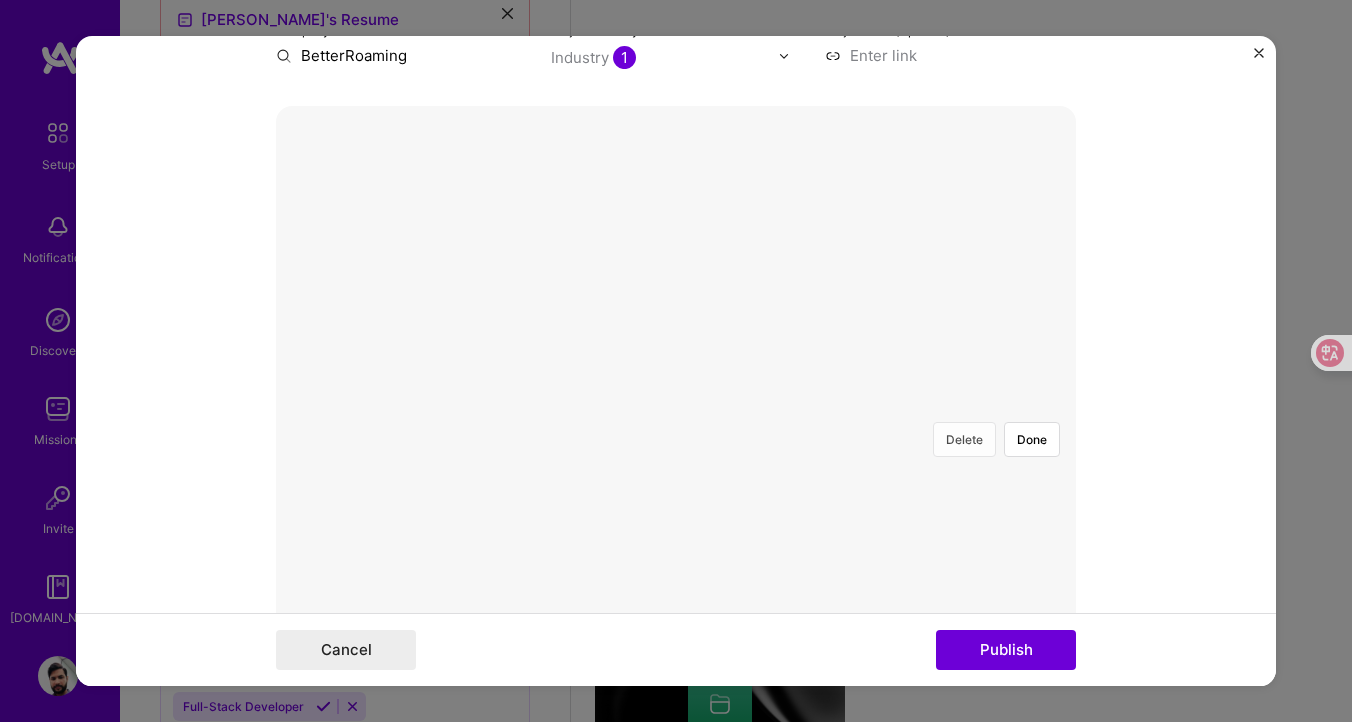 click on "Delete" at bounding box center [964, 439] 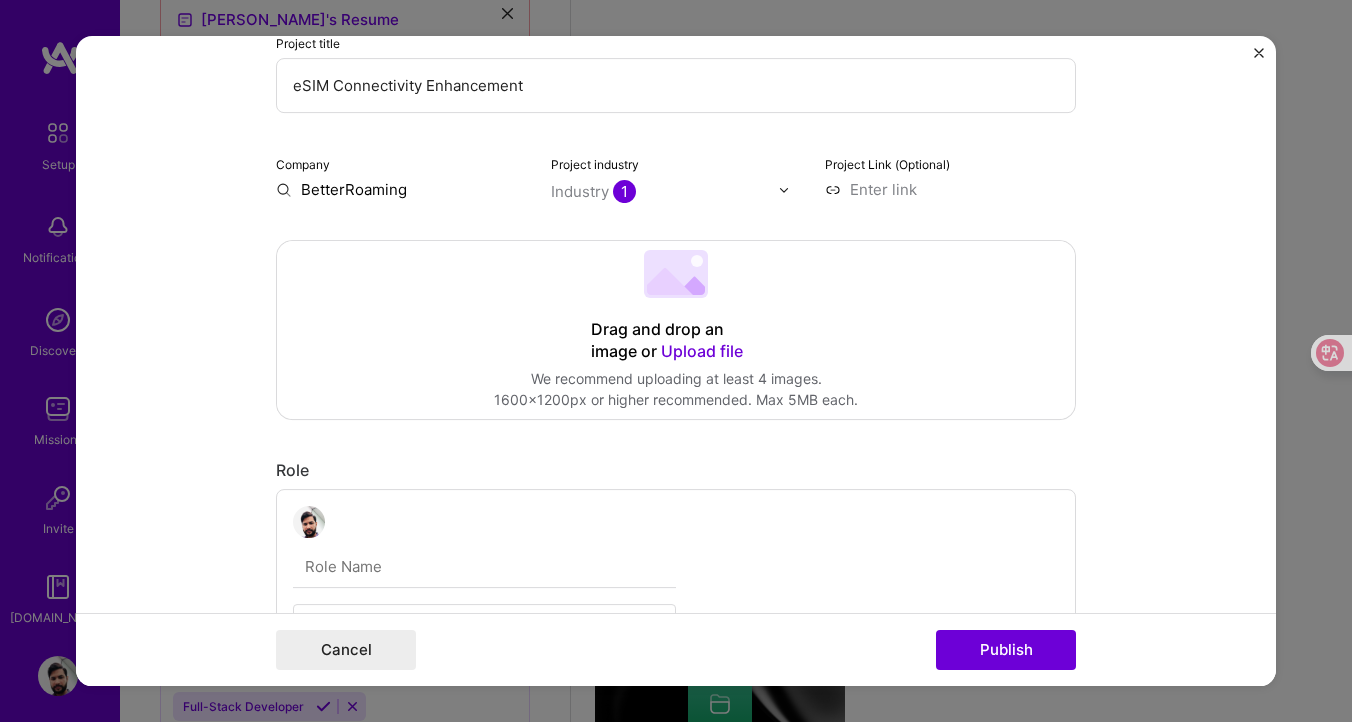 scroll, scrollTop: 233, scrollLeft: 0, axis: vertical 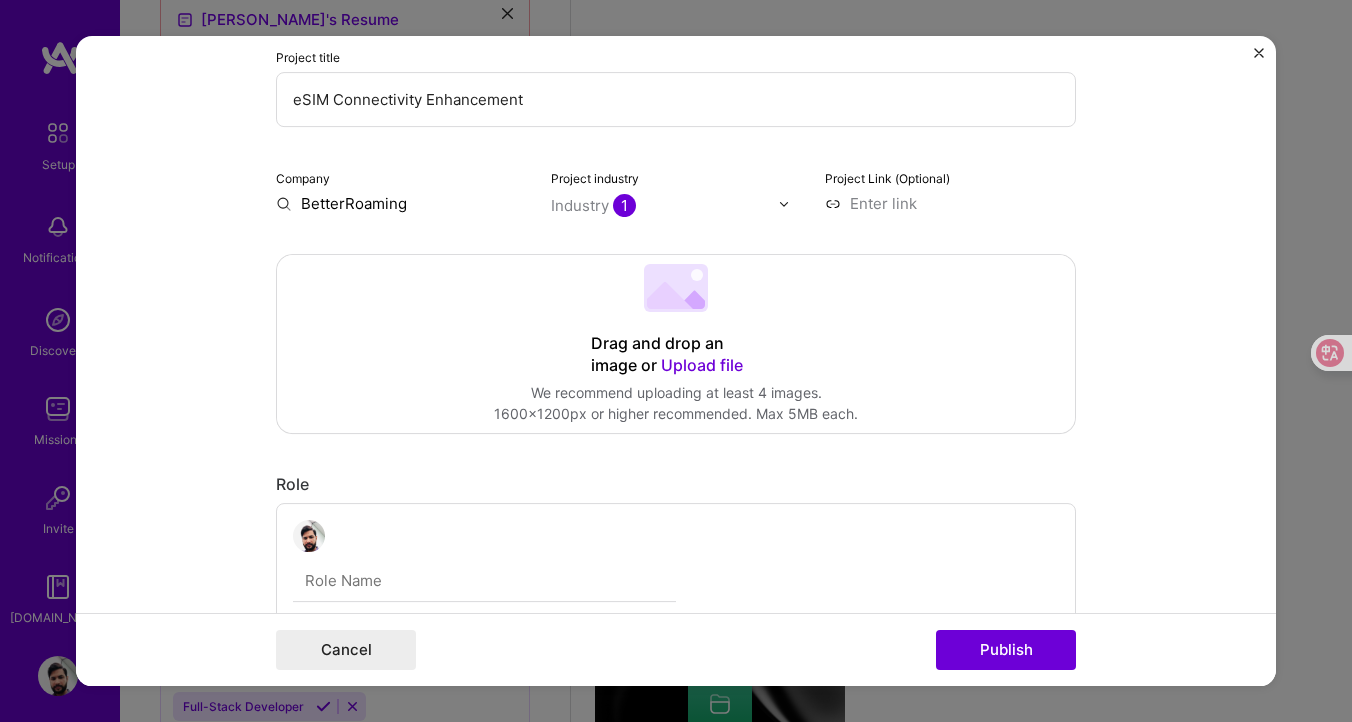 click on "Upload file" at bounding box center [702, 365] 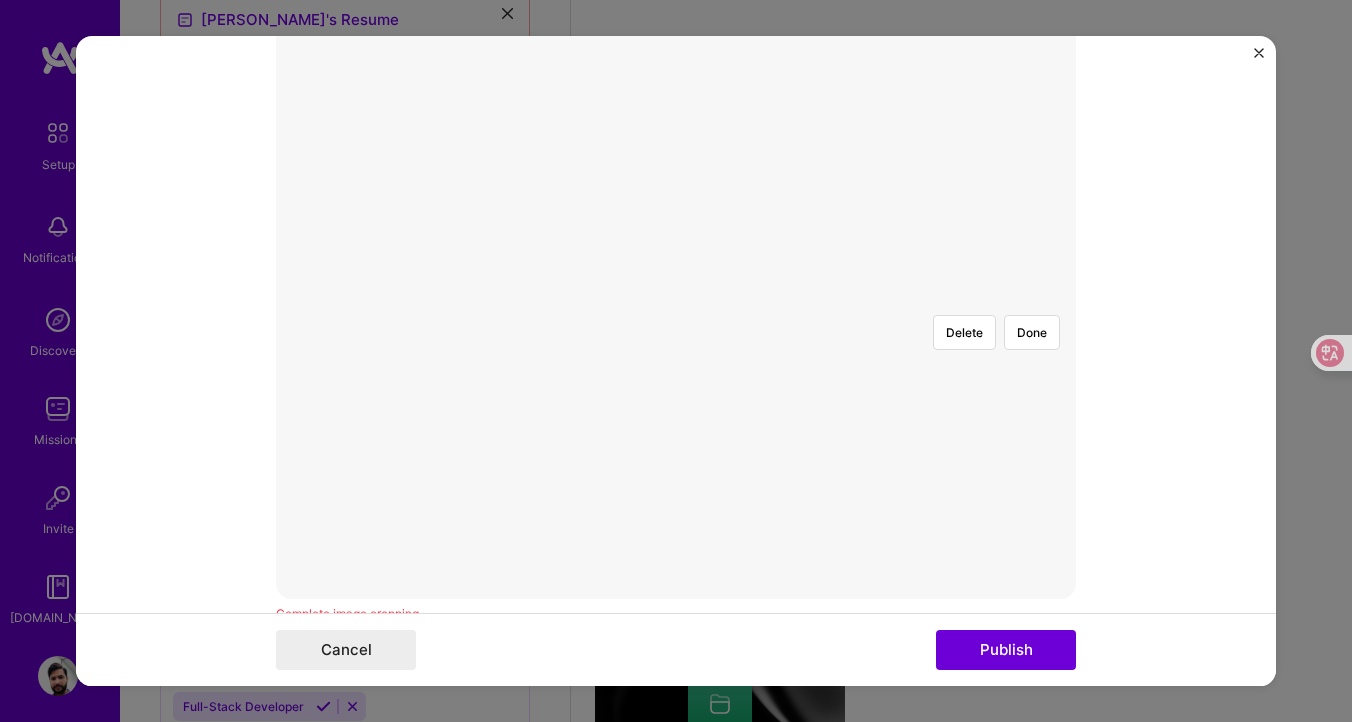 scroll, scrollTop: 491, scrollLeft: 0, axis: vertical 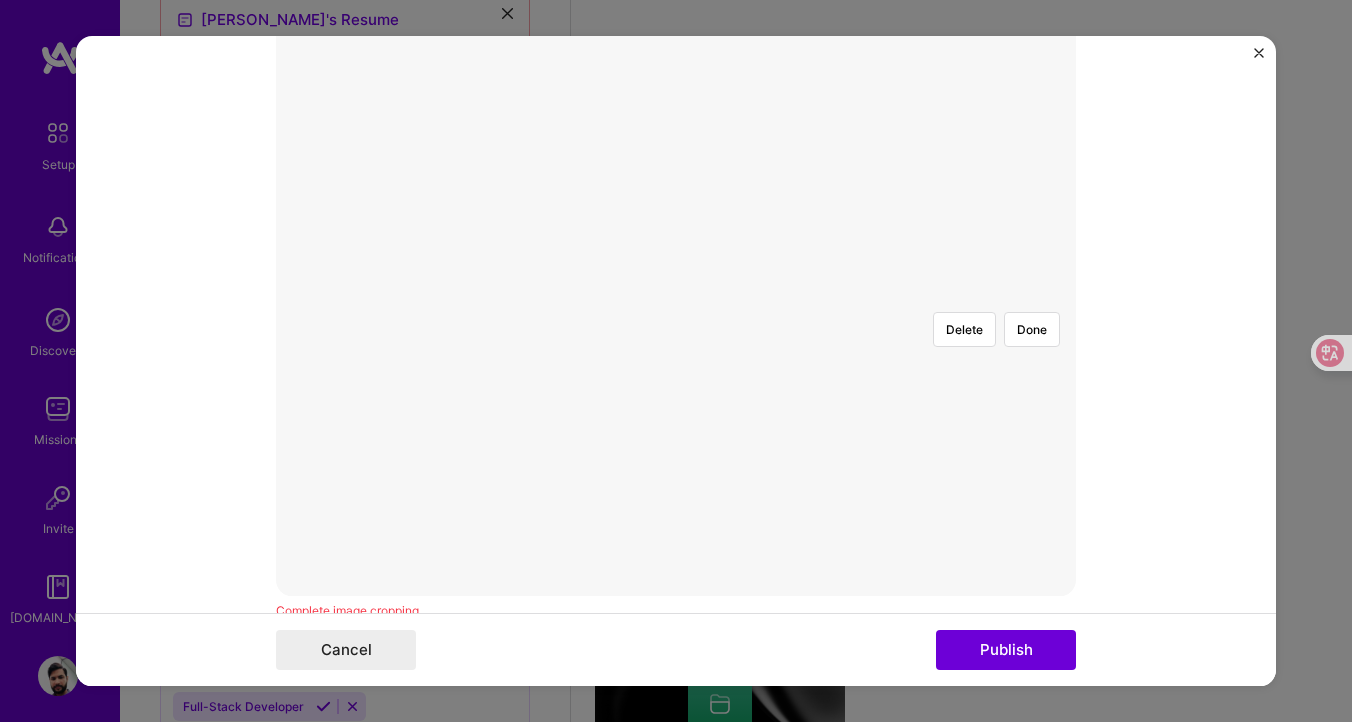 click at bounding box center [818, 403] 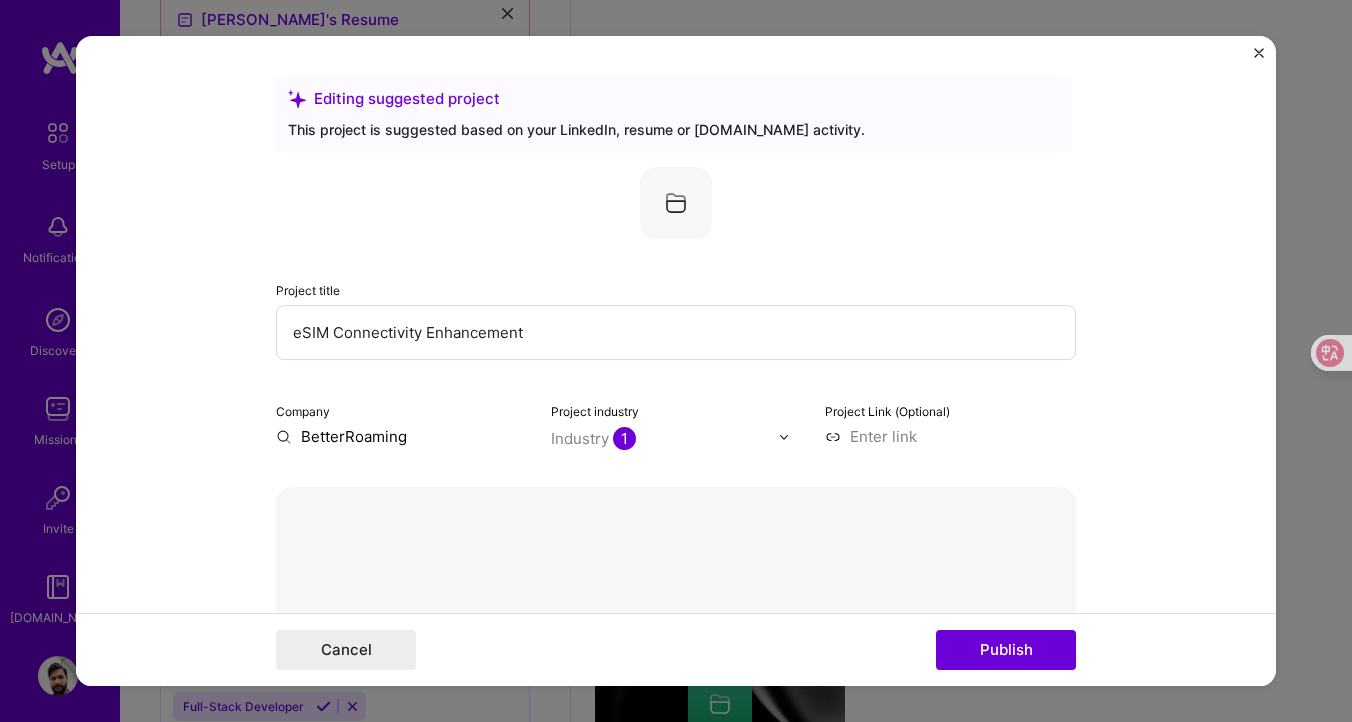 click on "Delete" at bounding box center [964, 820] 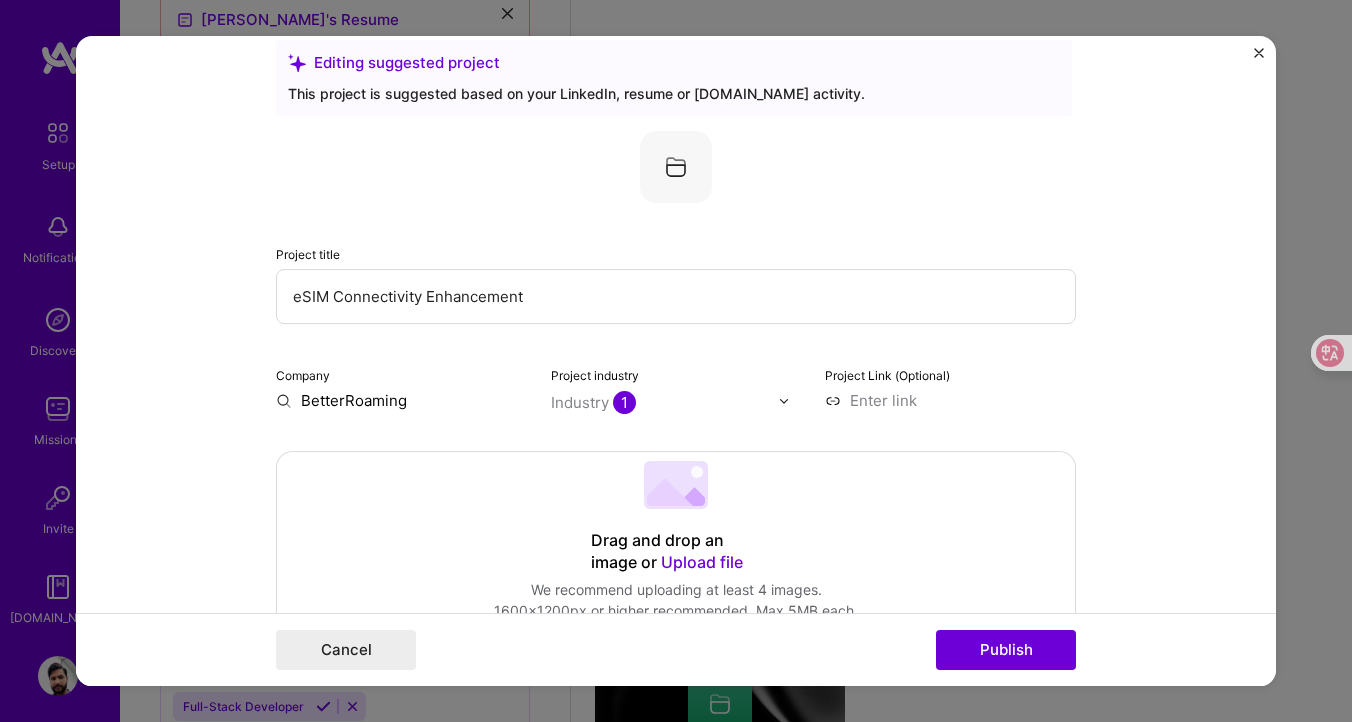 scroll, scrollTop: 9, scrollLeft: 0, axis: vertical 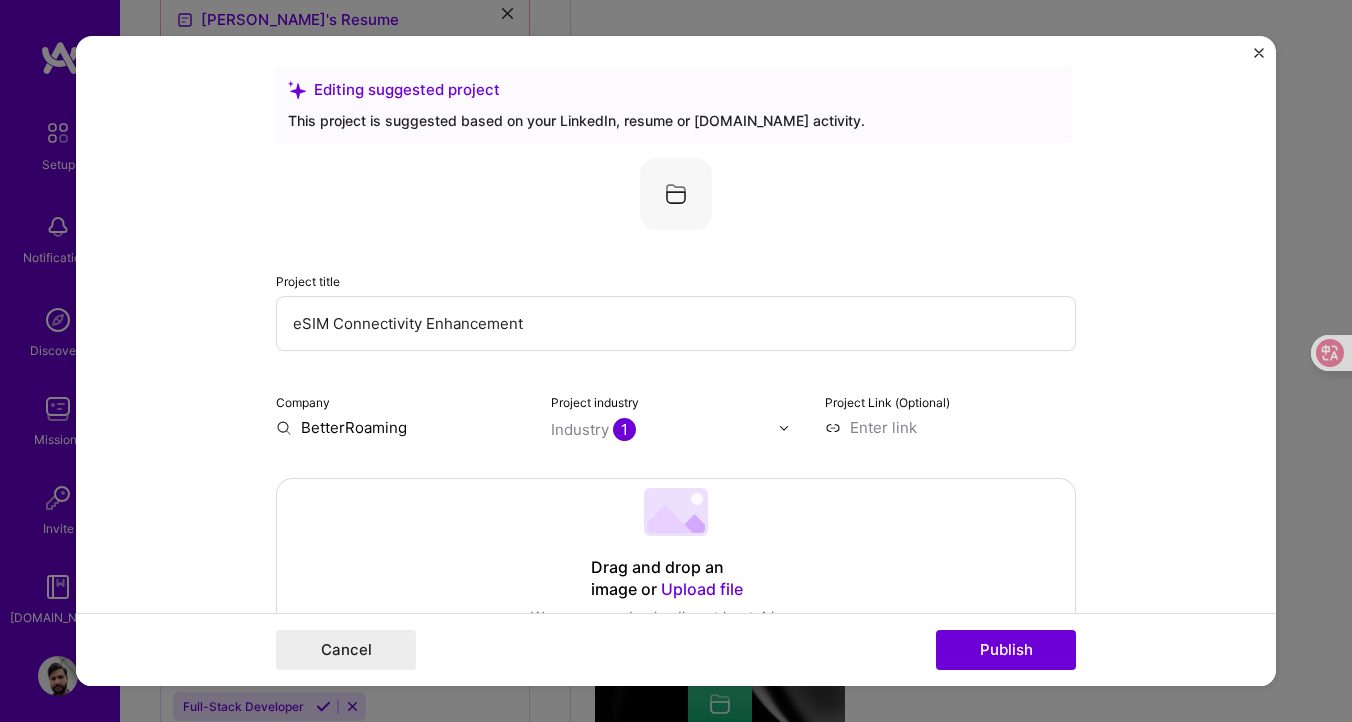 click on "eSIM Connectivity Enhancement" at bounding box center (676, 323) 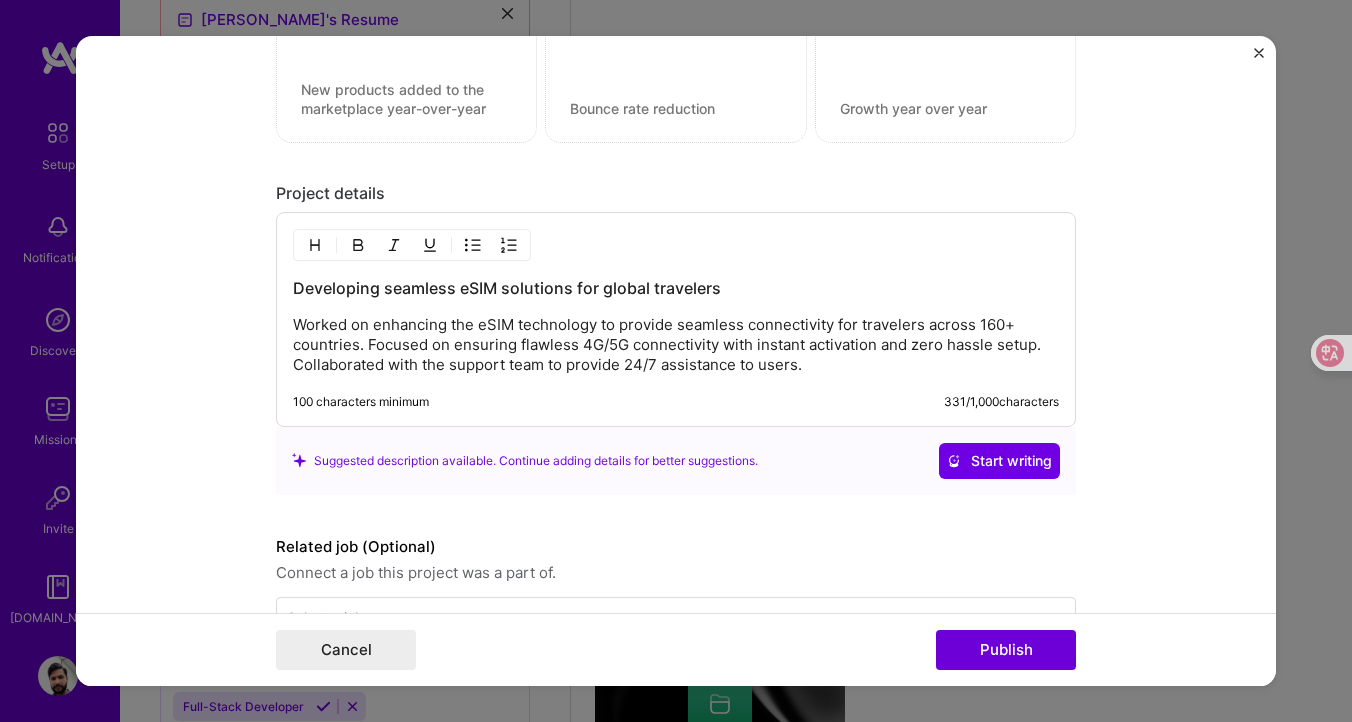 scroll, scrollTop: 1521, scrollLeft: 0, axis: vertical 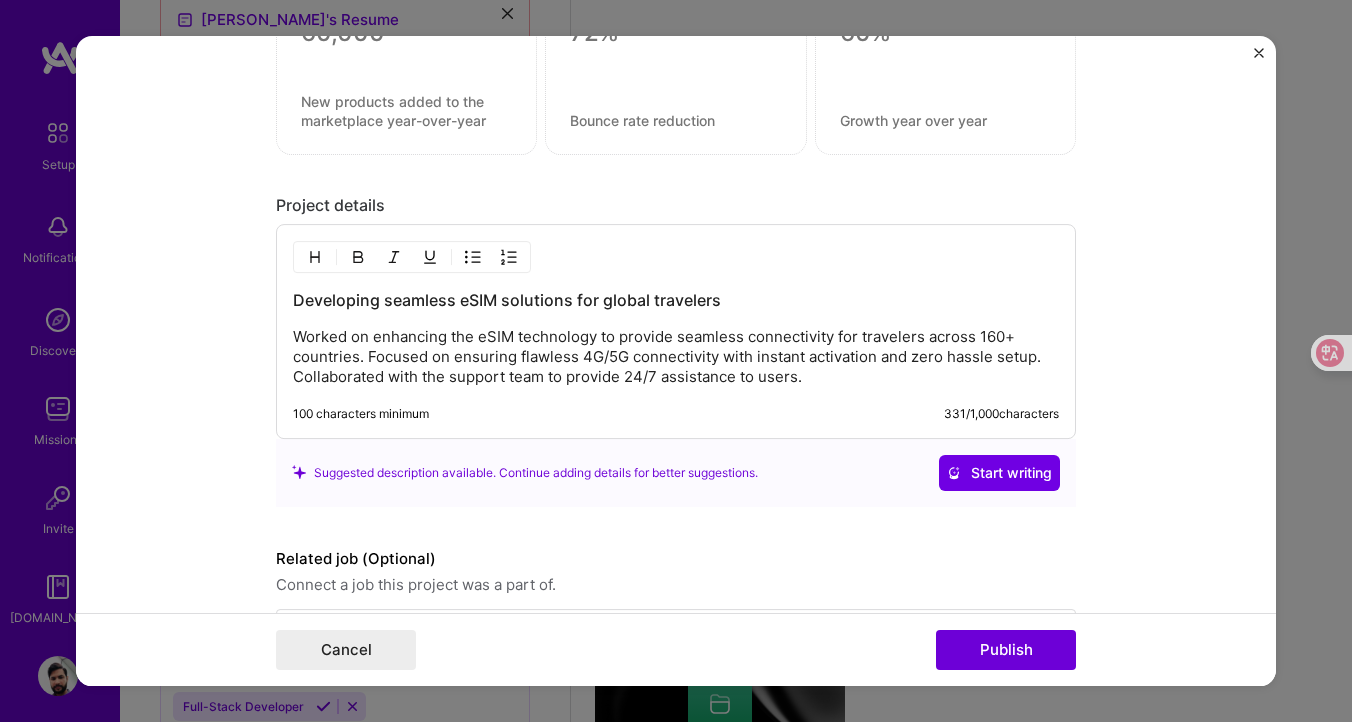 type 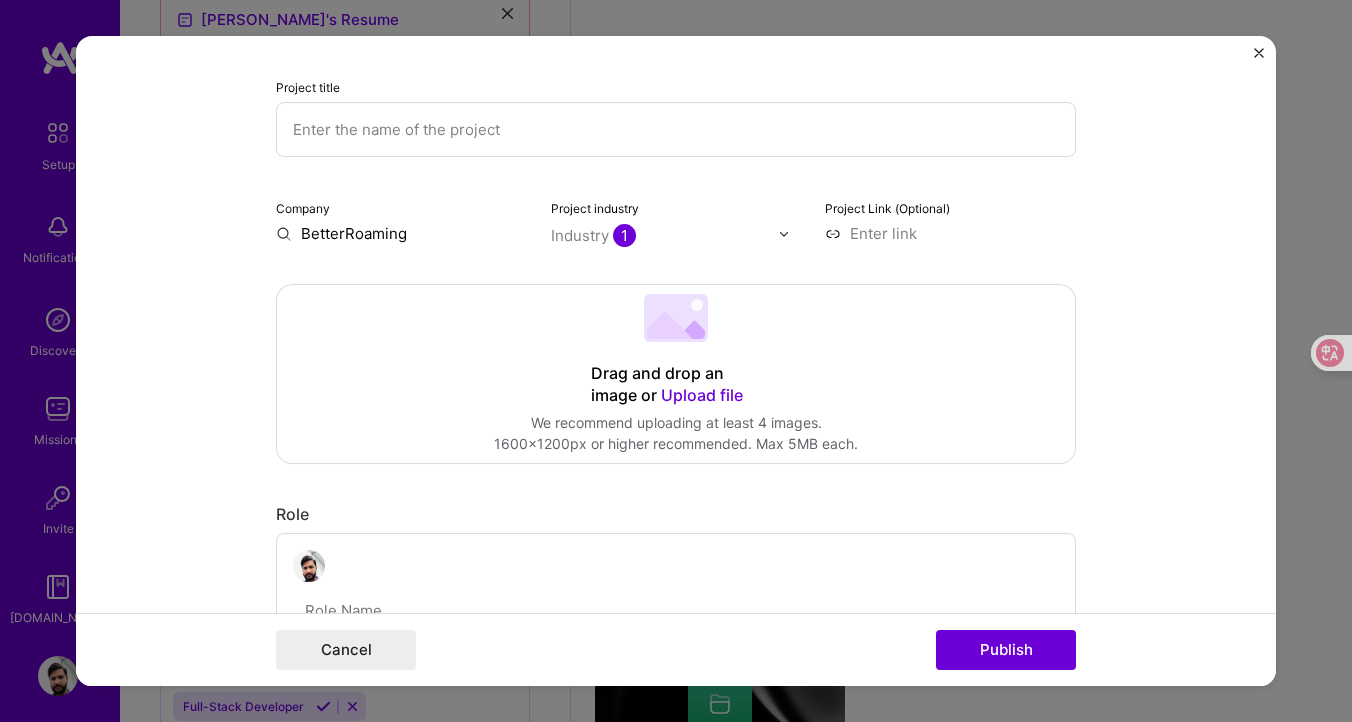 scroll, scrollTop: 0, scrollLeft: 0, axis: both 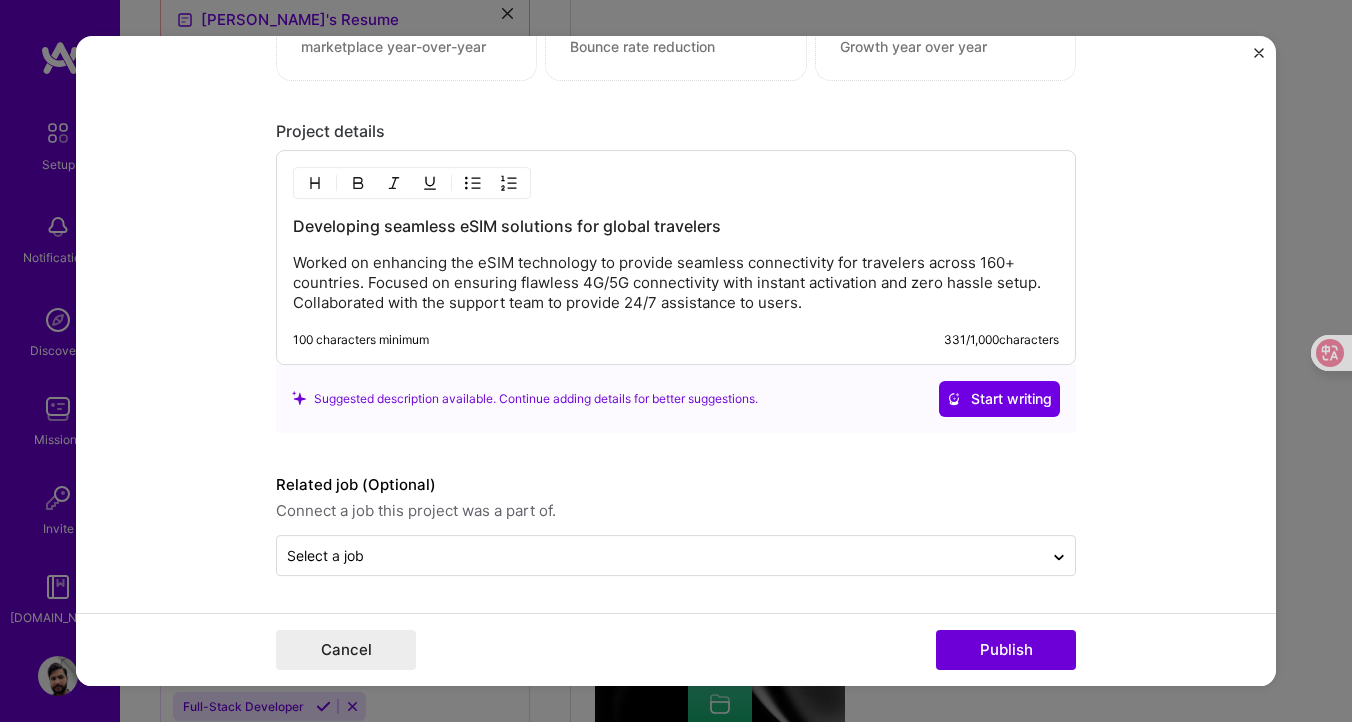 click on "Developing seamless eSIM solutions for global travelers" at bounding box center [676, 226] 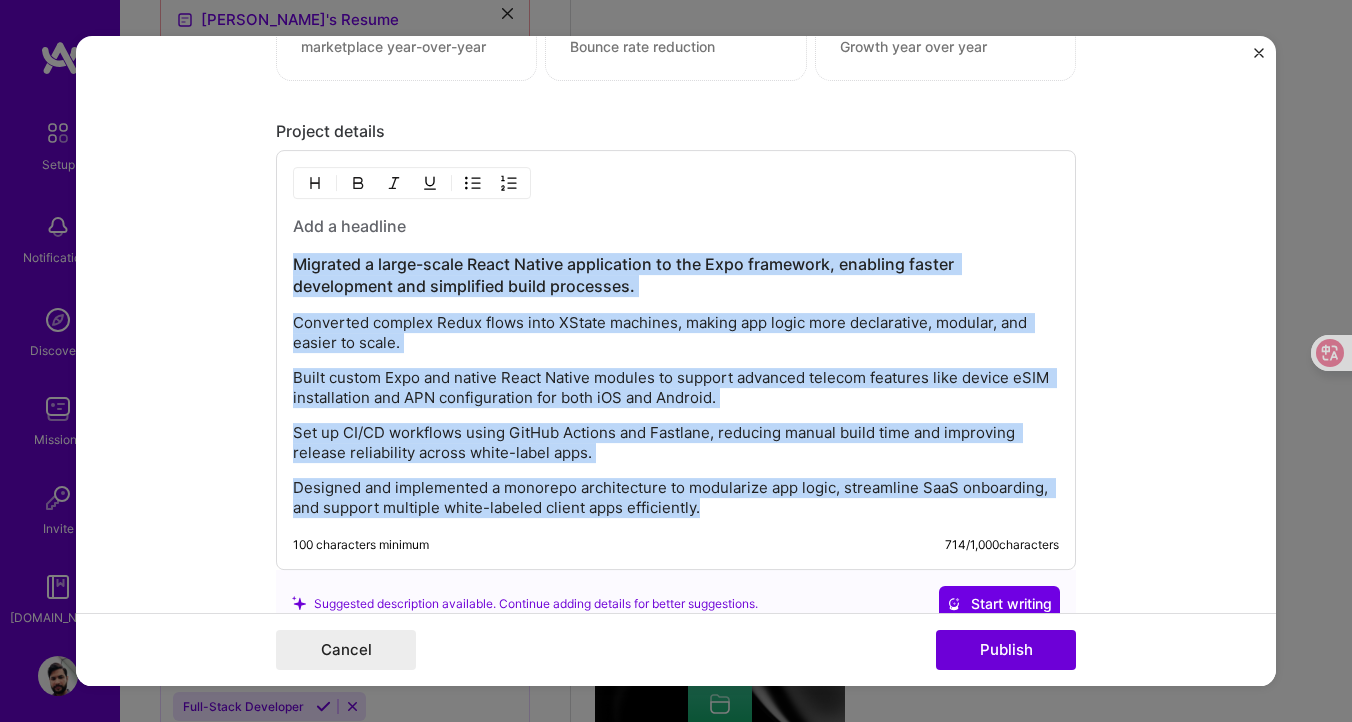 click at bounding box center [473, 183] 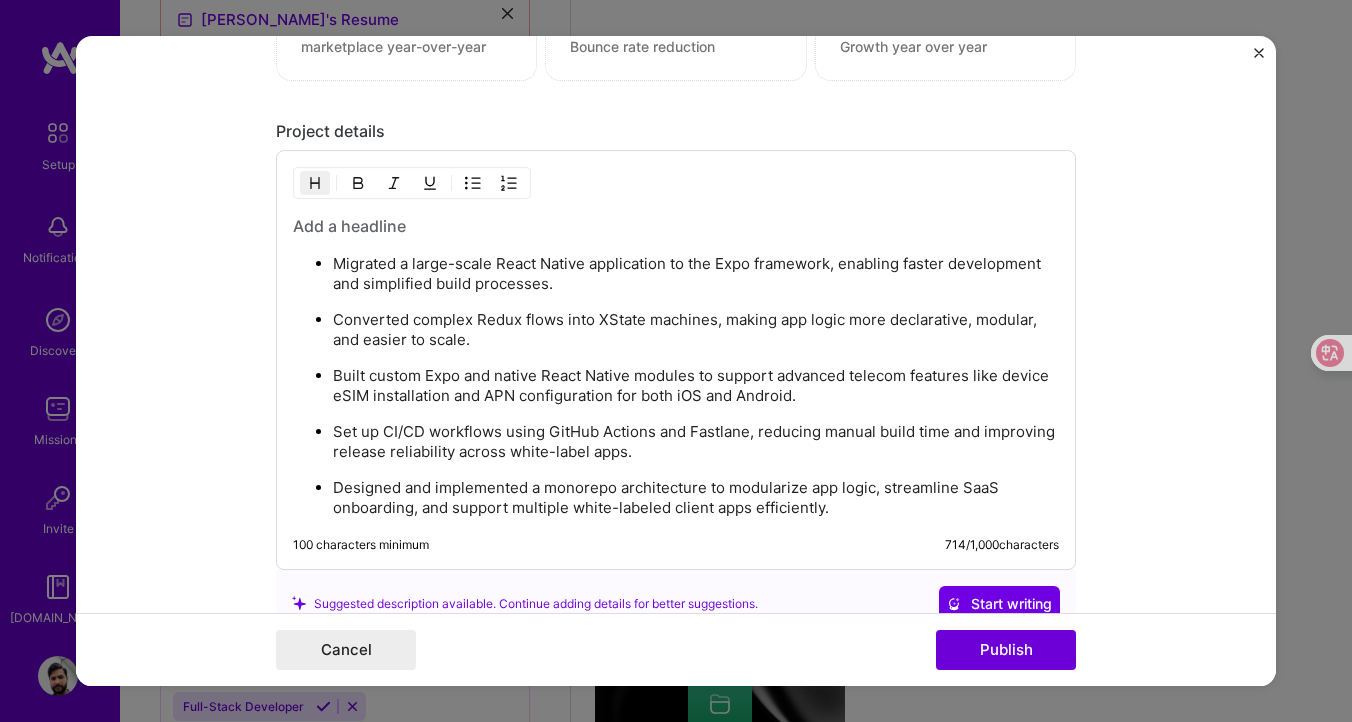 click at bounding box center (676, 226) 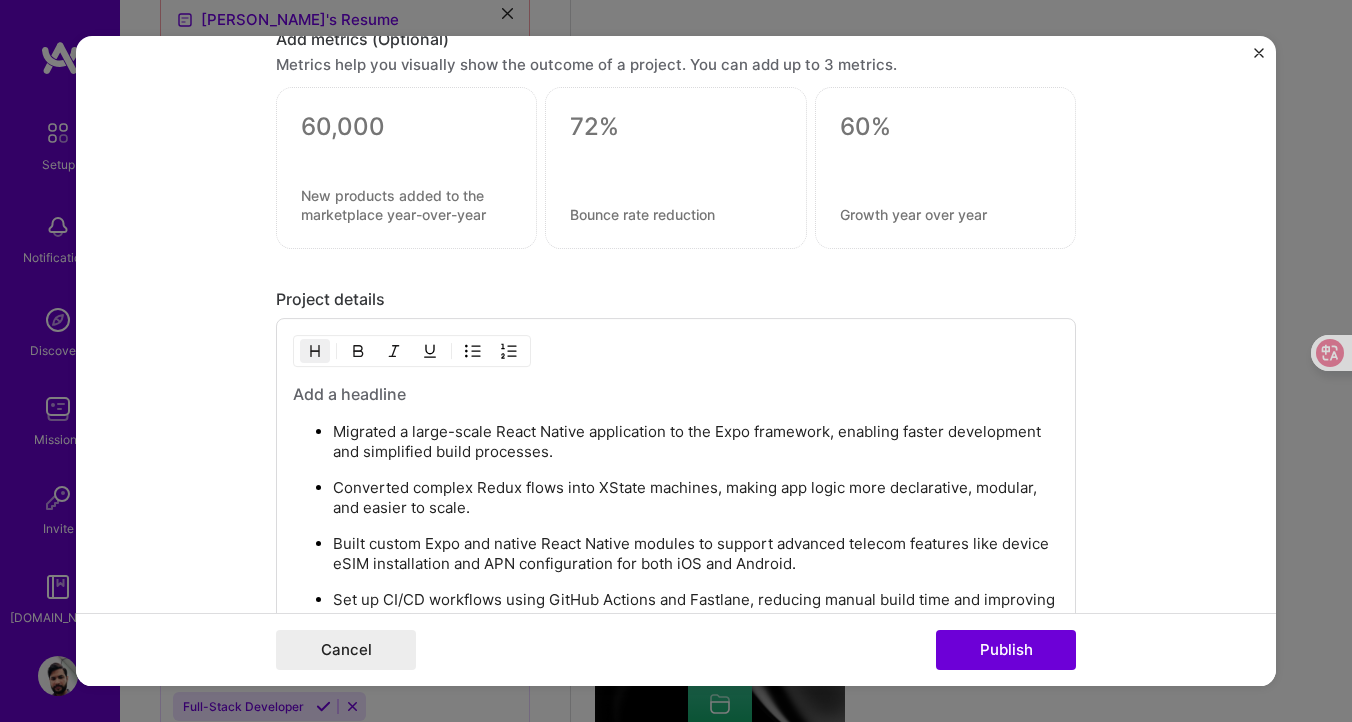 scroll, scrollTop: 1498, scrollLeft: 0, axis: vertical 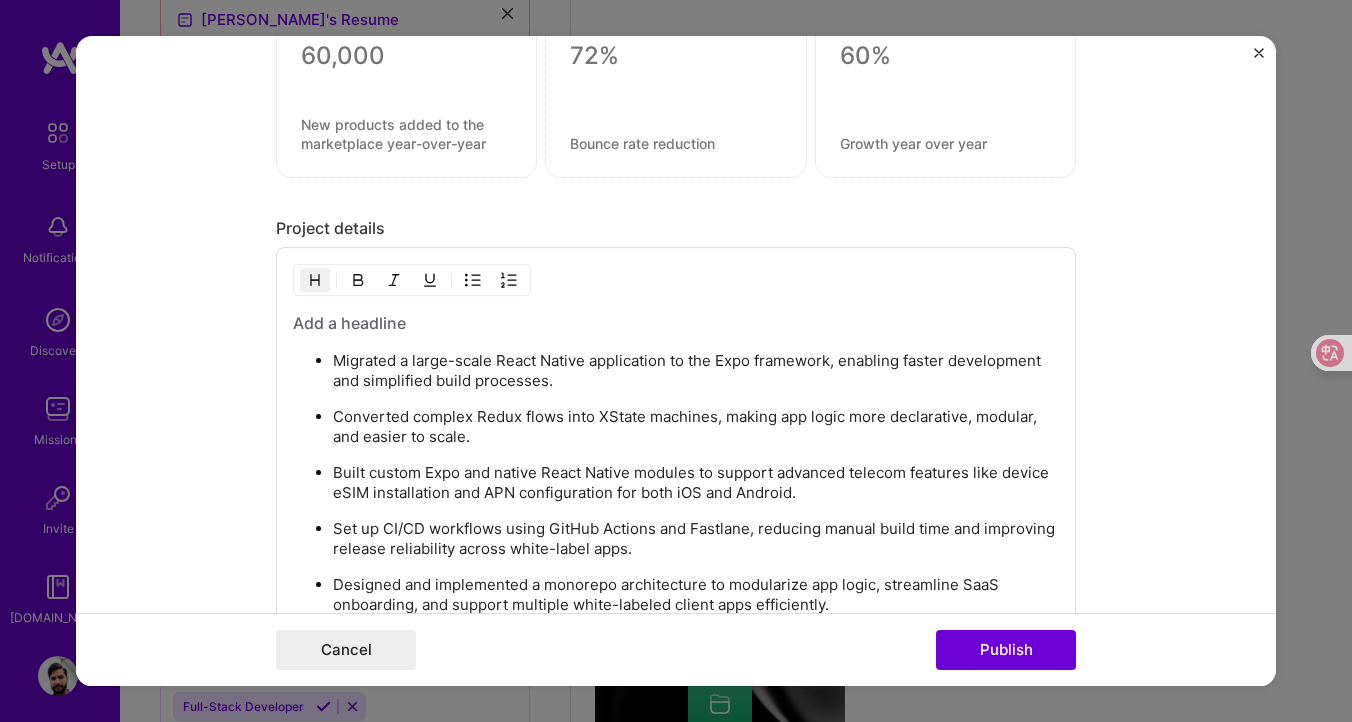 type 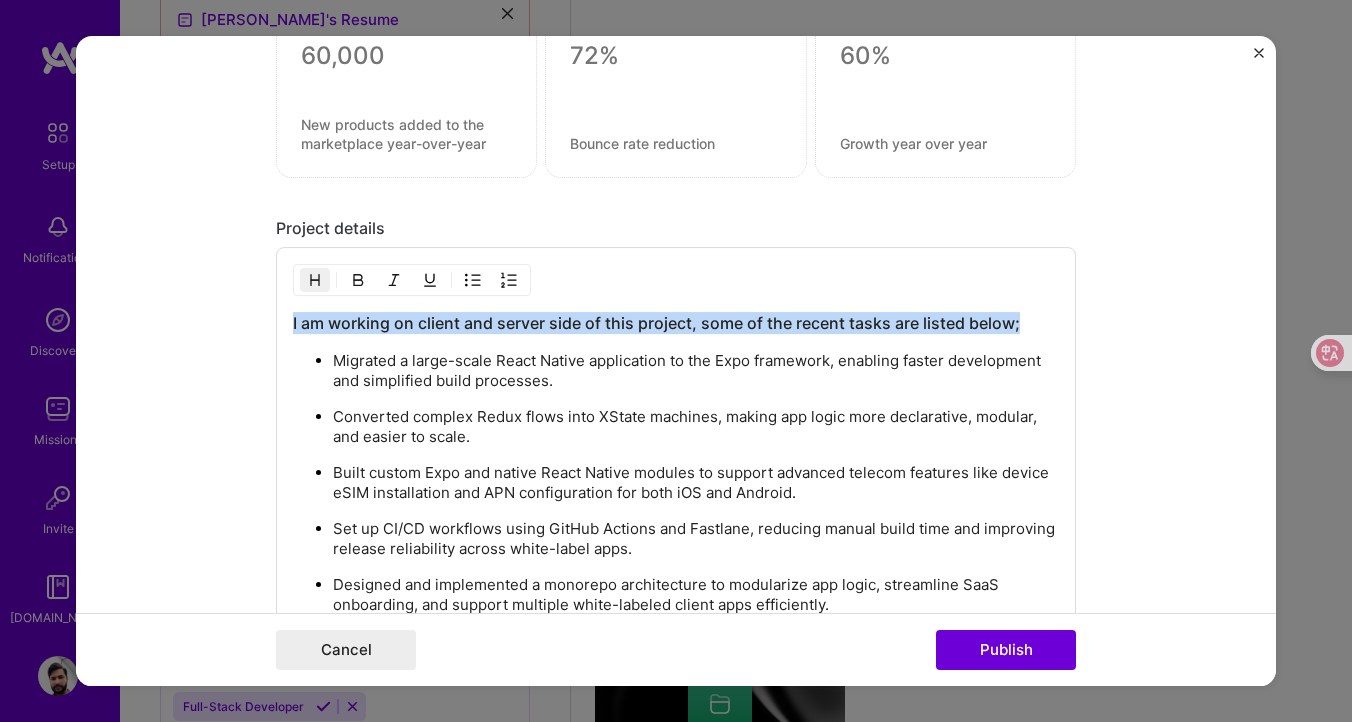 copy on "I am working on client and server side of this project, some of the recent tasks are listed below;" 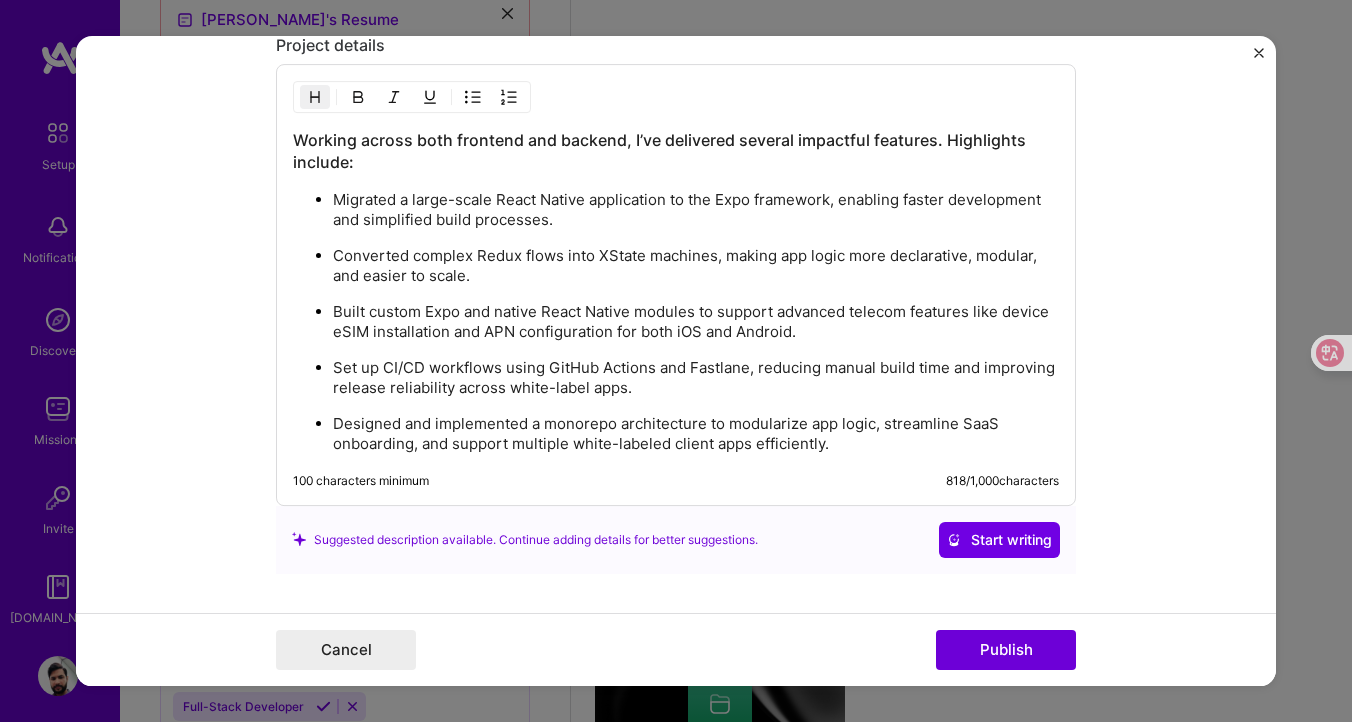 scroll, scrollTop: 1820, scrollLeft: 0, axis: vertical 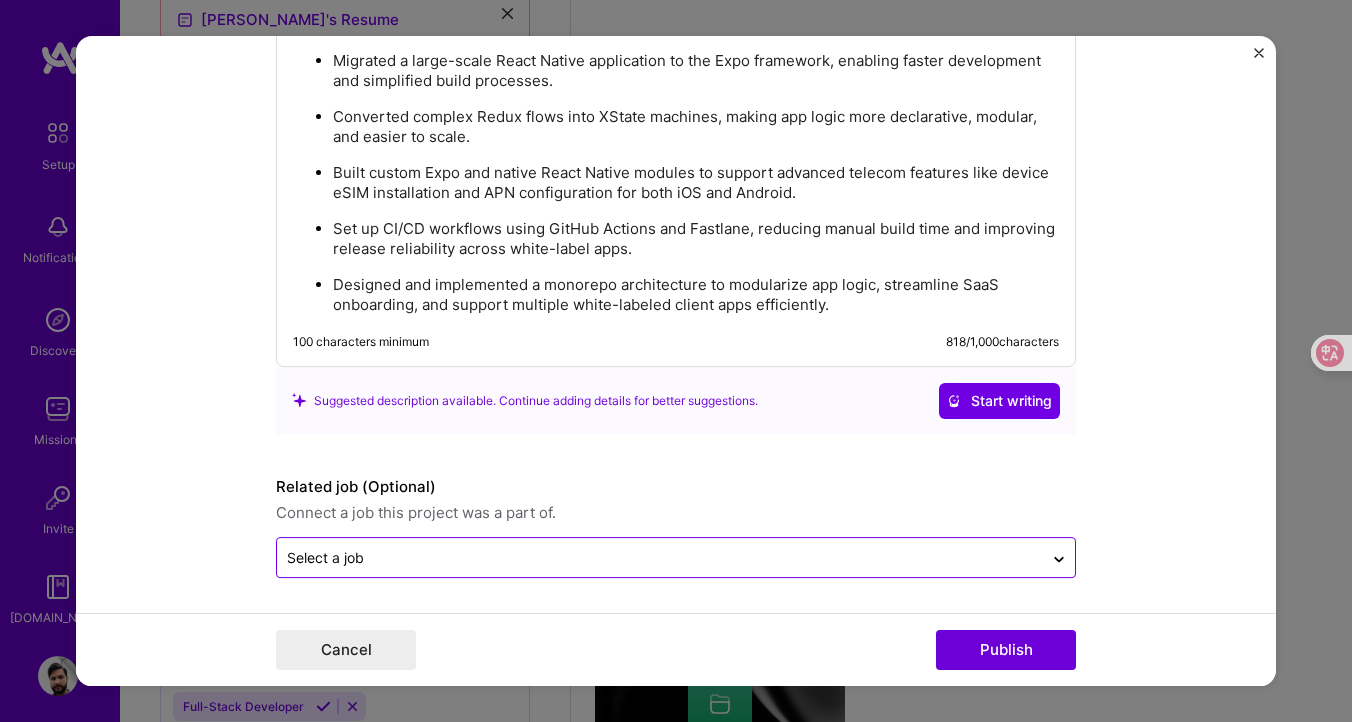 click at bounding box center (660, 557) 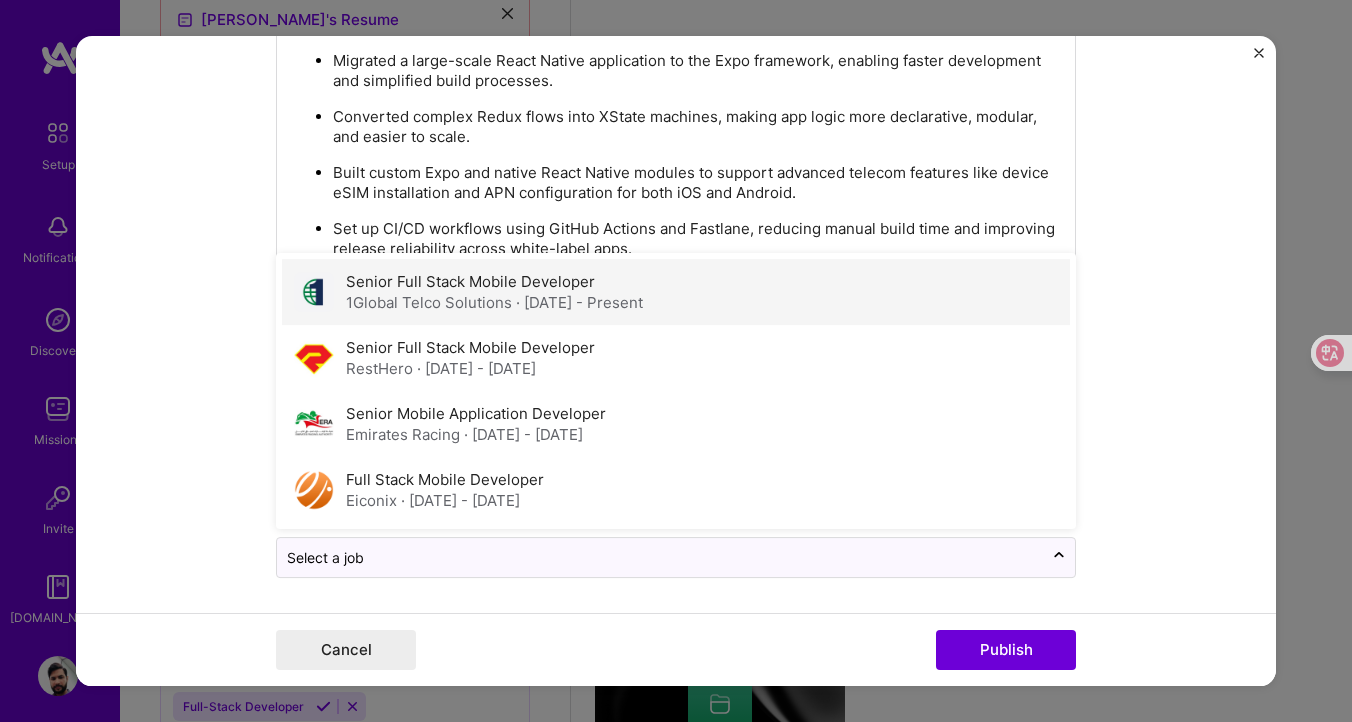 click on "Senior Full Stack Mobile Developer" at bounding box center [470, 281] 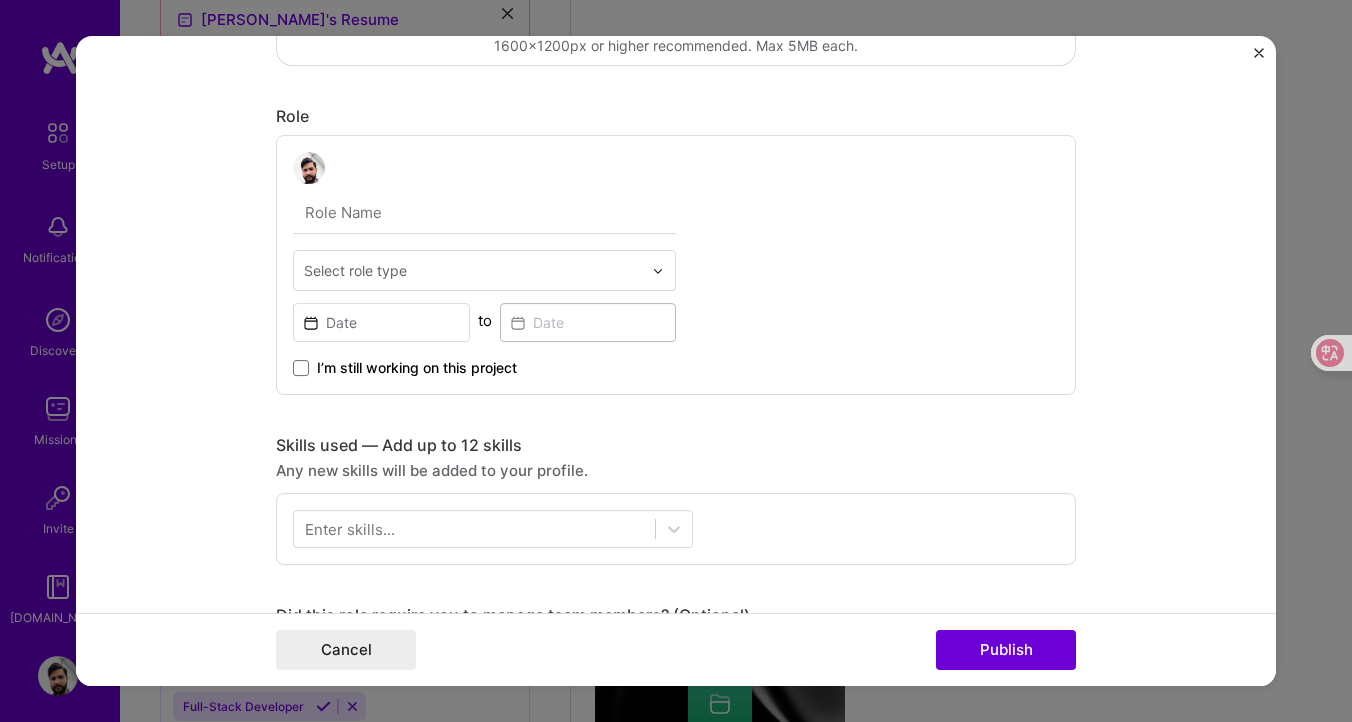 scroll, scrollTop: 595, scrollLeft: 0, axis: vertical 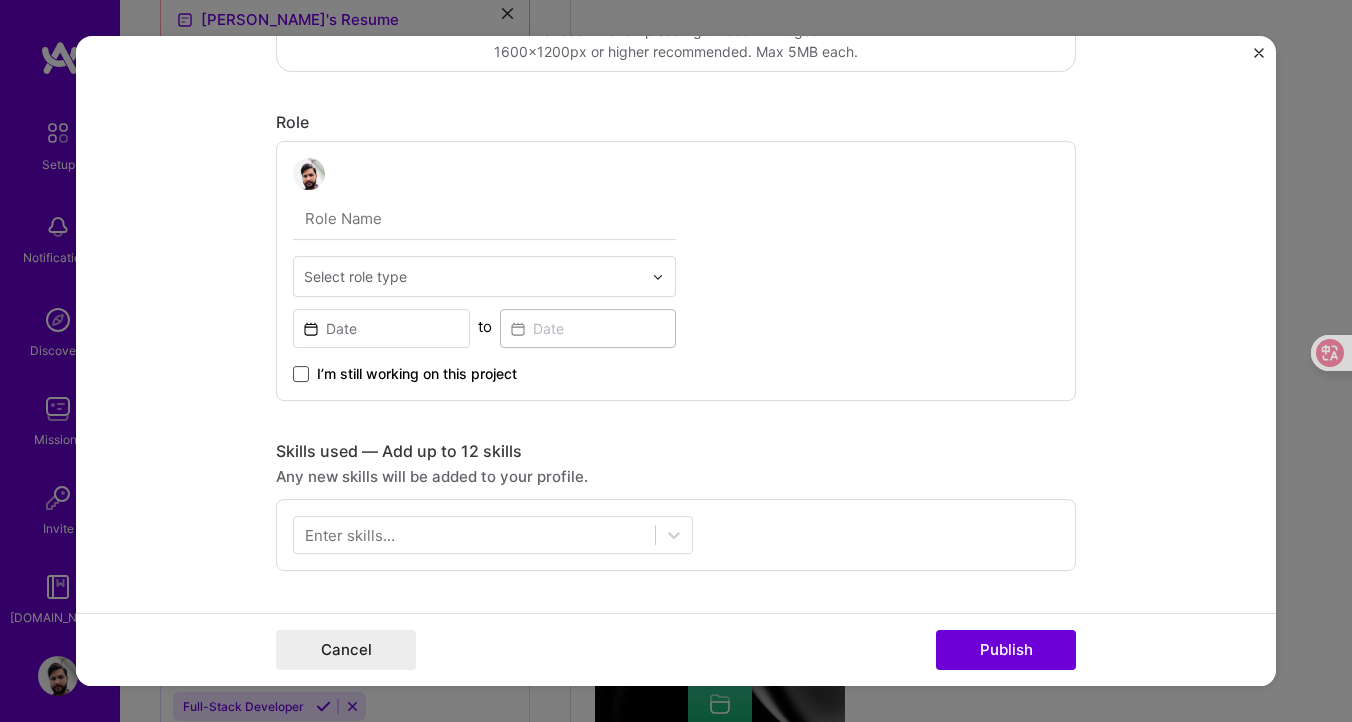 click at bounding box center [301, 374] 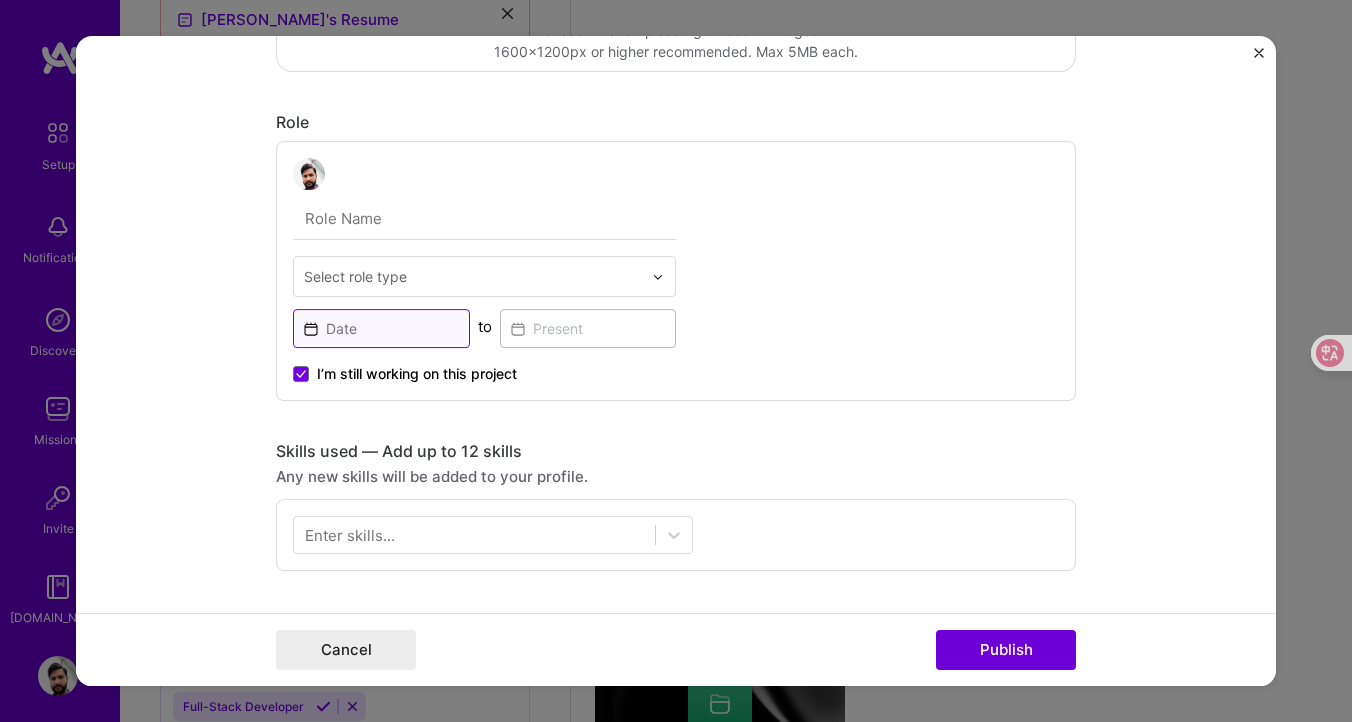 click at bounding box center (381, 328) 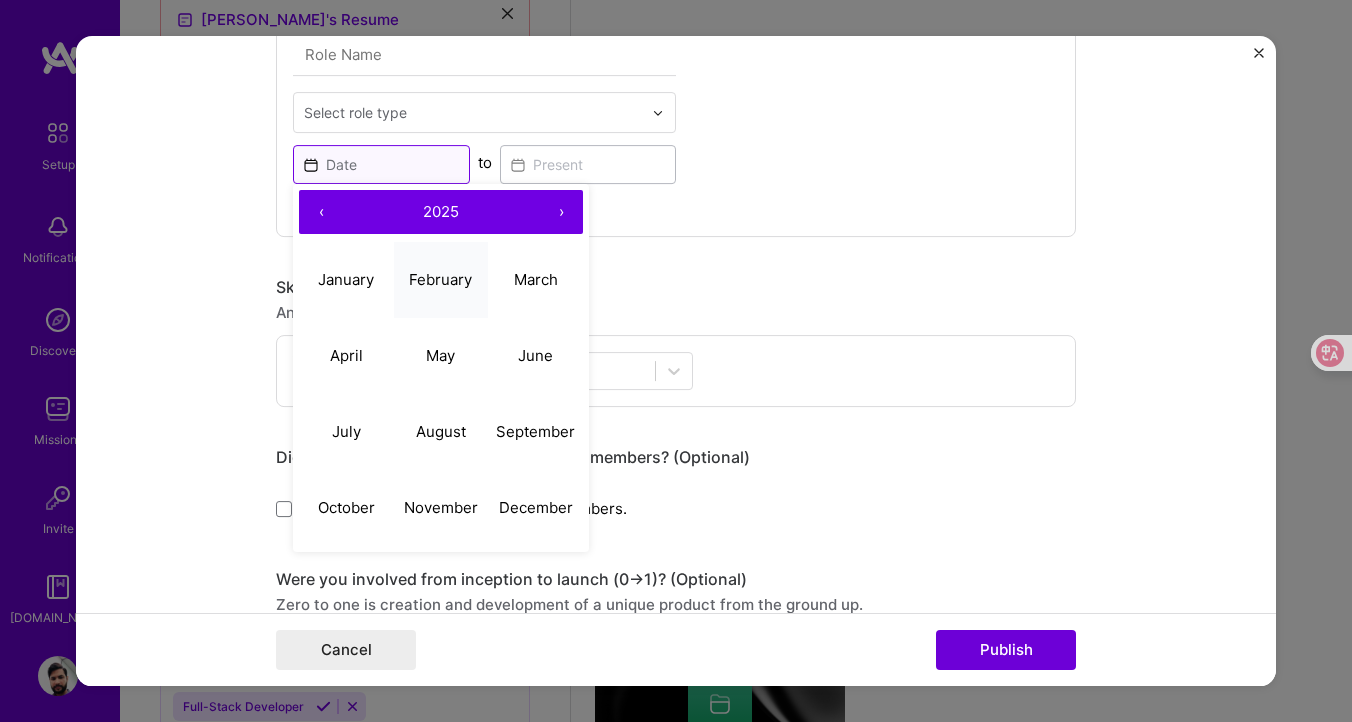 scroll, scrollTop: 782, scrollLeft: 0, axis: vertical 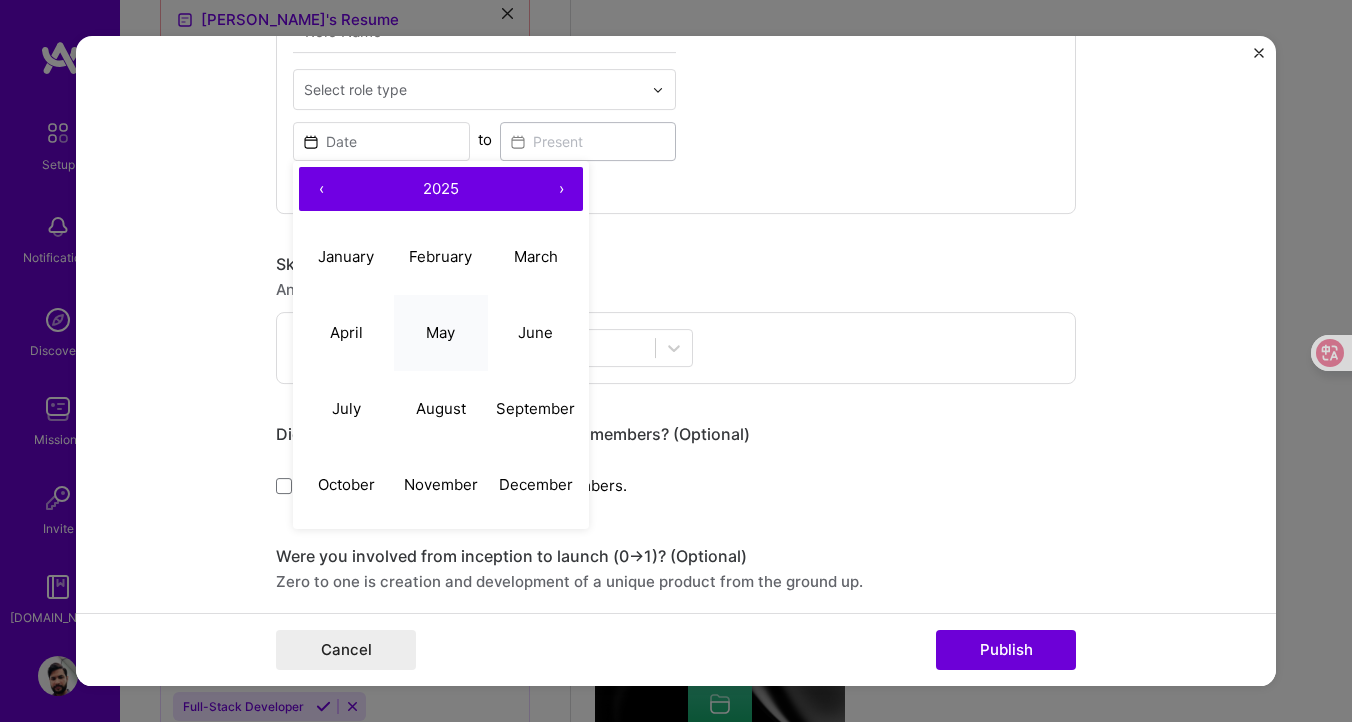 click on "May" at bounding box center [441, 333] 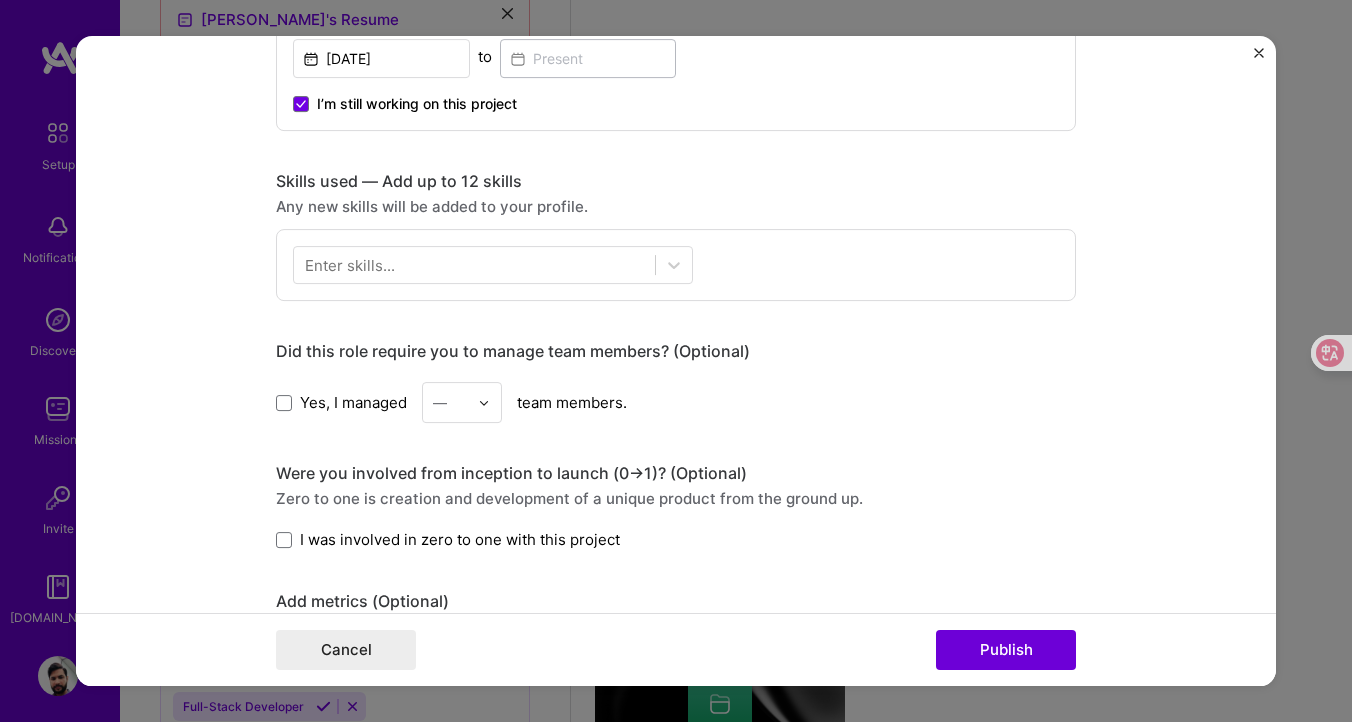 scroll, scrollTop: 867, scrollLeft: 0, axis: vertical 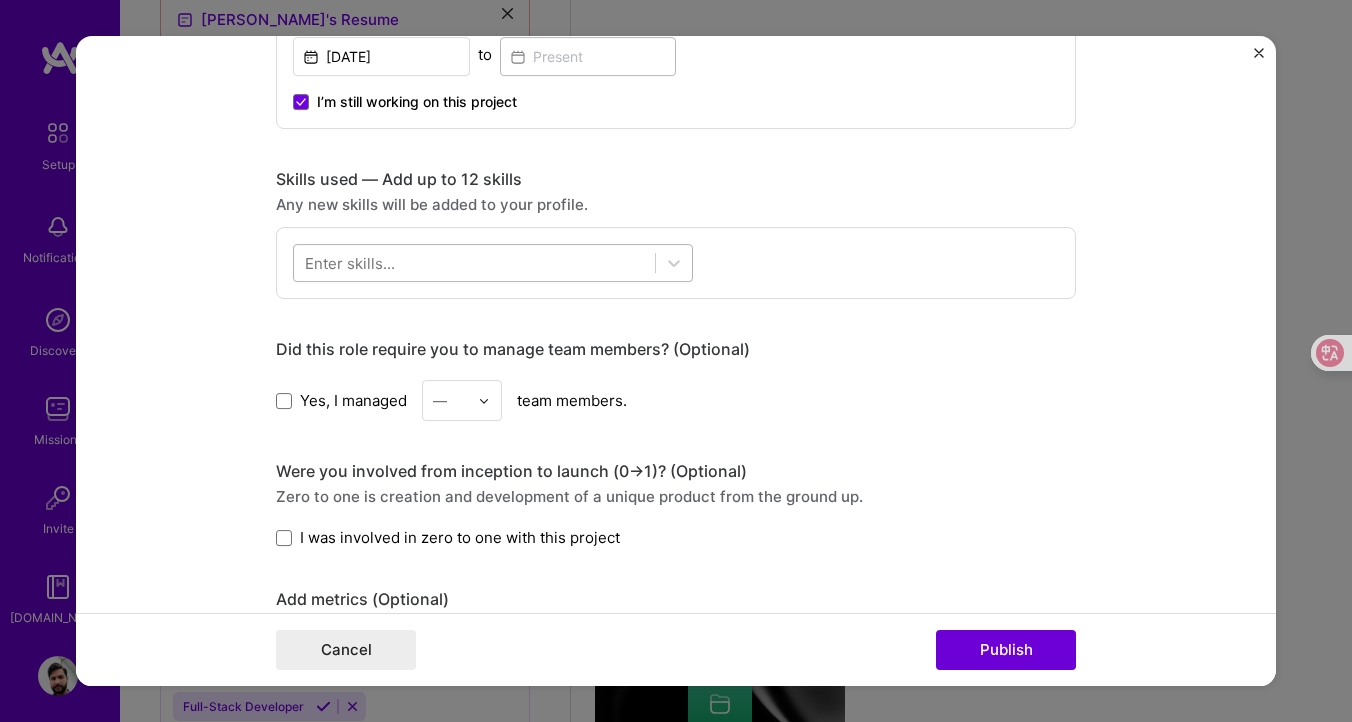 click at bounding box center [474, 263] 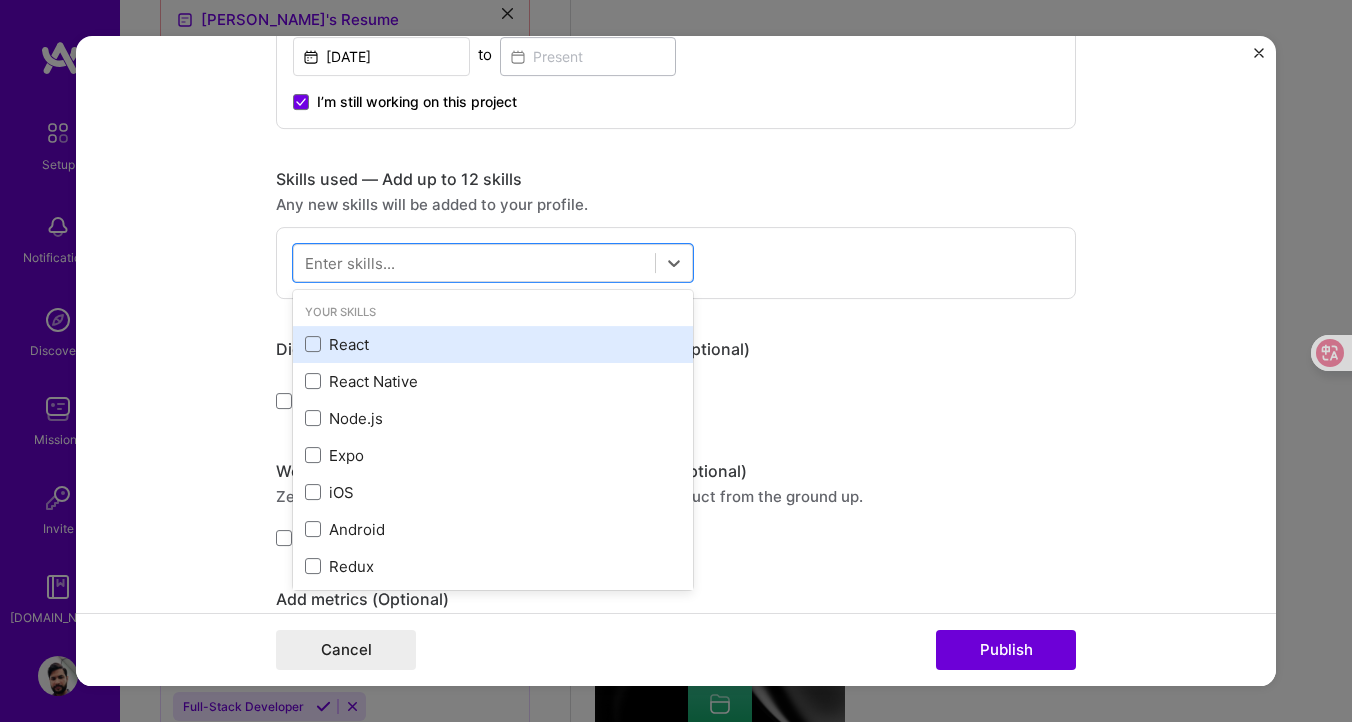 click on "React" at bounding box center (493, 344) 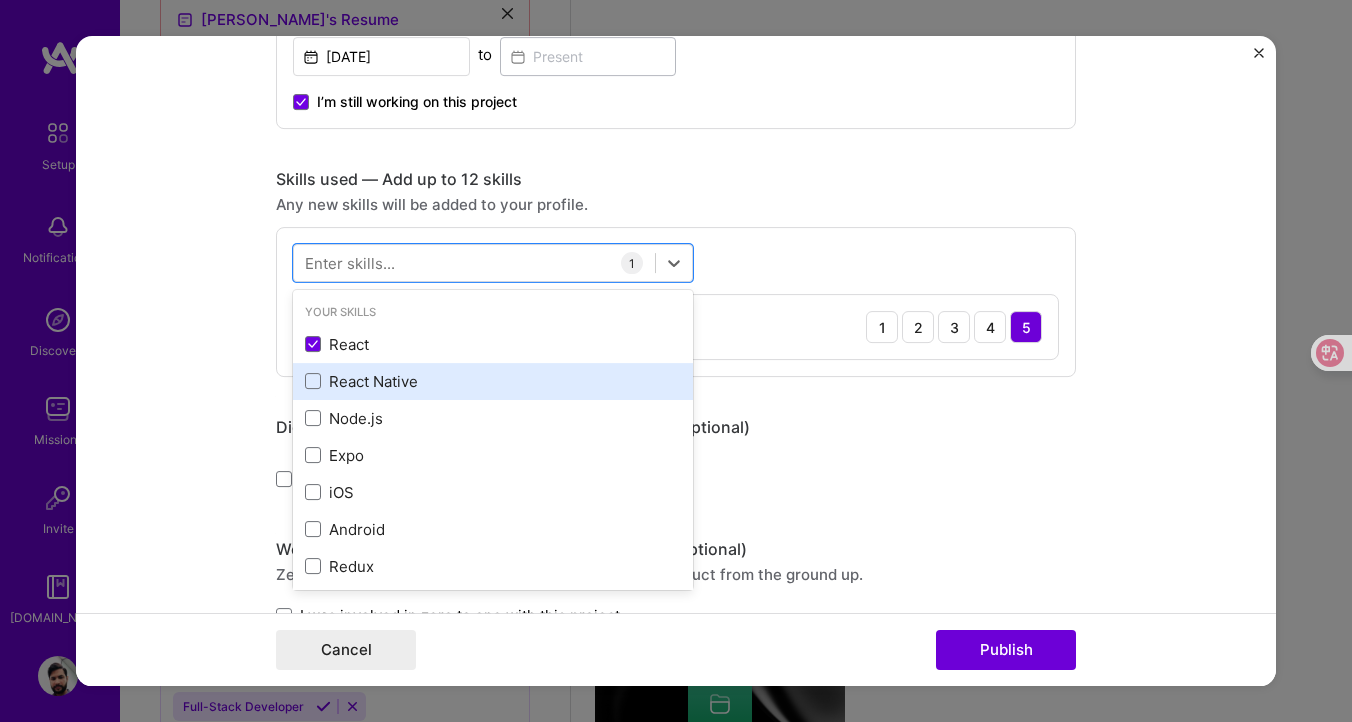 click on "React Native" at bounding box center [493, 381] 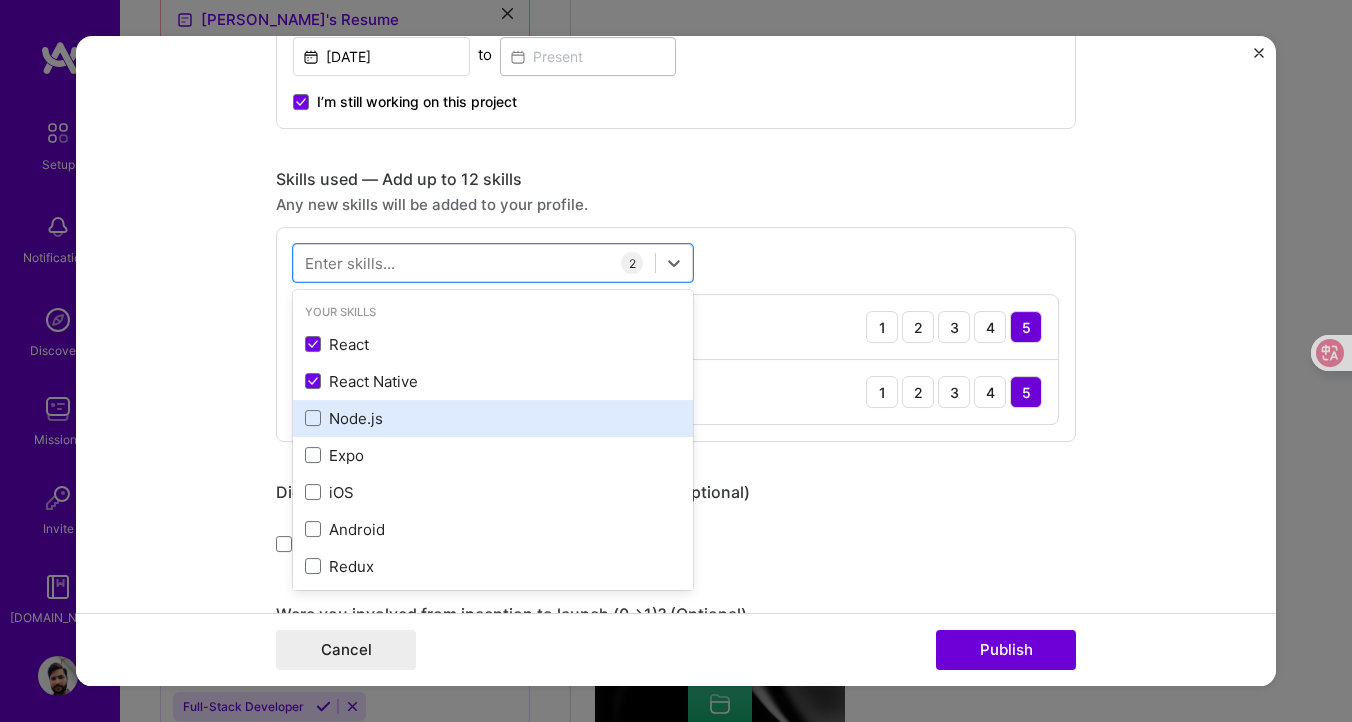 click on "Node.js" at bounding box center [493, 418] 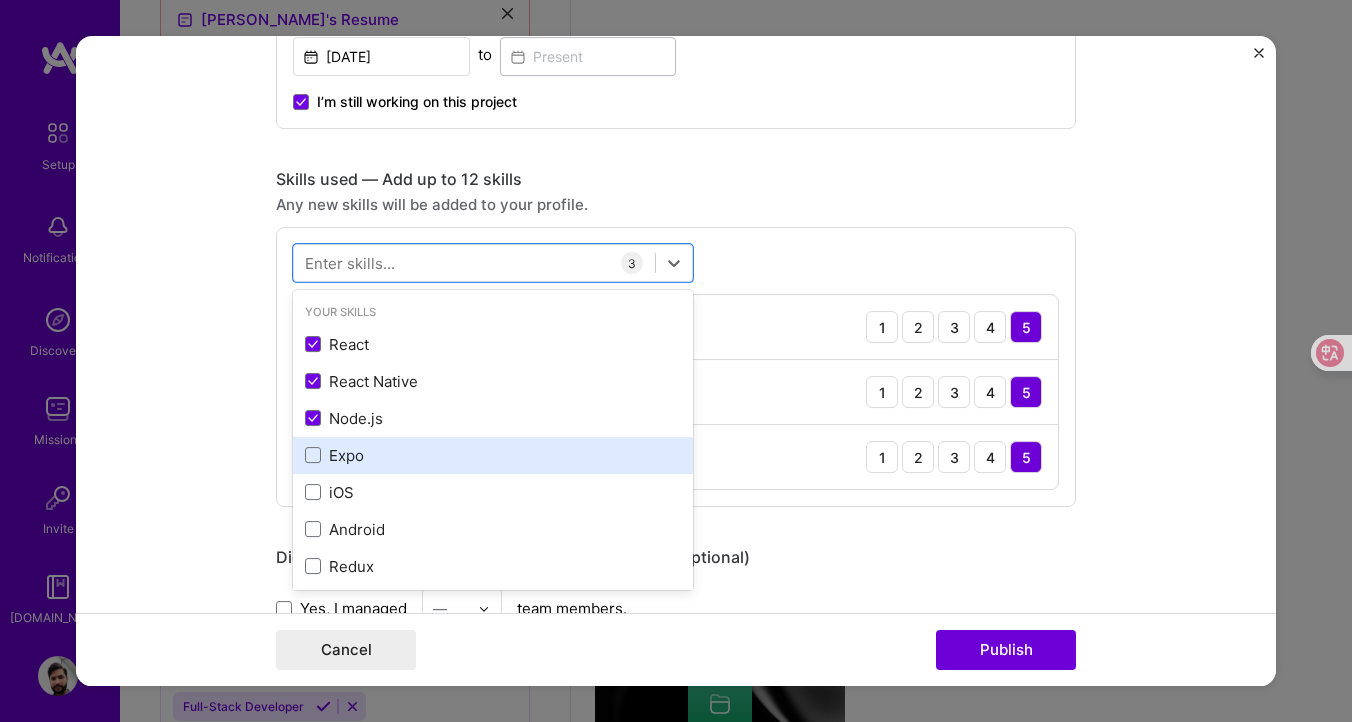 click on "Expo" at bounding box center [493, 455] 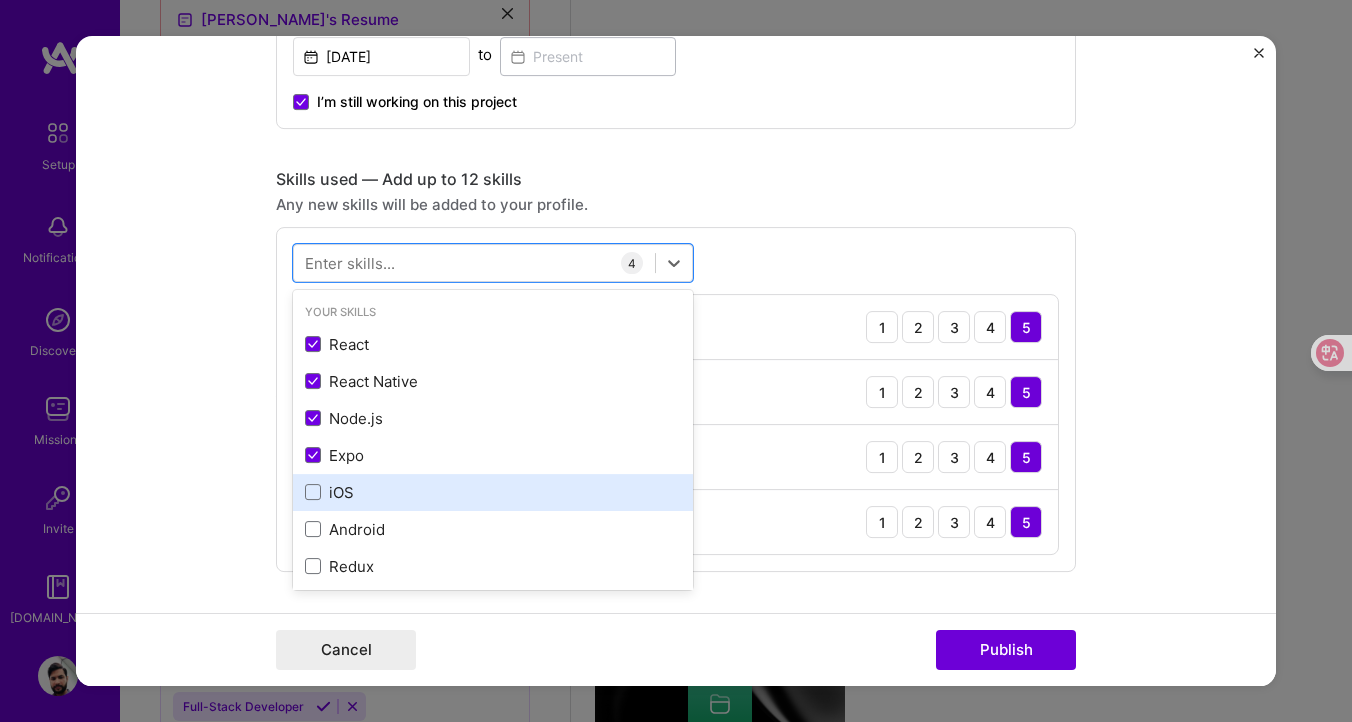 click on "iOS" at bounding box center (493, 492) 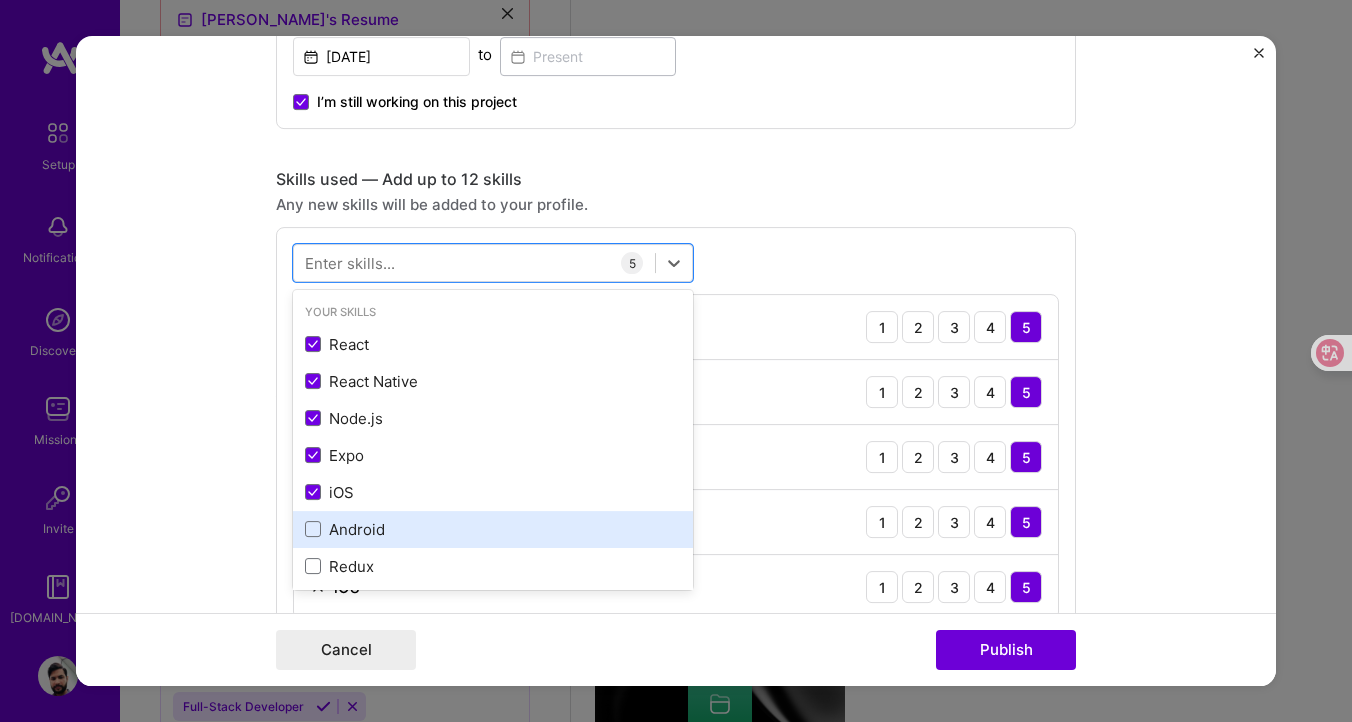 click on "Android" at bounding box center [493, 529] 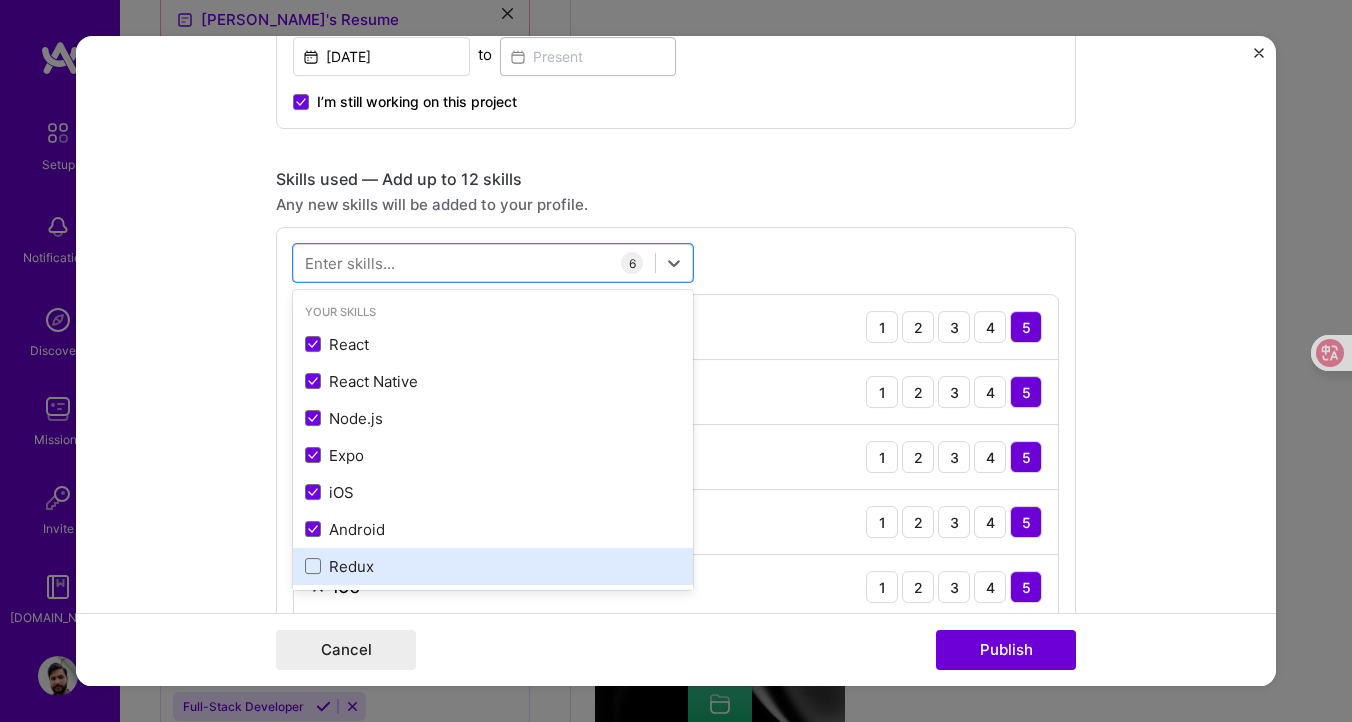 click on "Redux" at bounding box center [493, 566] 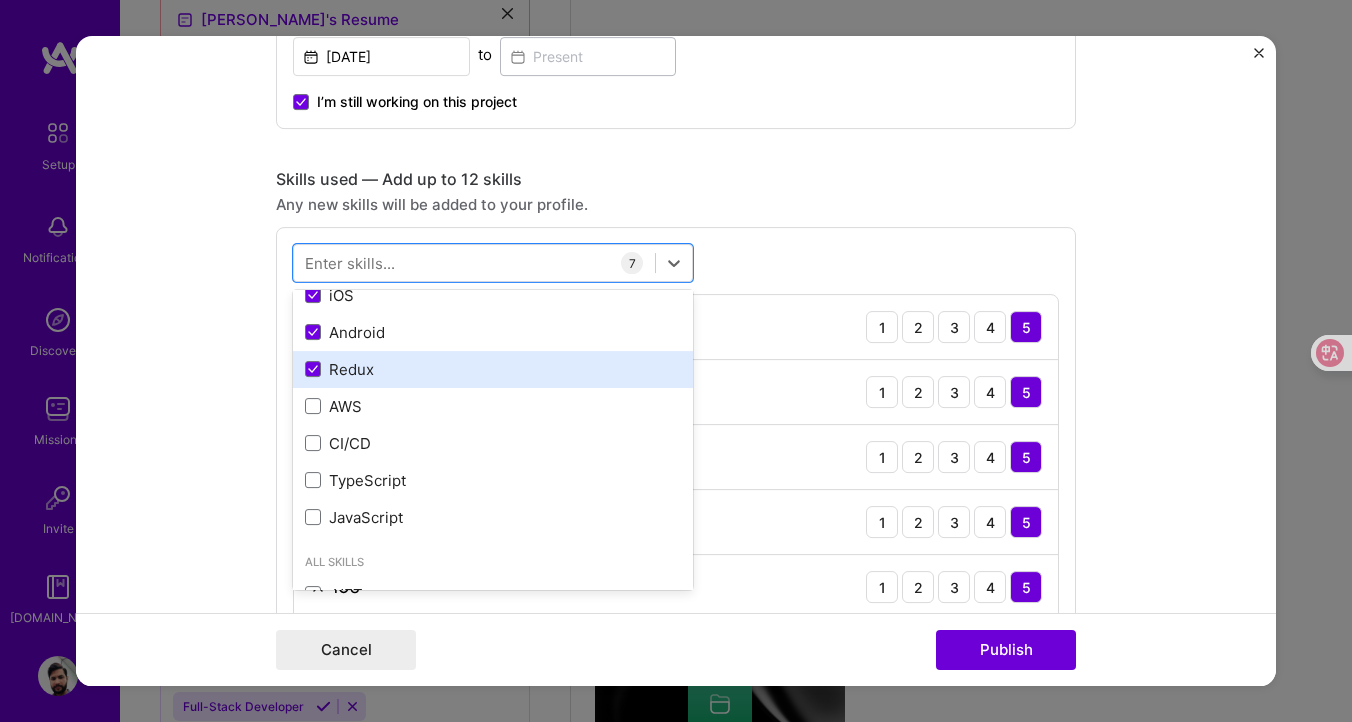 scroll, scrollTop: 198, scrollLeft: 0, axis: vertical 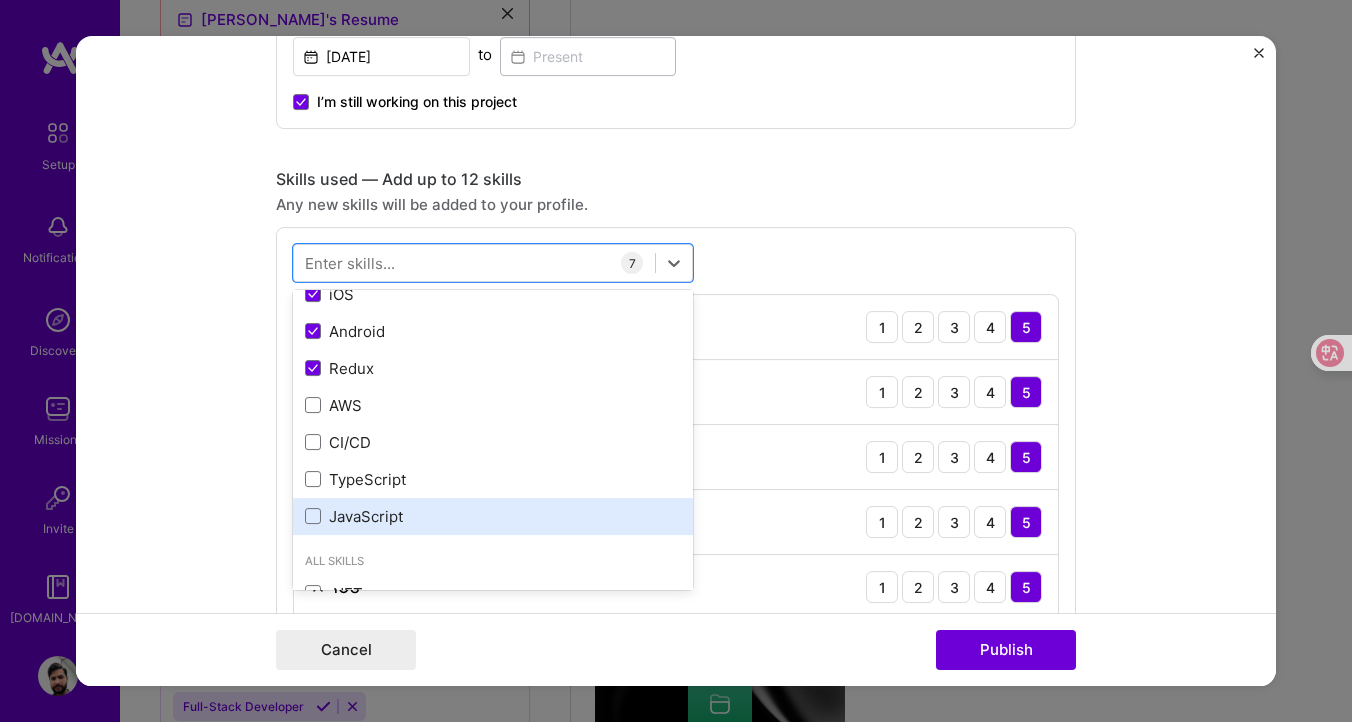 click on "JavaScript" at bounding box center (493, 516) 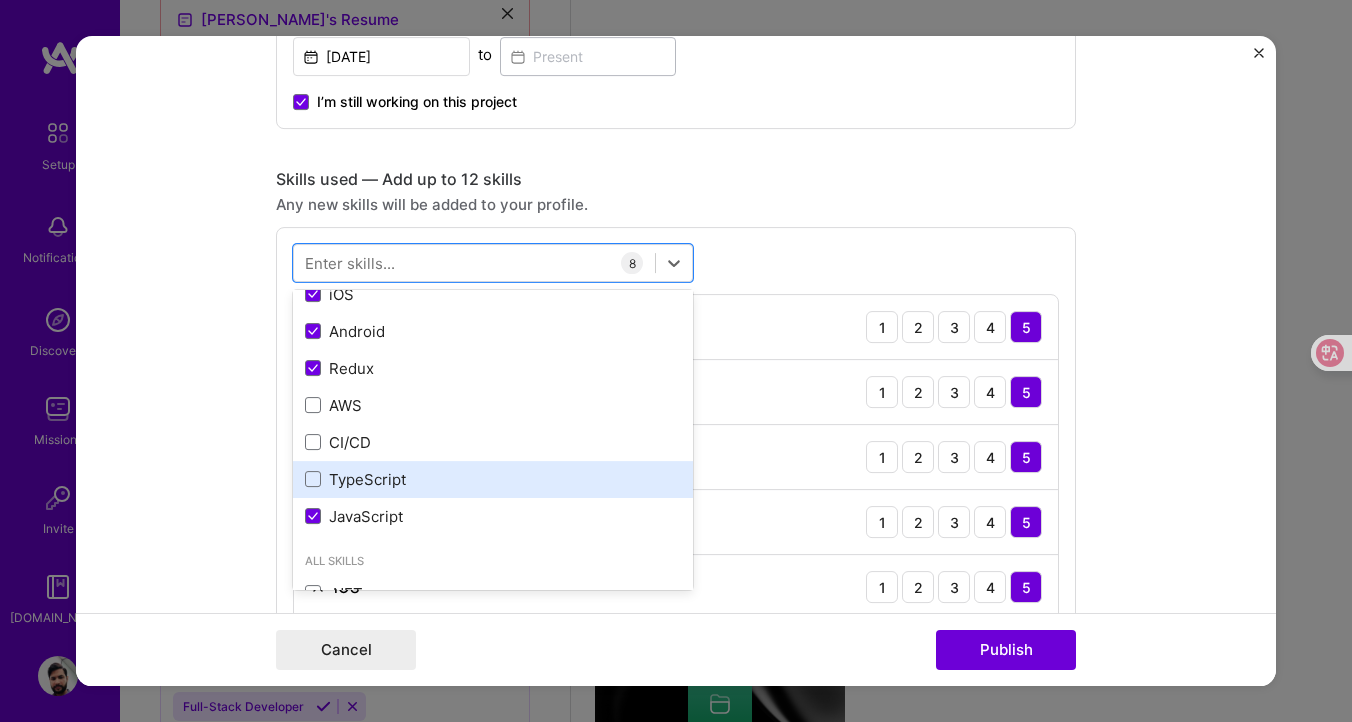 click on "TypeScript" at bounding box center [493, 479] 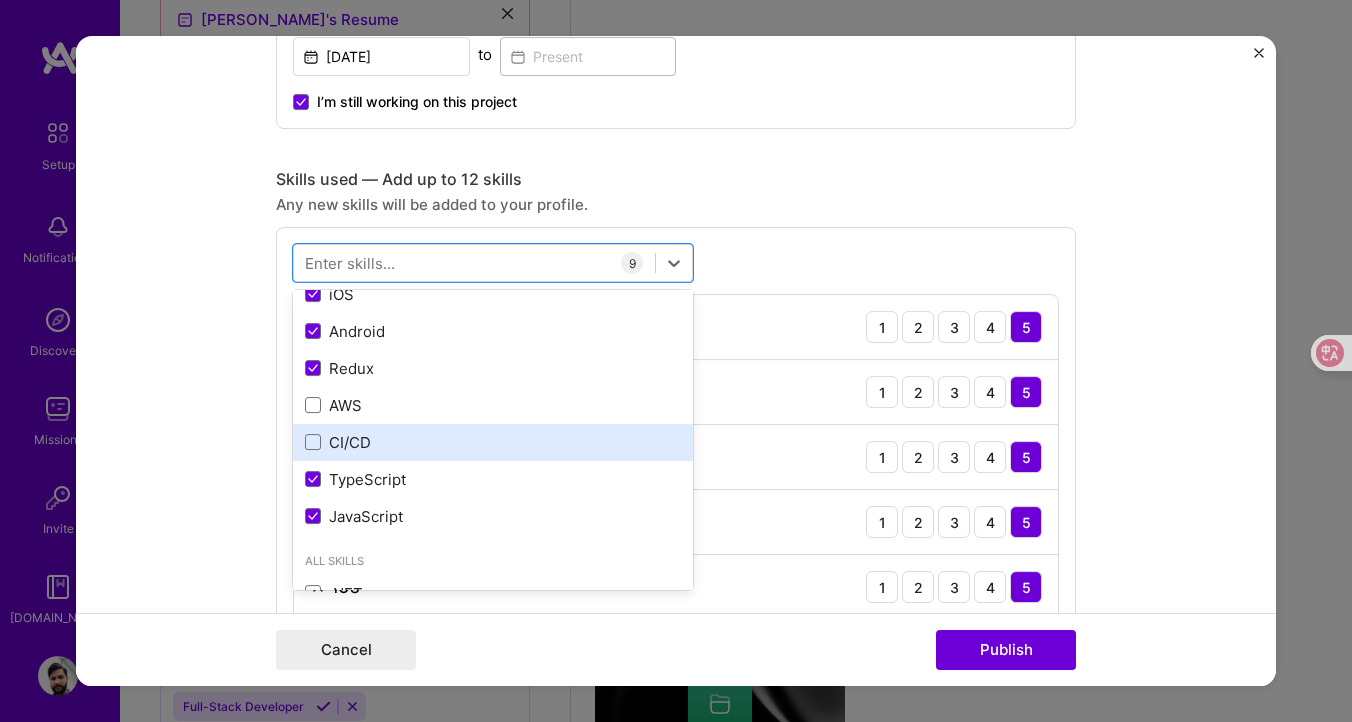 click on "CI/CD" at bounding box center [493, 442] 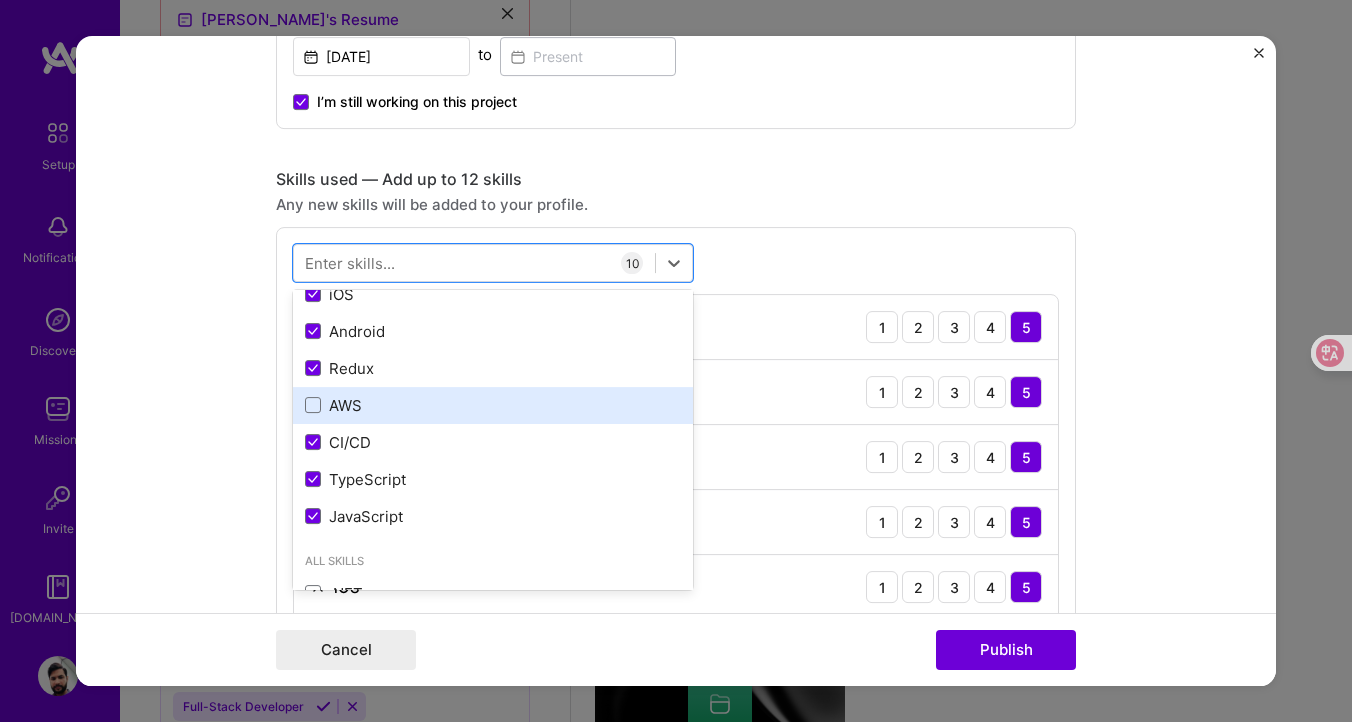 click on "AWS" at bounding box center (493, 405) 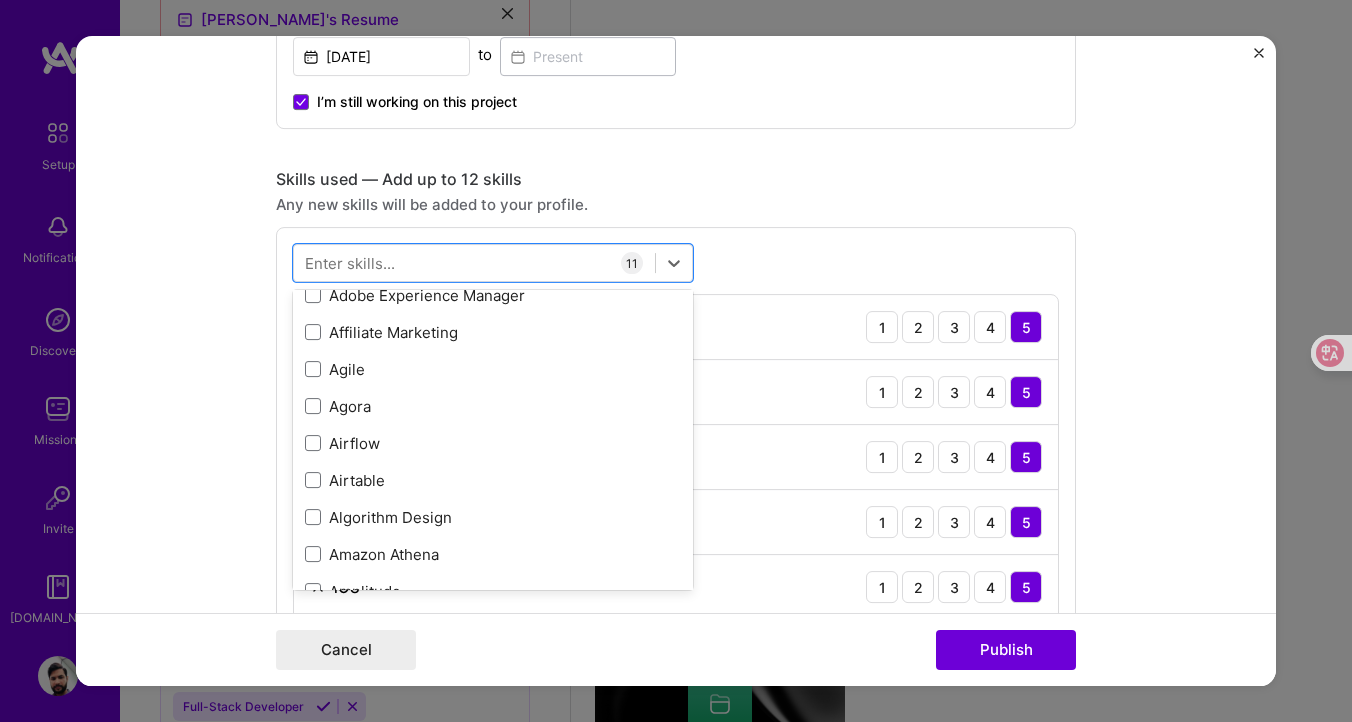 scroll, scrollTop: 1142, scrollLeft: 0, axis: vertical 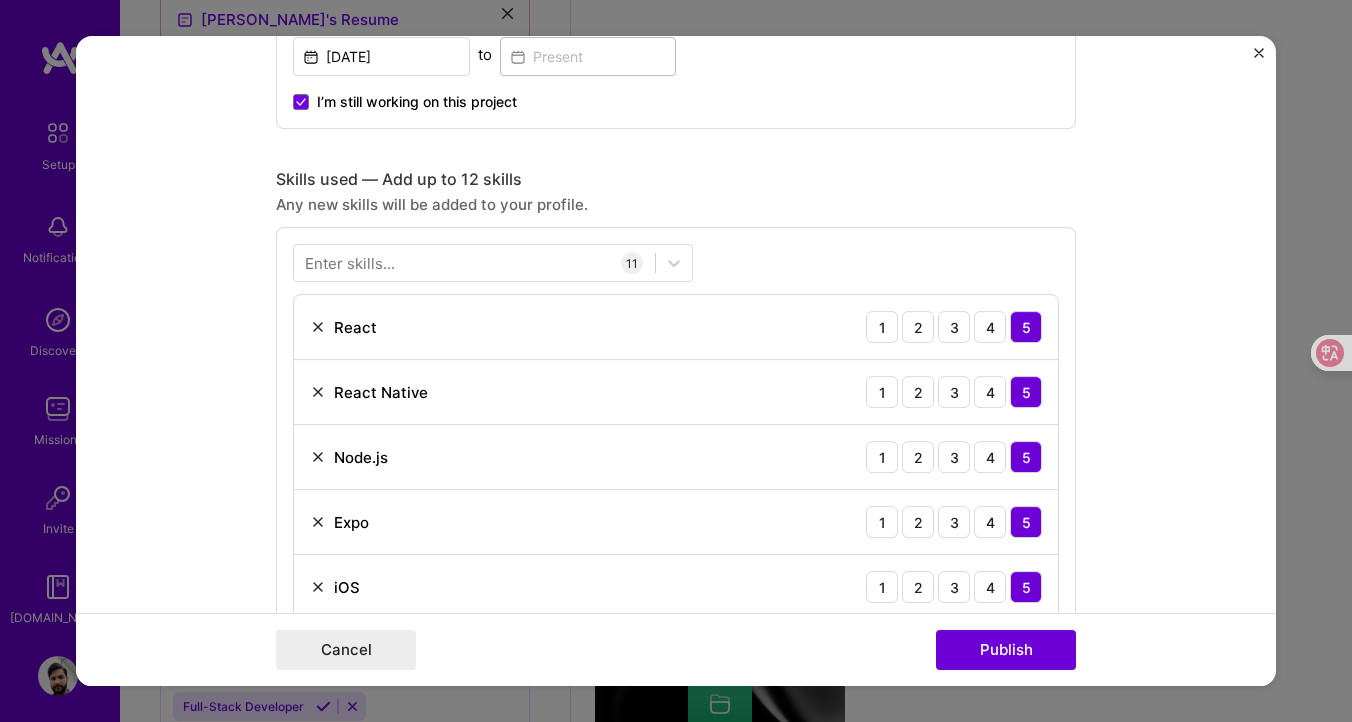 click on "Editing suggested project This project is suggested based on your LinkedIn, resume or [DOMAIN_NAME] activity. Project title Company BetterRoaming
Project industry Industry 1 Project Link (Optional)
Drag and drop an image or   Upload file Upload file We recommend uploading at least 4 images. 1600x1200px or higher recommended. Max 5MB each. Role Select role type [DATE]
to
I’m still working on this project Skills used — Add up to 12 skills Any new skills will be added to your profile. Enter skills... 11 React 1 2 3 4 5 React Native 1 2 3 4 5 Node.js 1 2 3 4 5 Expo 1 2 3 4 5 iOS 1 2 3 4 5 Android 1 2 3 4 5 Redux 1 2 3 4 5 JavaScript 1 2 3 4 5 TypeScript 1 2 3 4 5 CI/CD 1 2 3 4 5 AWS 1 2 3 4 5 Did this role require you to manage team members? (Optional) Yes, I managed — team members. Were you involved from inception to launch (0  ->  1)? (Optional) Zero to one is creation and development of a unique product from the ground up." at bounding box center [676, 361] 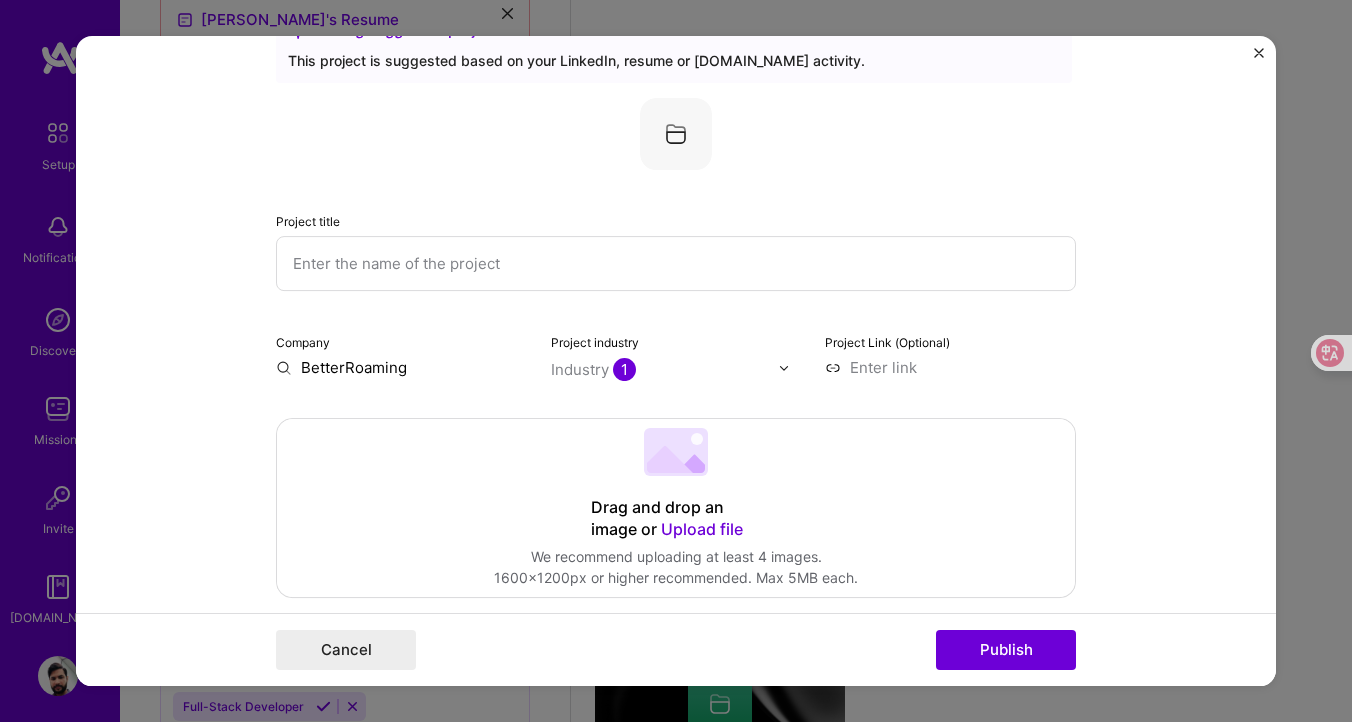 scroll, scrollTop: 0, scrollLeft: 0, axis: both 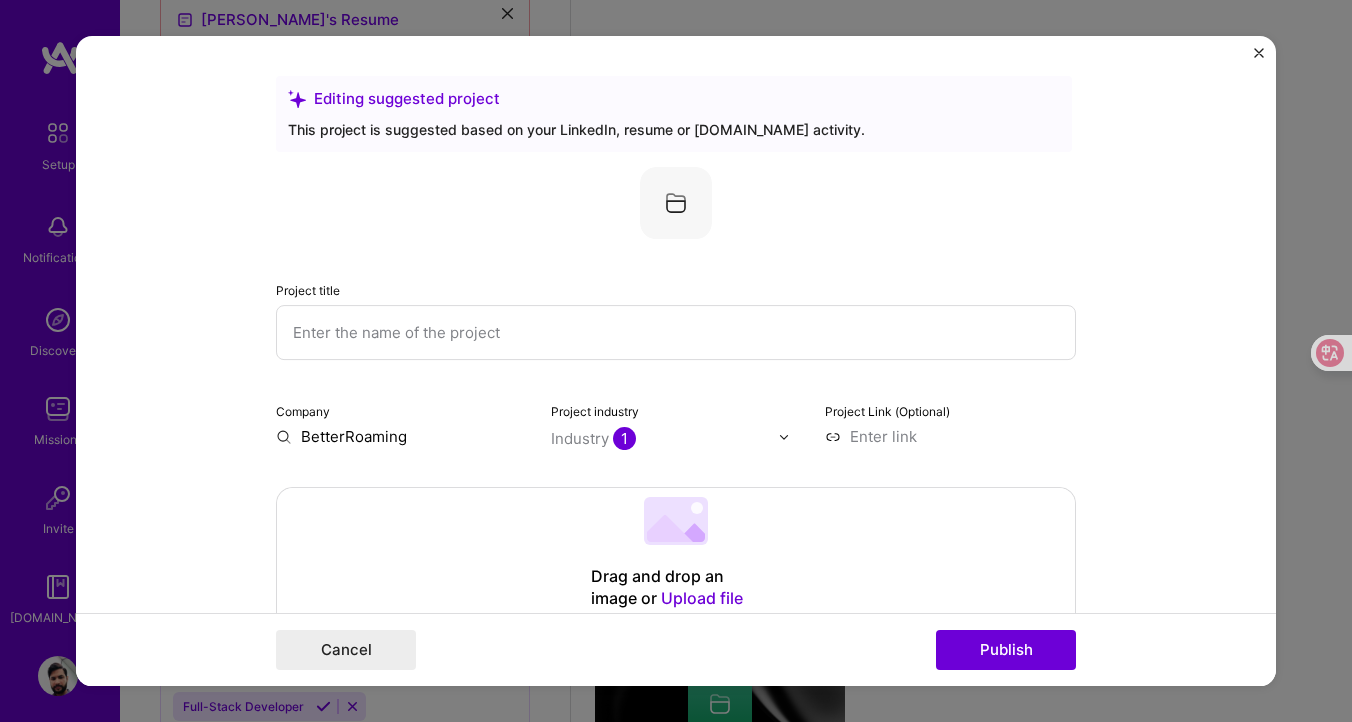 click at bounding box center (676, 332) 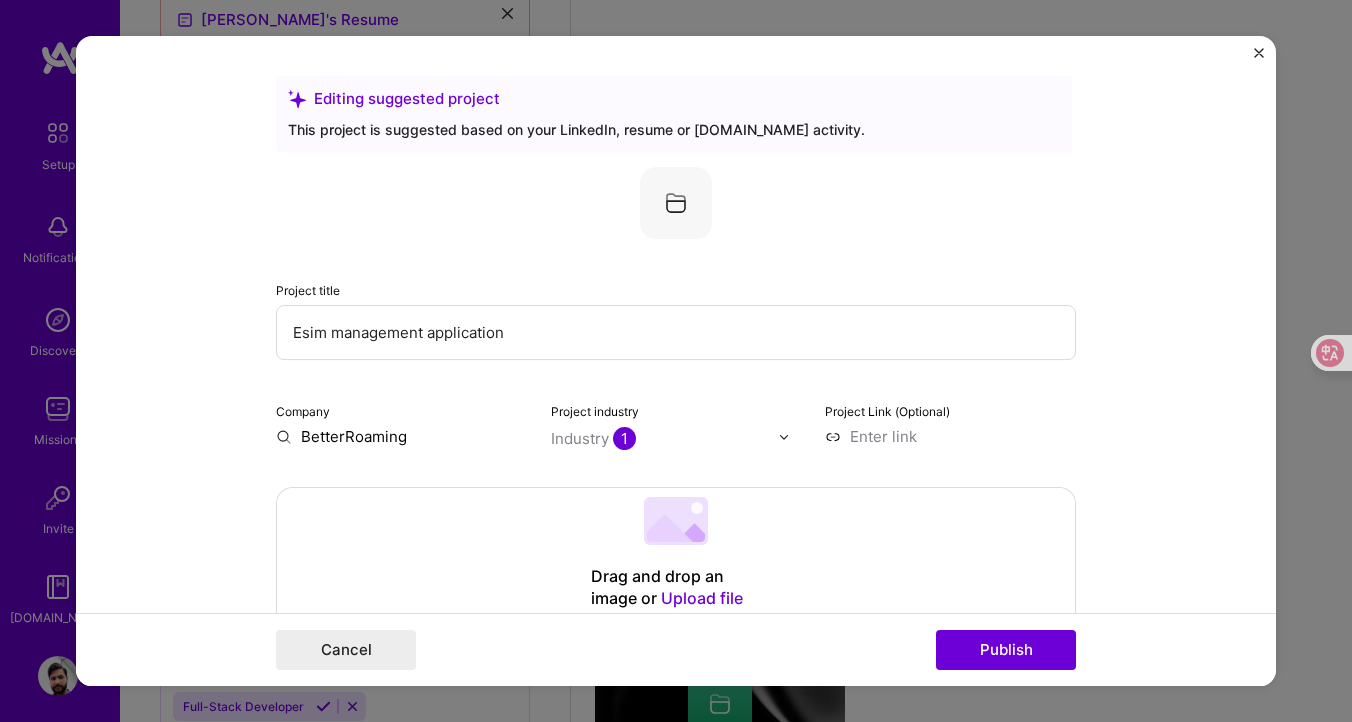 type on "Esim management application" 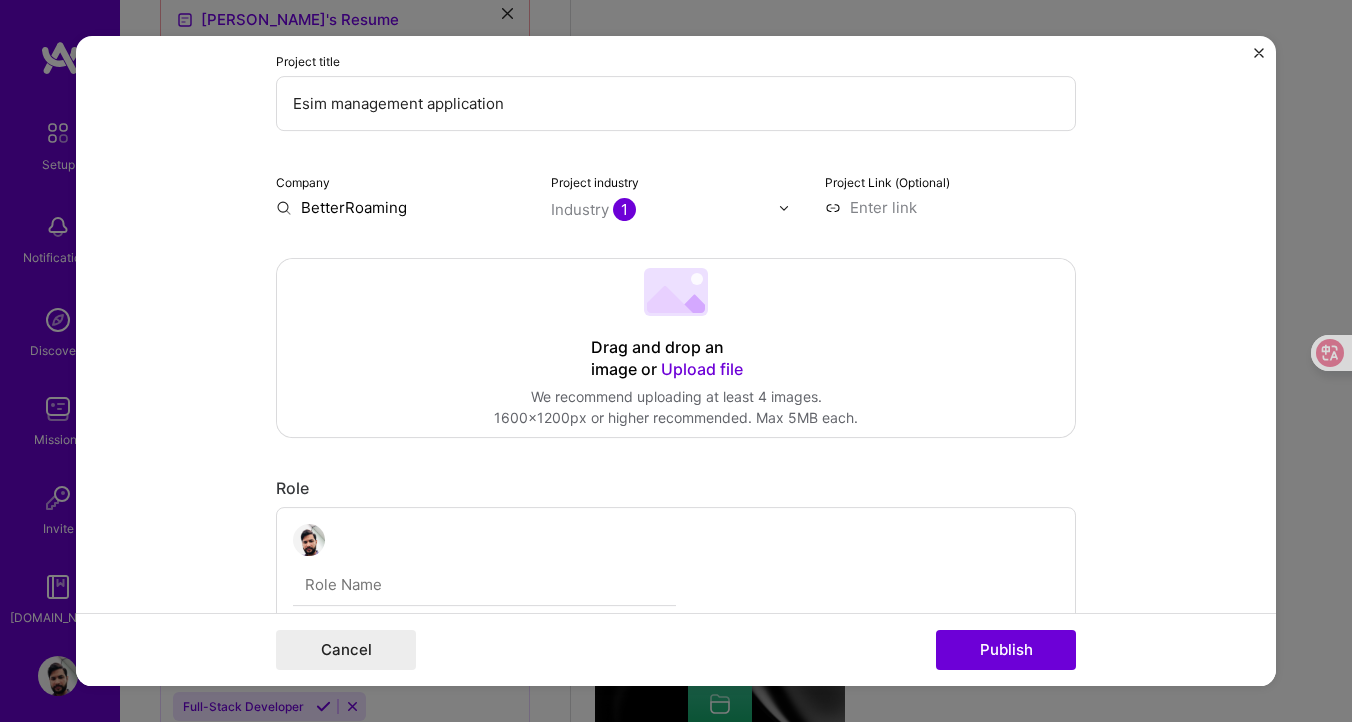 scroll, scrollTop: 237, scrollLeft: 0, axis: vertical 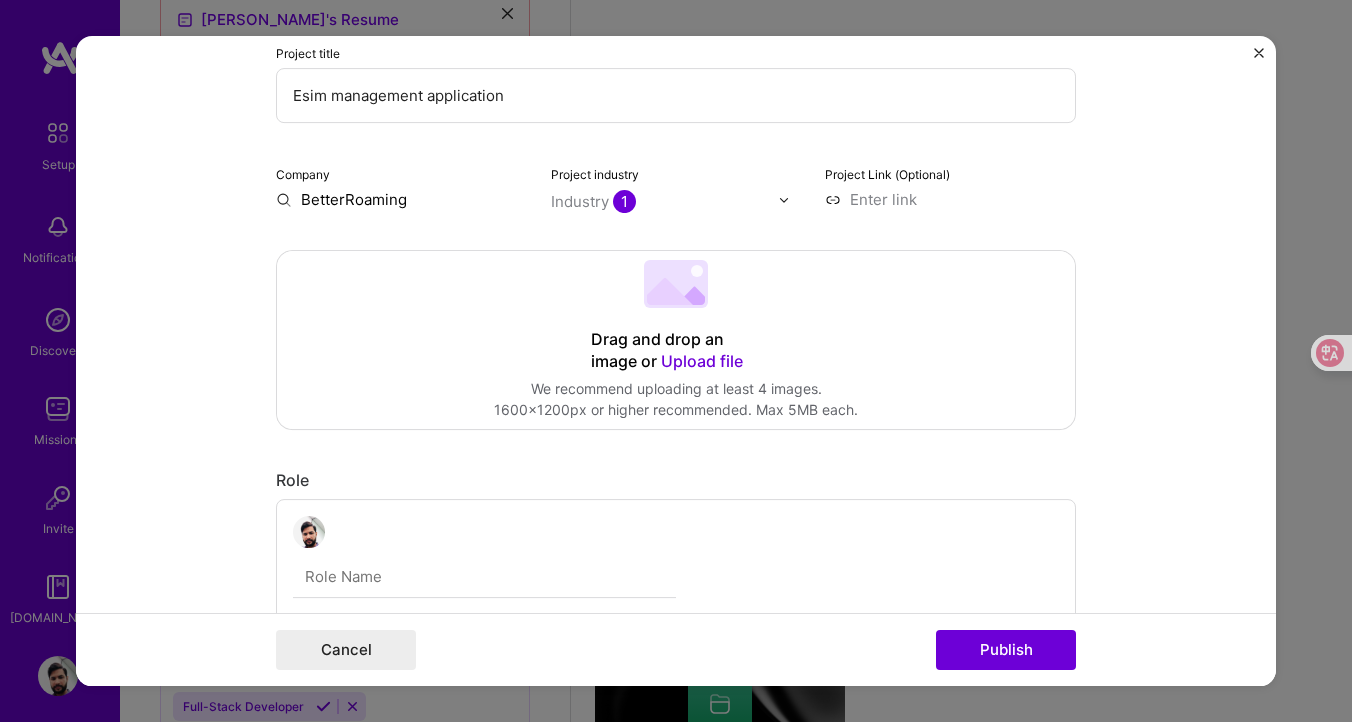 click at bounding box center (950, 199) 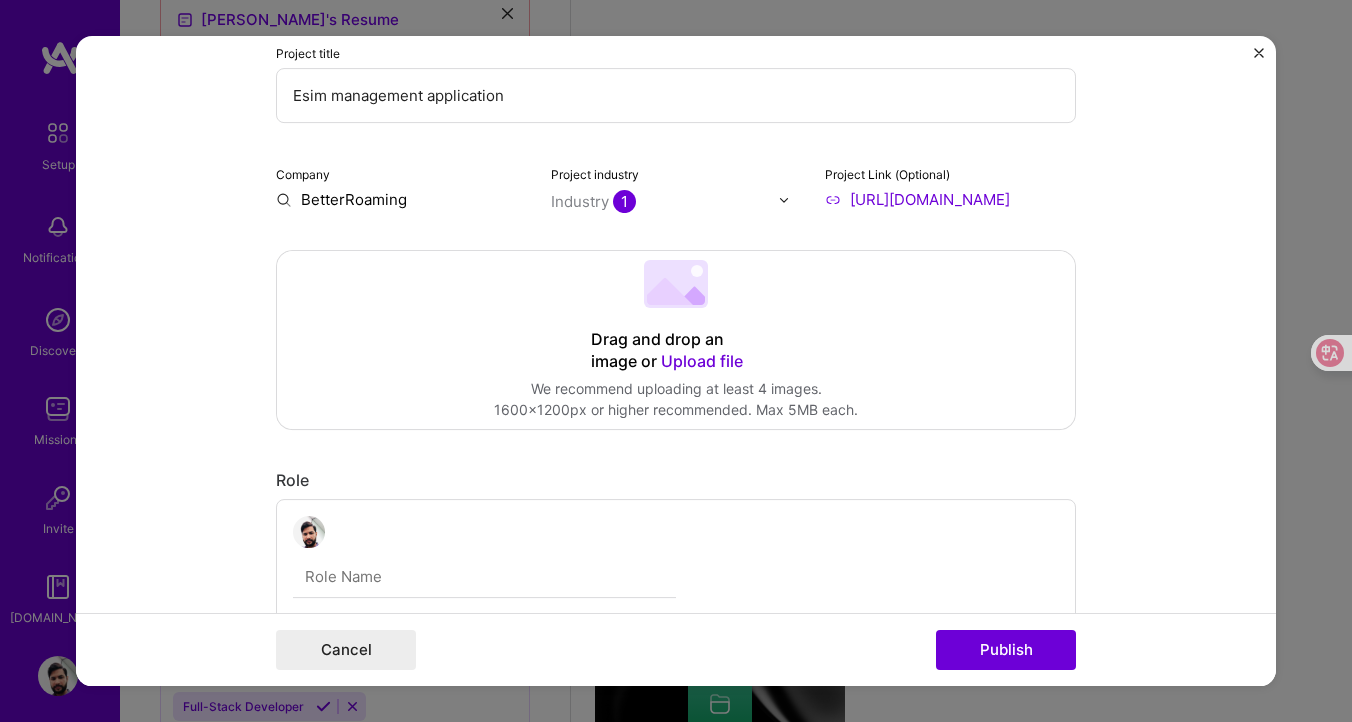 scroll, scrollTop: 0, scrollLeft: 6, axis: horizontal 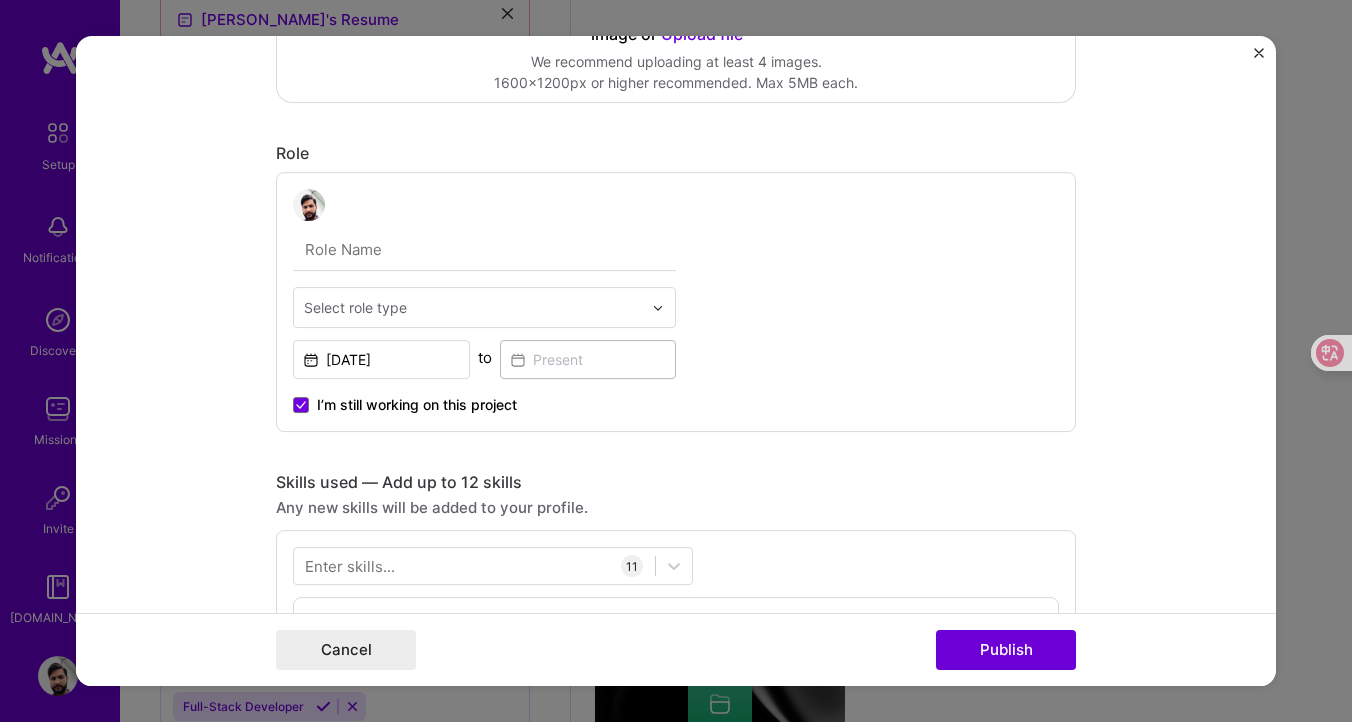 click at bounding box center (484, 250) 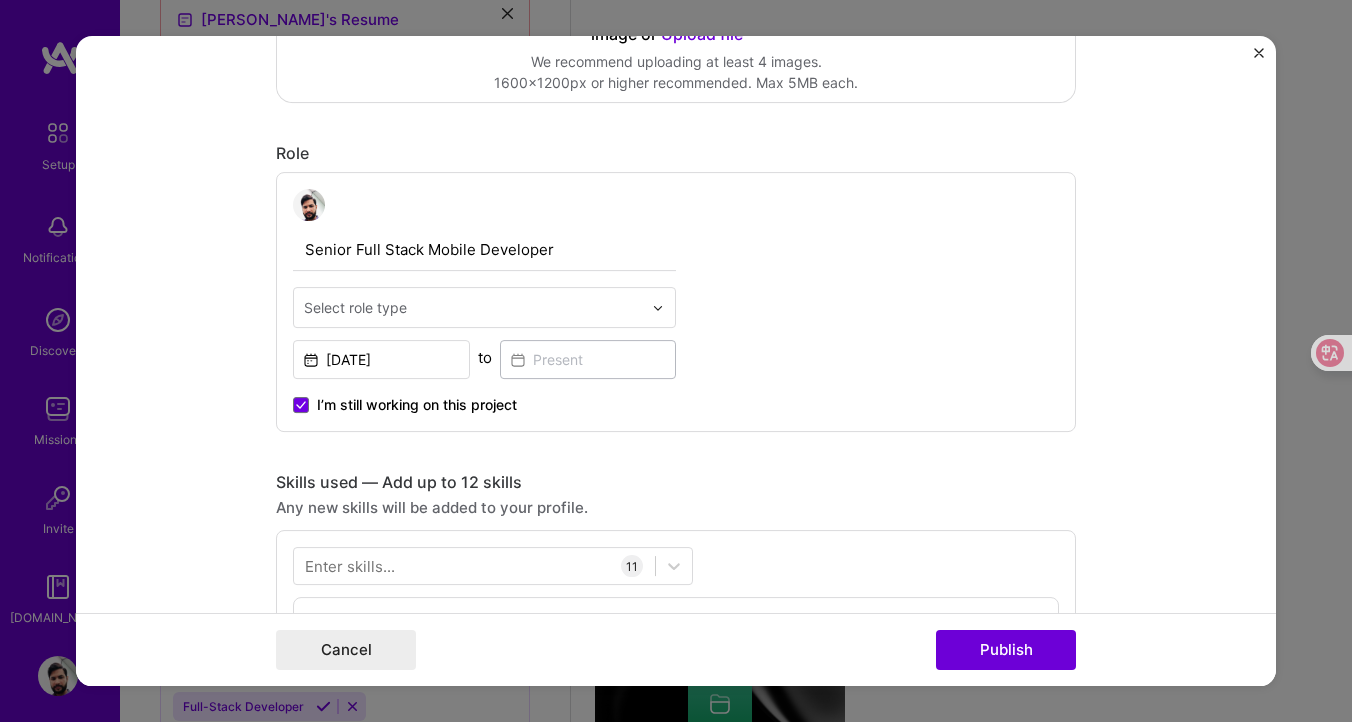 type on "Senior Full Stack Mobile Developer" 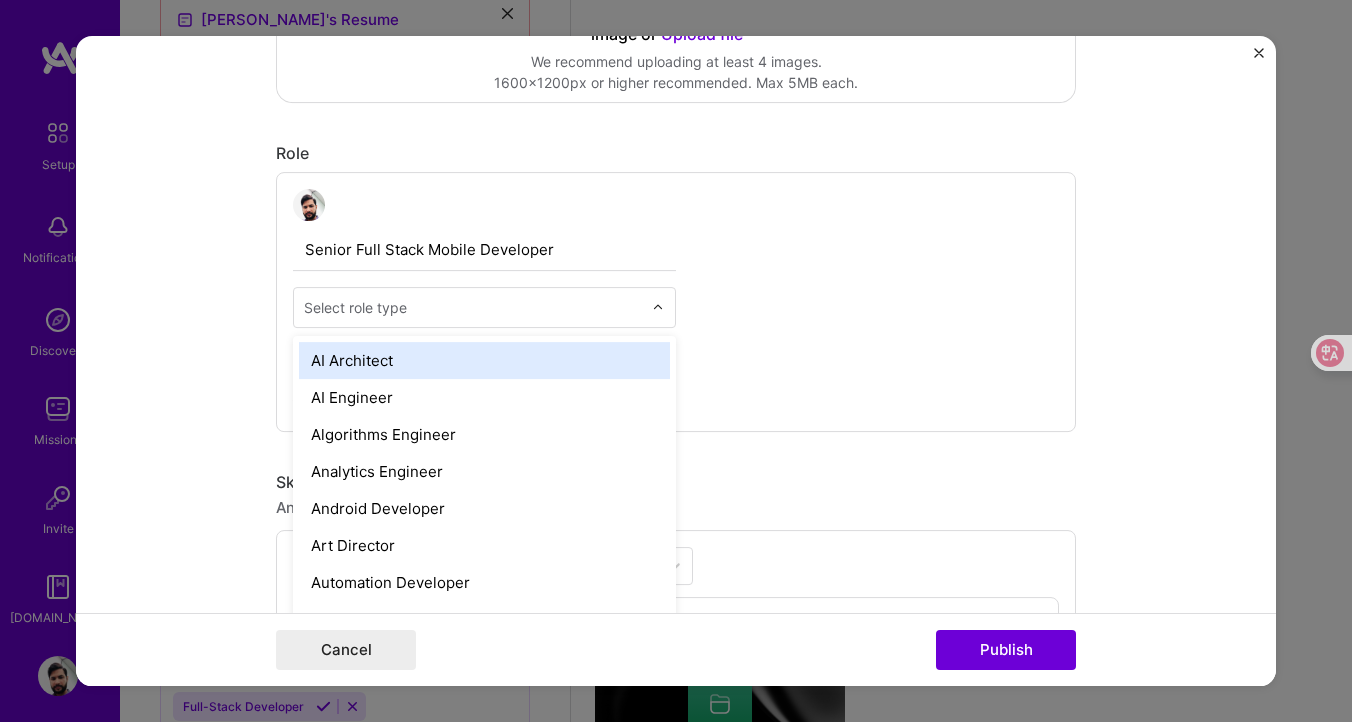 click at bounding box center (473, 307) 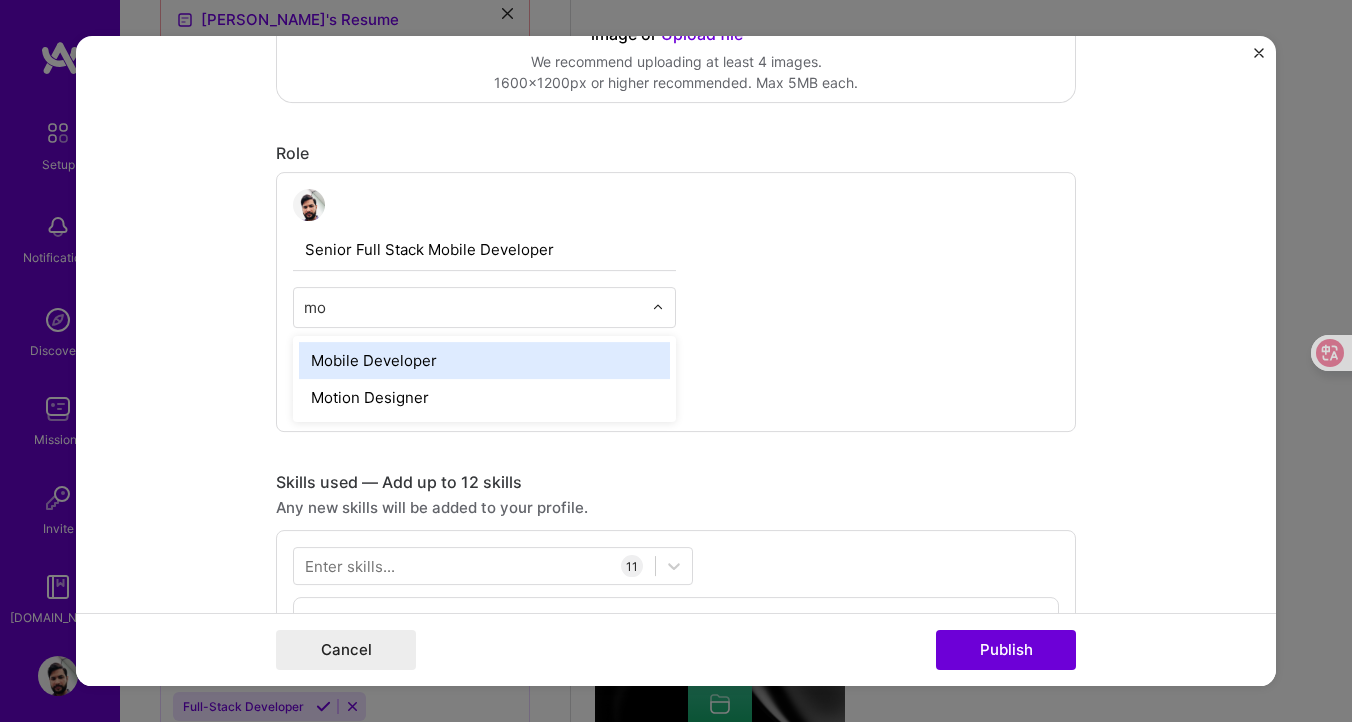 type on "mob" 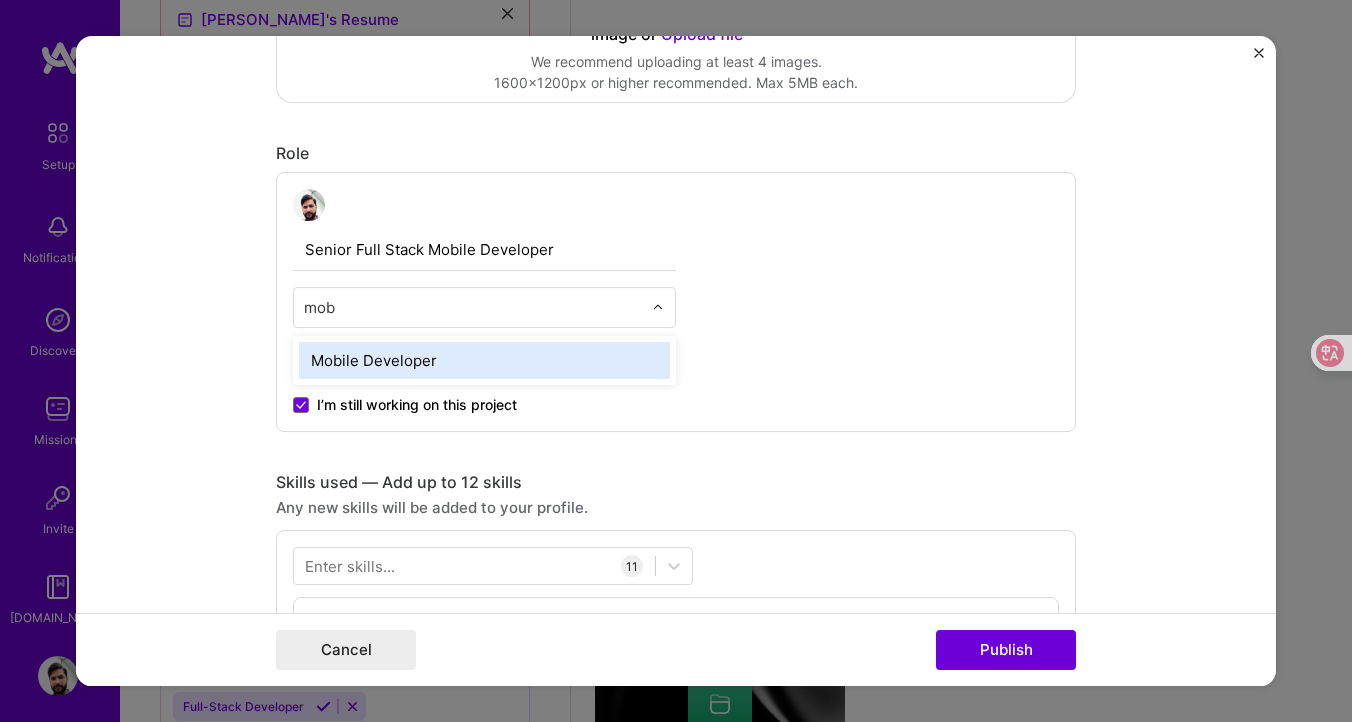 click on "Mobile Developer" at bounding box center [484, 360] 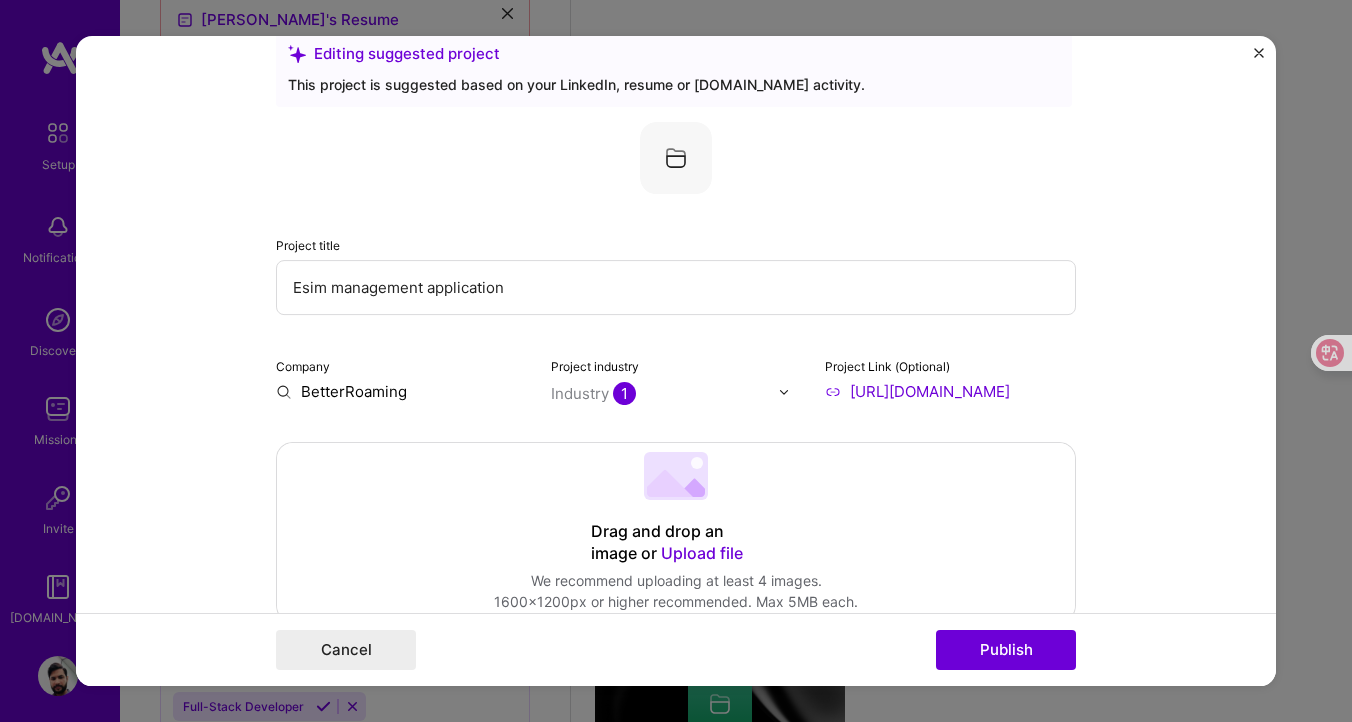 scroll, scrollTop: 53, scrollLeft: 0, axis: vertical 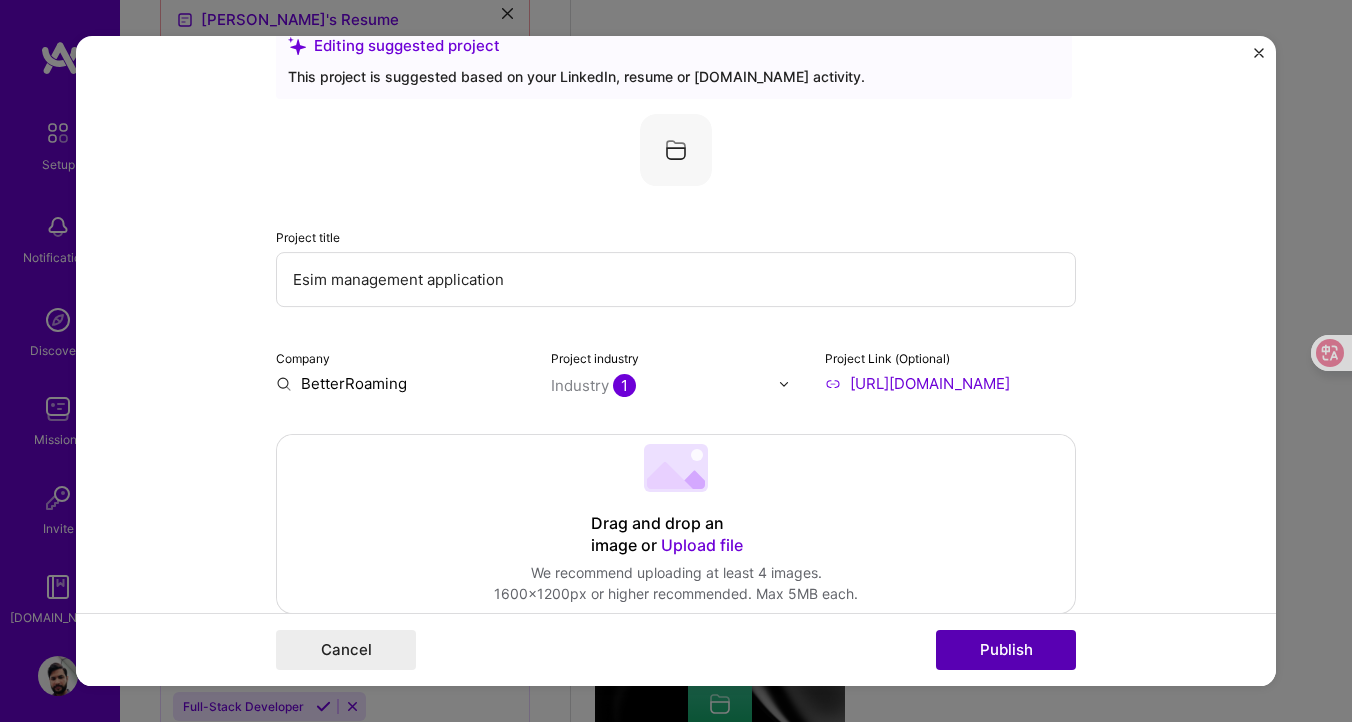 click on "Publish" at bounding box center [1006, 650] 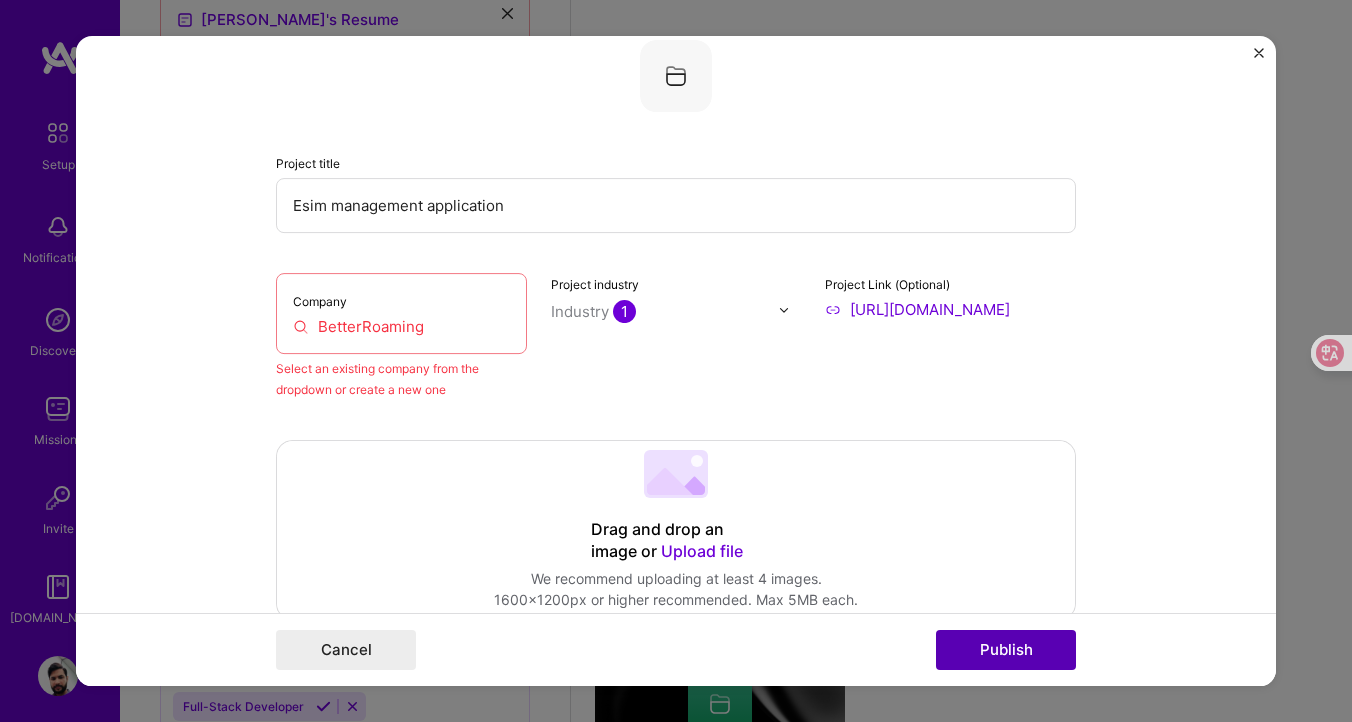scroll, scrollTop: 131, scrollLeft: 0, axis: vertical 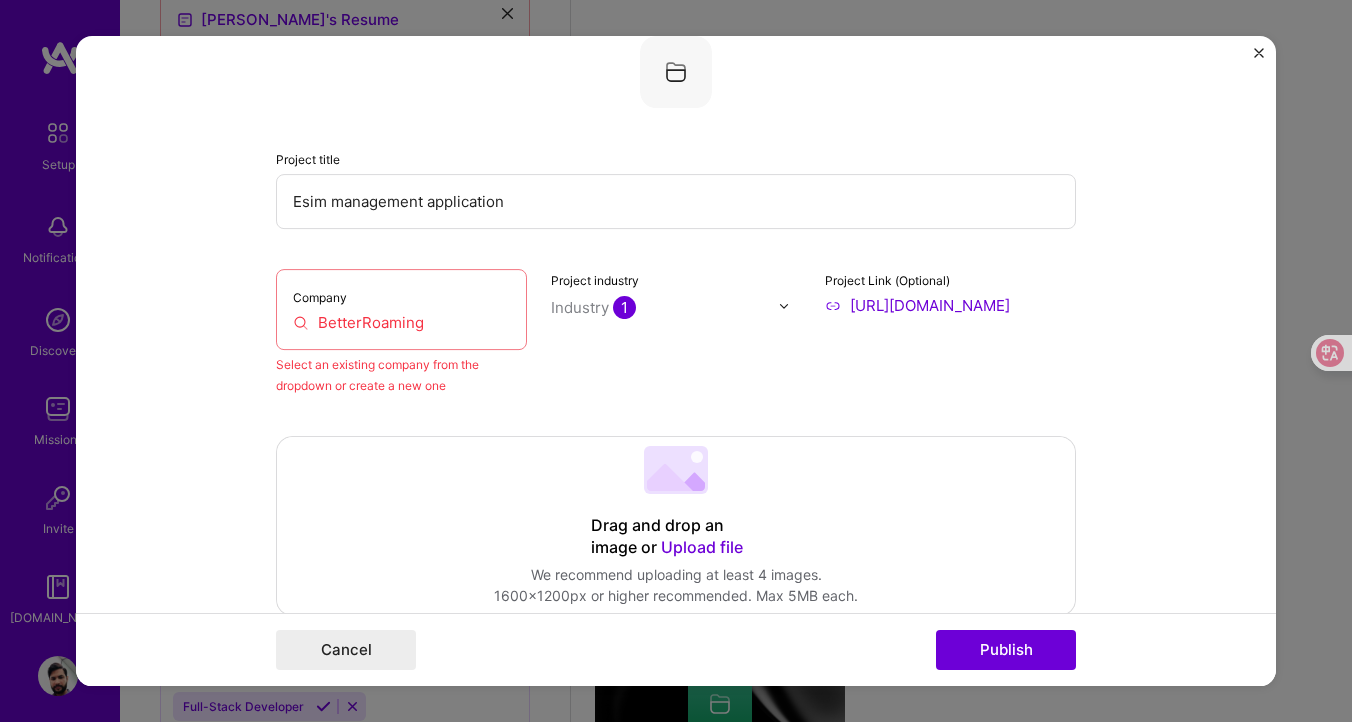 click on "BetterRoaming" at bounding box center [401, 322] 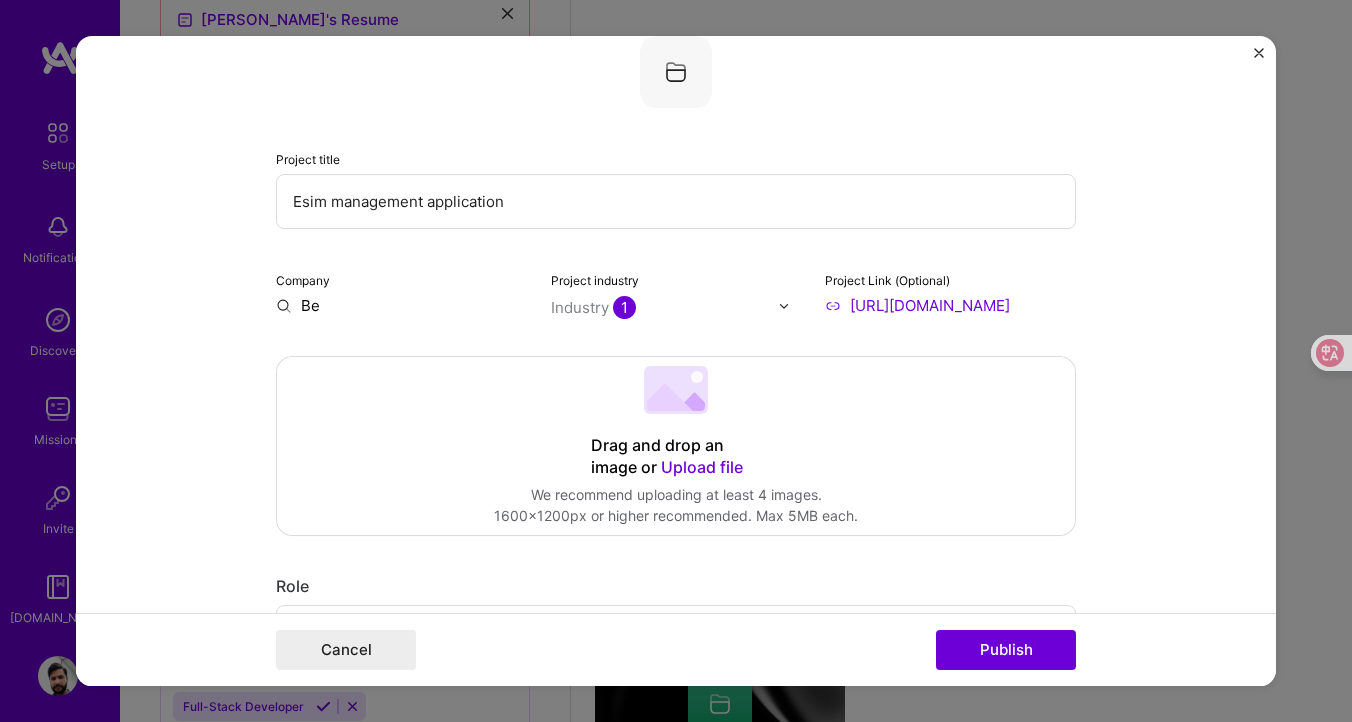 type on "B" 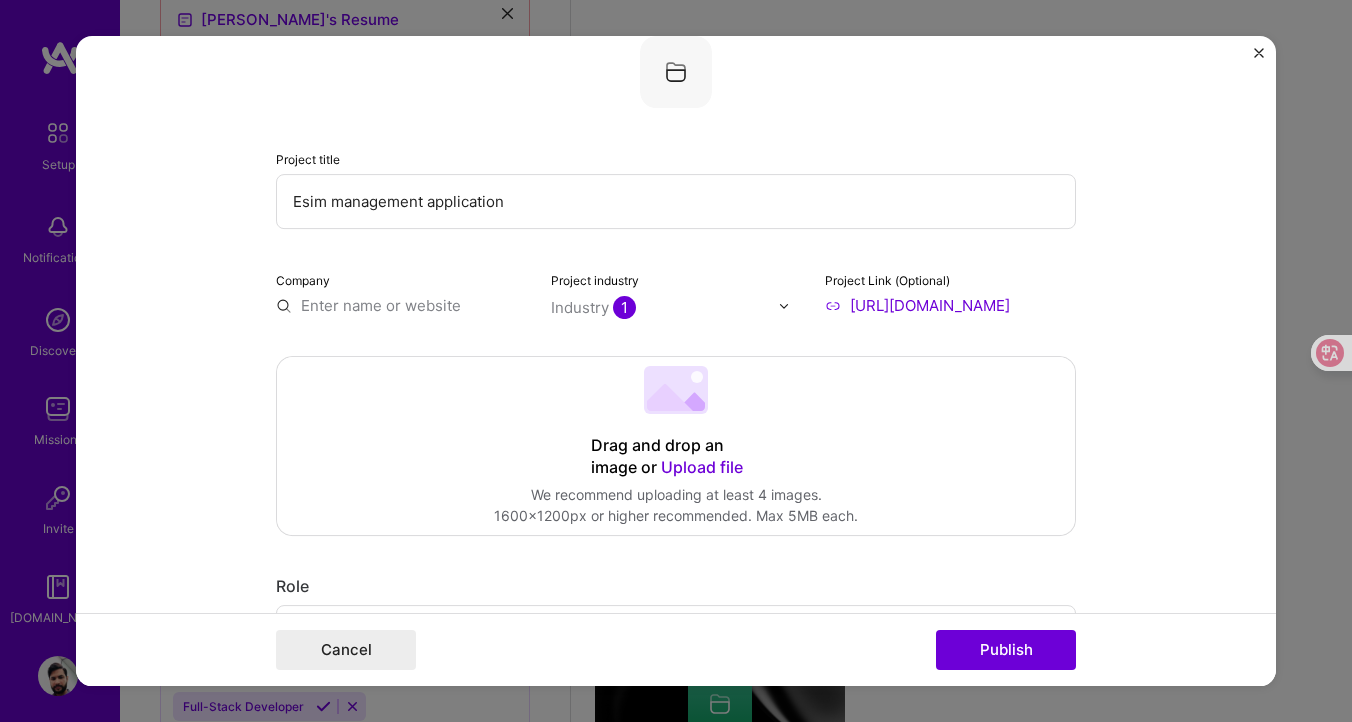 click at bounding box center [401, 305] 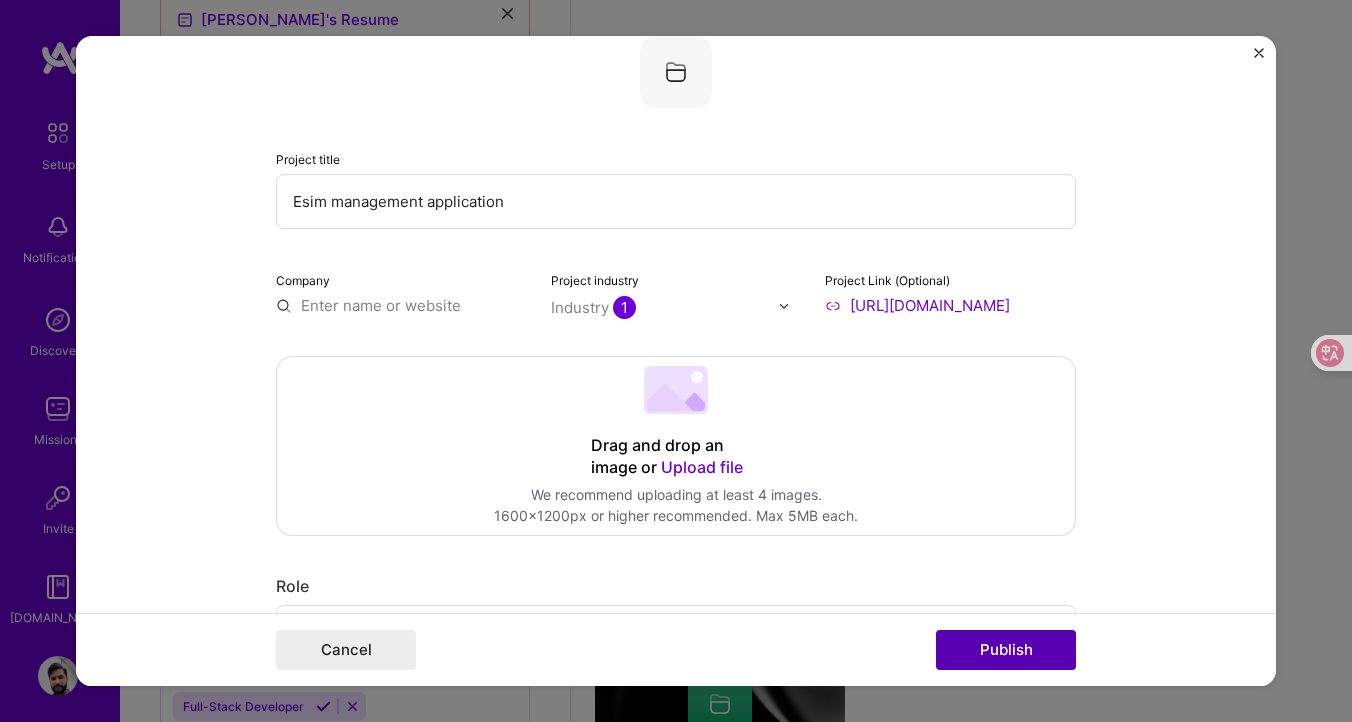 click on "Publish" at bounding box center (1006, 650) 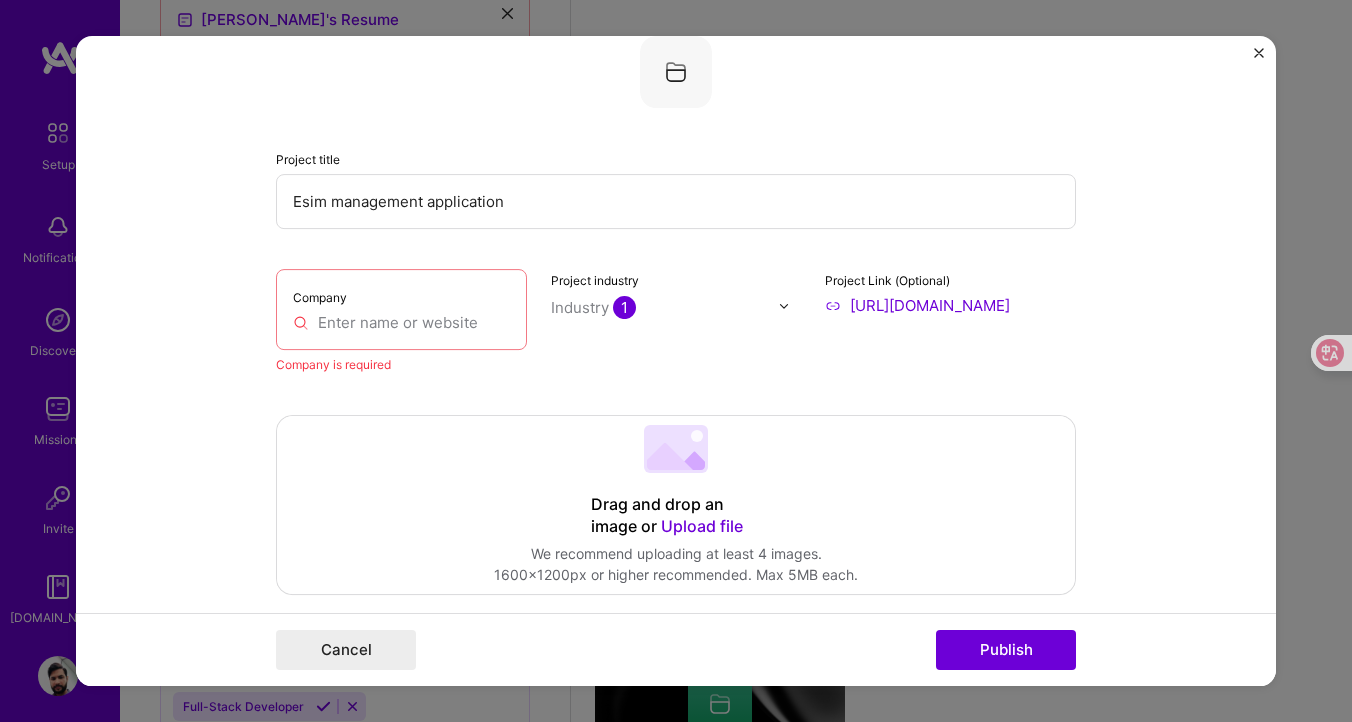 click at bounding box center (401, 322) 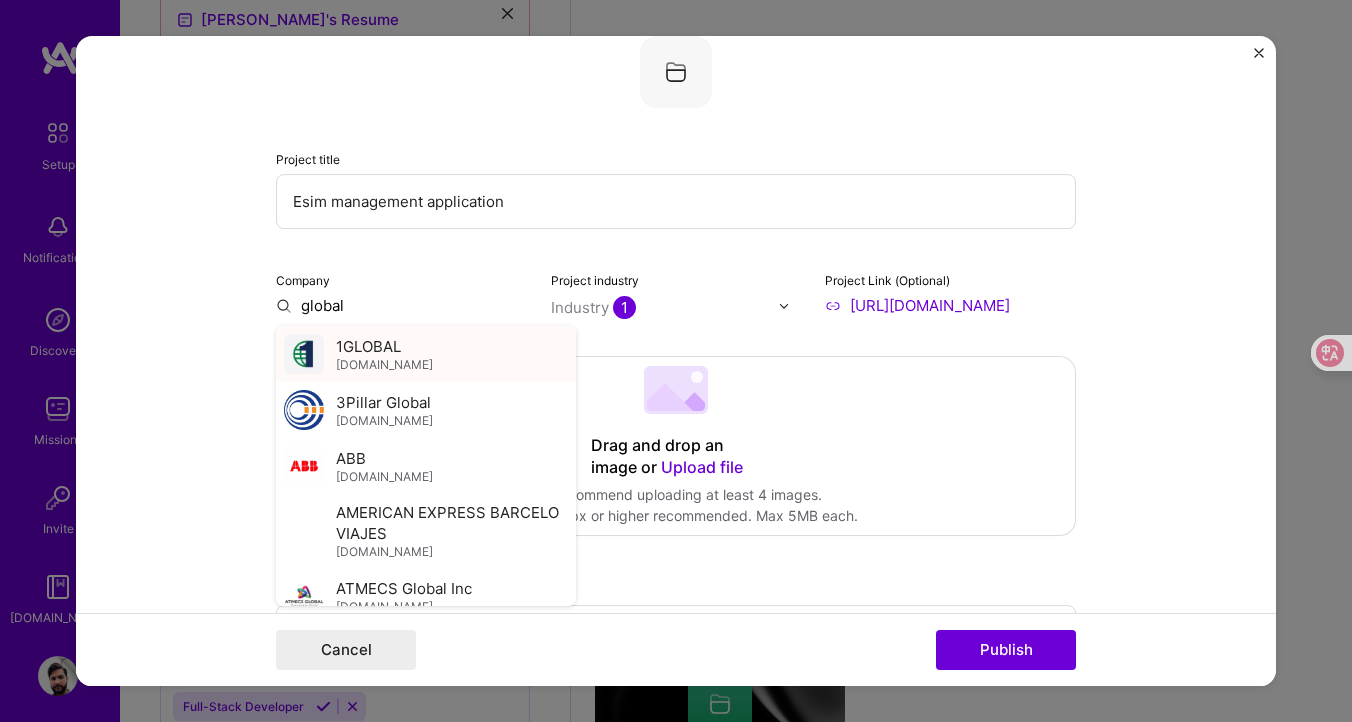 click on "[DOMAIN_NAME]" at bounding box center (384, 365) 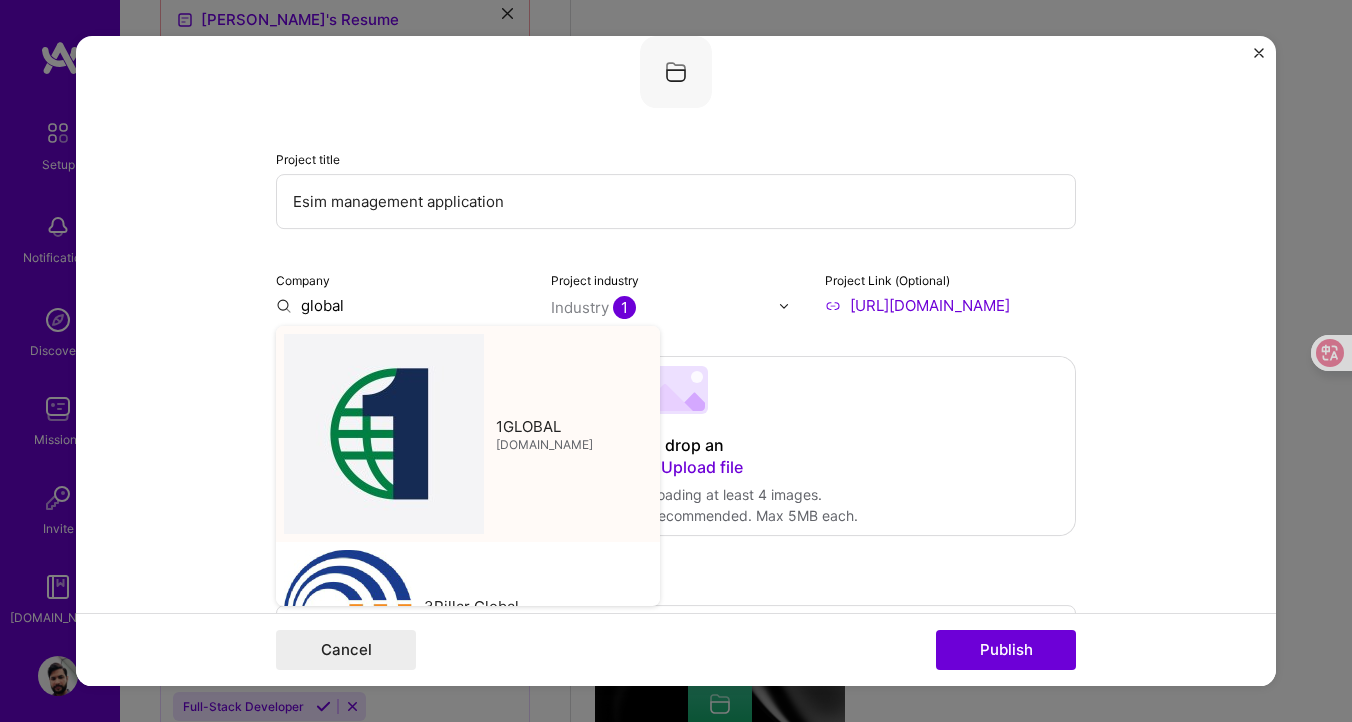 type on "1GLOBAL" 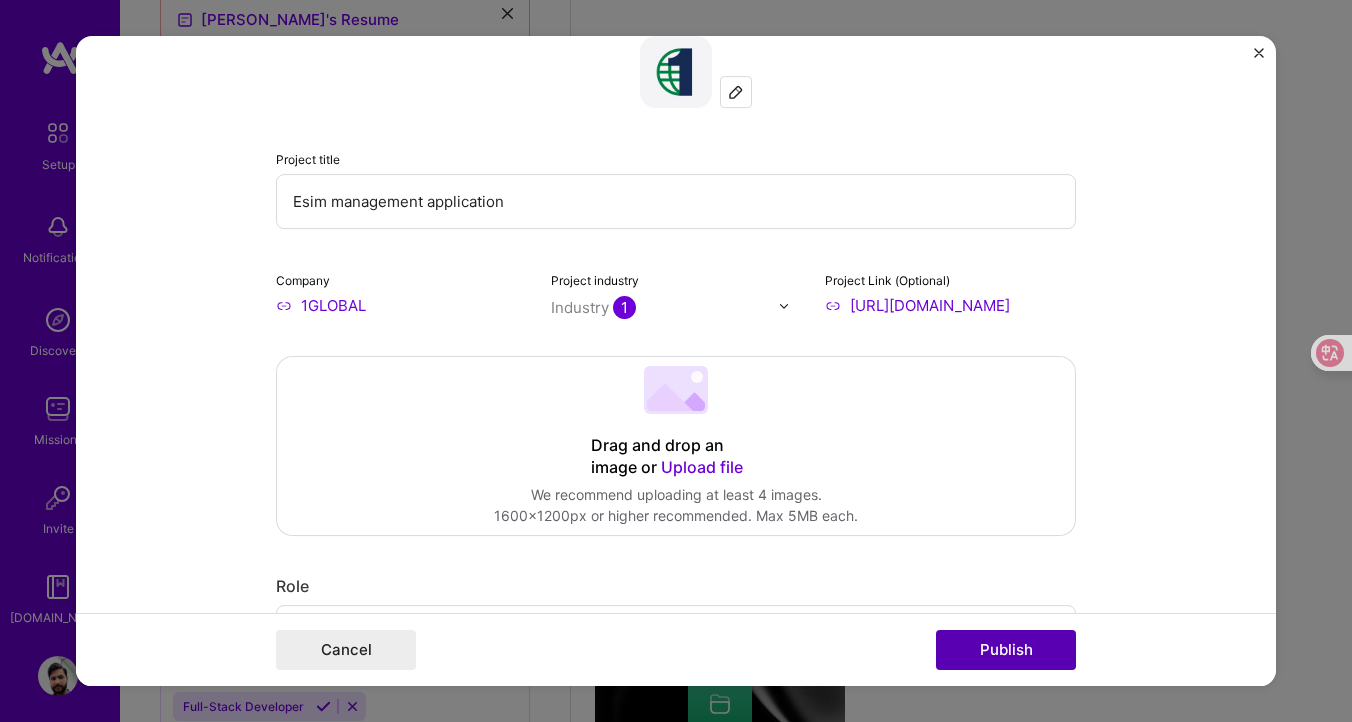 click on "Publish" at bounding box center (1006, 650) 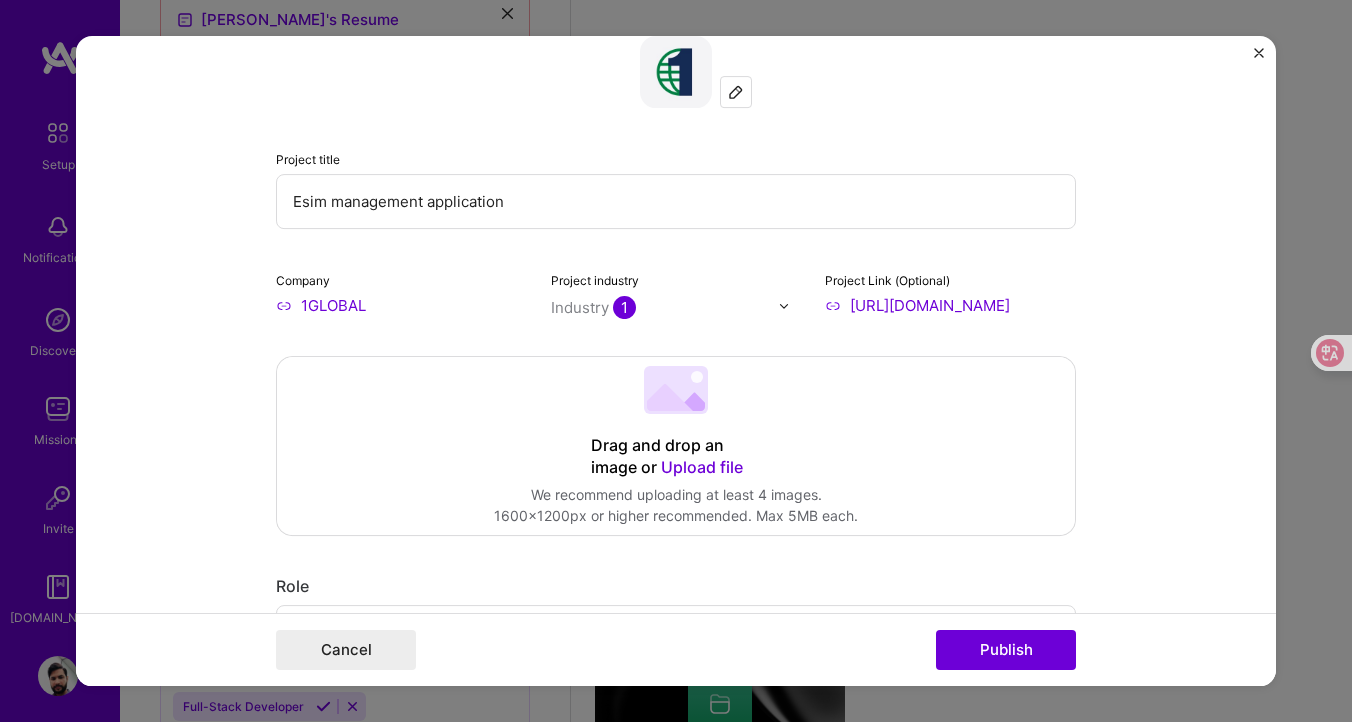 type 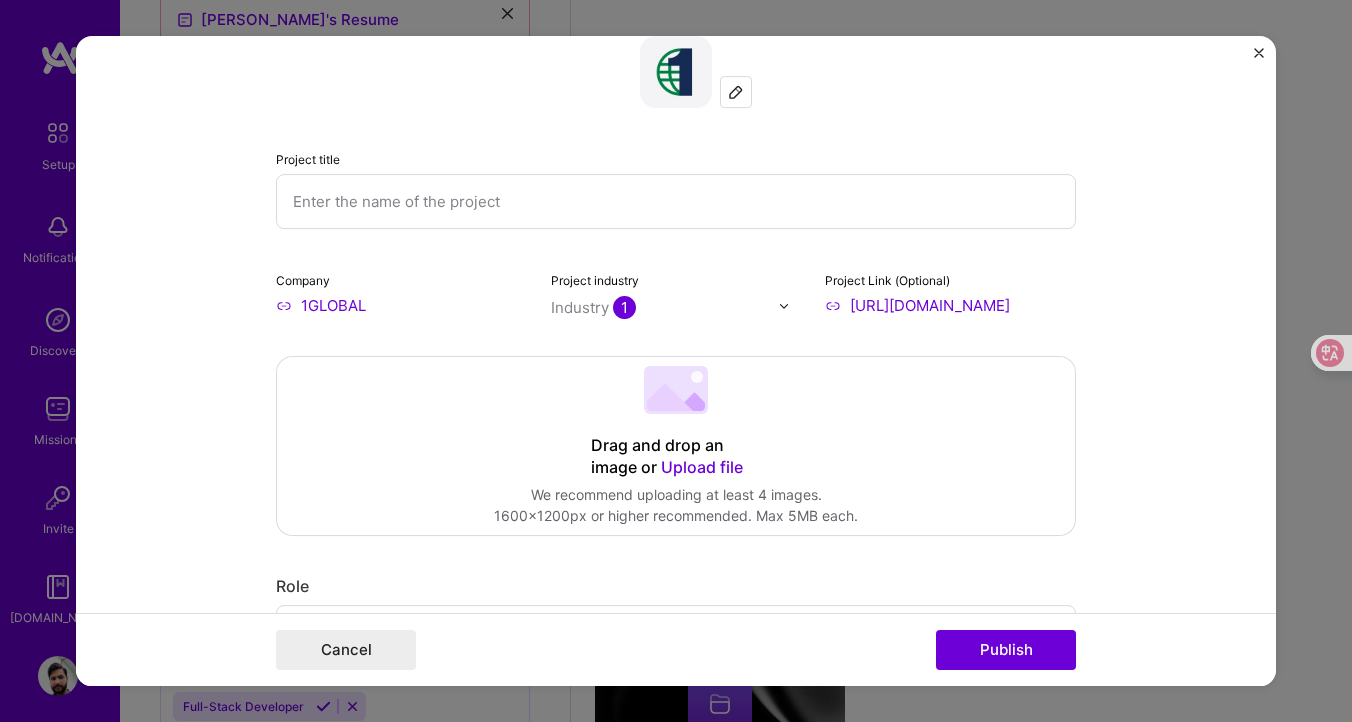 scroll, scrollTop: 40, scrollLeft: 0, axis: vertical 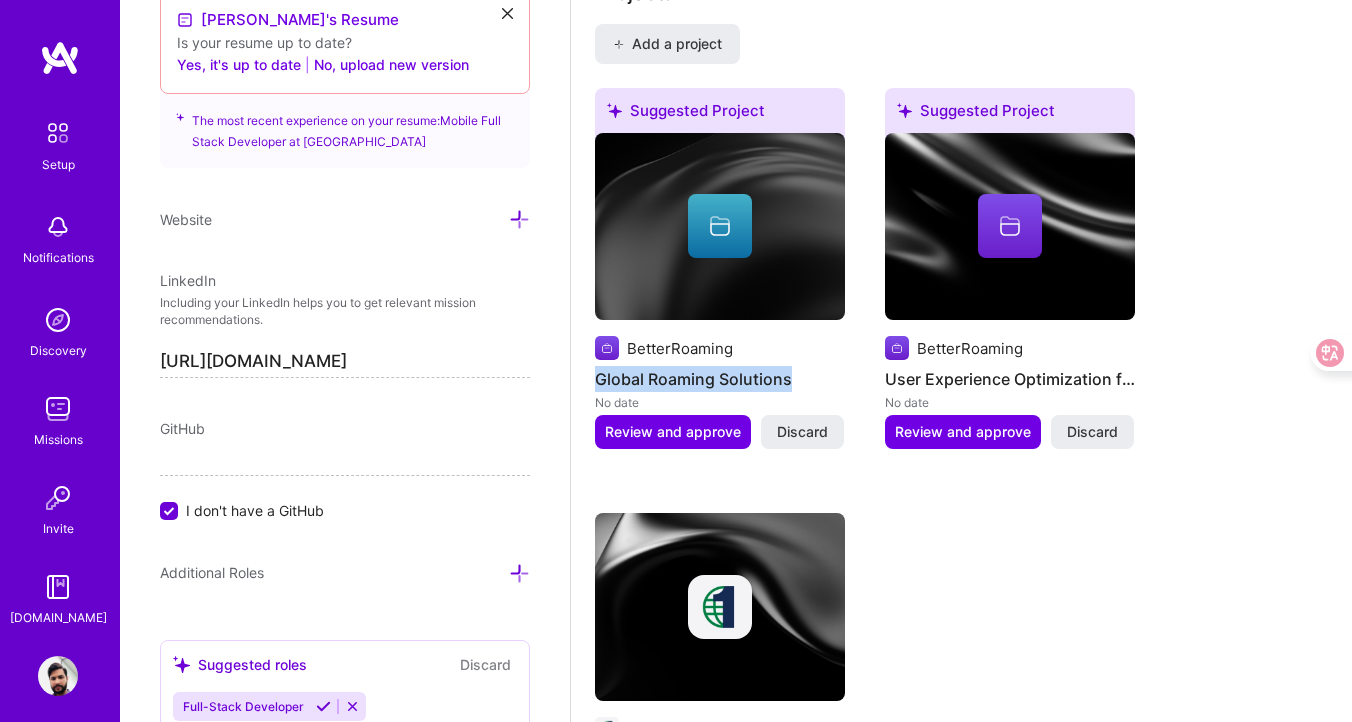 drag, startPoint x: 597, startPoint y: 377, endPoint x: 798, endPoint y: 377, distance: 201 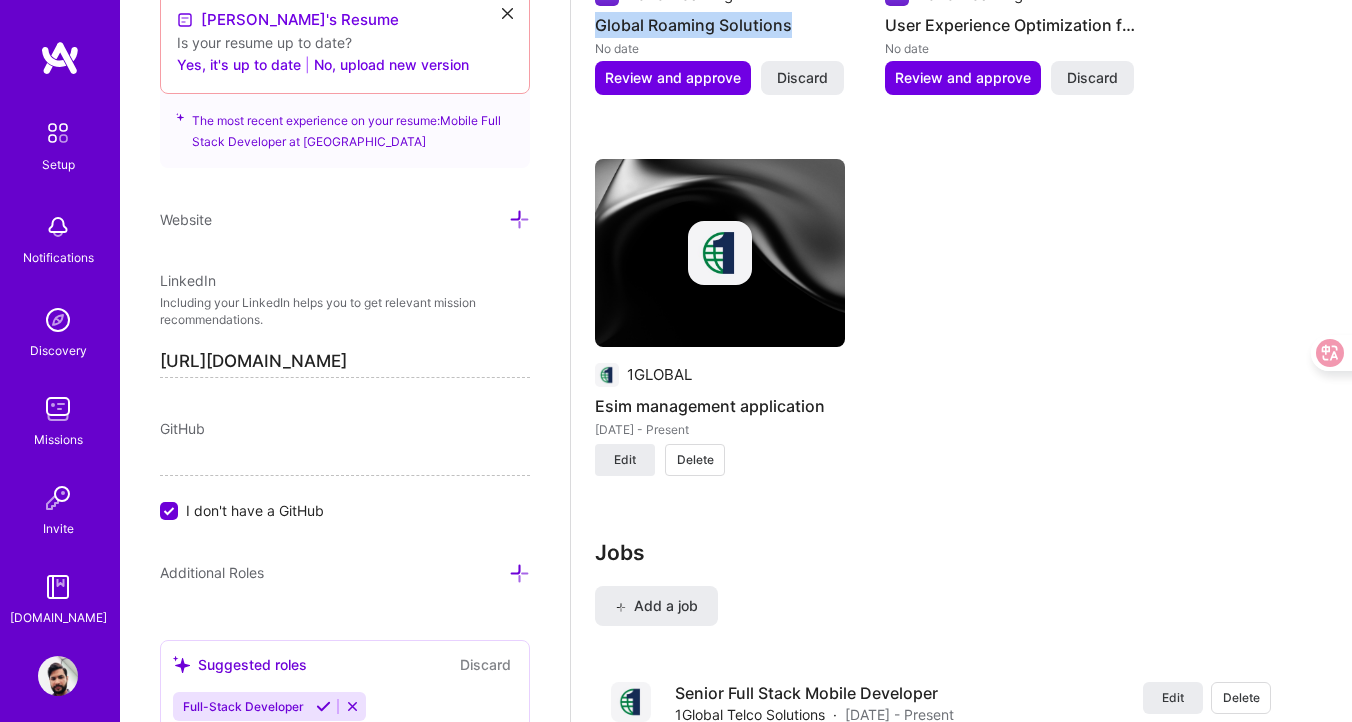 scroll, scrollTop: 2178, scrollLeft: 0, axis: vertical 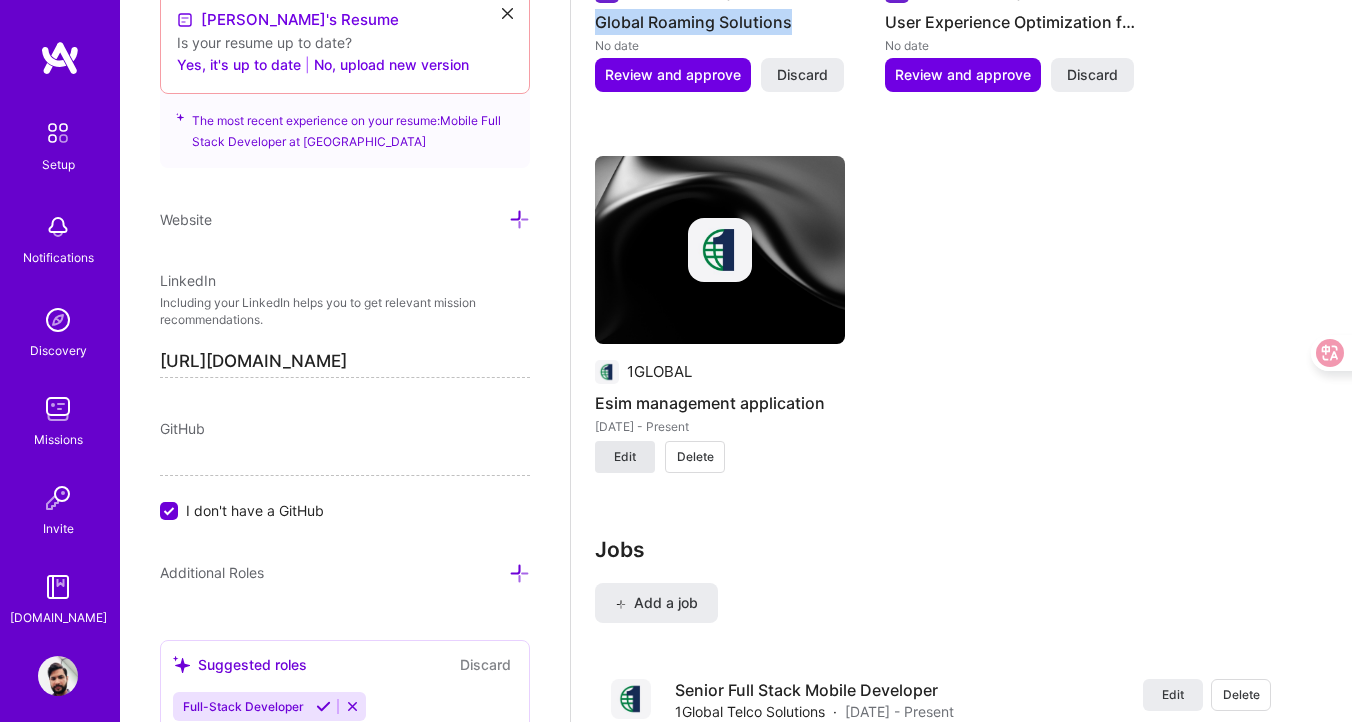 click on "Edit" at bounding box center (625, 457) 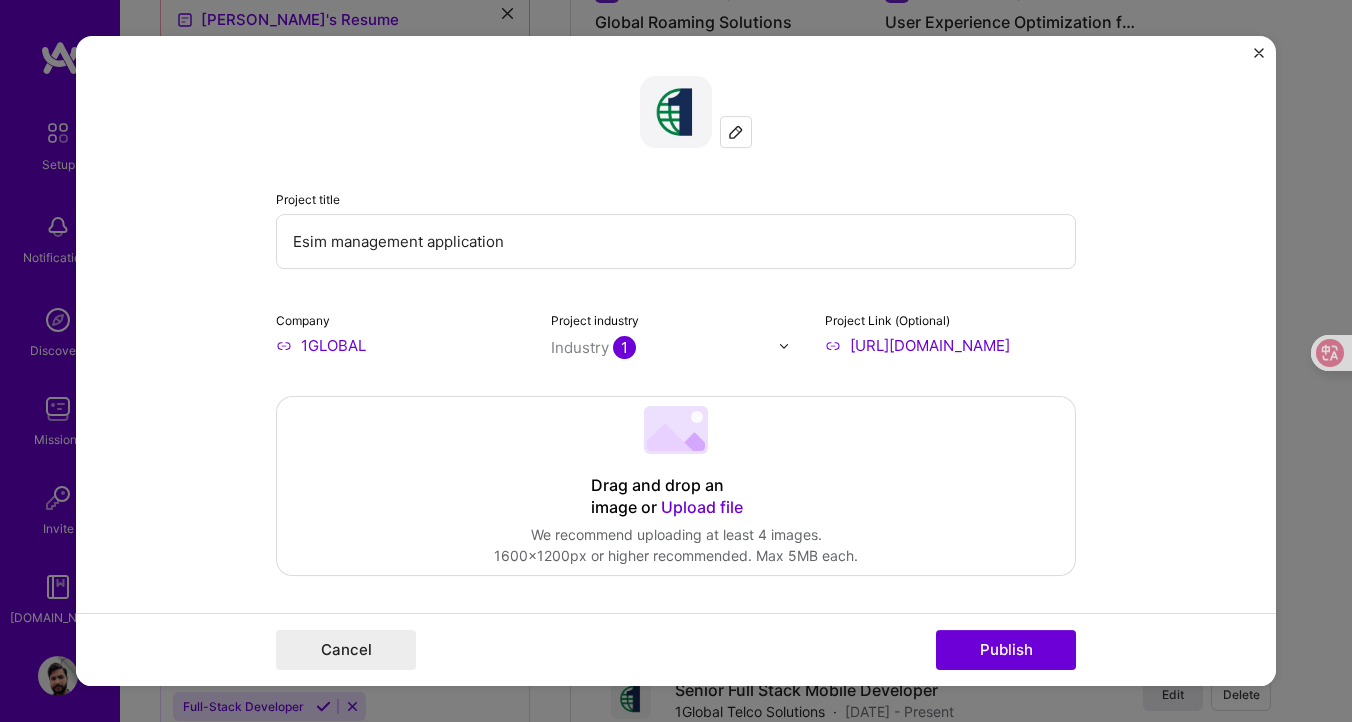 click on "Esim management application" at bounding box center (676, 241) 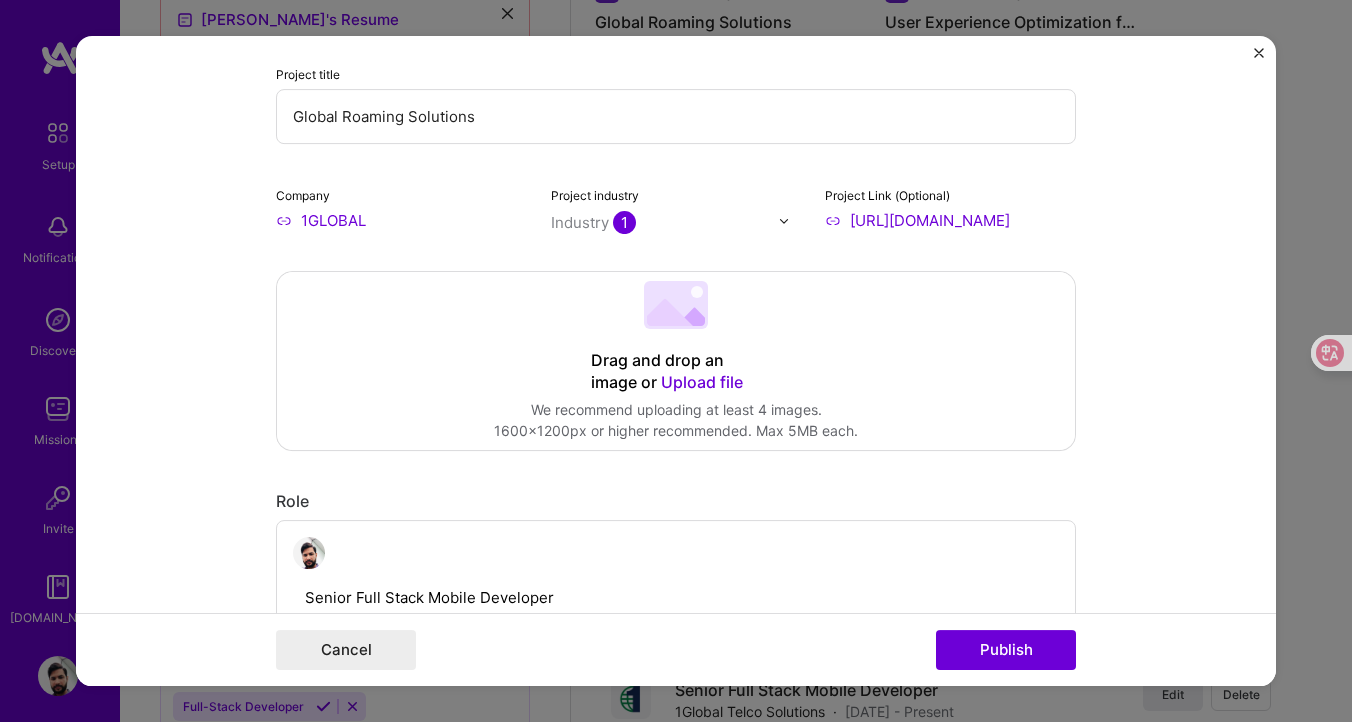 scroll, scrollTop: 124, scrollLeft: 0, axis: vertical 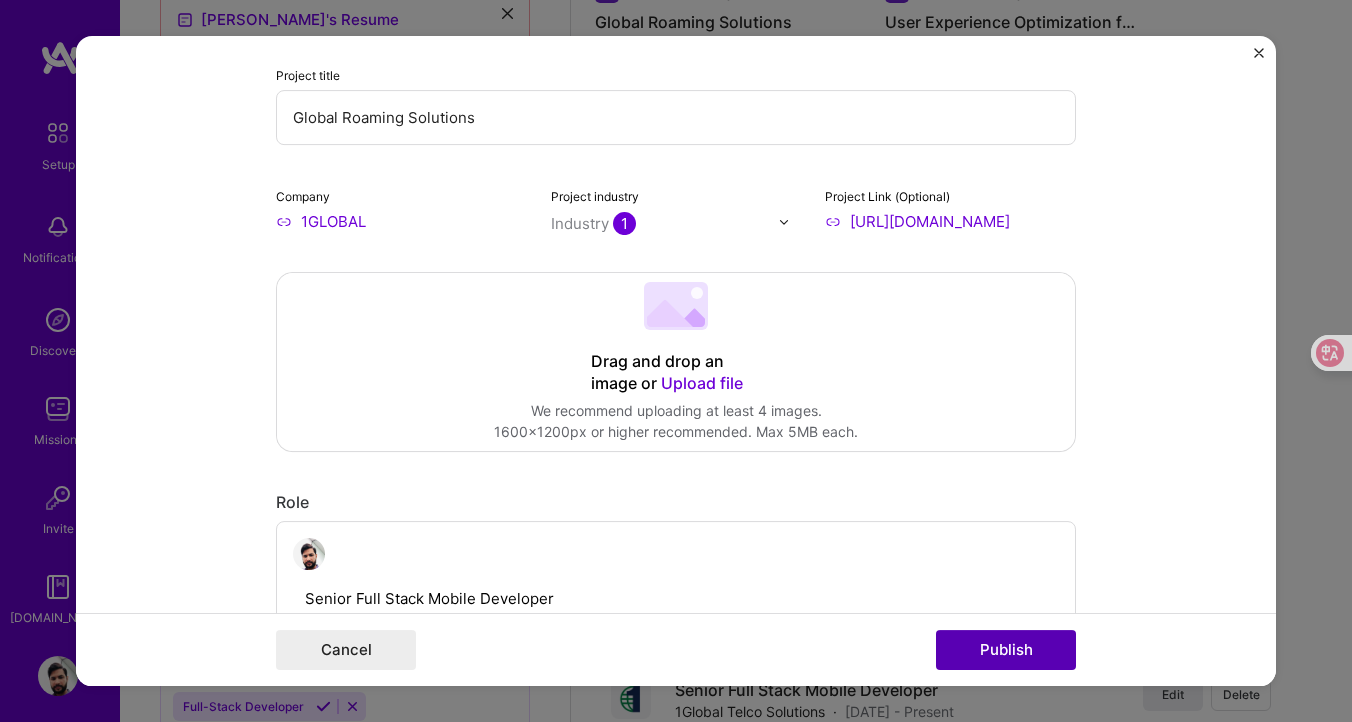 type on "Global Roaming Solutions" 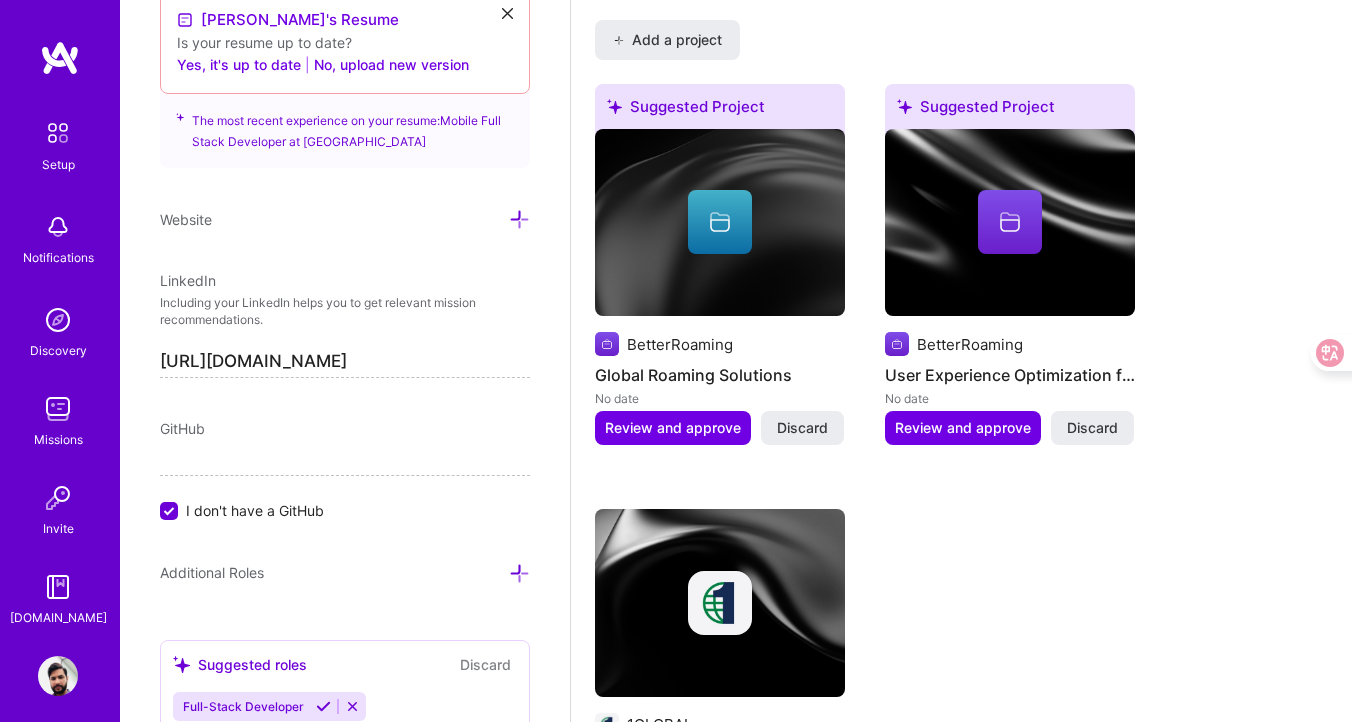 scroll, scrollTop: 1786, scrollLeft: 0, axis: vertical 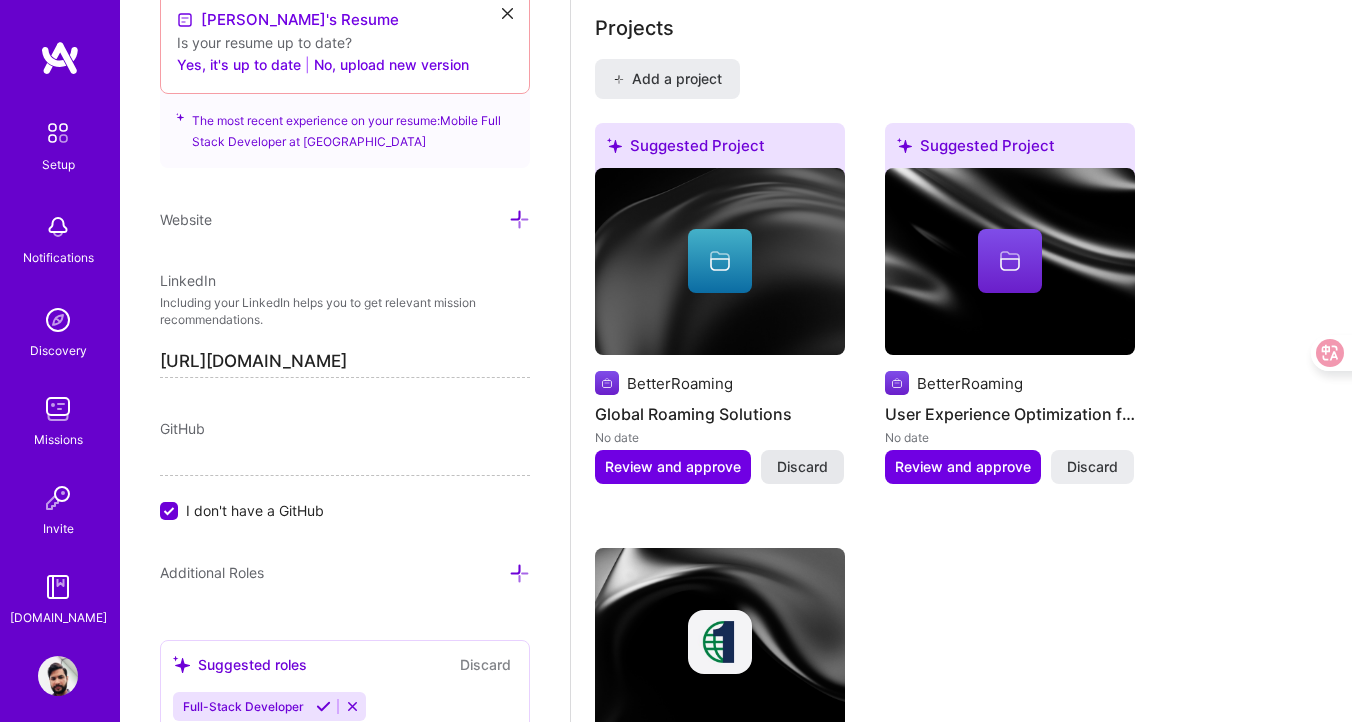 click on "Discard" at bounding box center (802, 467) 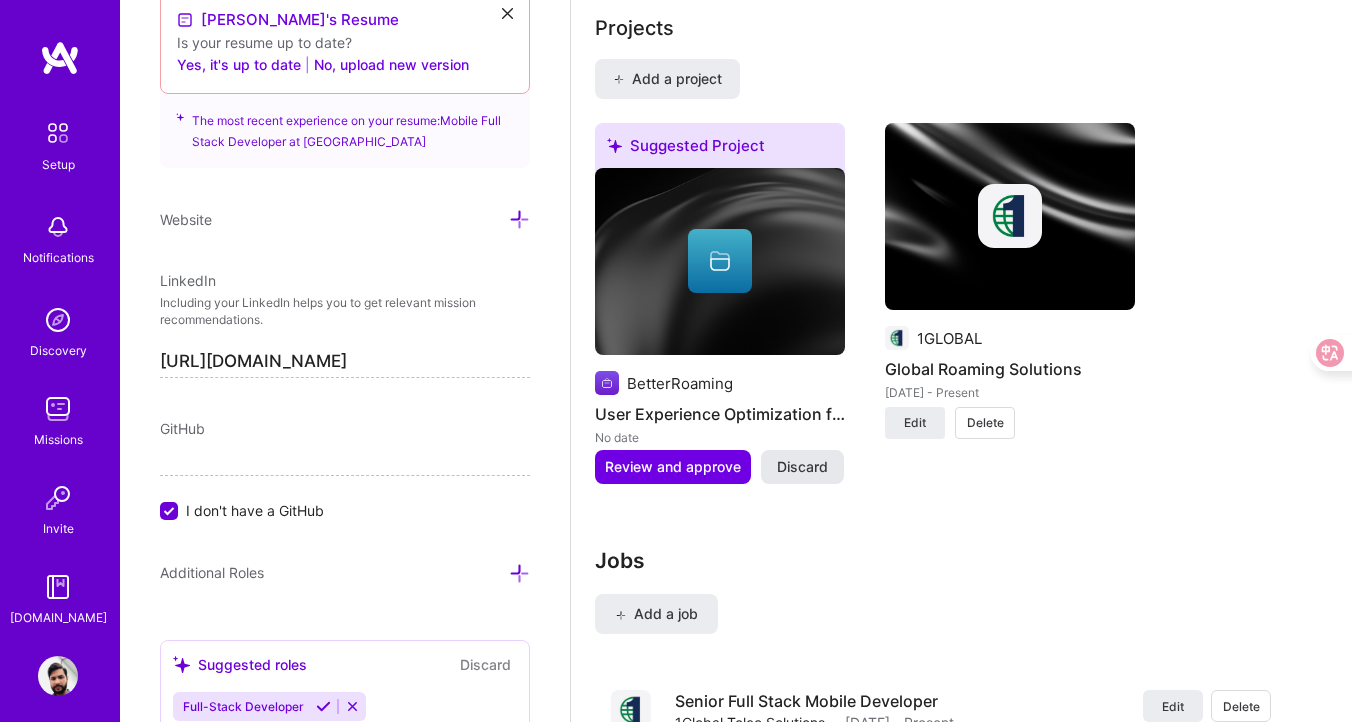 click on "Discard" at bounding box center [802, 467] 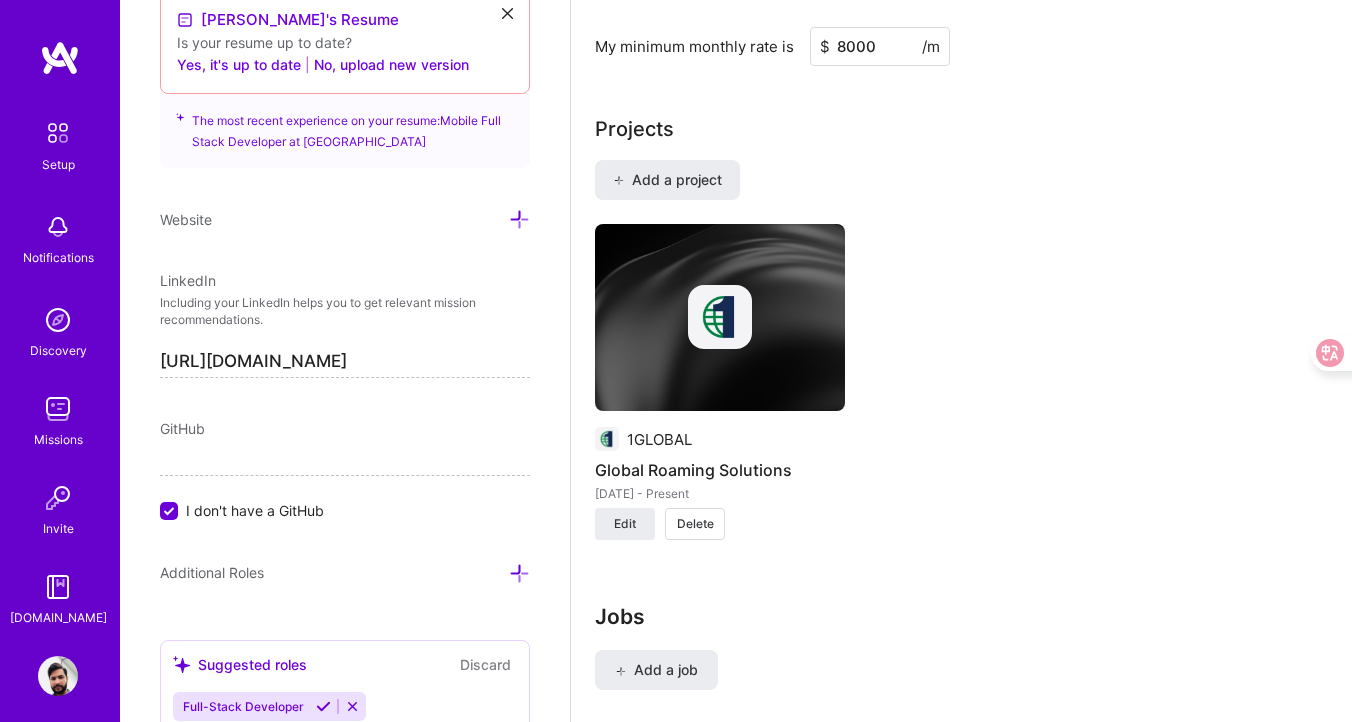 scroll, scrollTop: 1679, scrollLeft: 0, axis: vertical 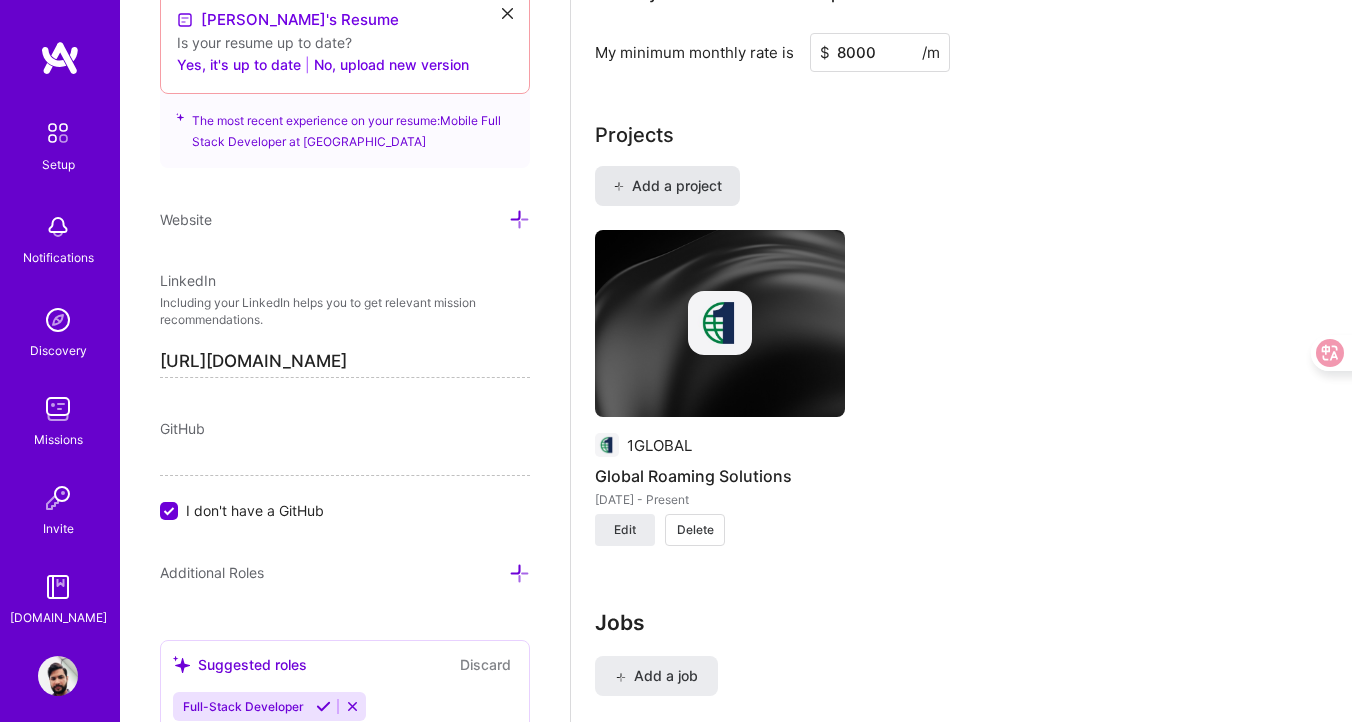 click on "Add a project" at bounding box center (667, 186) 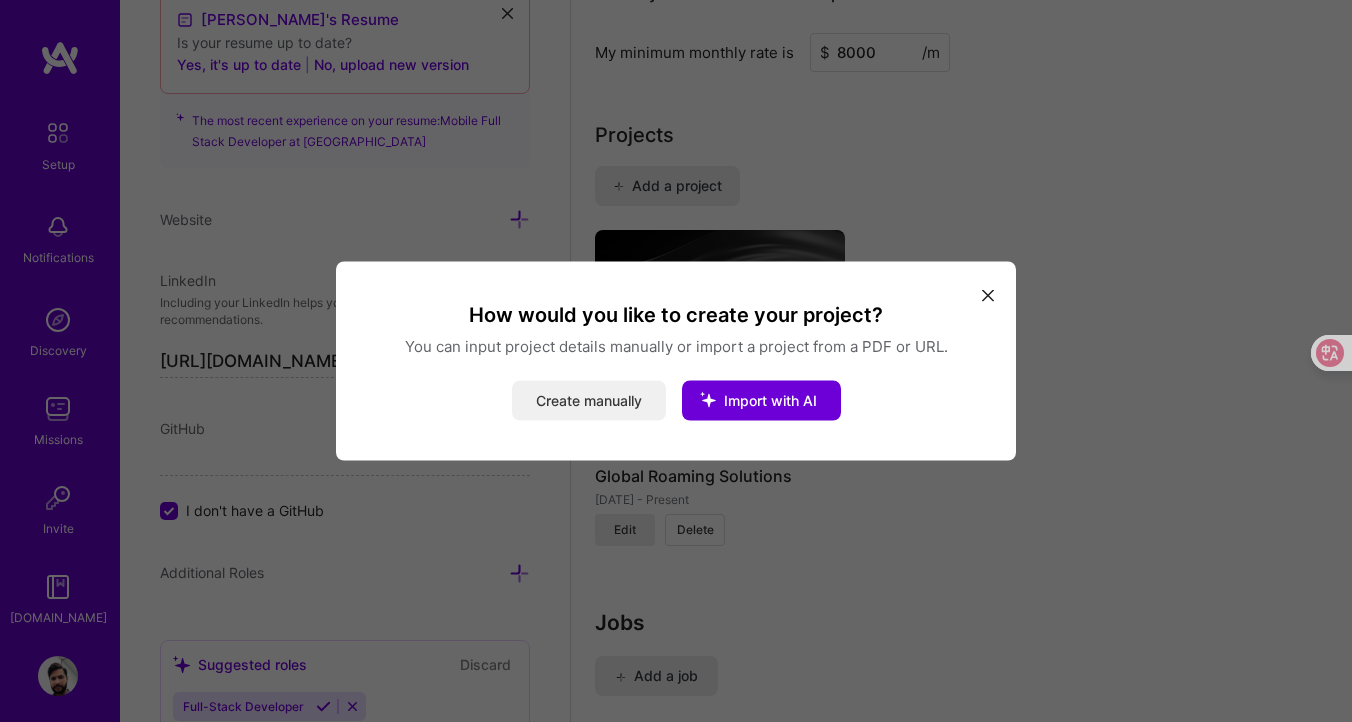 click on "Create manually" at bounding box center (589, 401) 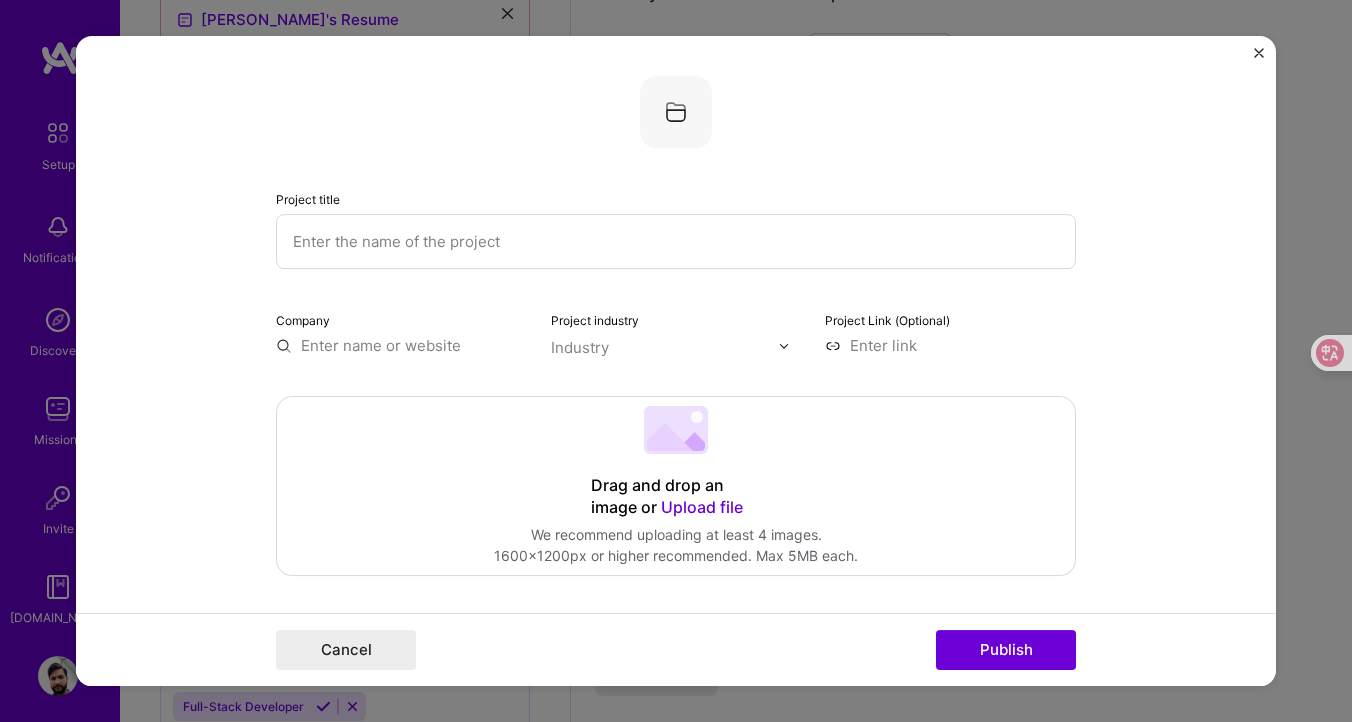 click at bounding box center [676, 241] 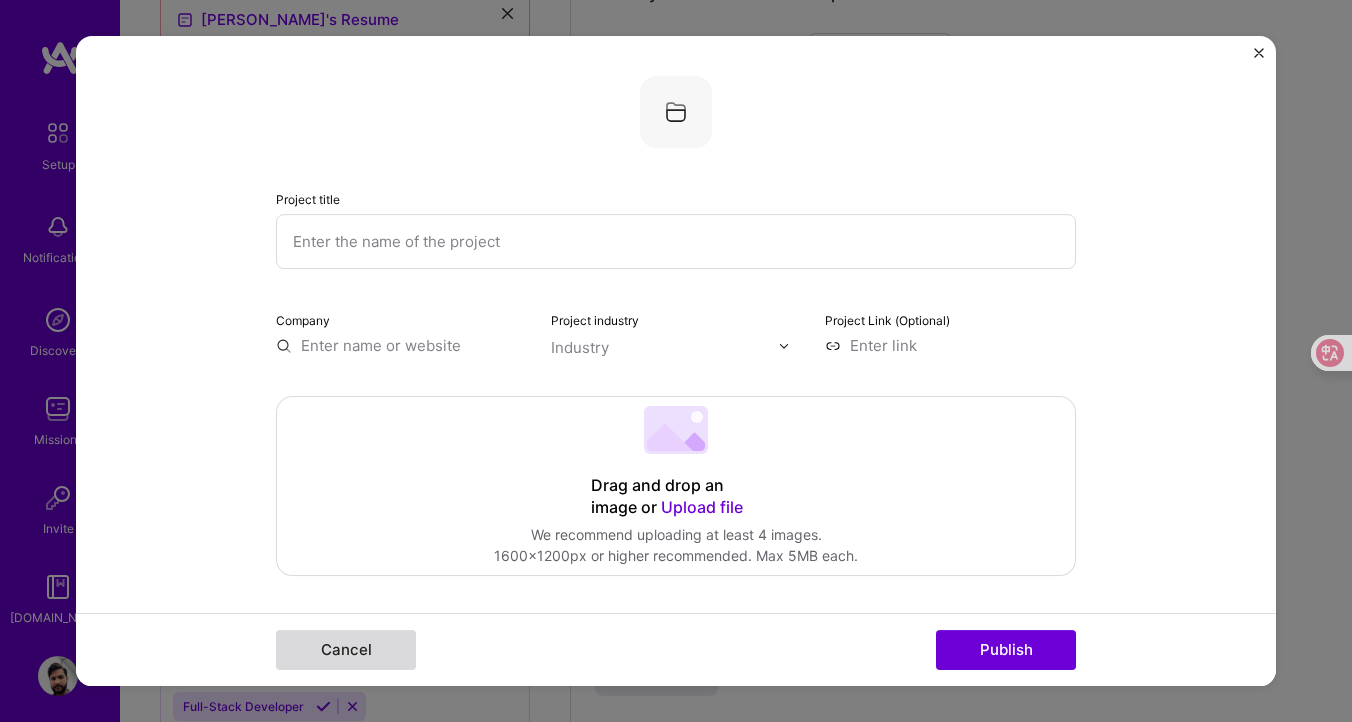 click on "Cancel" at bounding box center [346, 650] 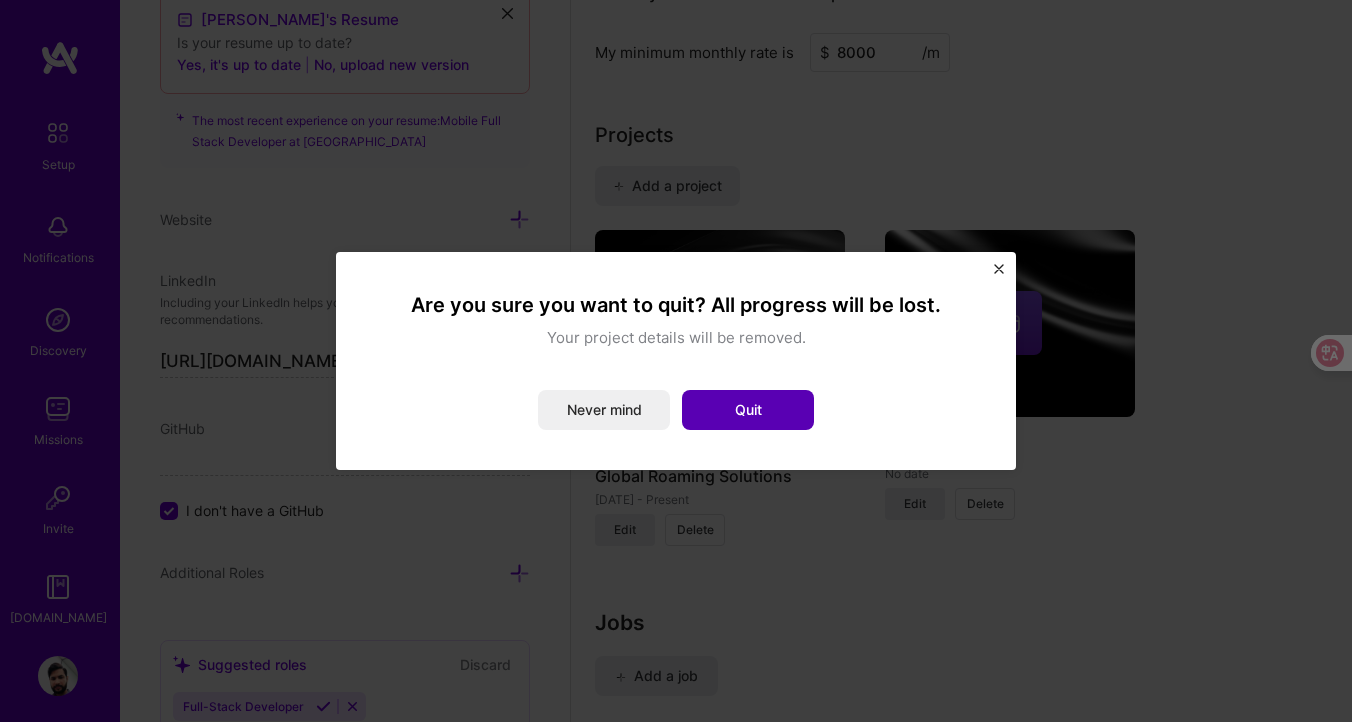 click on "Quit" at bounding box center (748, 410) 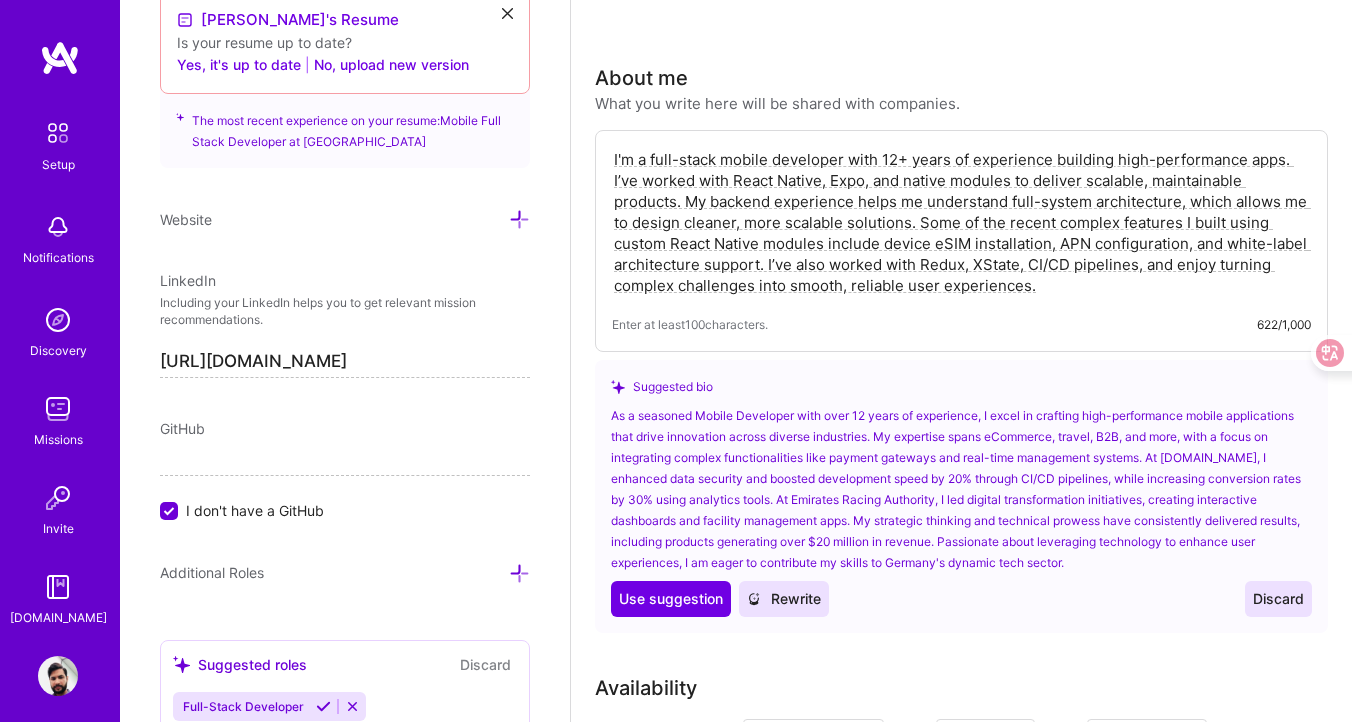 scroll, scrollTop: 0, scrollLeft: 0, axis: both 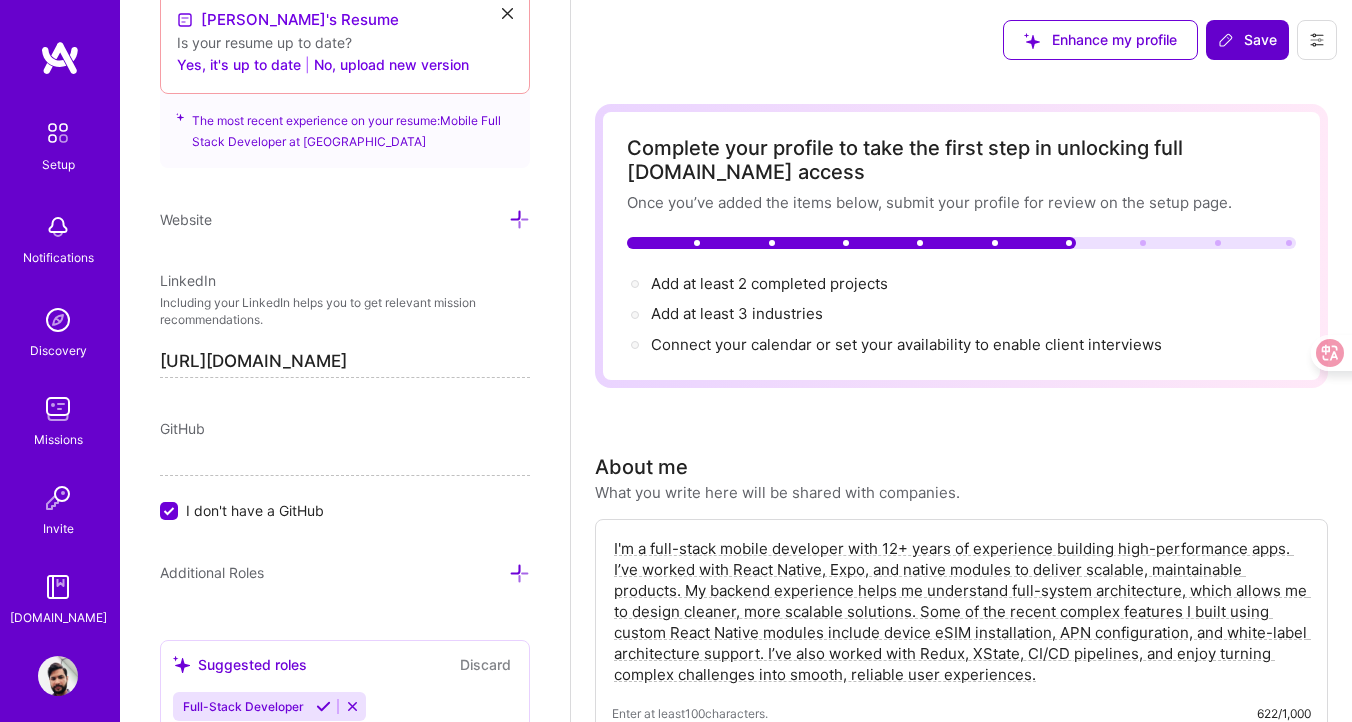 click on "Save" at bounding box center (1247, 40) 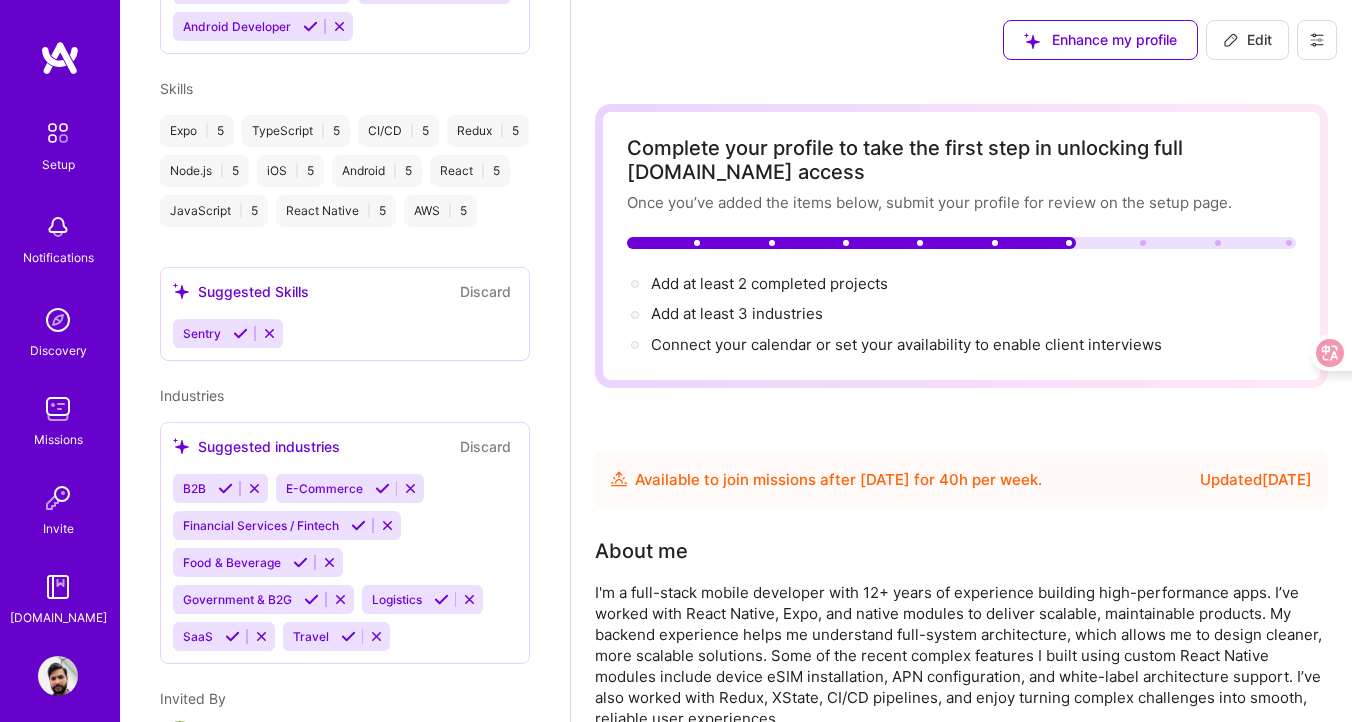 scroll, scrollTop: 734, scrollLeft: 0, axis: vertical 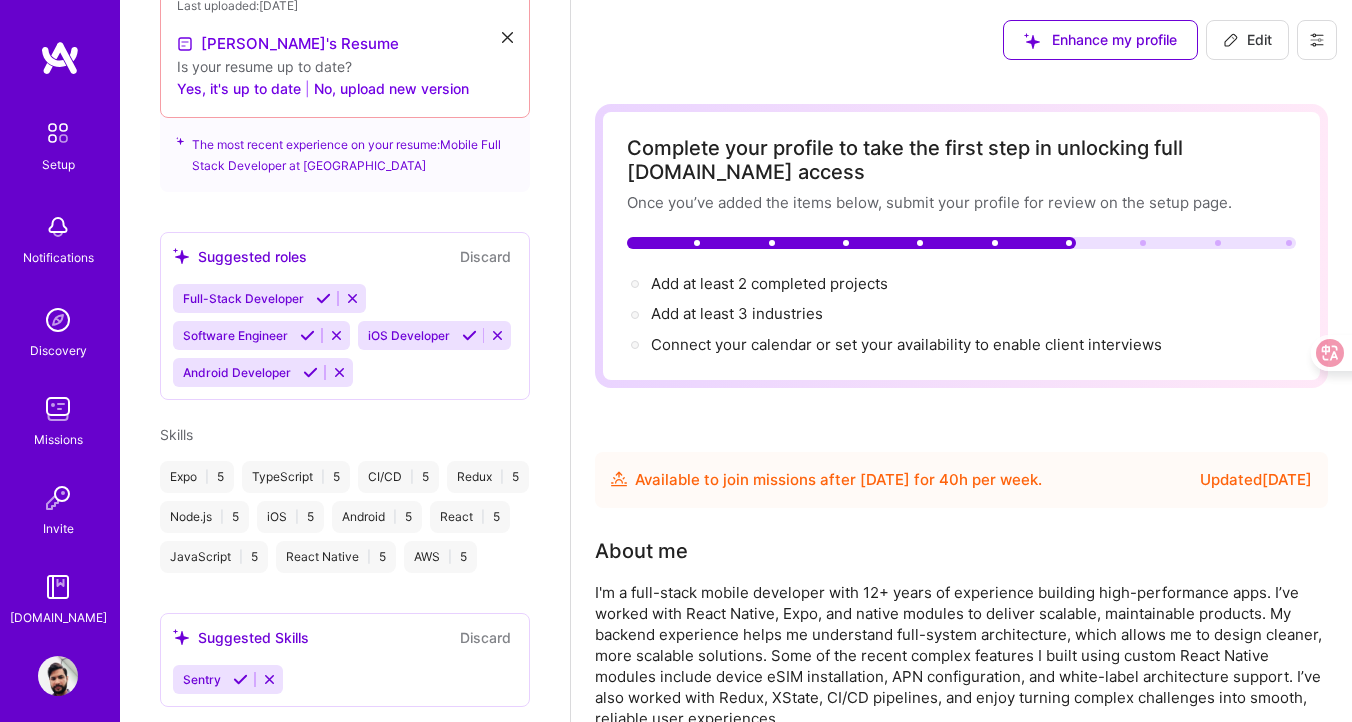 click on "Edit" at bounding box center [1247, 40] 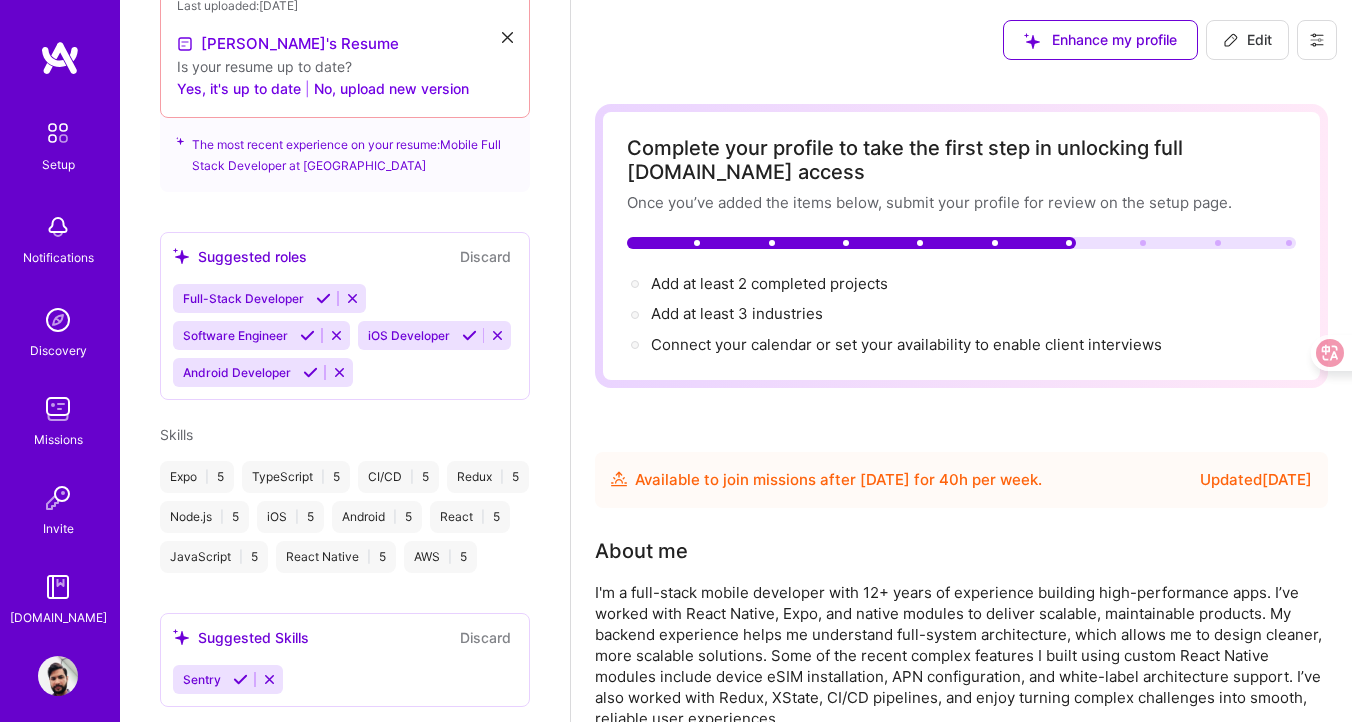 scroll, scrollTop: 1080, scrollLeft: 0, axis: vertical 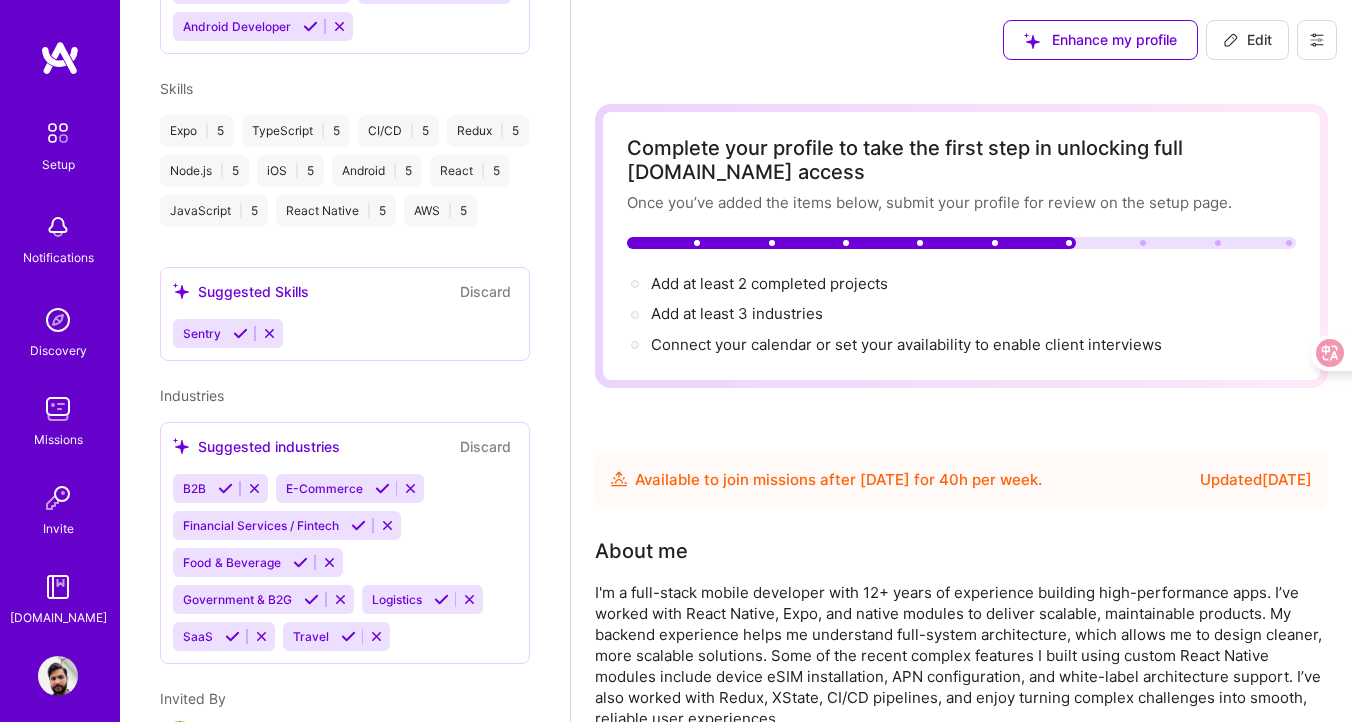 select on "US" 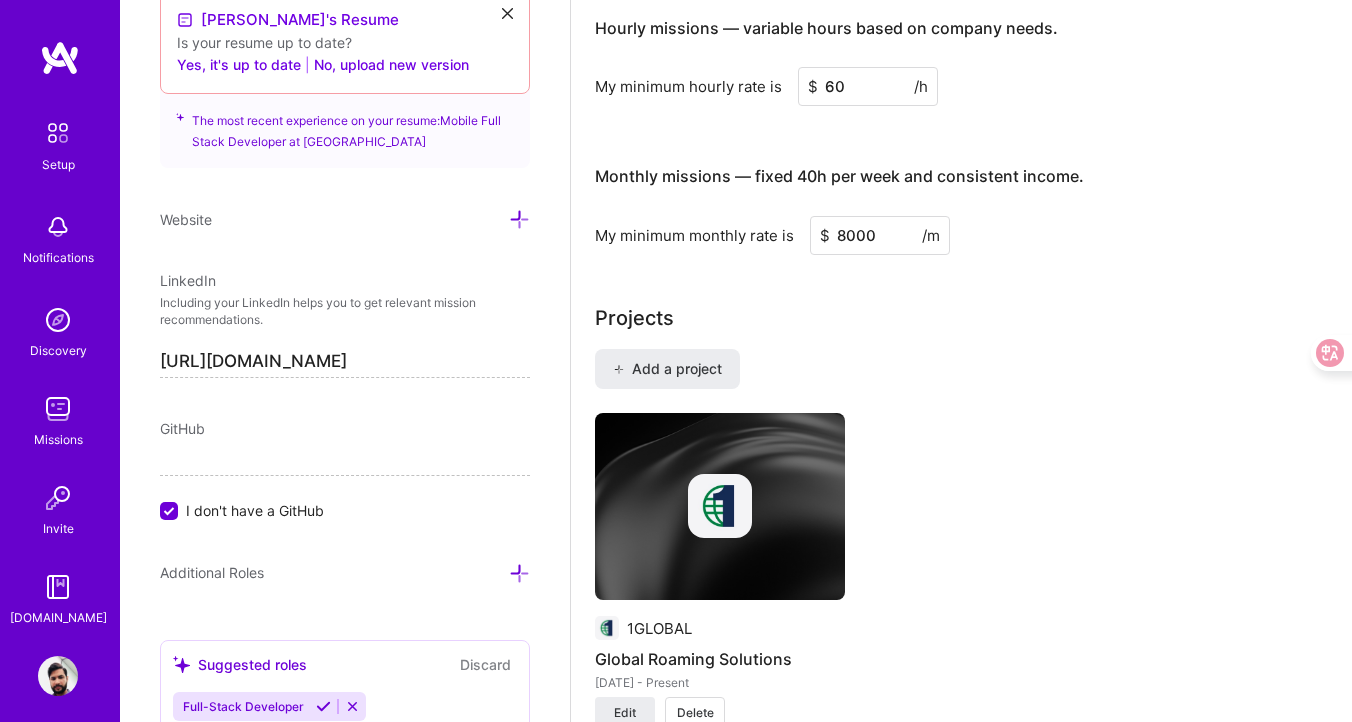 scroll, scrollTop: 1457, scrollLeft: 0, axis: vertical 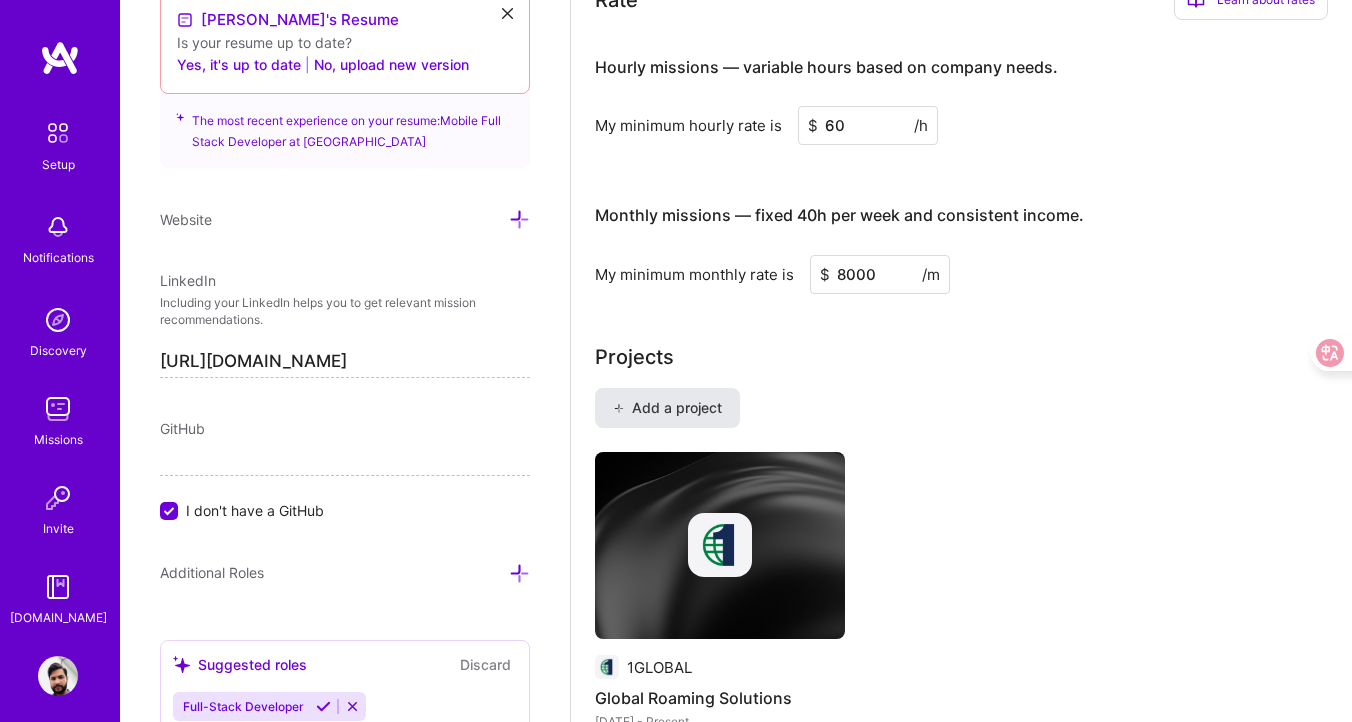 click on "Add a project" at bounding box center (667, 408) 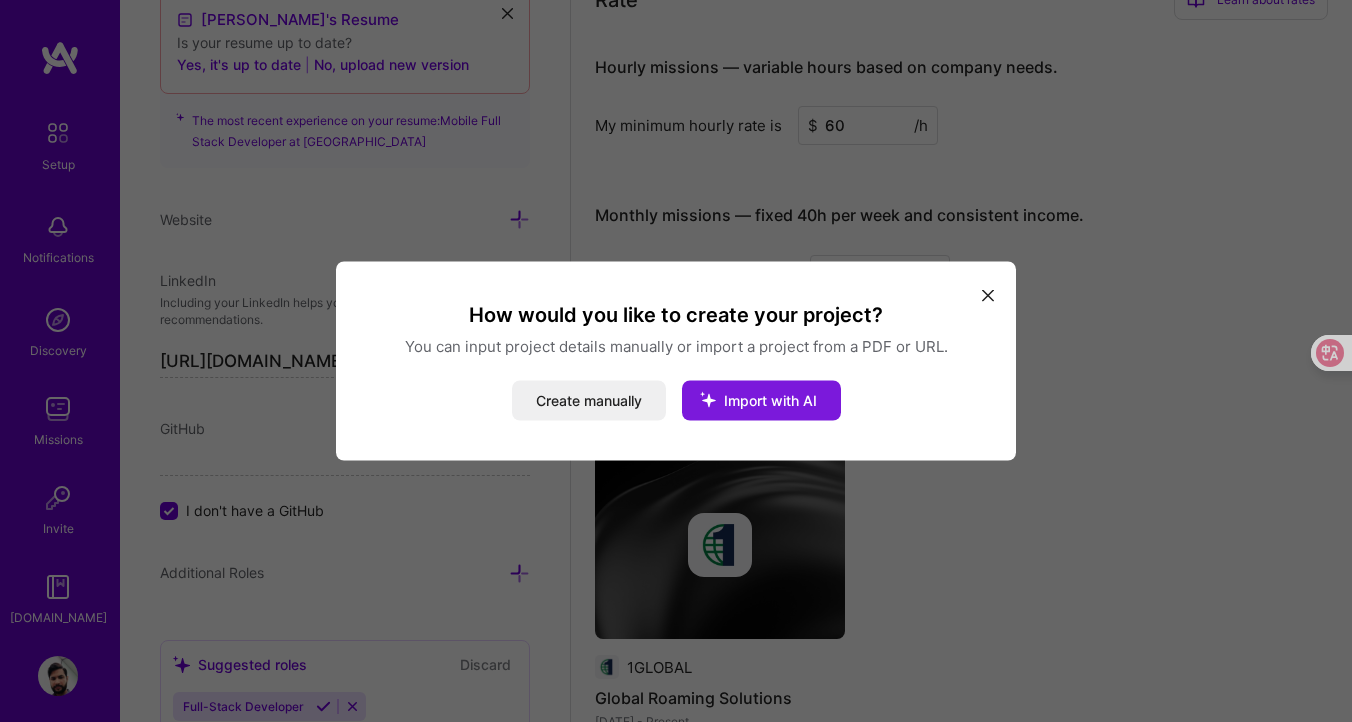 click on "Import with AI" at bounding box center (770, 400) 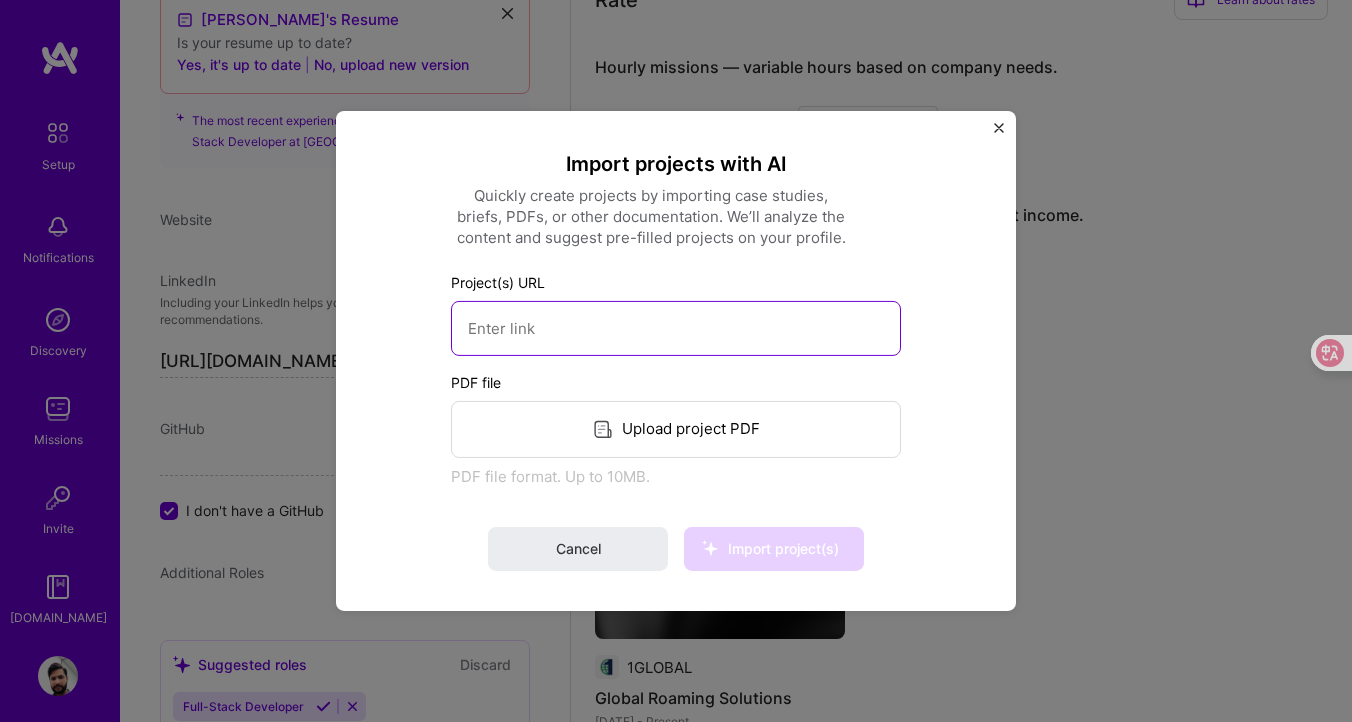 click at bounding box center (676, 328) 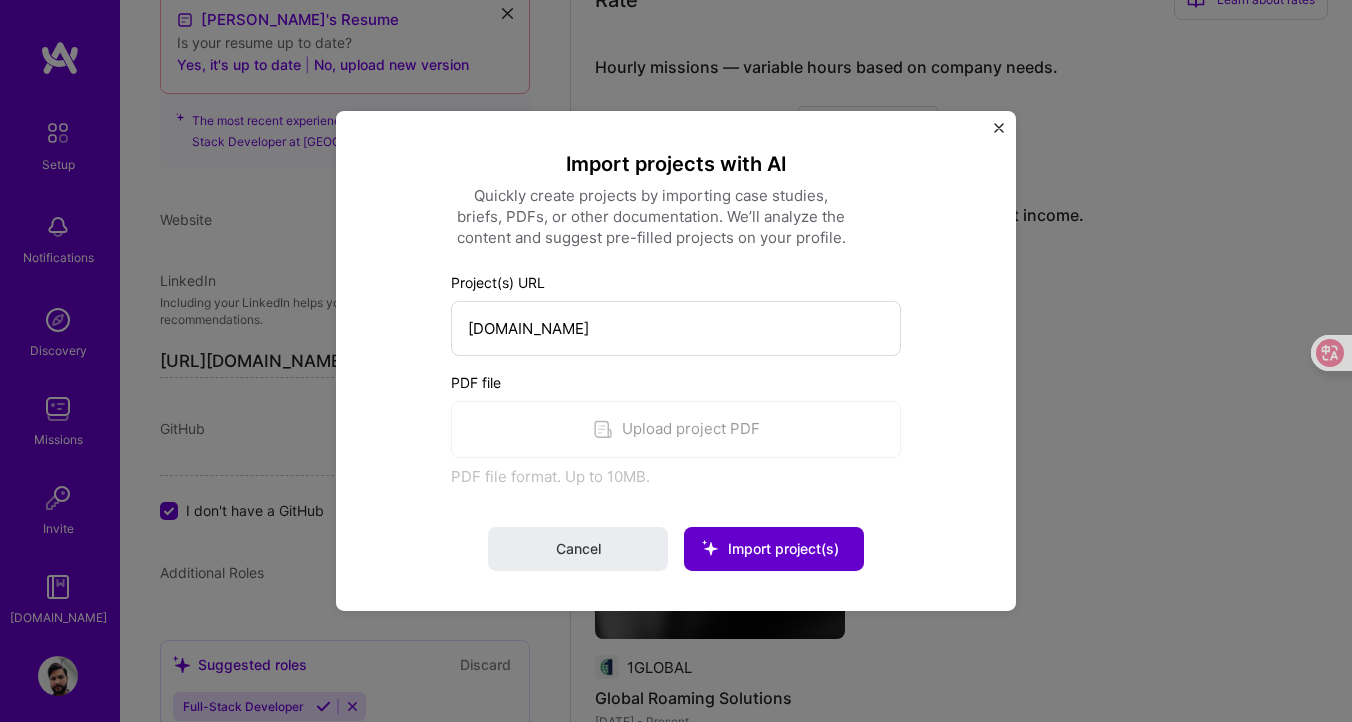 type on "[URL][DOMAIN_NAME]" 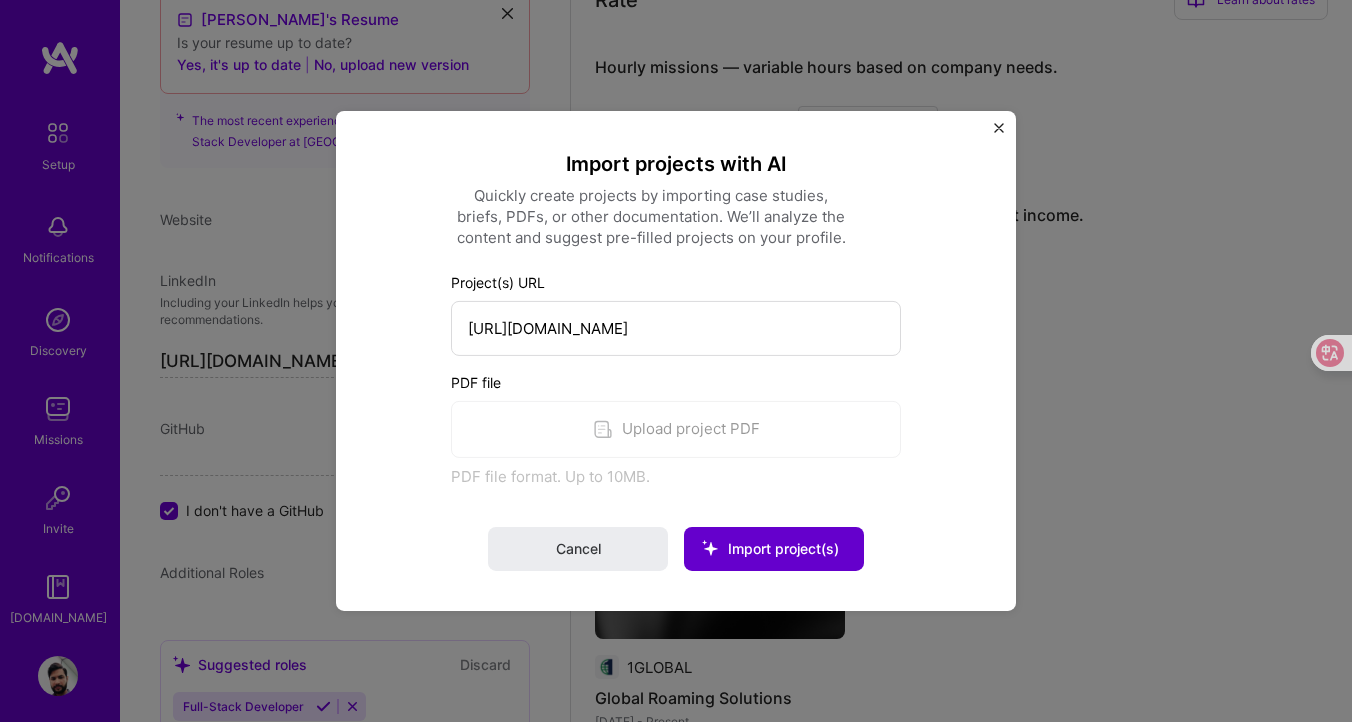 click on "Import project(s)" at bounding box center [783, 548] 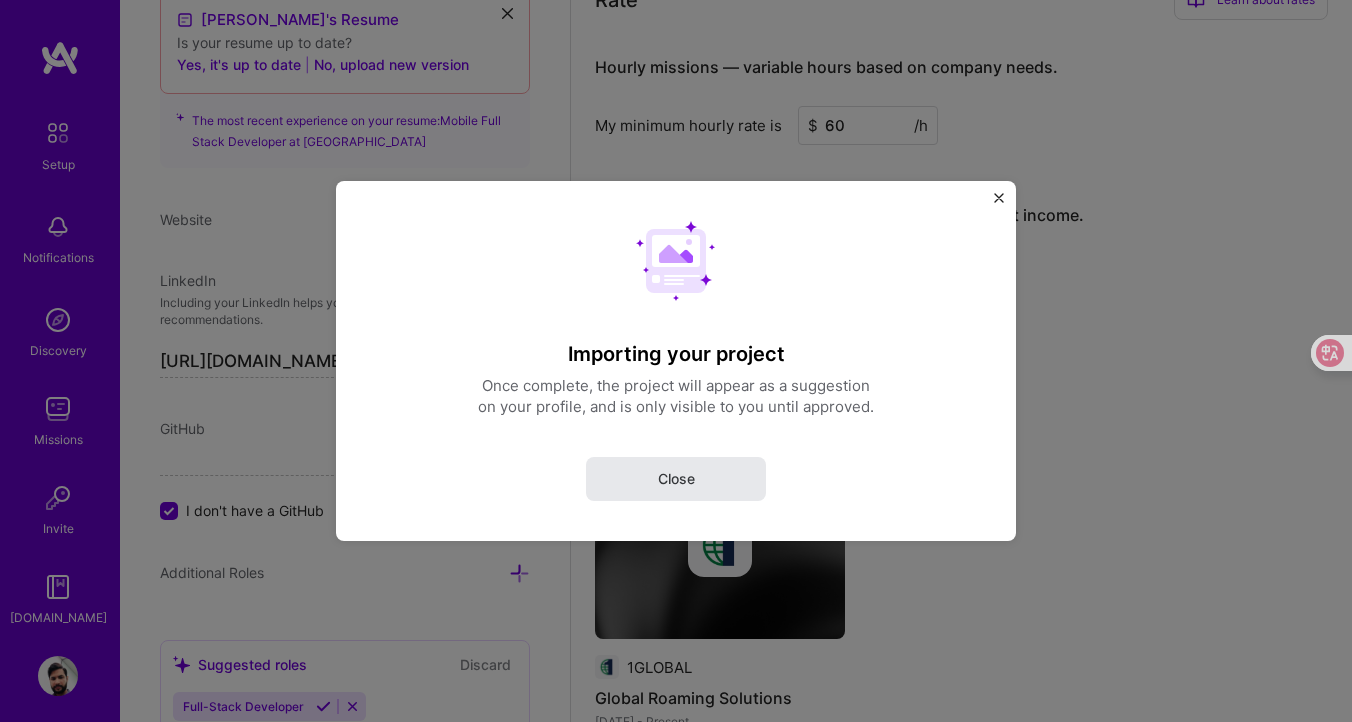 click on "Close" at bounding box center (676, 479) 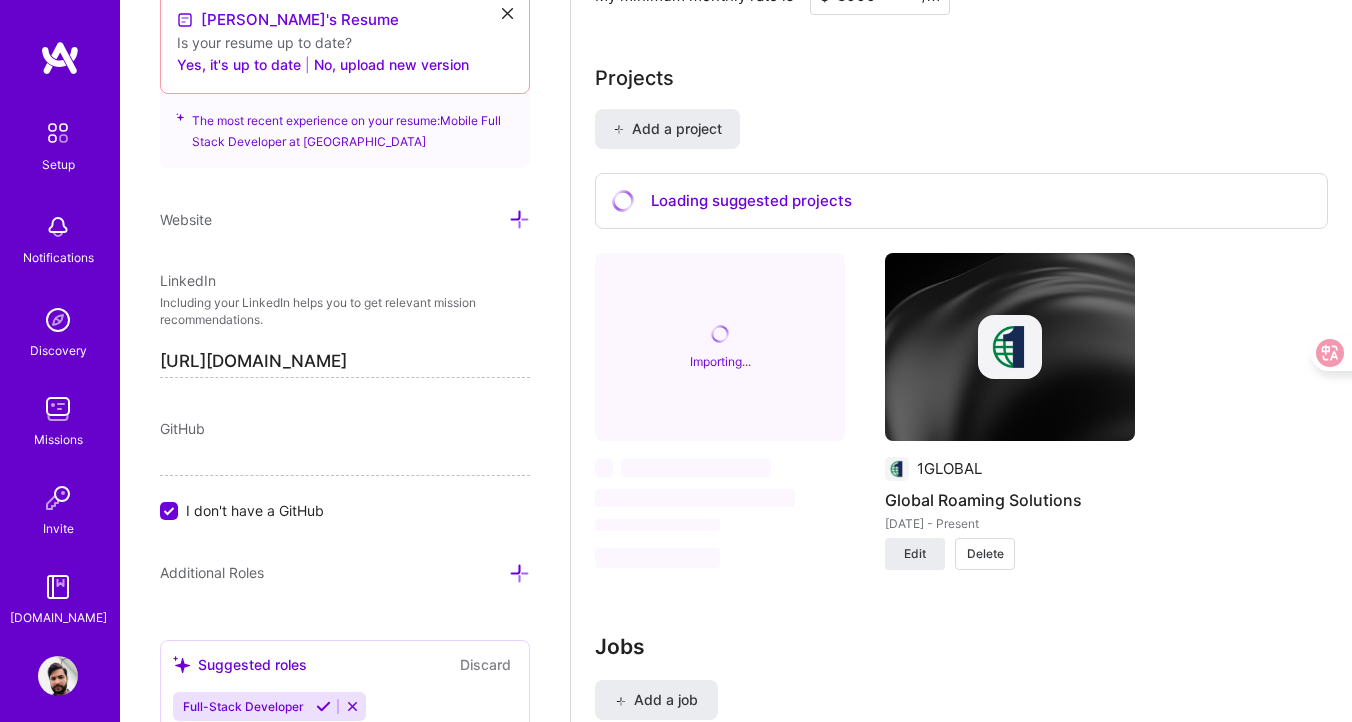scroll, scrollTop: 1773, scrollLeft: 0, axis: vertical 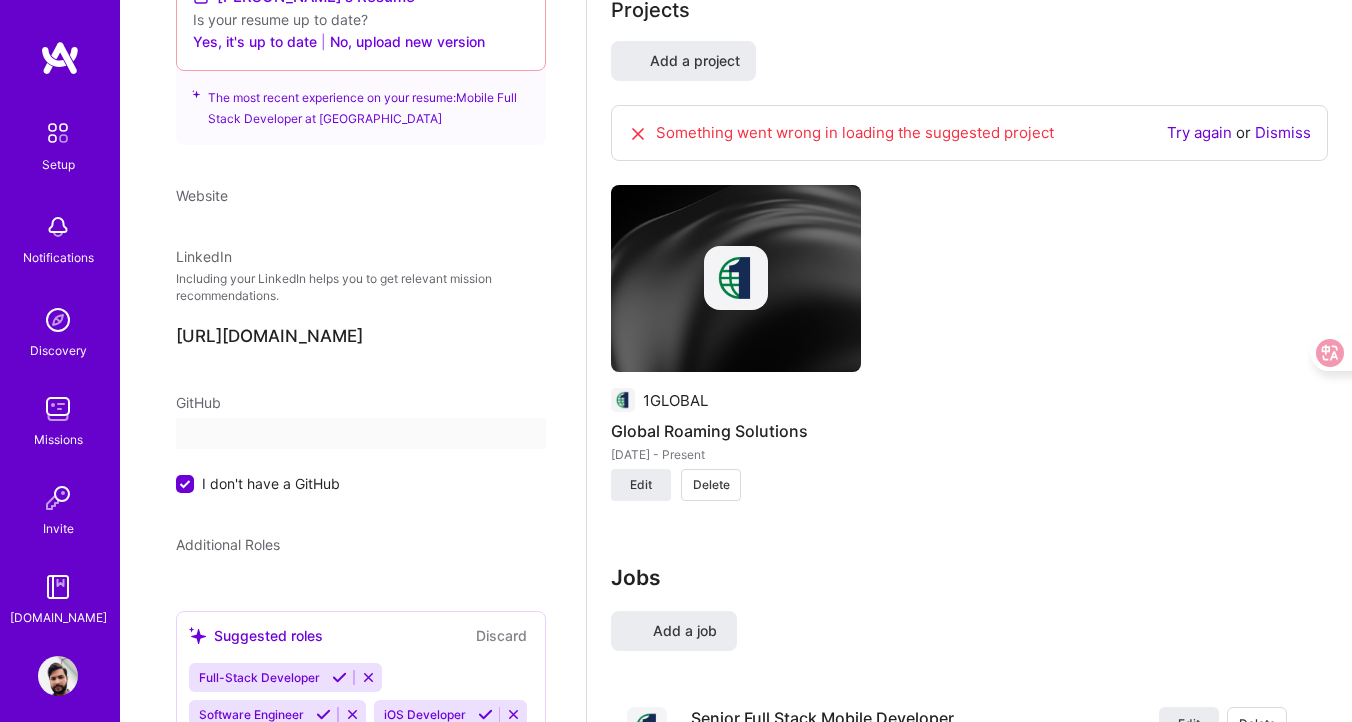 select on "US" 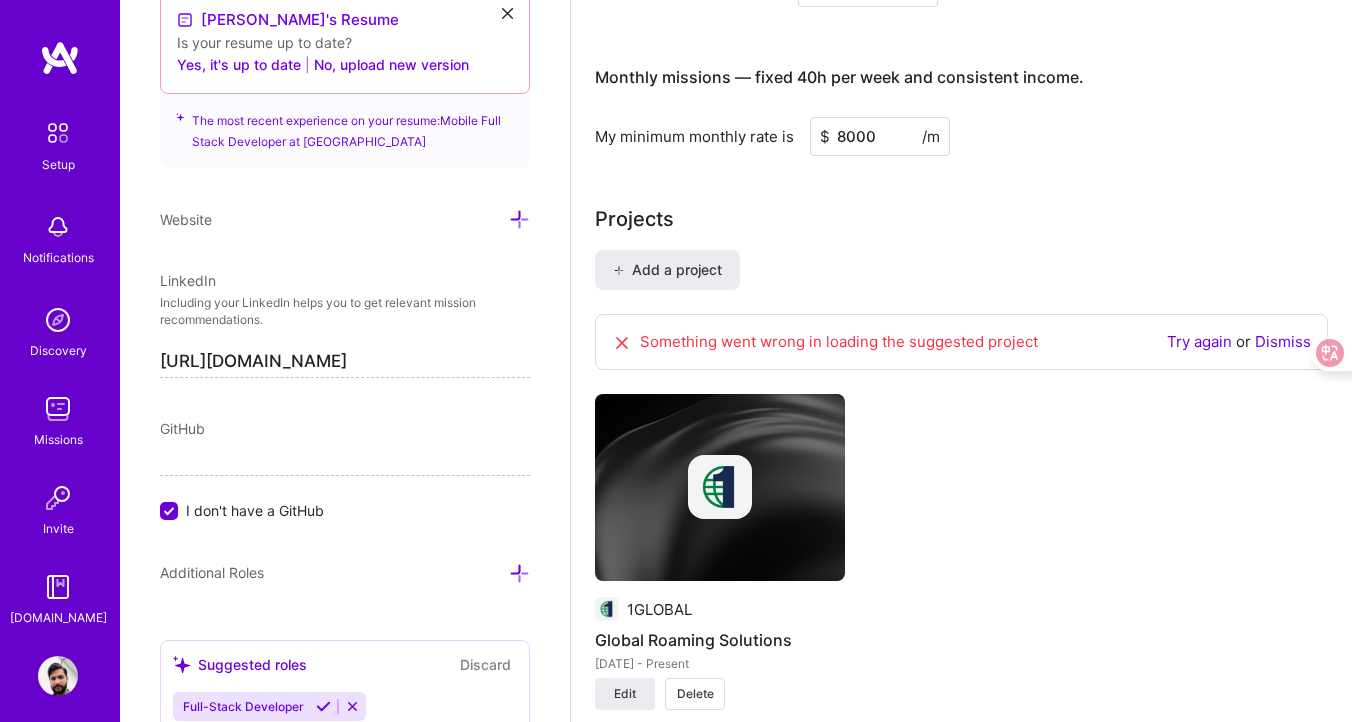 scroll, scrollTop: 1596, scrollLeft: 0, axis: vertical 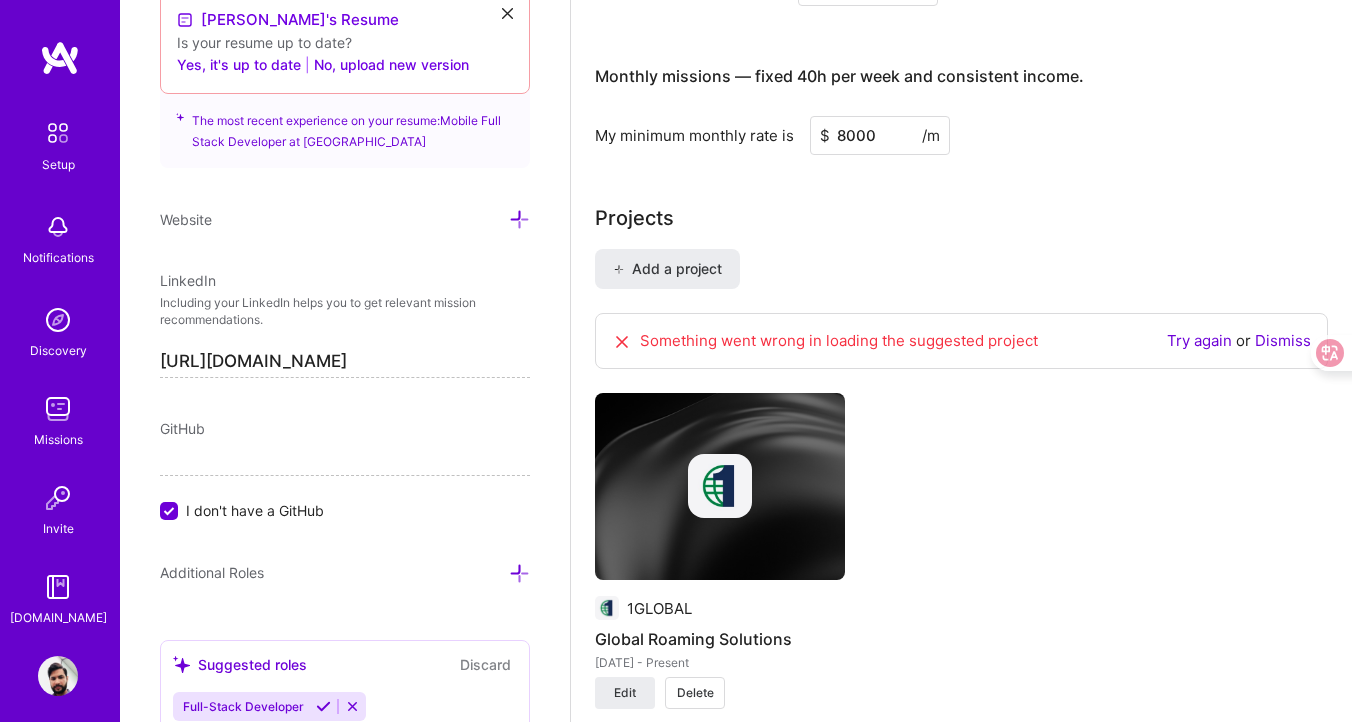 click on "Dismiss" at bounding box center (1283, 340) 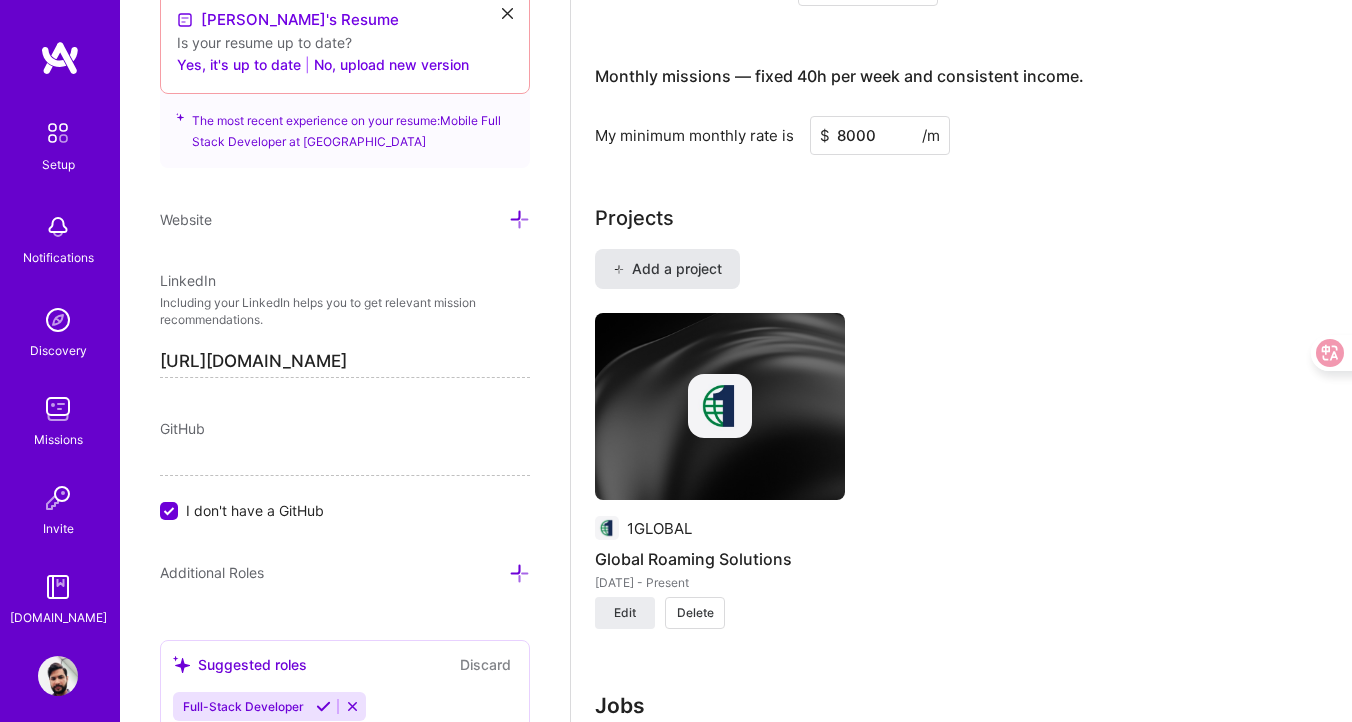 click on "Add a project" at bounding box center [667, 269] 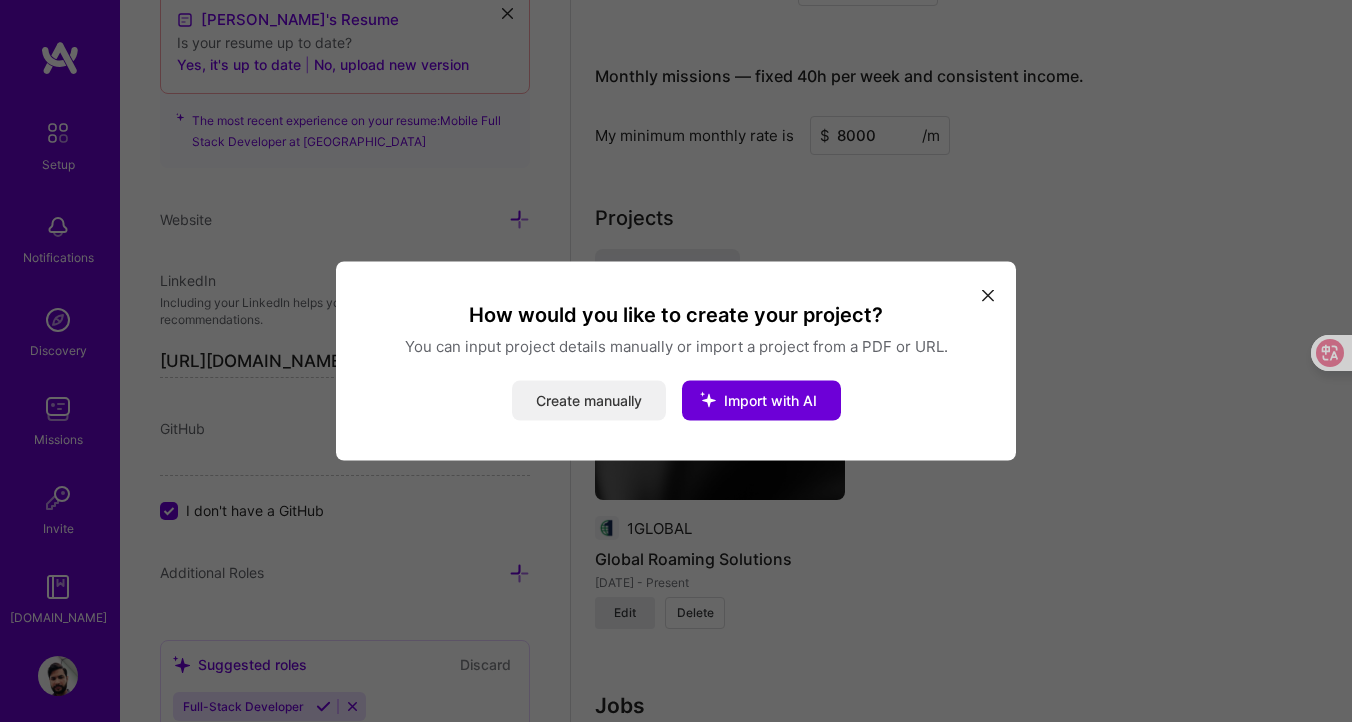 click on "Create manually" at bounding box center (589, 401) 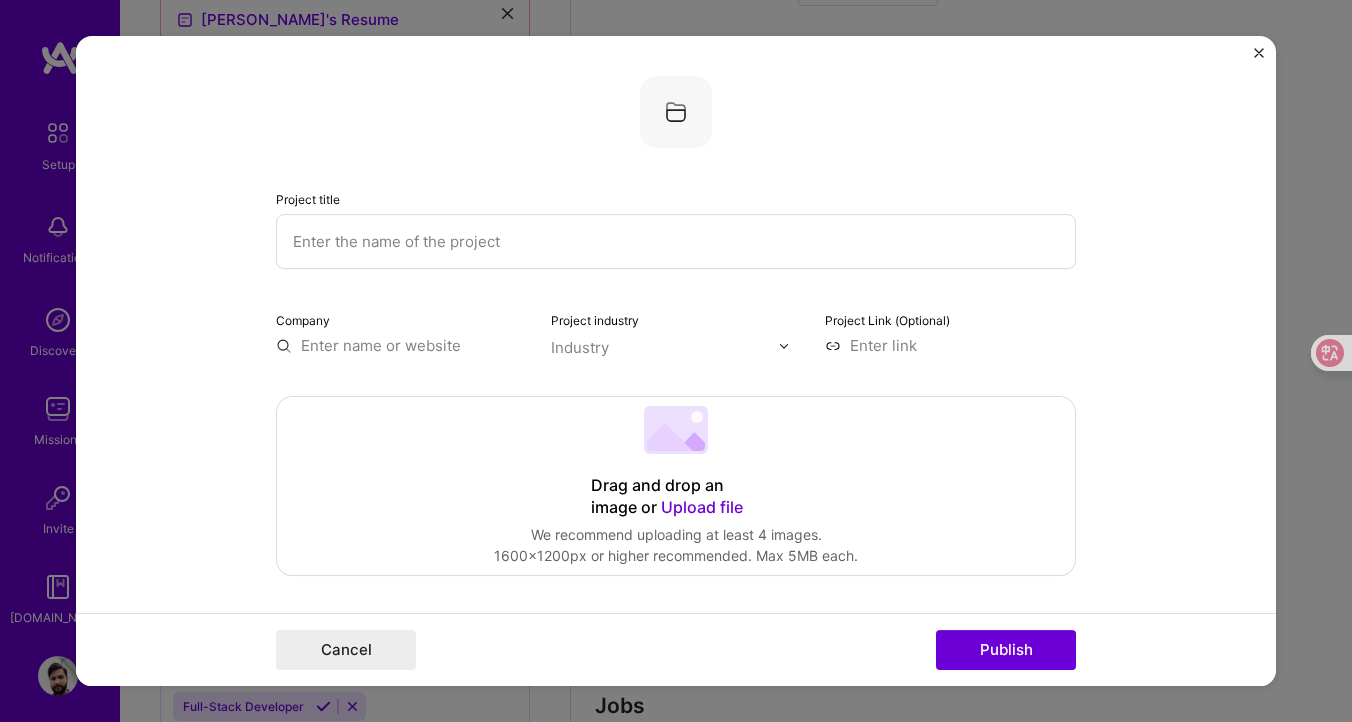 click at bounding box center (676, 241) 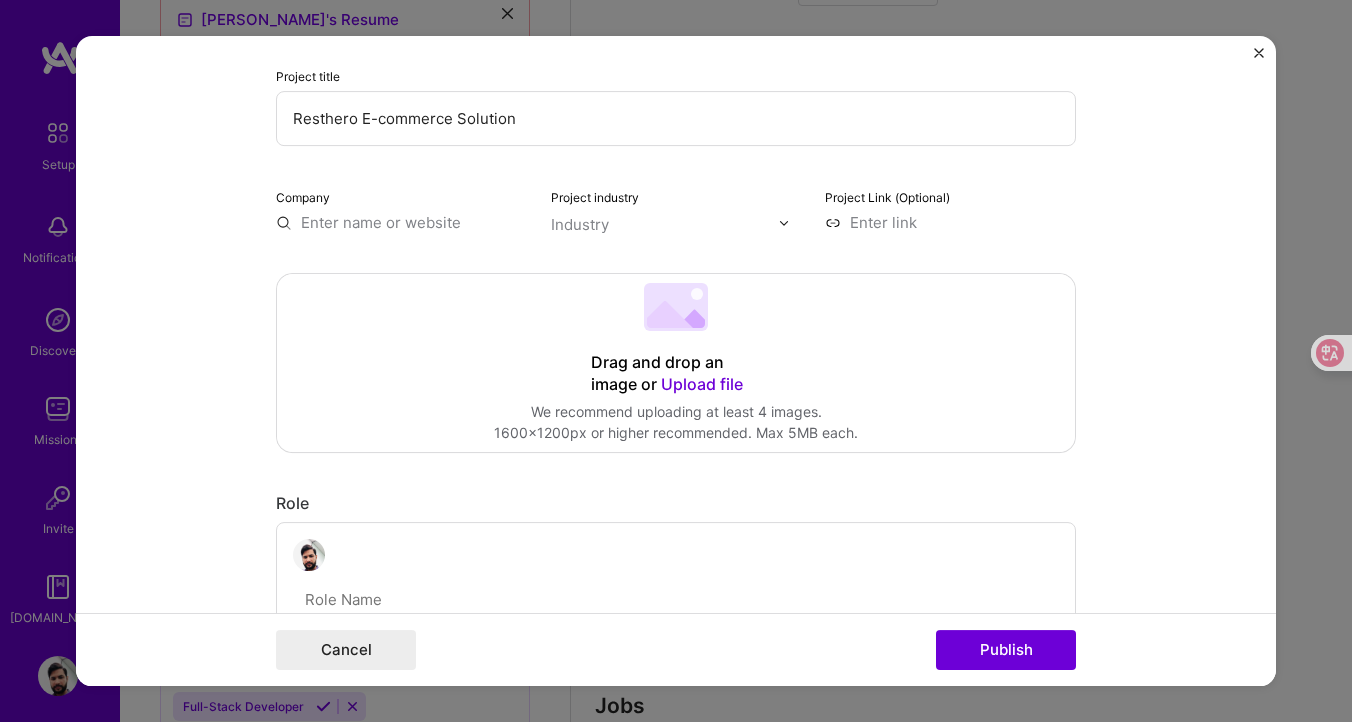scroll, scrollTop: 137, scrollLeft: 0, axis: vertical 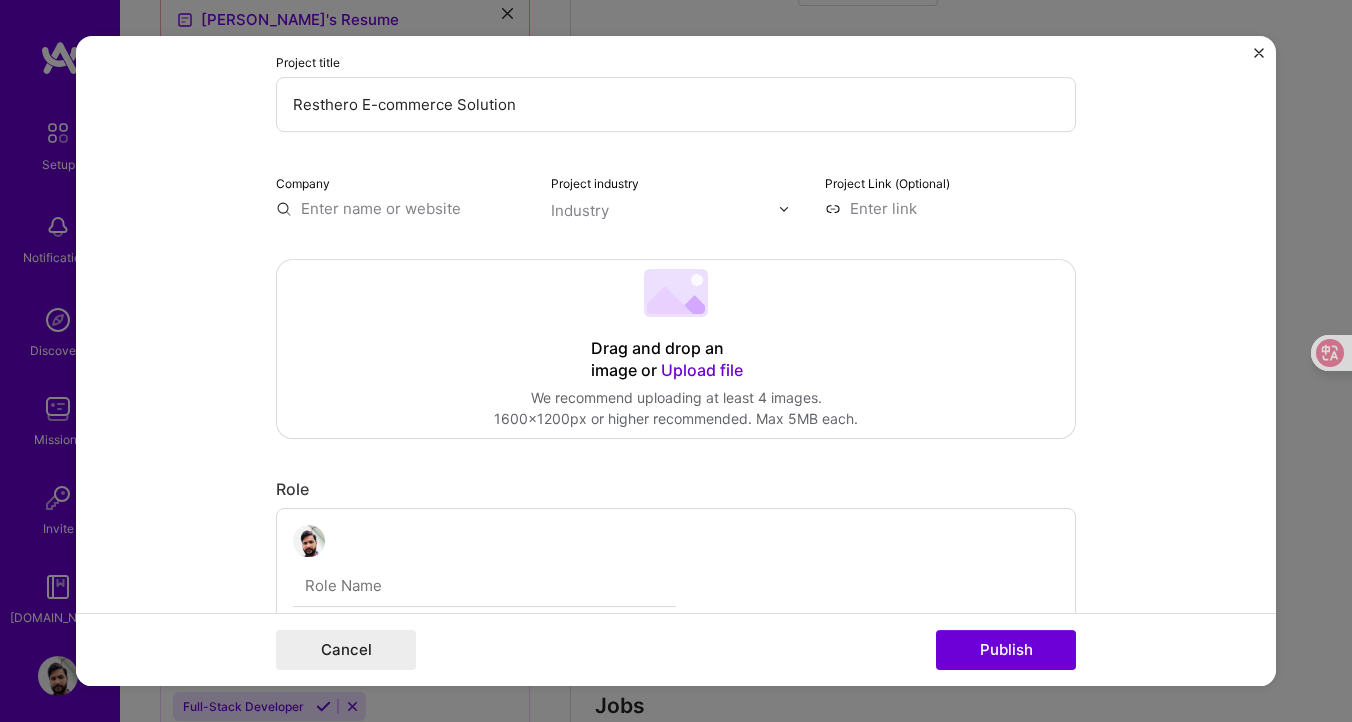 type on "Resthero E-commerce Solution" 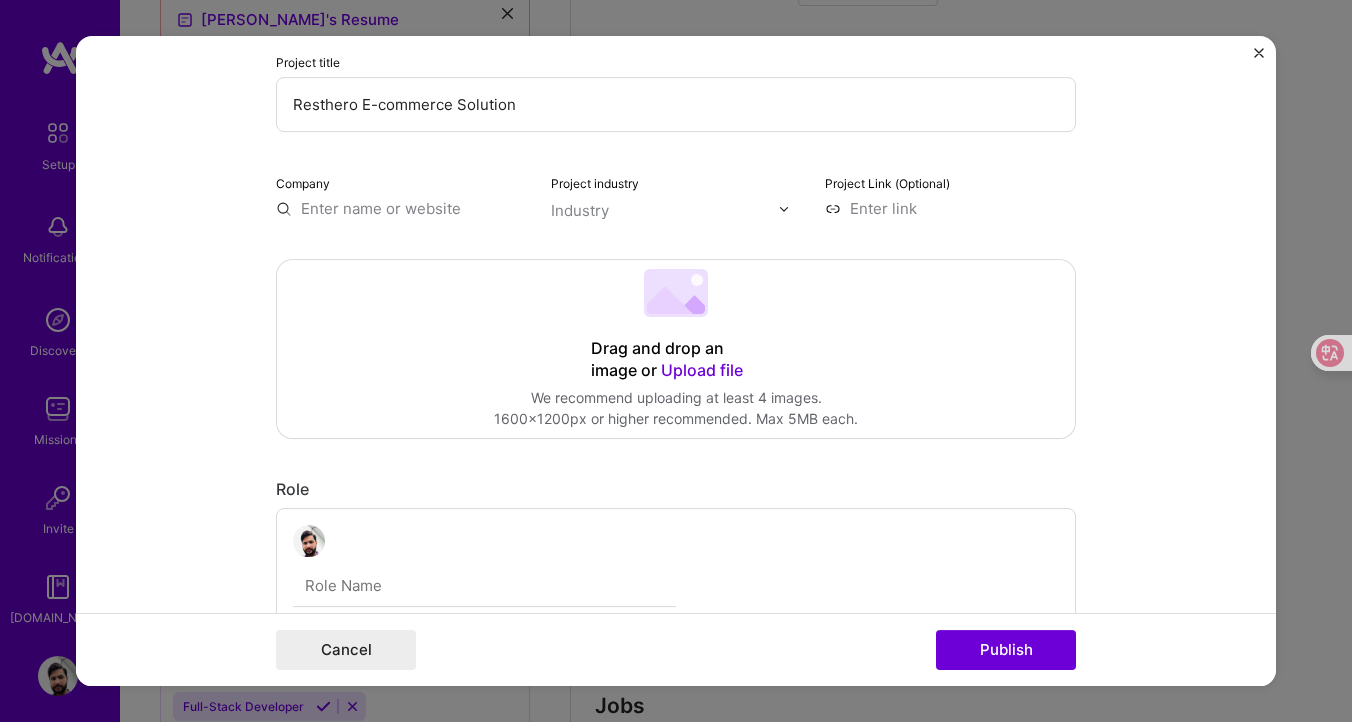 click at bounding box center (401, 208) 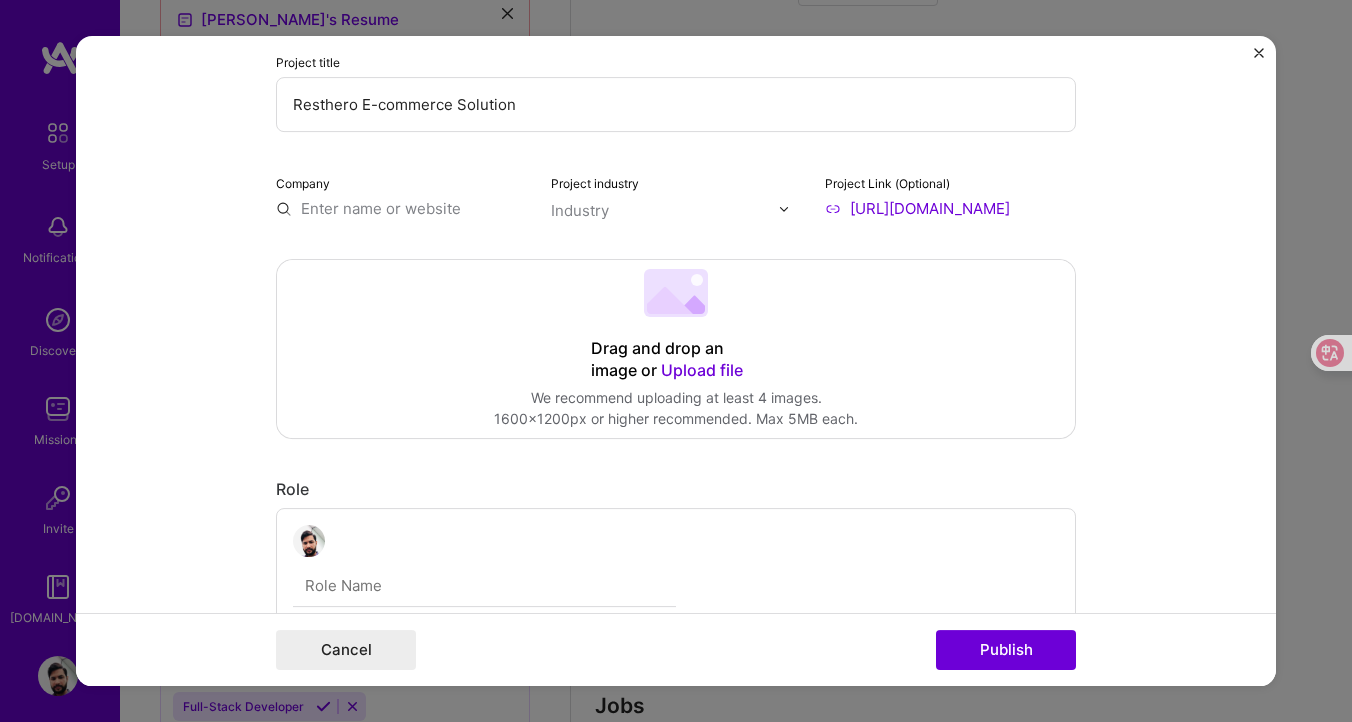 type on "[URL][DOMAIN_NAME]" 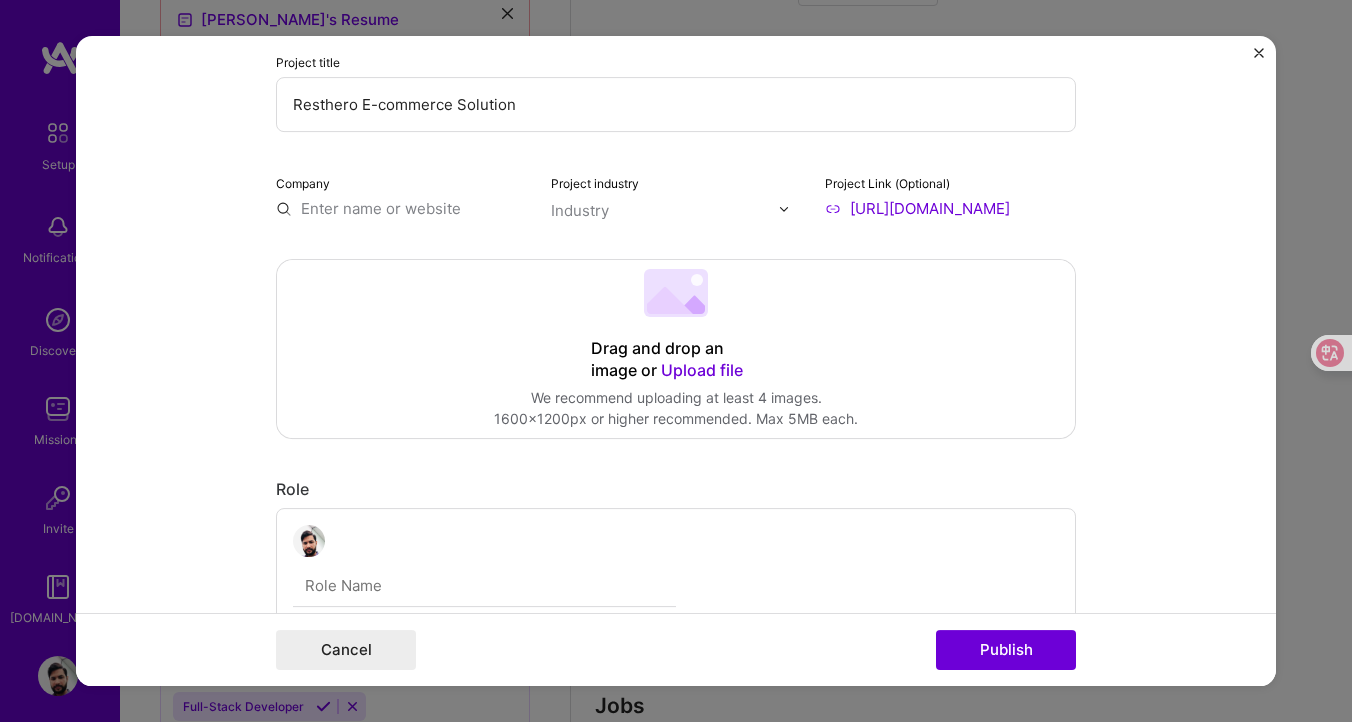 click on "Project title Resthero E-commerce Solution Company
Project industry Industry Project Link (Optional) [URL][DOMAIN_NAME]
Drag and drop an image or   Upload file Upload file We recommend uploading at least 4 images. 1600x1200px or higher recommended. Max 5MB each. Role Mobile Developer
to
I’m still working on this project Skills used — Add up to 12 skills Any new skills will be added to your profile. Enter skills... Did this role require you to manage team members? (Optional) Yes, I managed — team members. Were you involved from inception to launch (0  ->  1)? (Optional) Zero to one is creation and development of a unique product from the ground up. I was involved in zero to one with this project Add metrics (Optional) Metrics help you visually show the outcome of a project. You can add up to 3 metrics. Project details   100 characters minimum 0 / 1,000  characters Related job (Optional) Connect a job this project was a part of. Select a job Cancel Publish" at bounding box center (676, 361) 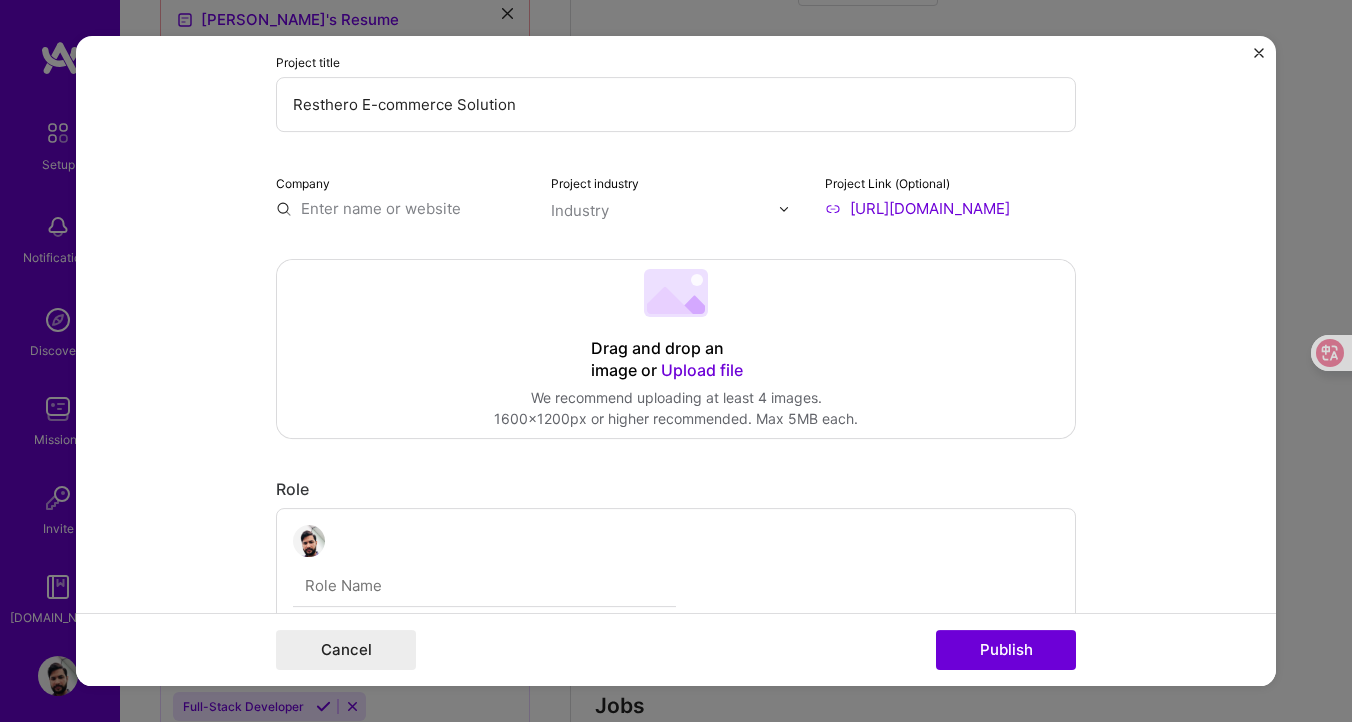 click on "Industry" at bounding box center (580, 210) 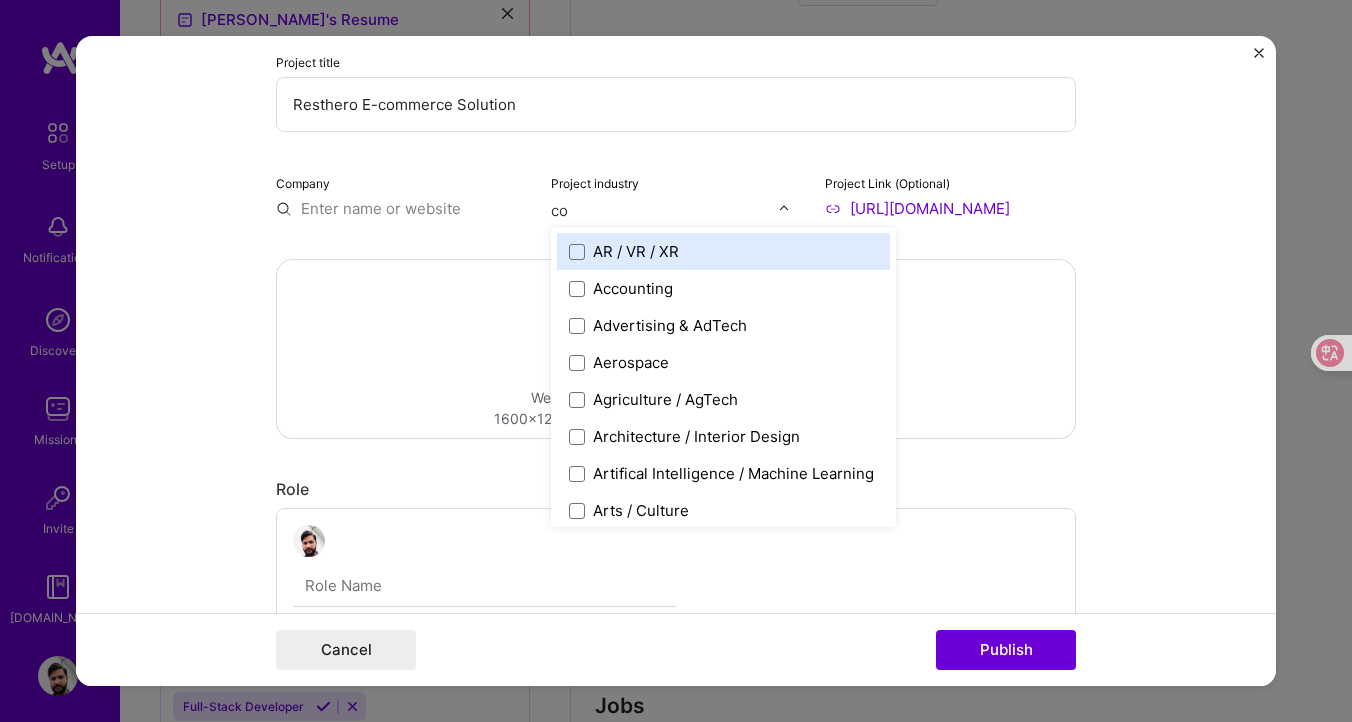 type on "com" 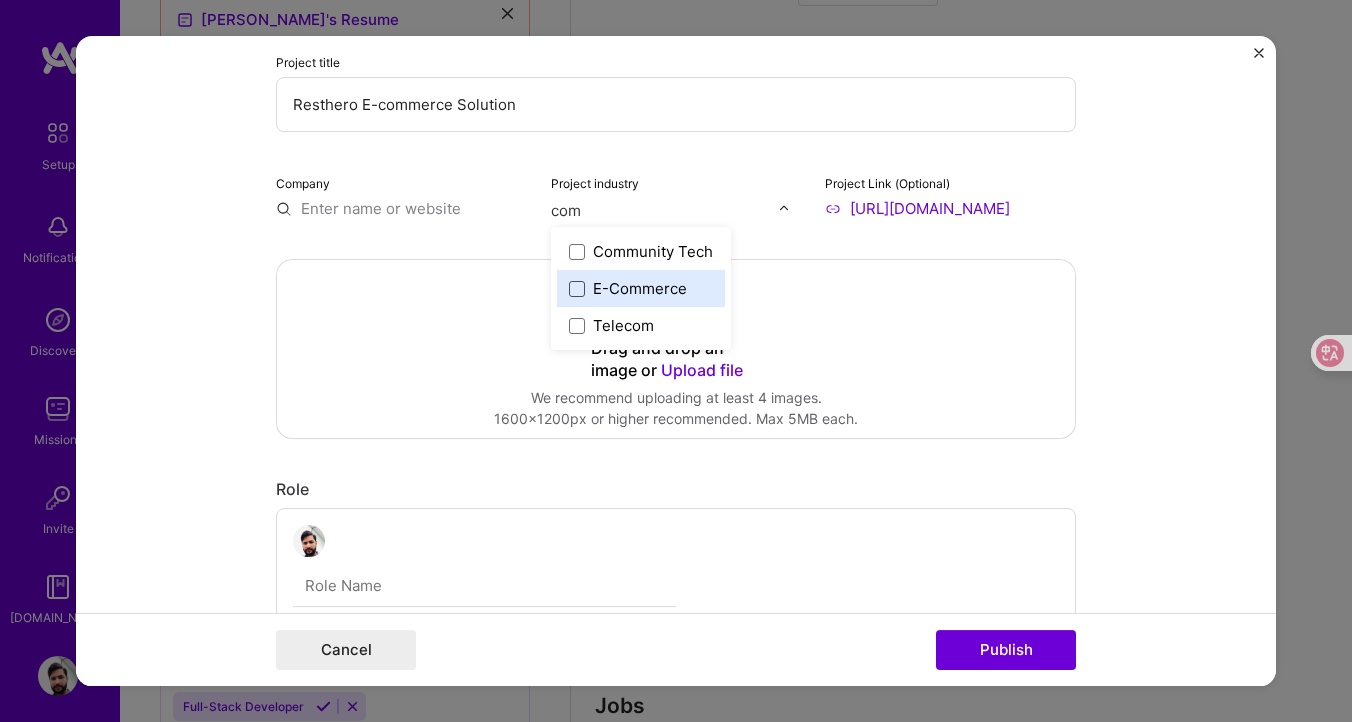 click at bounding box center (577, 289) 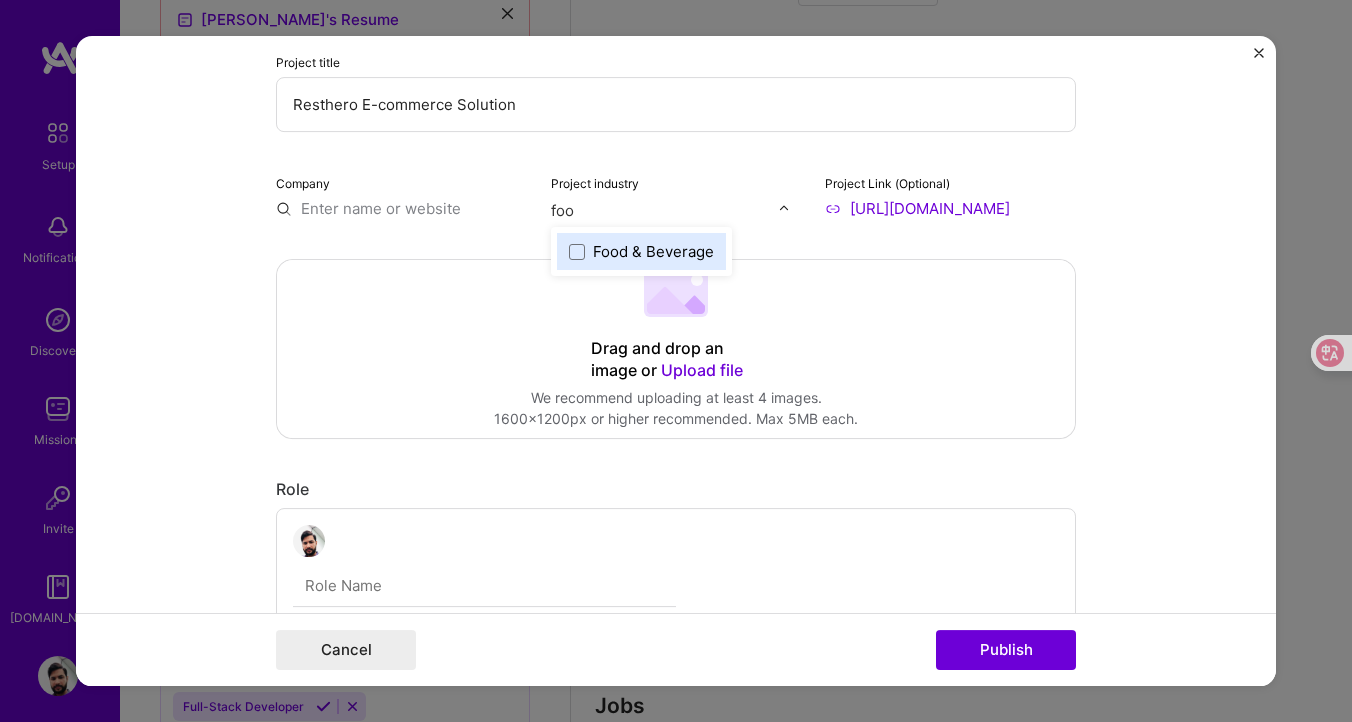 type on "food" 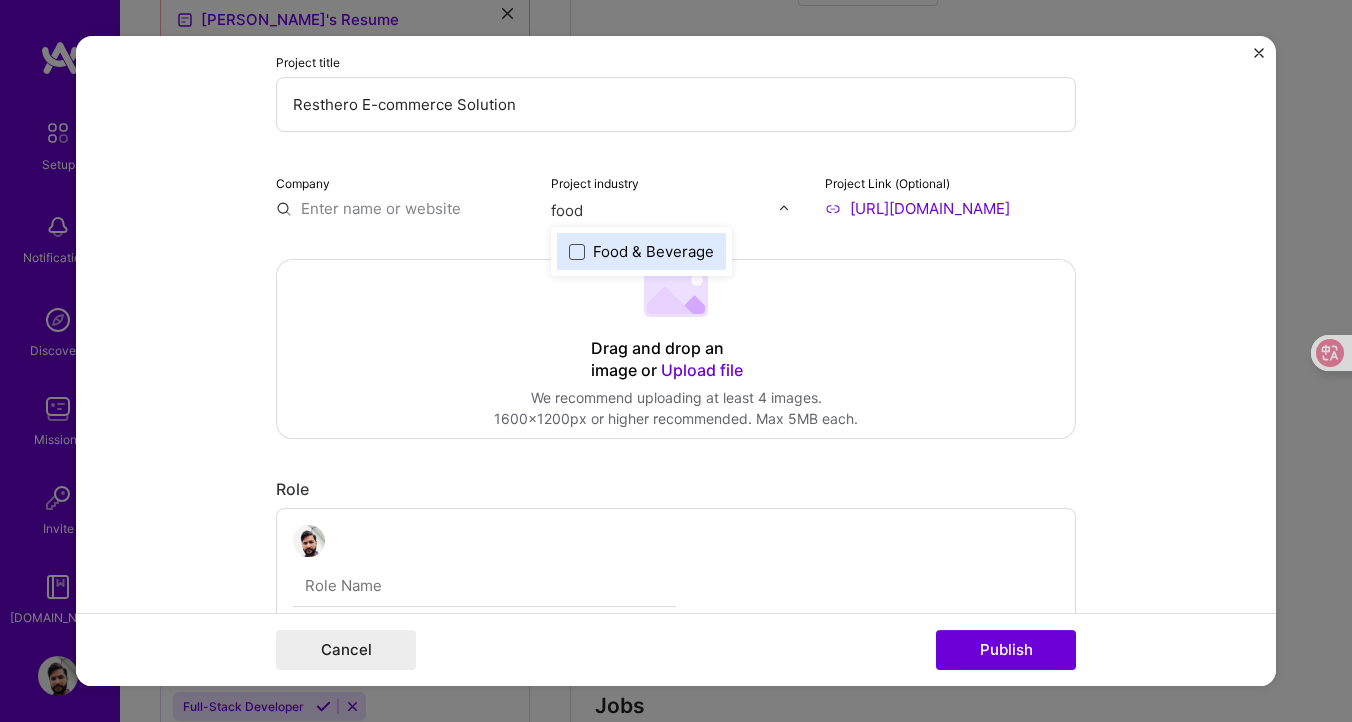 click at bounding box center (577, 252) 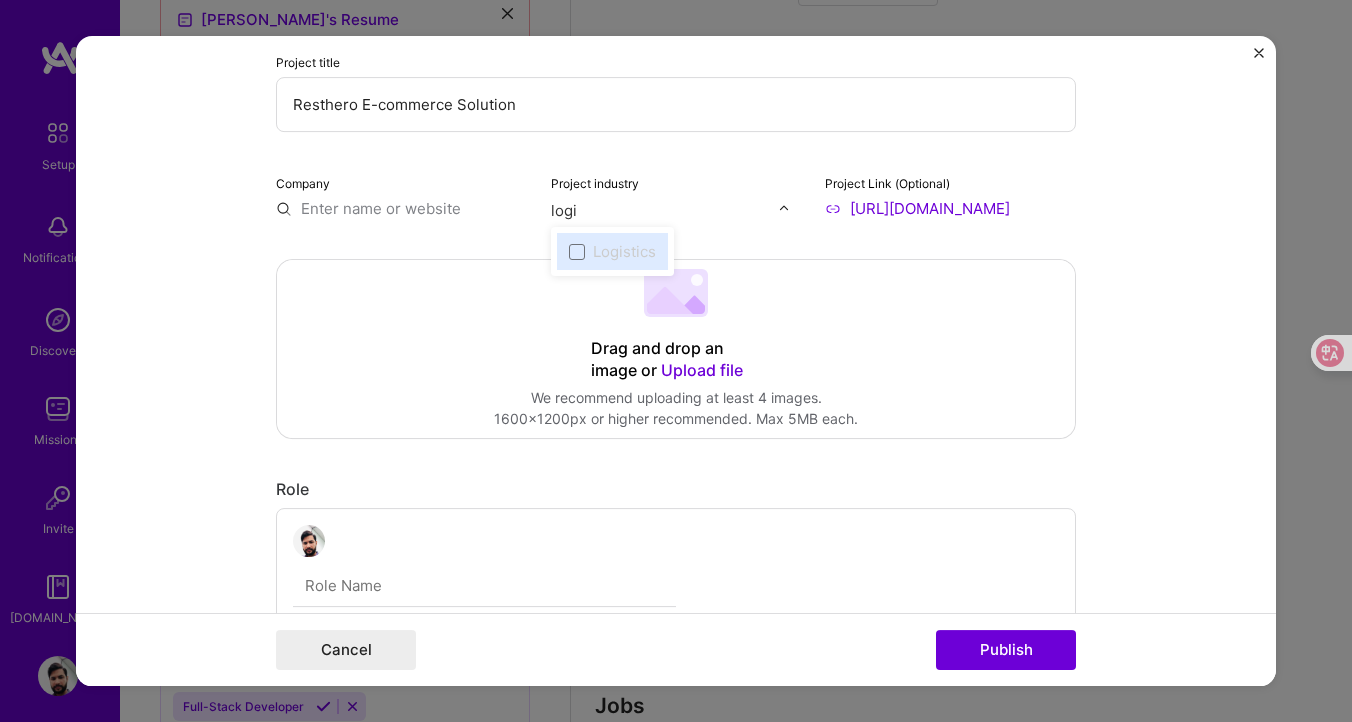 type on "logis" 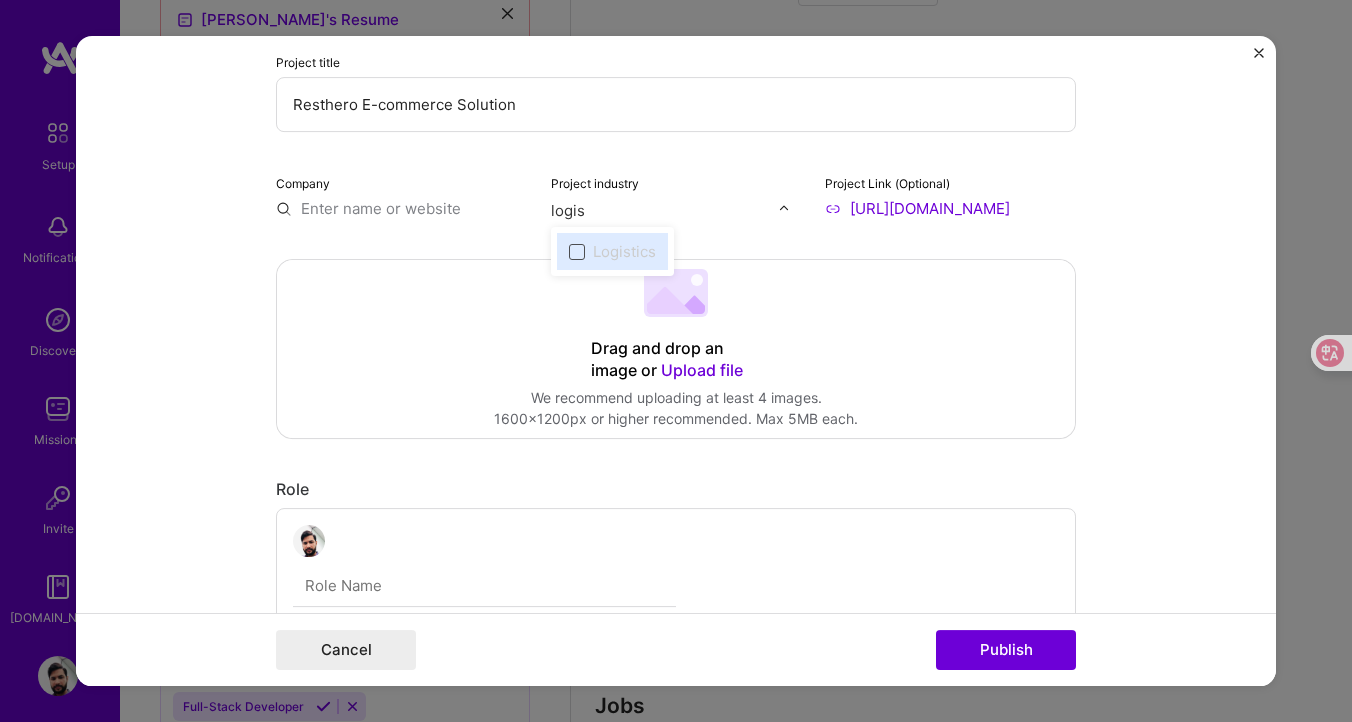 click at bounding box center [577, 252] 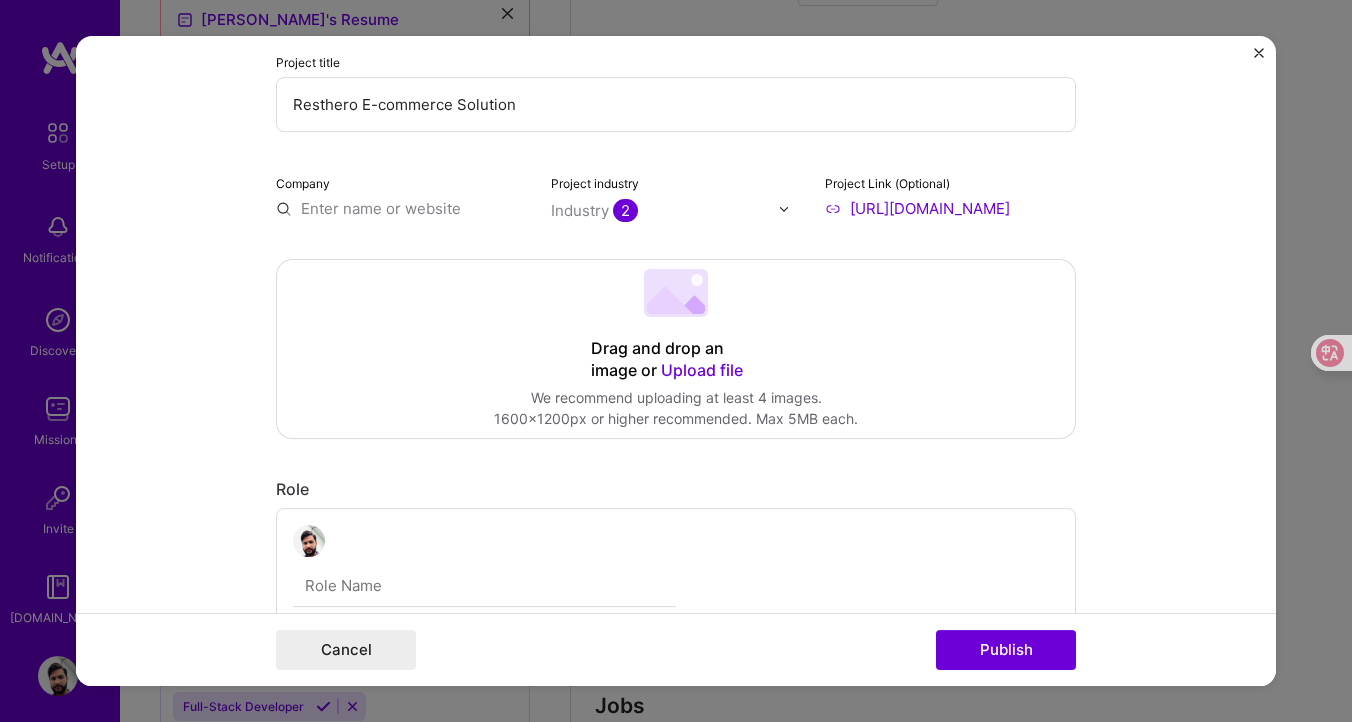 click at bounding box center (401, 208) 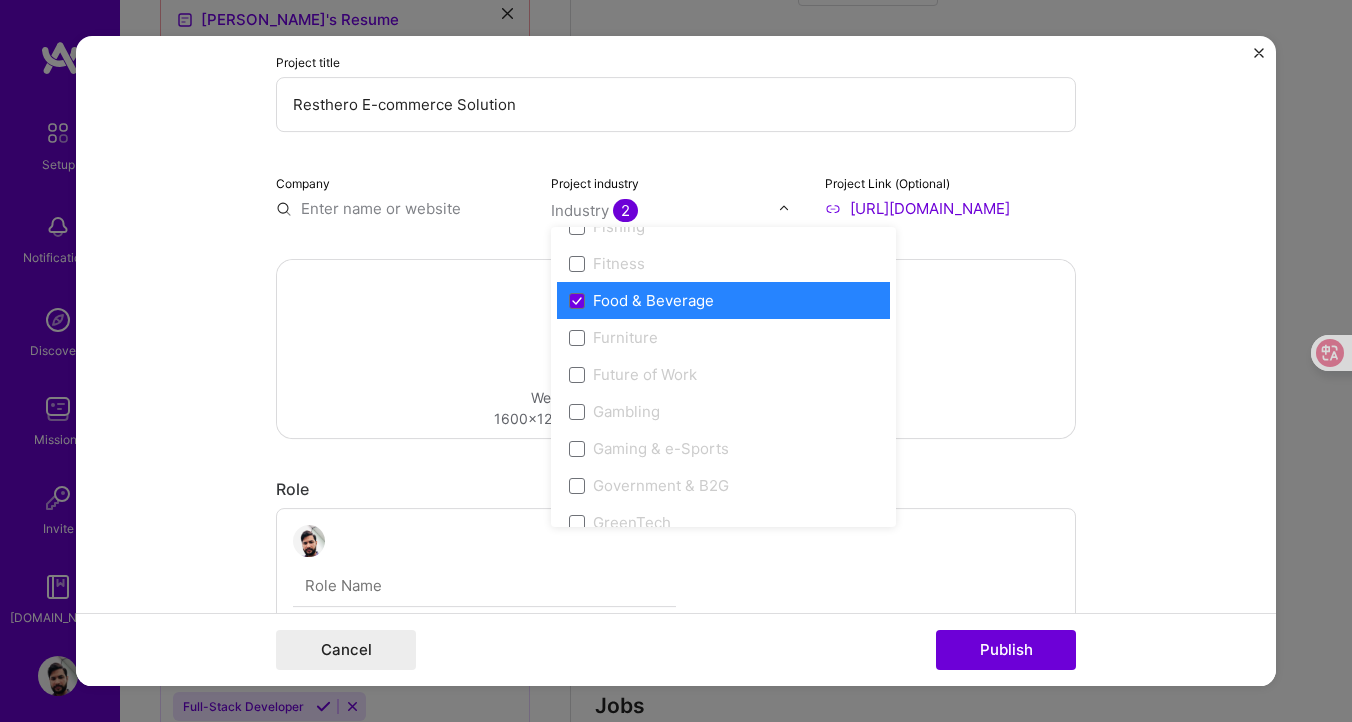 scroll, scrollTop: 2170, scrollLeft: 0, axis: vertical 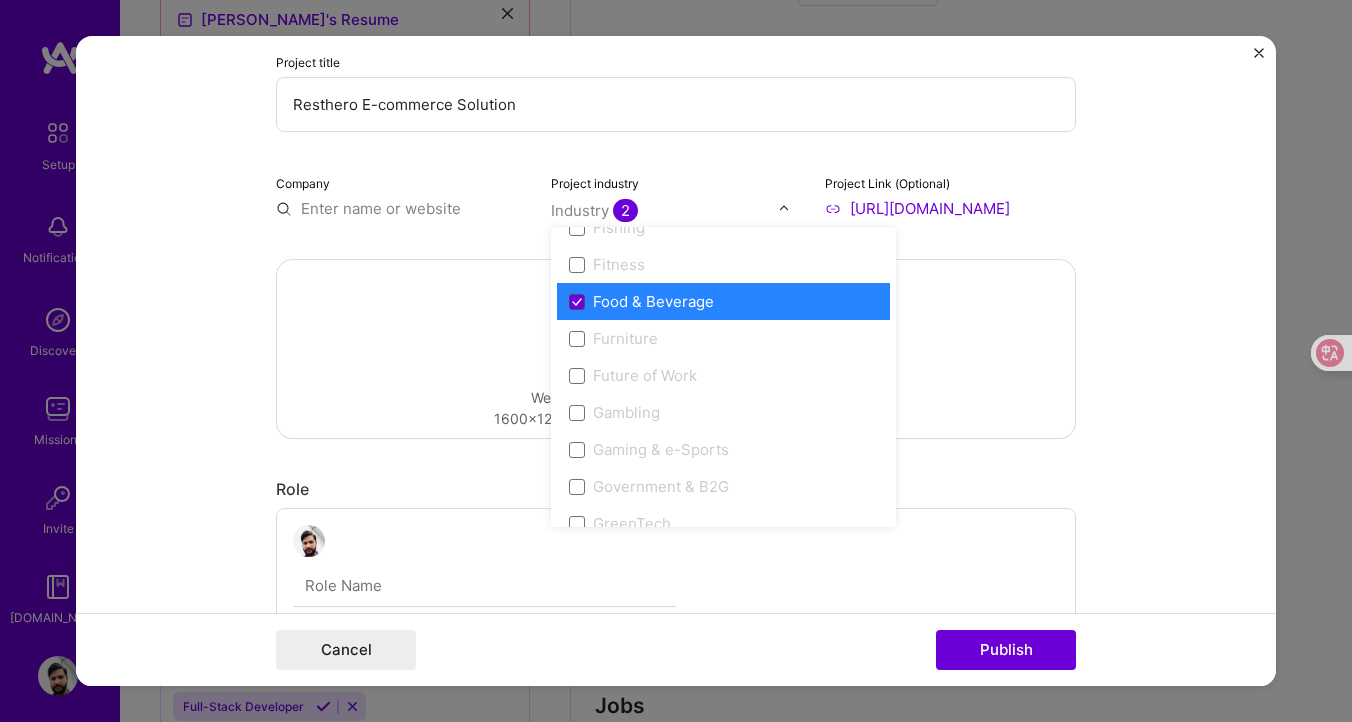 click 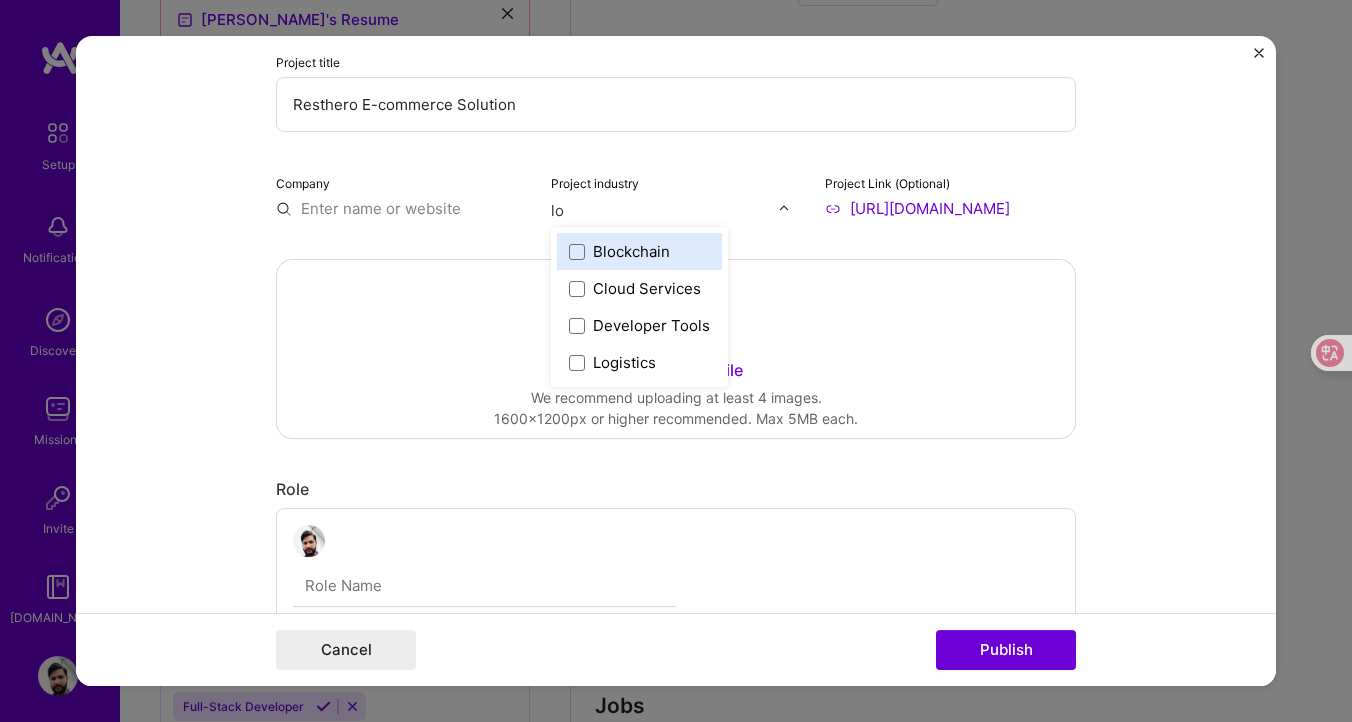 scroll, scrollTop: 0, scrollLeft: 0, axis: both 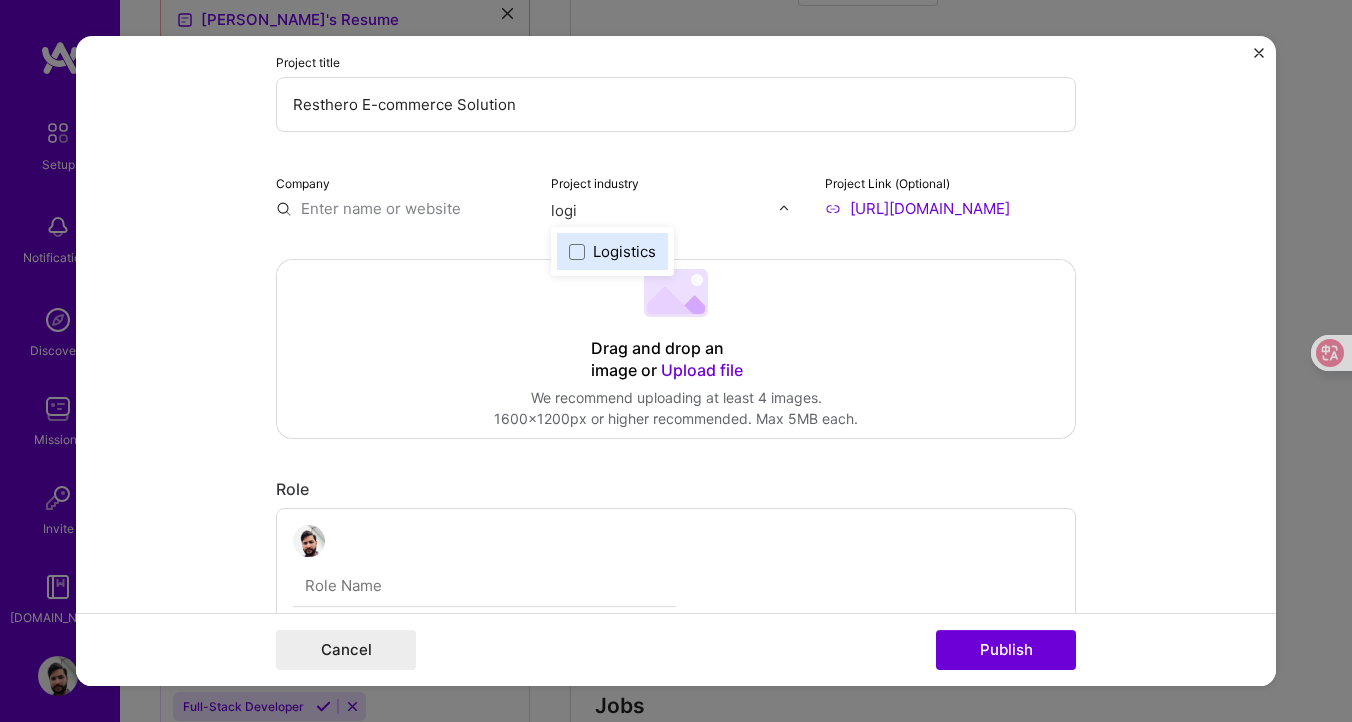 type on "logis" 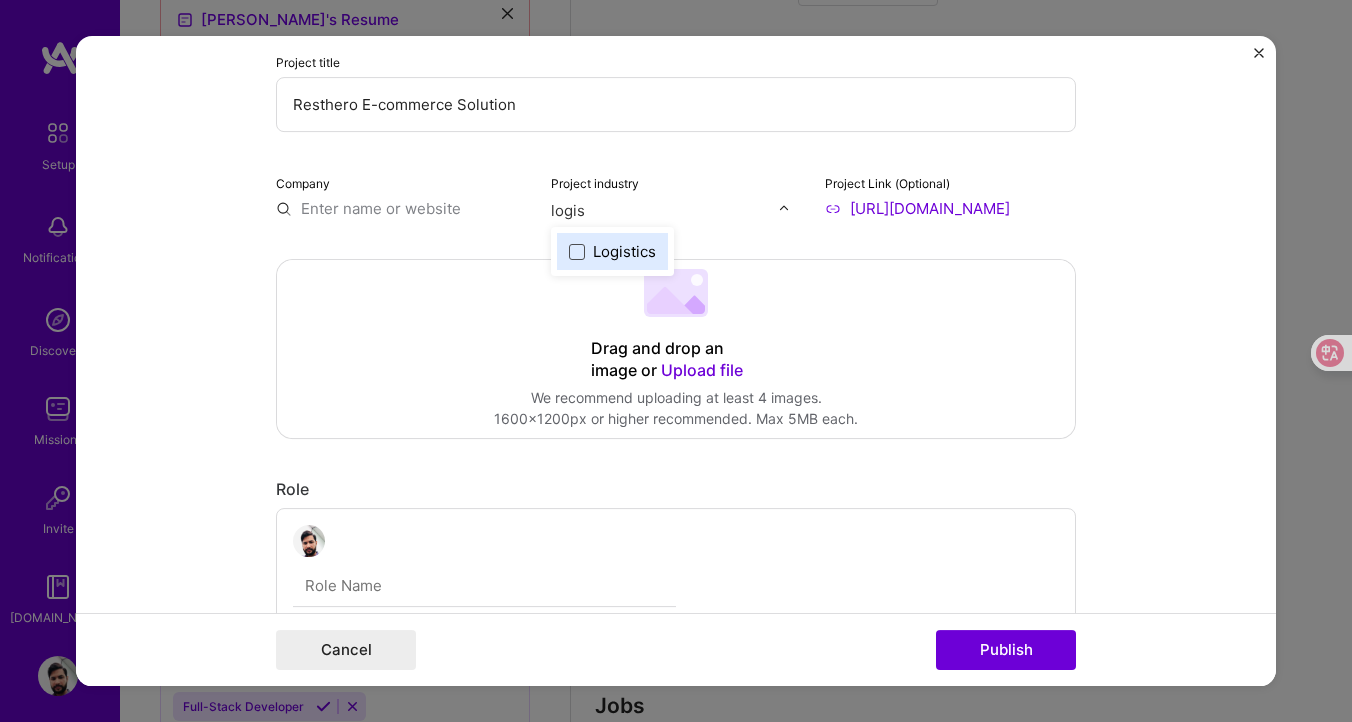 click at bounding box center (577, 252) 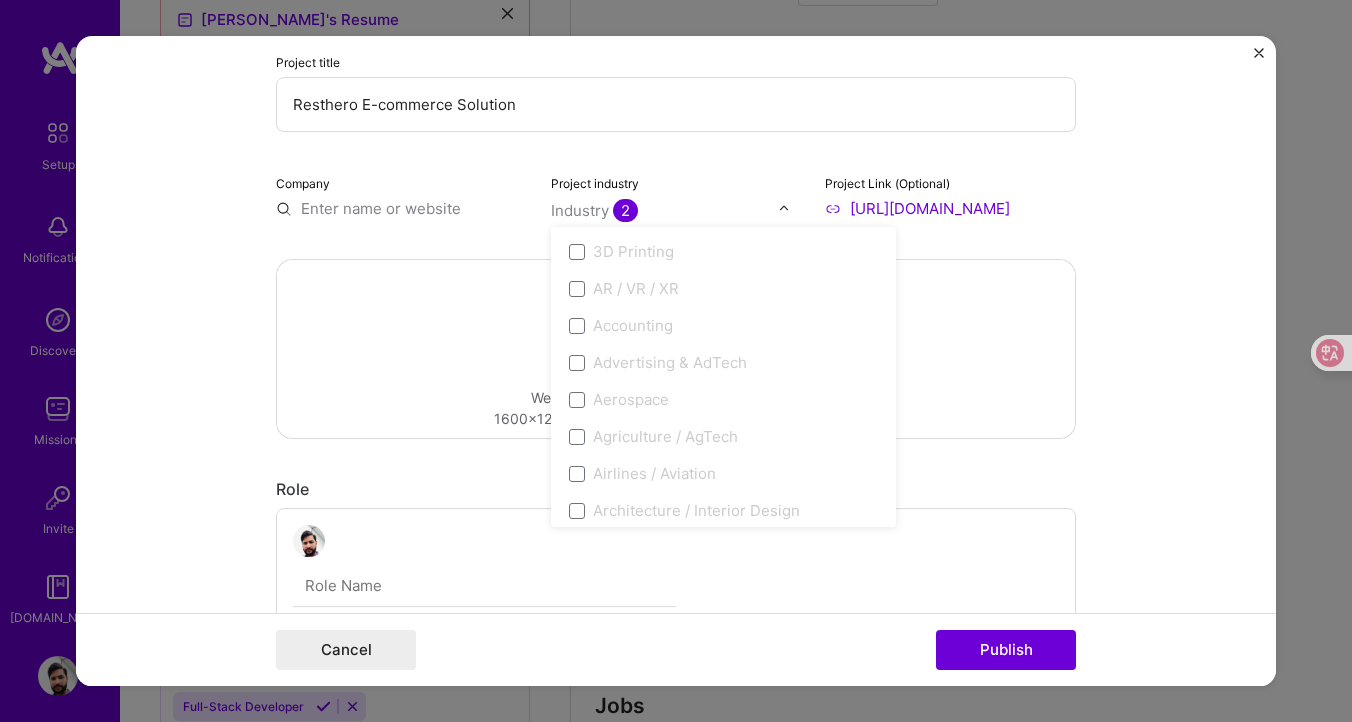 click on "Project title Resthero E-commerce Solution Company
Project industry option Logistics, selected. option Logistics focused, 78 of 120. 120 results available. Use Up and Down to choose options, press Enter to select the currently focused option, press Escape to exit the menu, press Tab to select the option and exit the menu. Industry 2 3D Printing AR / VR / XR Accounting Advertising & AdTech Aerospace Agriculture / AgTech Airlines / Aviation Architecture / Interior Design Art & Museums Artifical Intelligence / Machine Learning Arts / Culture Augmented & Virtual Reality (AR/VR) Automotive Automotive & Self Driving Cars Aviation B2B B2B2C B2C BPA / RPA Banking Beauty Big Data BioTech Blockchain CMS CPG CRM Cannabis Charity & Nonprofit Circular Economy CivTech Climate Tech Cloud Services Coaching Community Tech Construction Consulting Consumer Electronics Crowdfunding Crypto Customer Success Cybersecurity DTC Databases Dating Defense Delivery Developer Tools E-Commerce Education / Edtech Electronics" at bounding box center (676, 361) 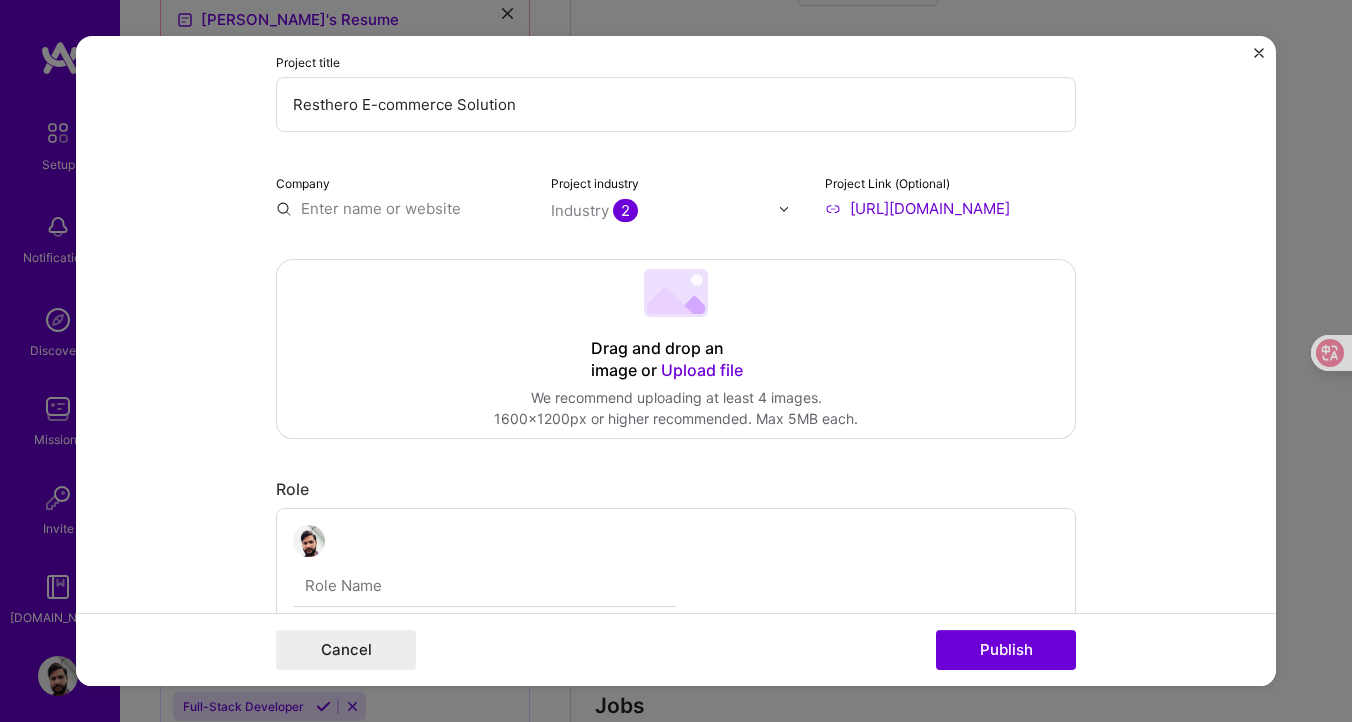 click at bounding box center [401, 208] 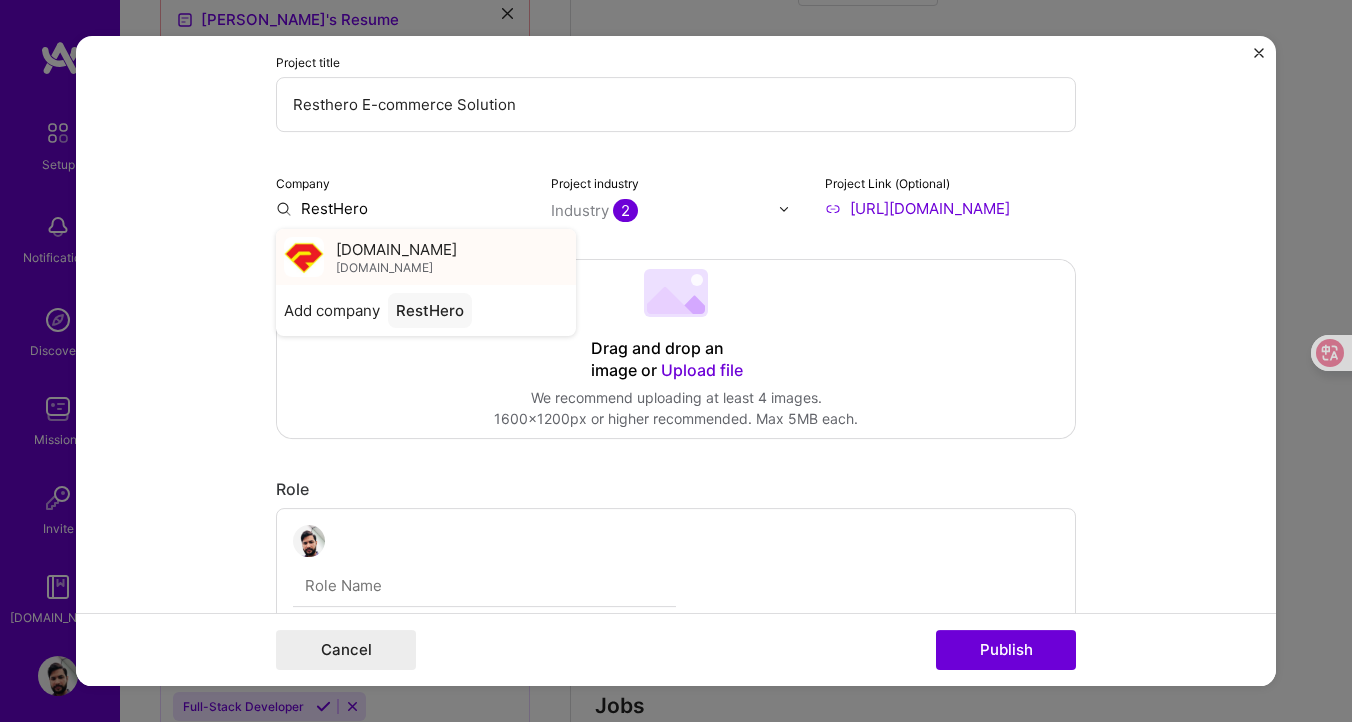 click on "[DOMAIN_NAME]" at bounding box center (384, 268) 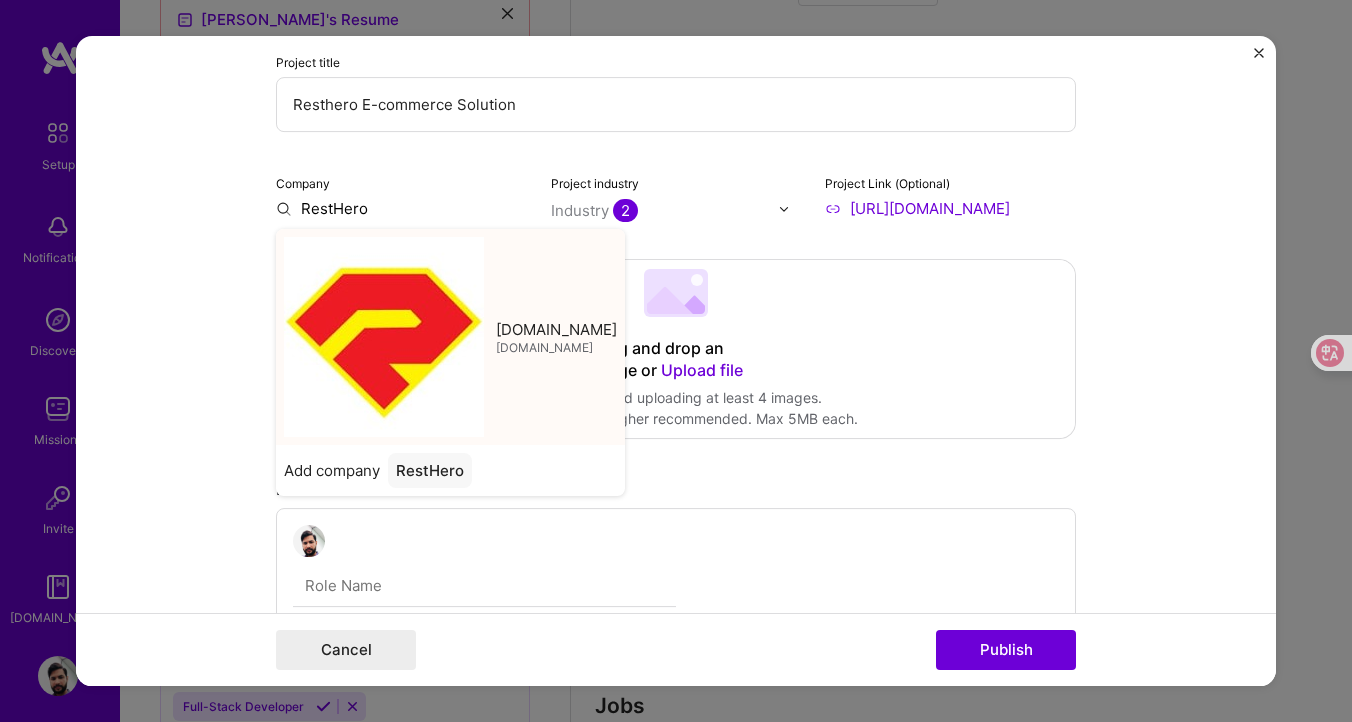 type on "[DOMAIN_NAME]" 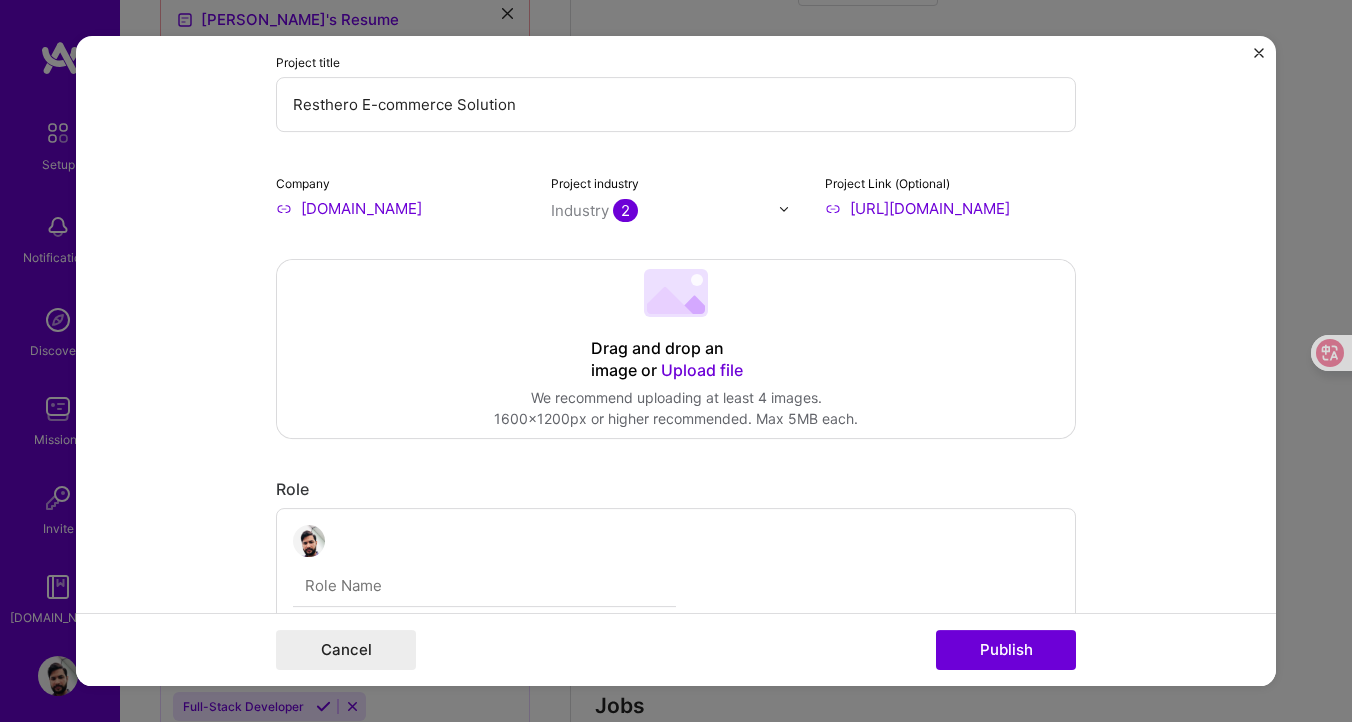 click on "Project title Resthero E-commerce Solution Company [DOMAIN_NAME]
Project industry Industry 2 Project Link (Optional) [URL][DOMAIN_NAME]
Drag and drop an image or   Upload file Upload file We recommend uploading at least 4 images. 1600x1200px or higher recommended. Max 5MB each. Role Mobile Developer
to
I’m still working on this project Skills used — Add up to 12 skills Any new skills will be added to your profile. Enter skills... Did this role require you to manage team members? (Optional) Yes, I managed — team members. Were you involved from inception to launch (0  ->  1)? (Optional) Zero to one is creation and development of a unique product from the ground up. I was involved in zero to one with this project Add metrics (Optional) Metrics help you visually show the outcome of a project. You can add up to 3 metrics. Project details   100 characters minimum 0 / 1,000  characters Related job (Optional) Connect a job this project was a part of. Select a job" at bounding box center (676, 361) 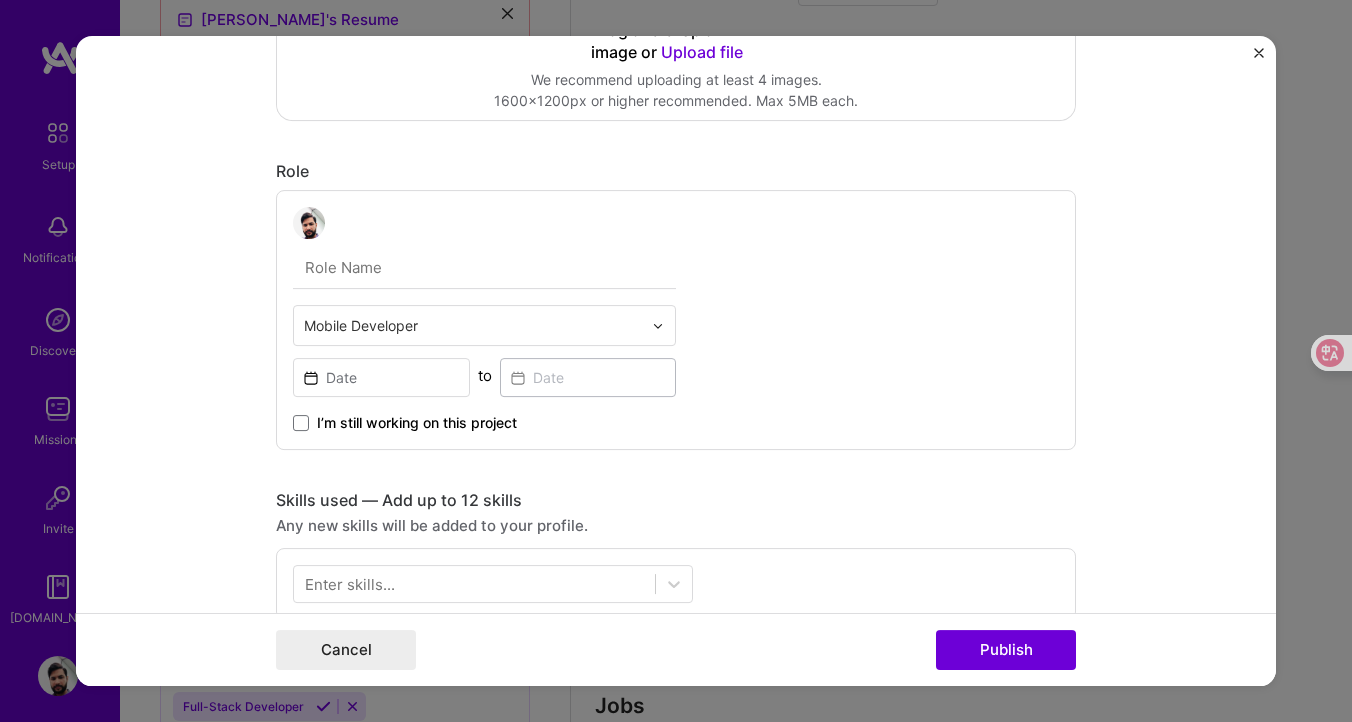 scroll, scrollTop: 456, scrollLeft: 0, axis: vertical 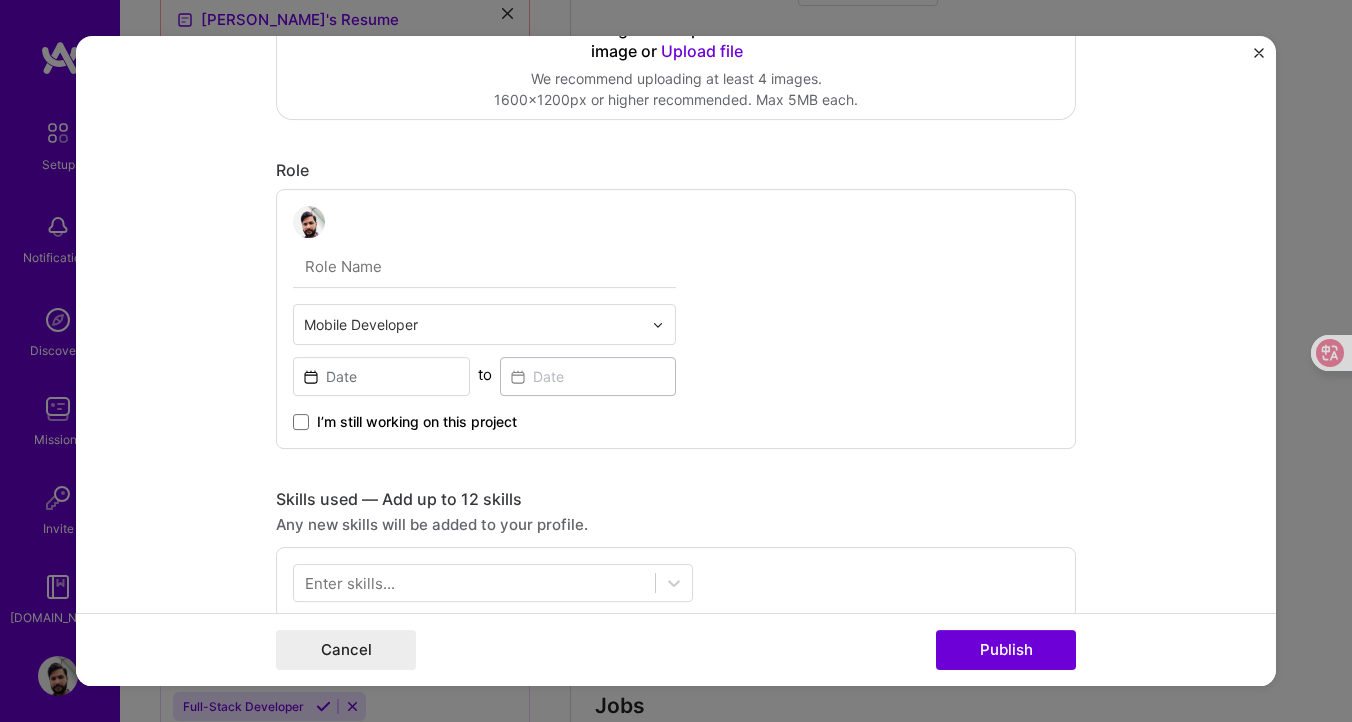 click at bounding box center [484, 267] 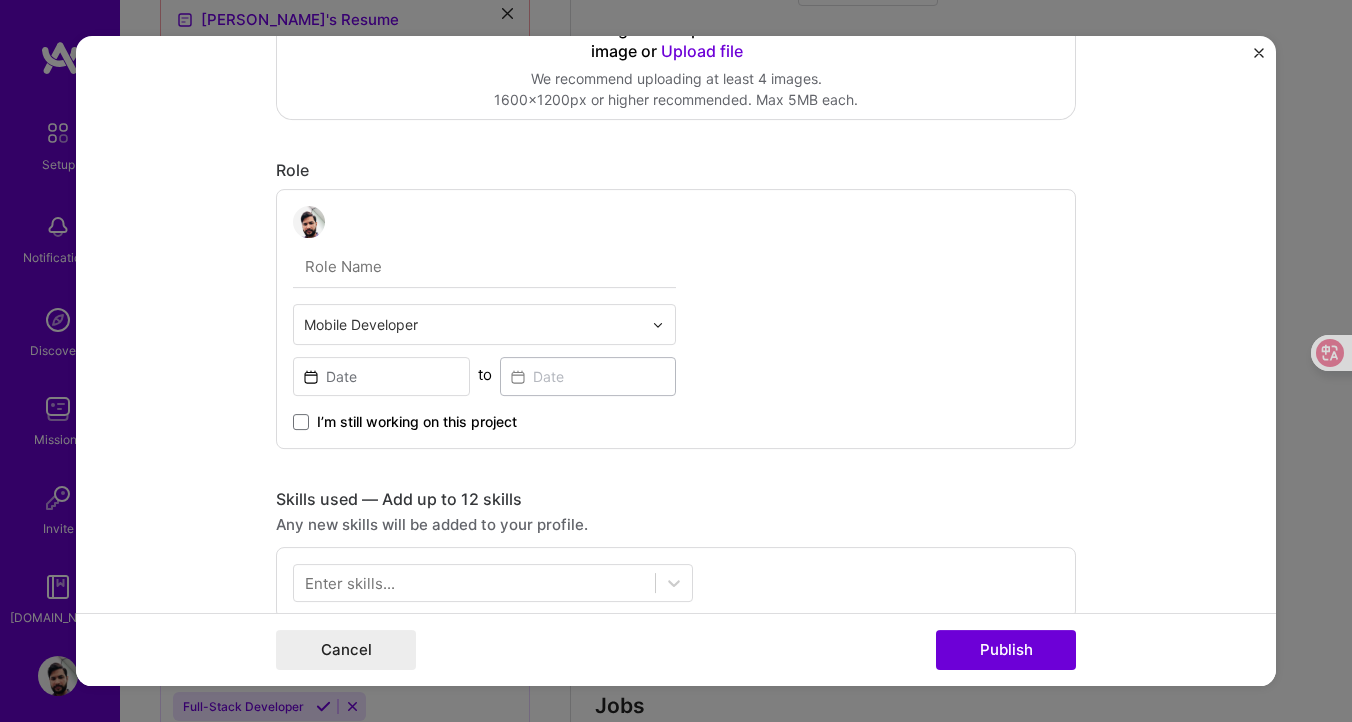 type on "Senior Full Stack Mobile Developer" 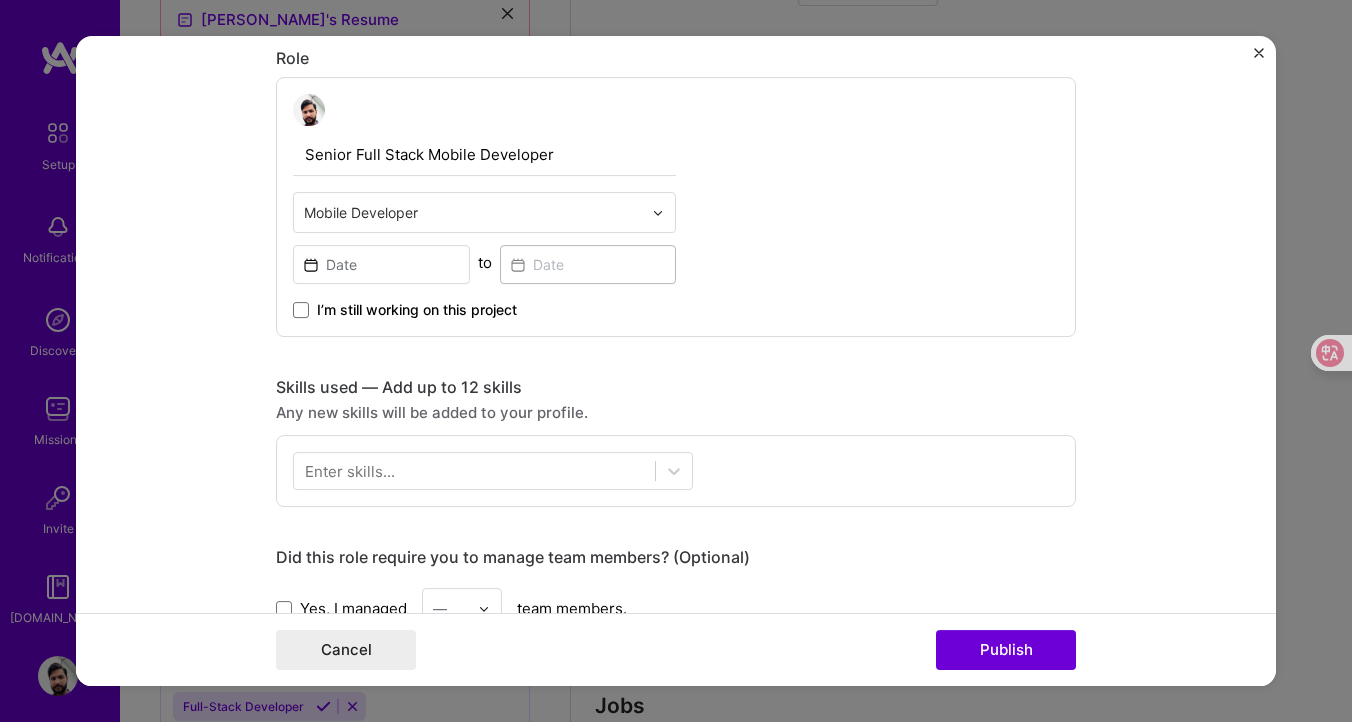scroll, scrollTop: 585, scrollLeft: 0, axis: vertical 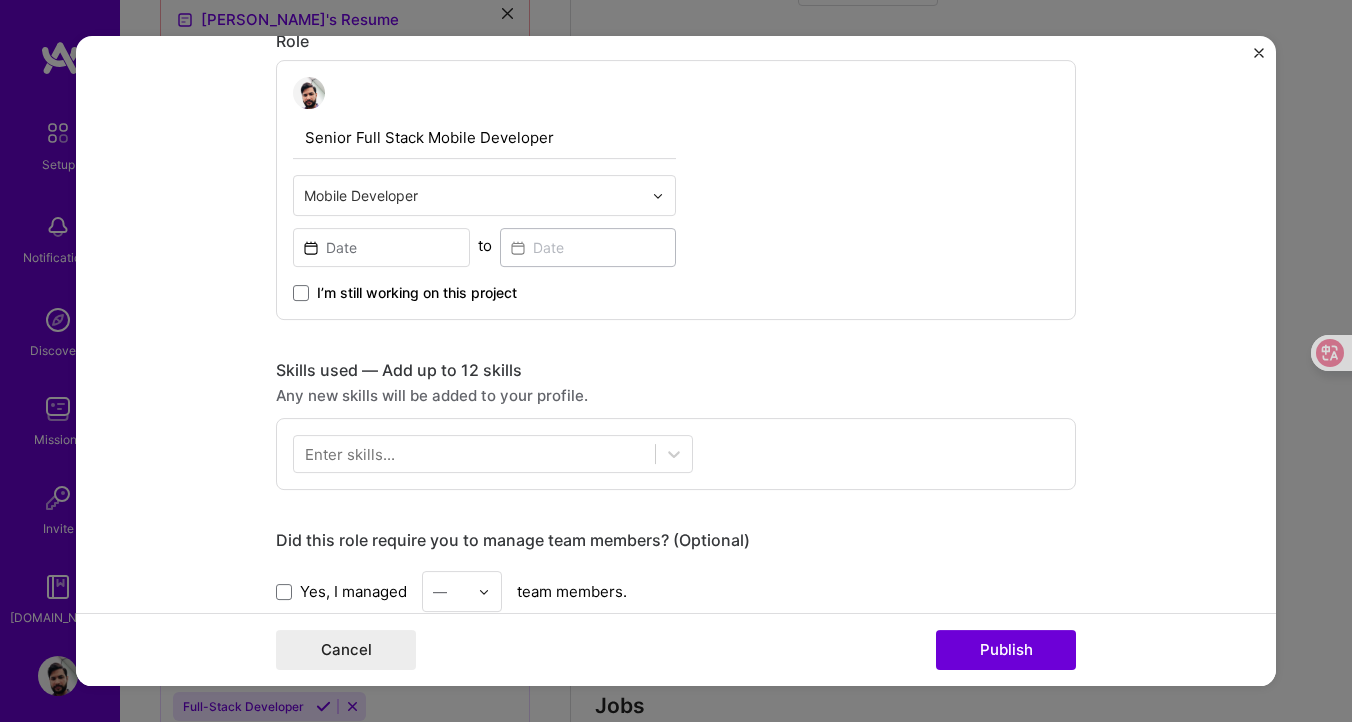 click at bounding box center (473, 195) 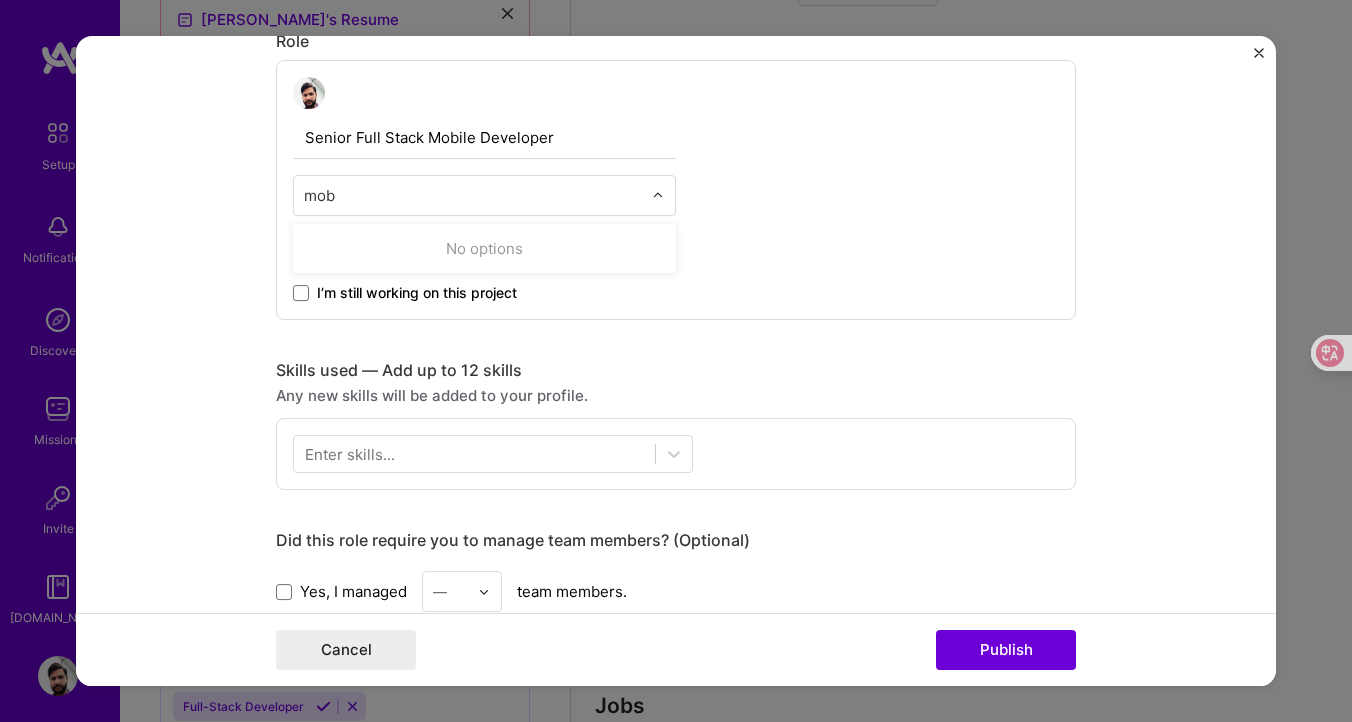 type on "mo" 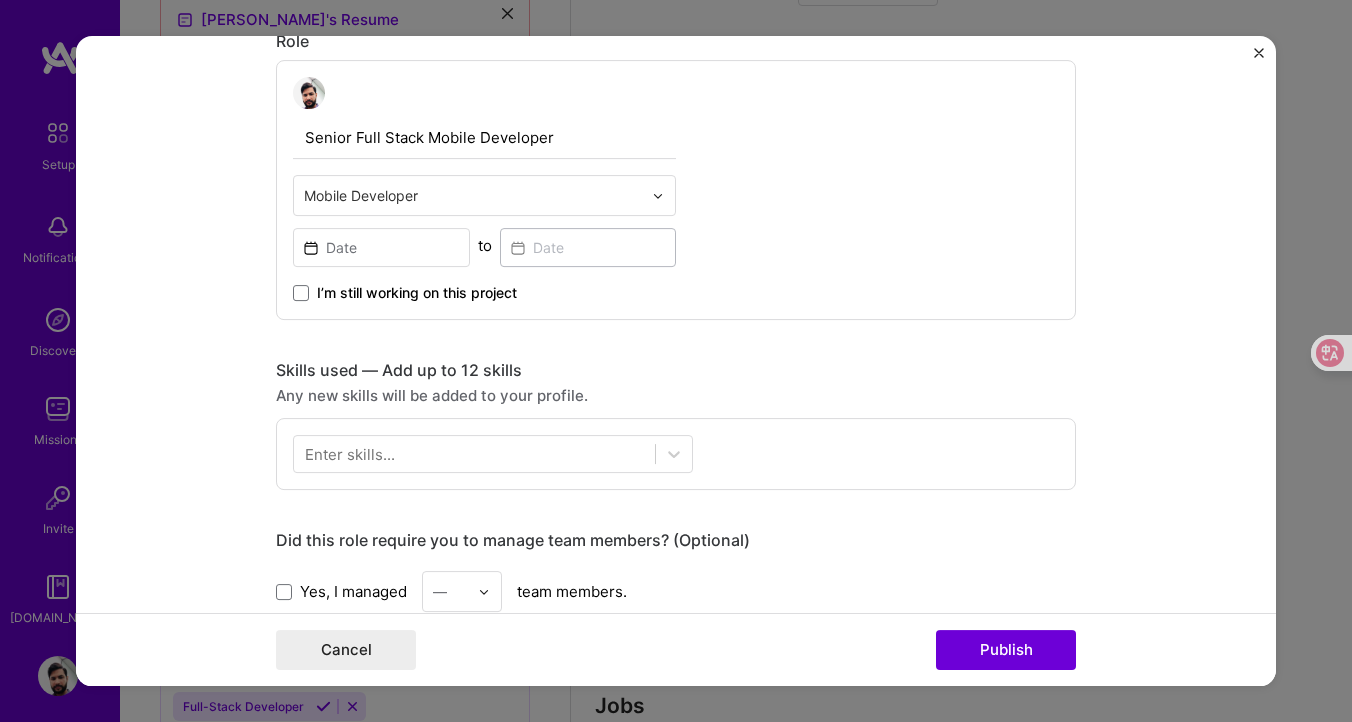 click on "Senior Full Stack Mobile Developer Mobile Developer
to
I’m still working on this project" at bounding box center (676, 190) 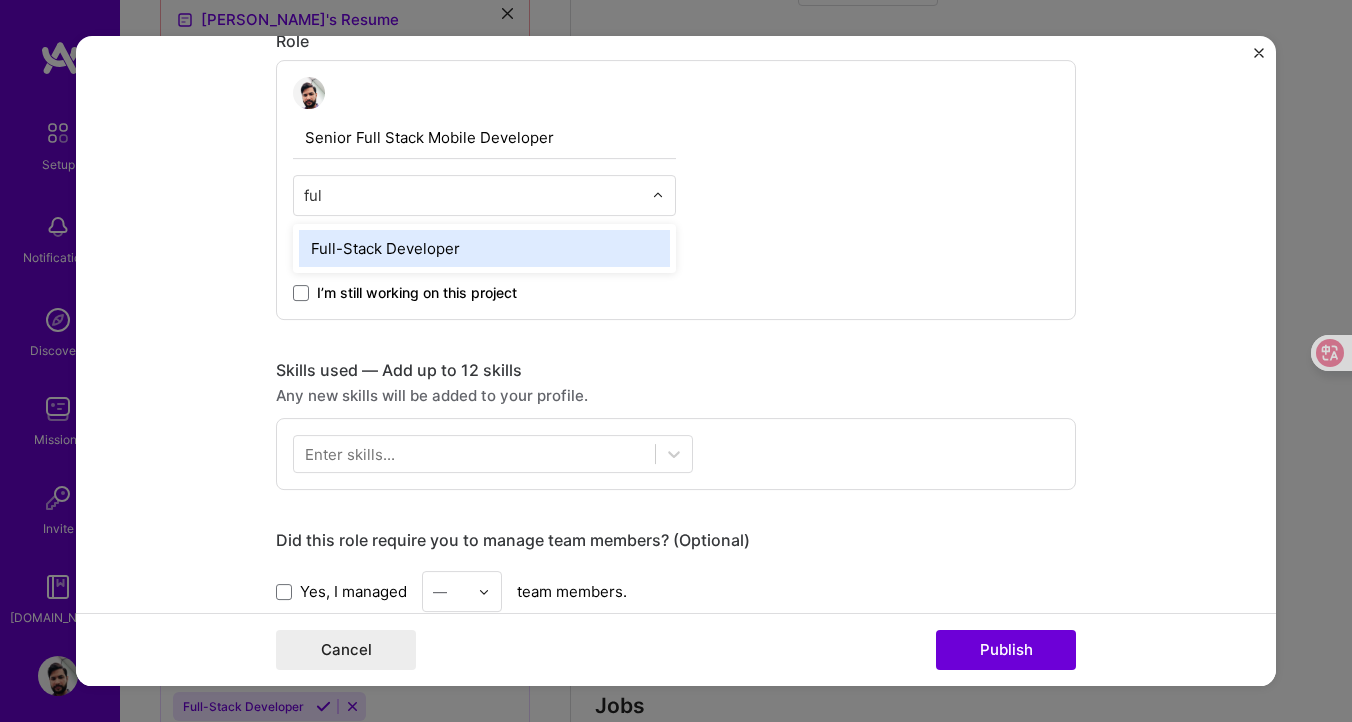 type on "full" 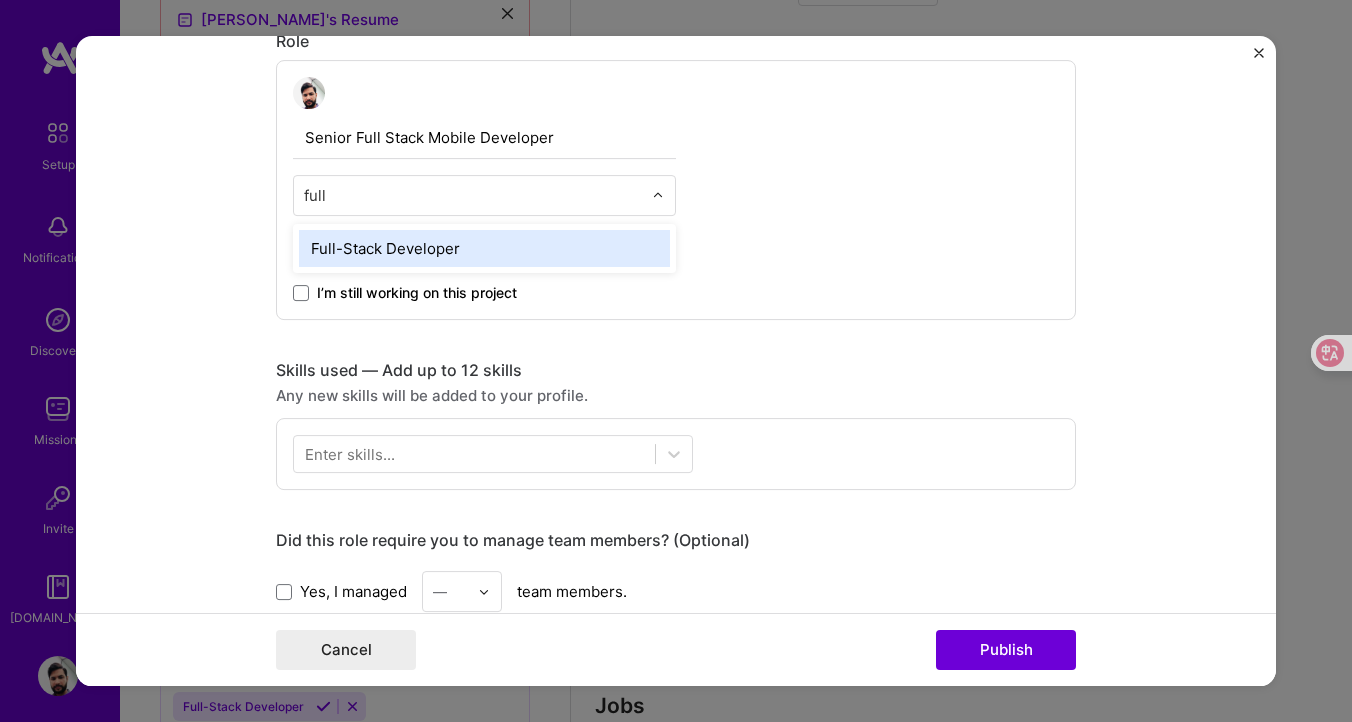 click on "Full-Stack Developer" at bounding box center [484, 248] 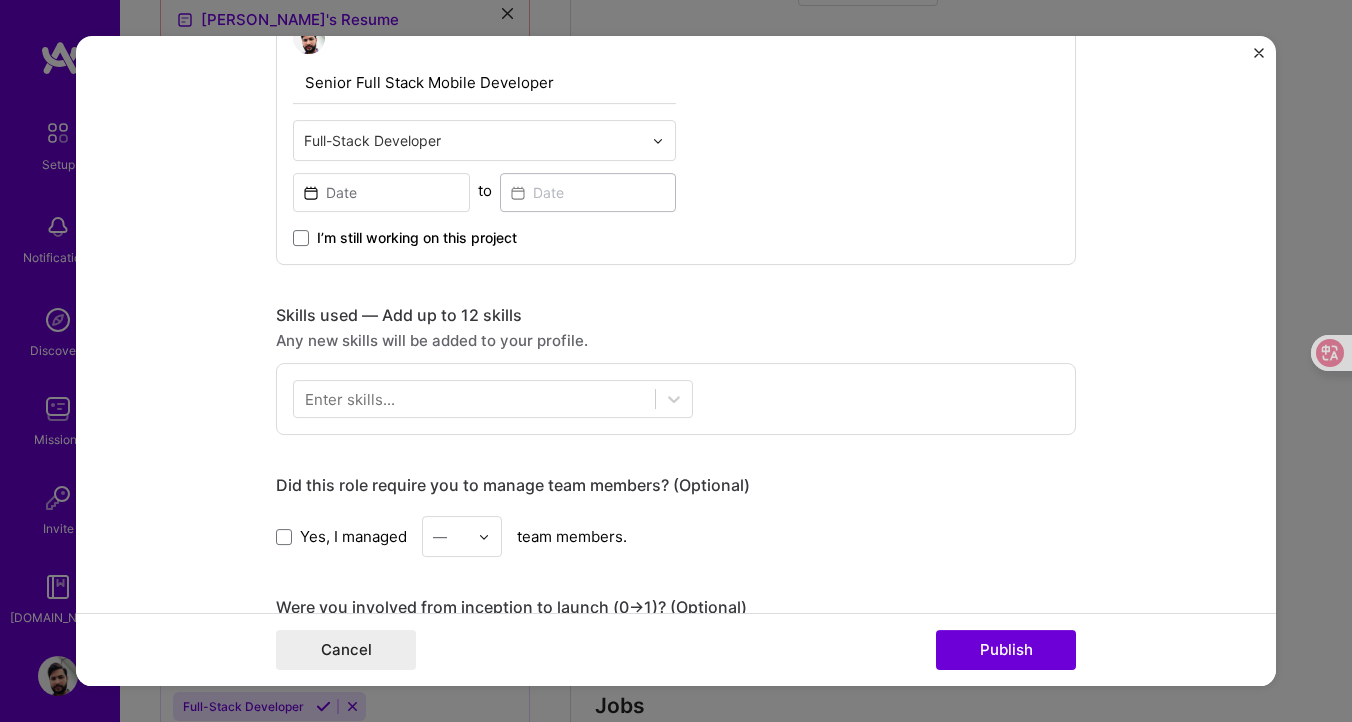 scroll, scrollTop: 641, scrollLeft: 0, axis: vertical 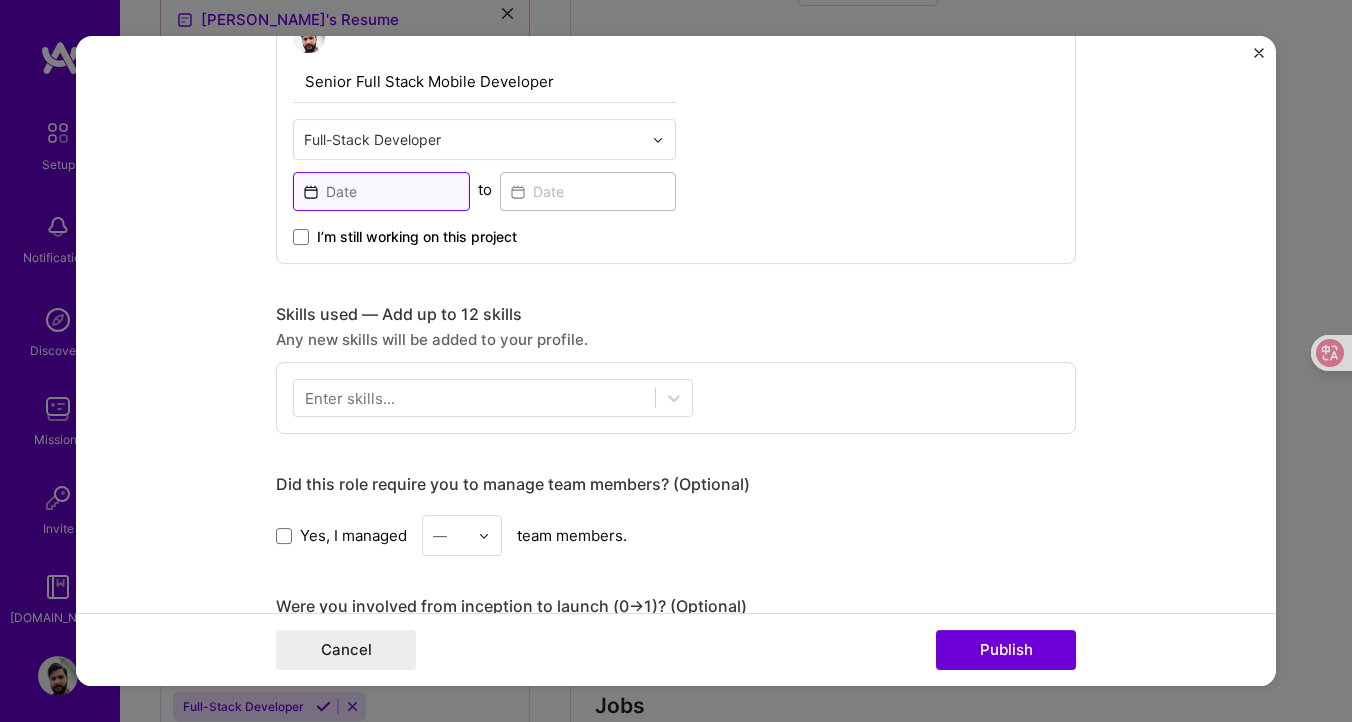 click at bounding box center [381, 191] 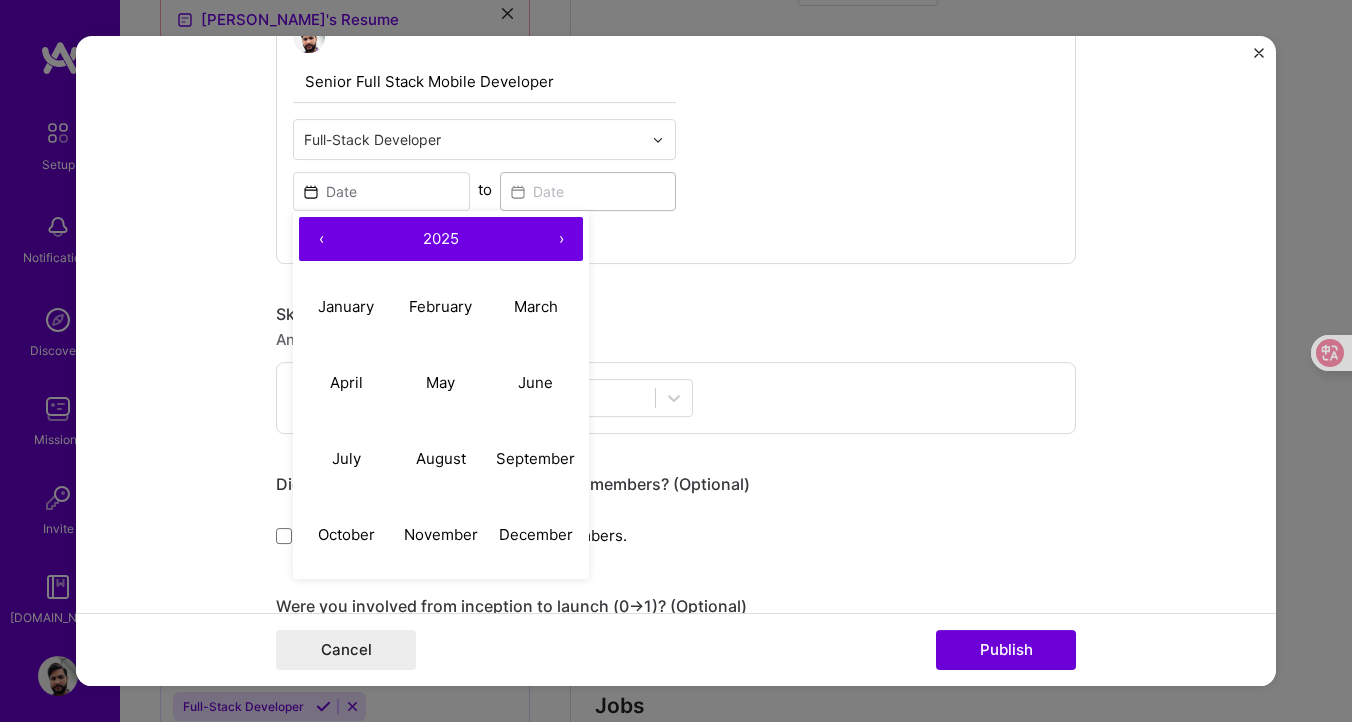 click on "‹" at bounding box center (321, 239) 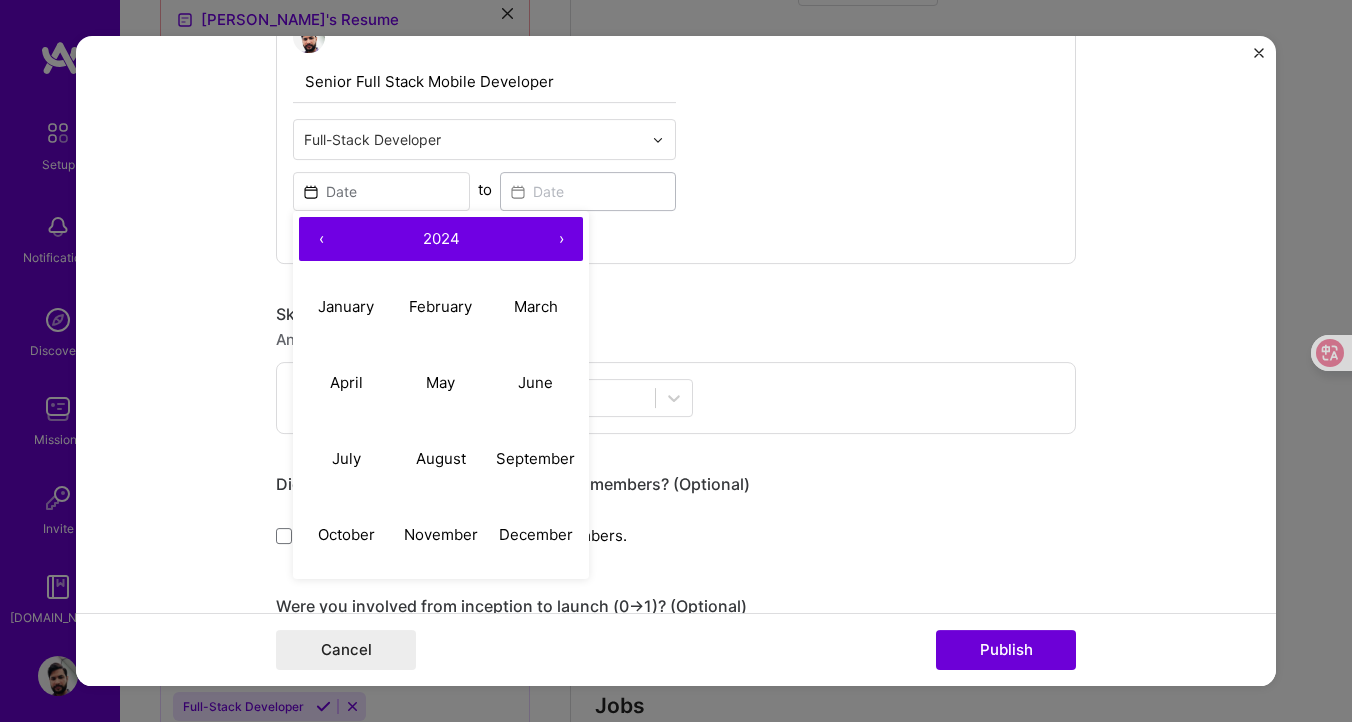 click on "‹" at bounding box center [321, 239] 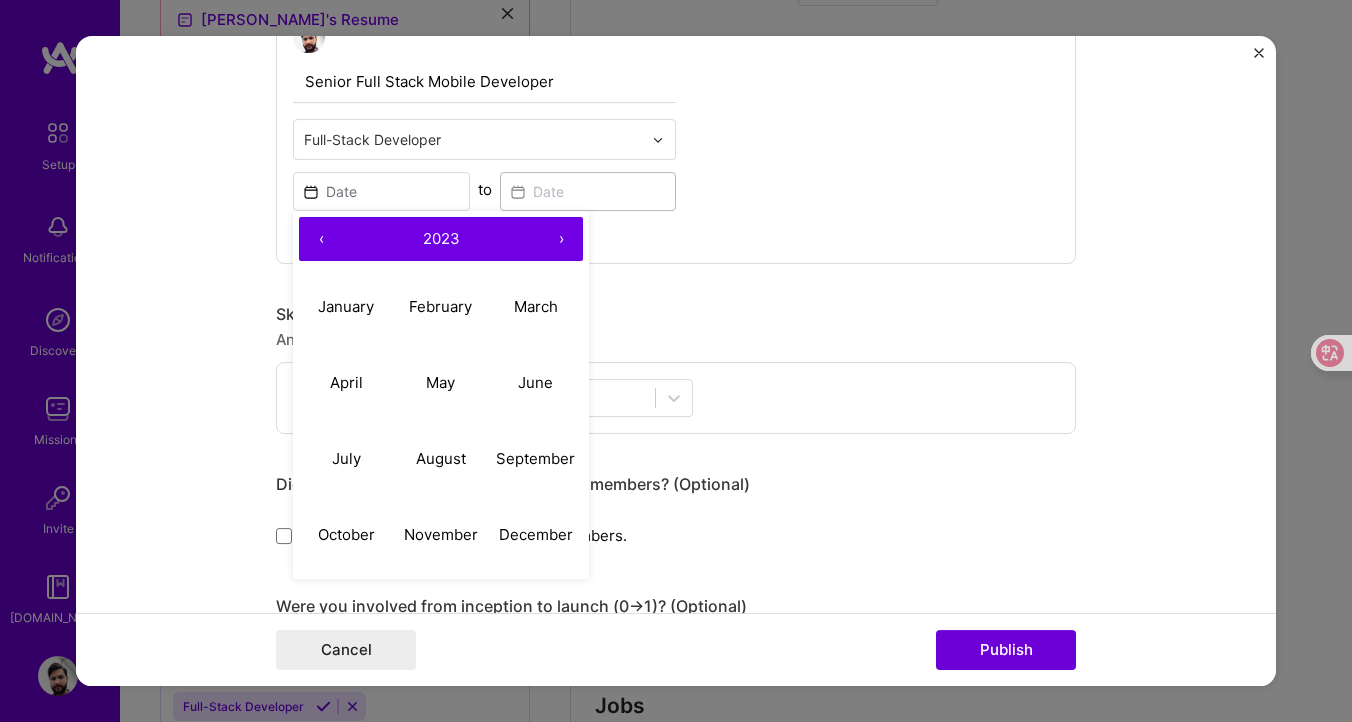 click on "‹" at bounding box center (321, 239) 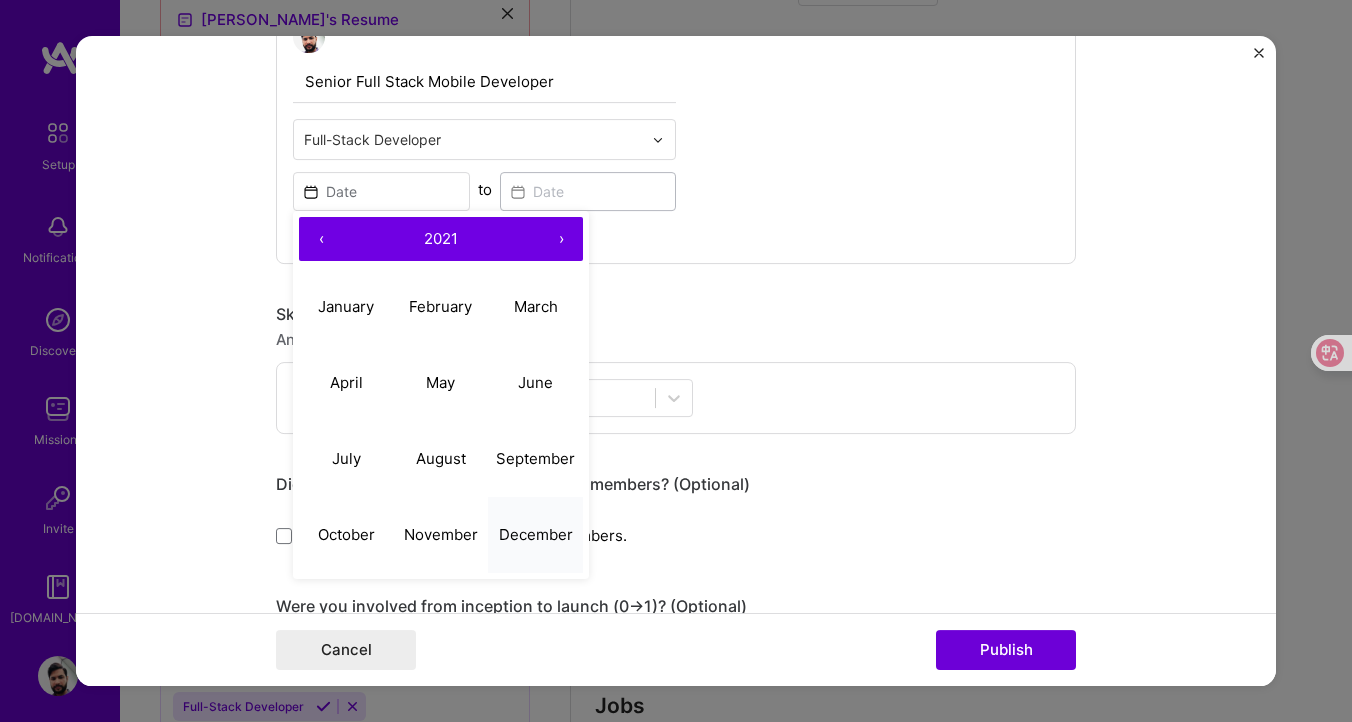 click on "December" at bounding box center [536, 534] 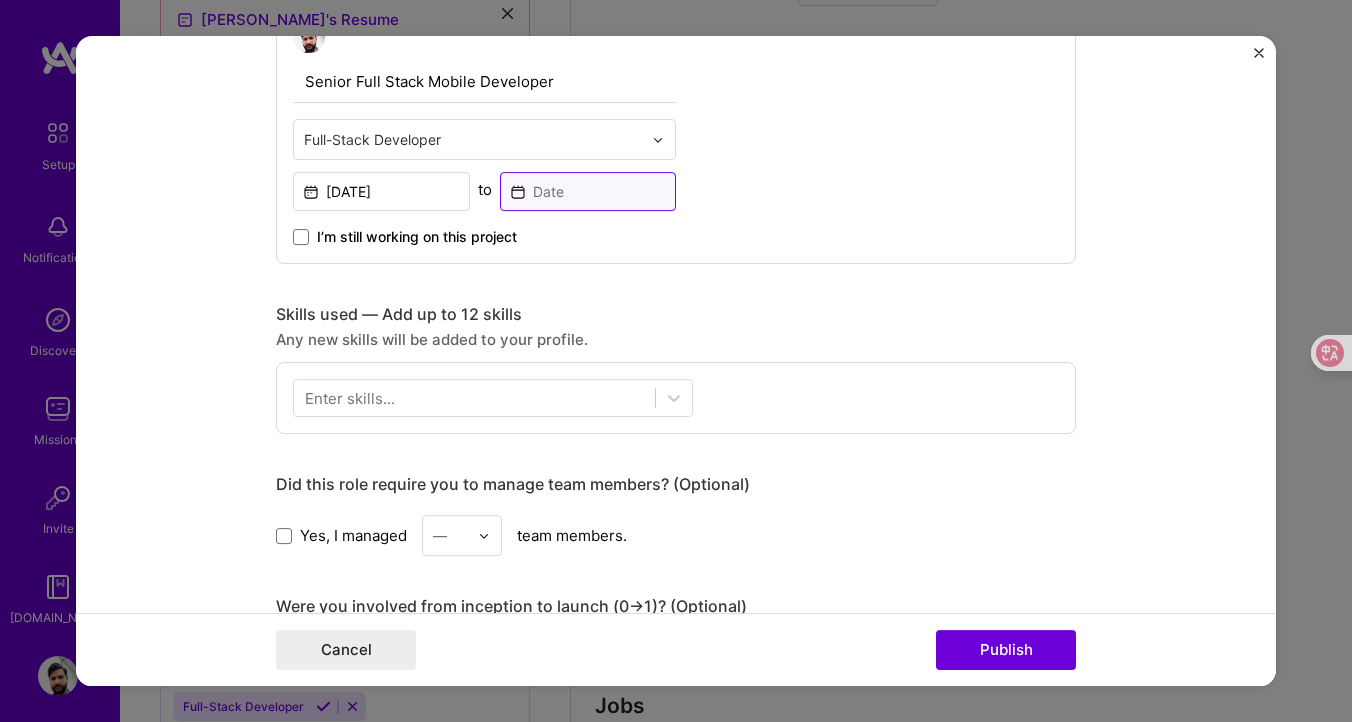 click at bounding box center [588, 191] 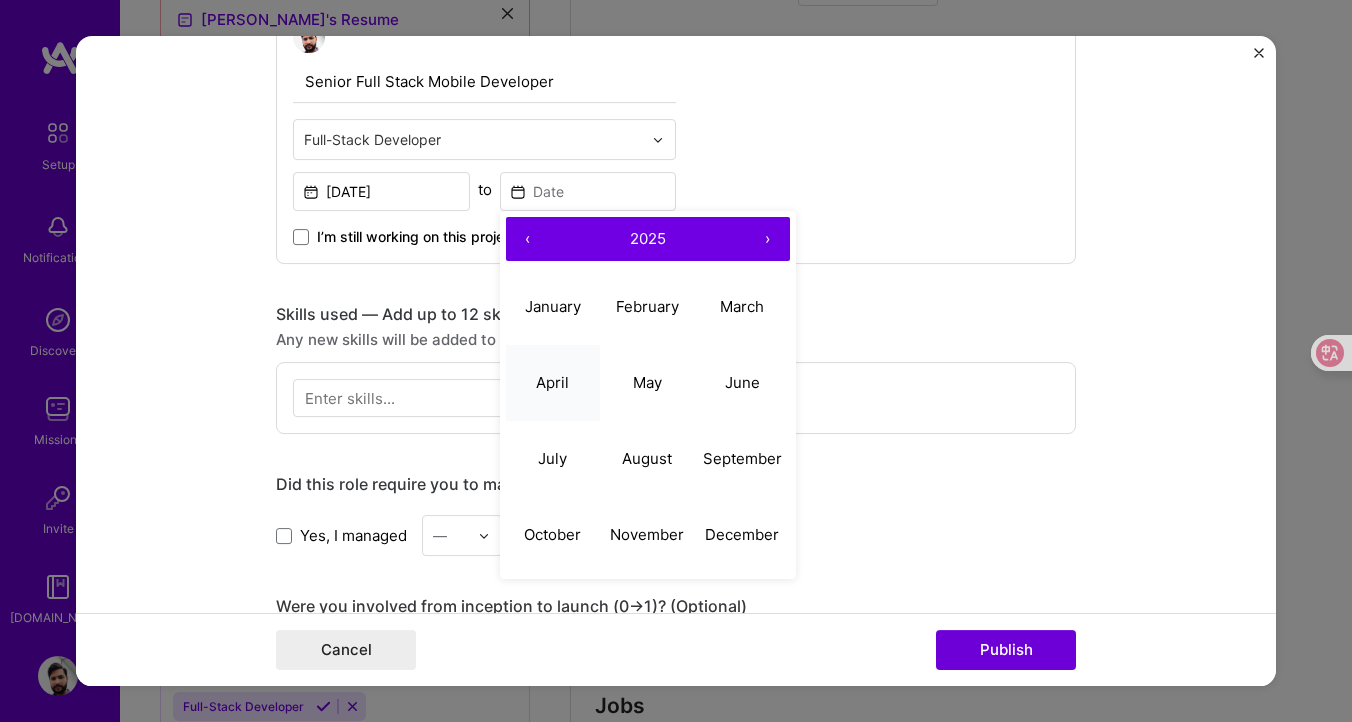 click on "April" at bounding box center (552, 382) 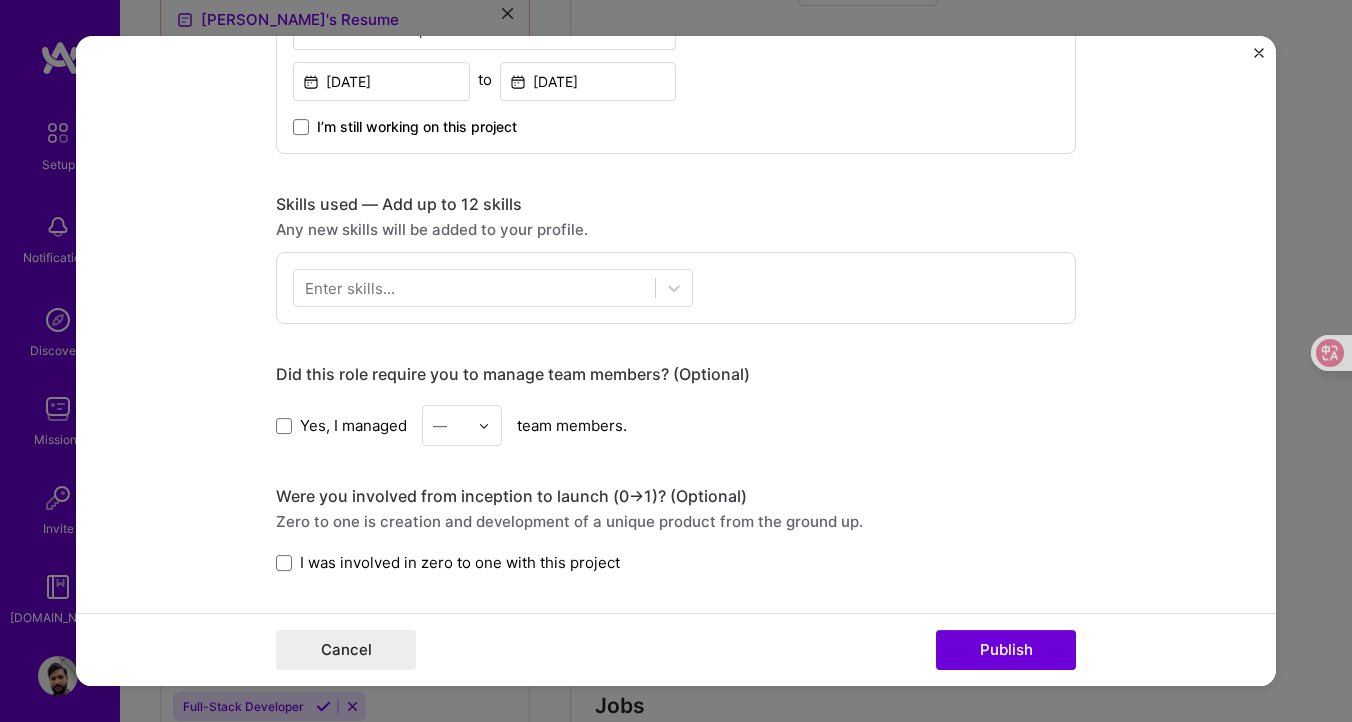 scroll, scrollTop: 766, scrollLeft: 0, axis: vertical 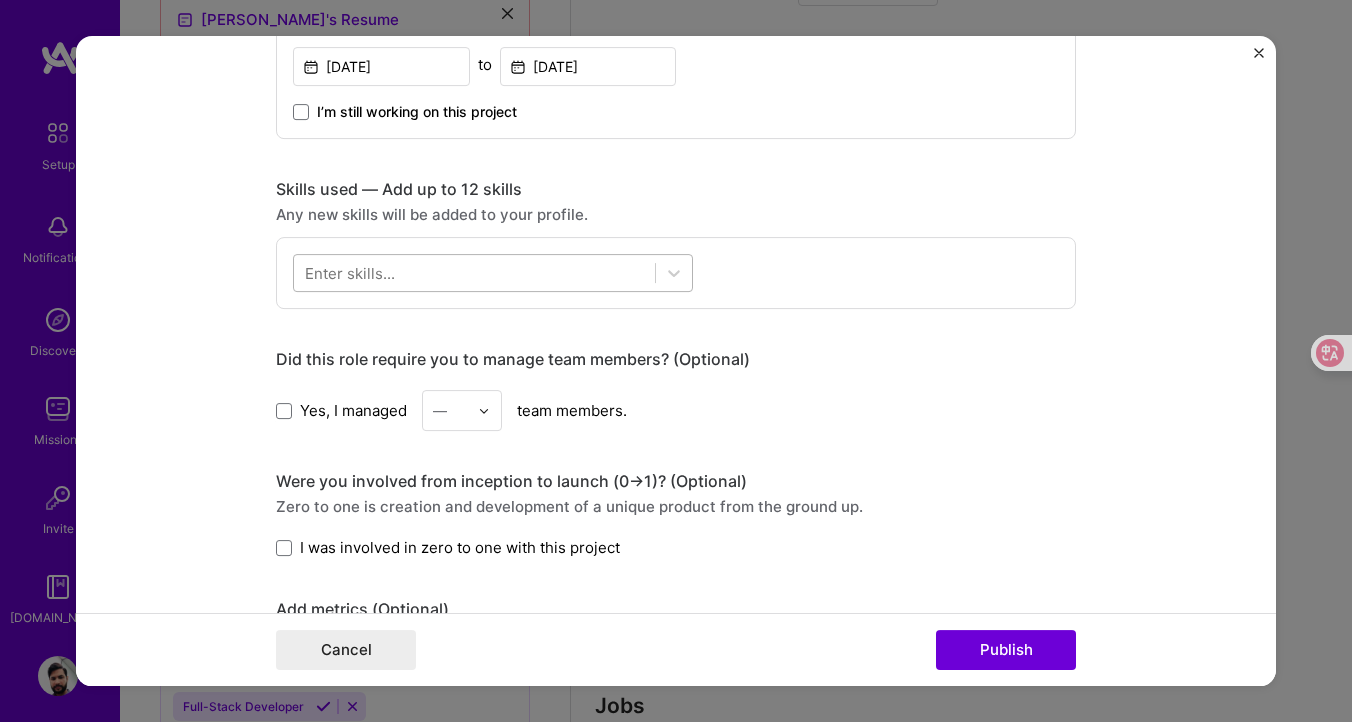 click at bounding box center [474, 273] 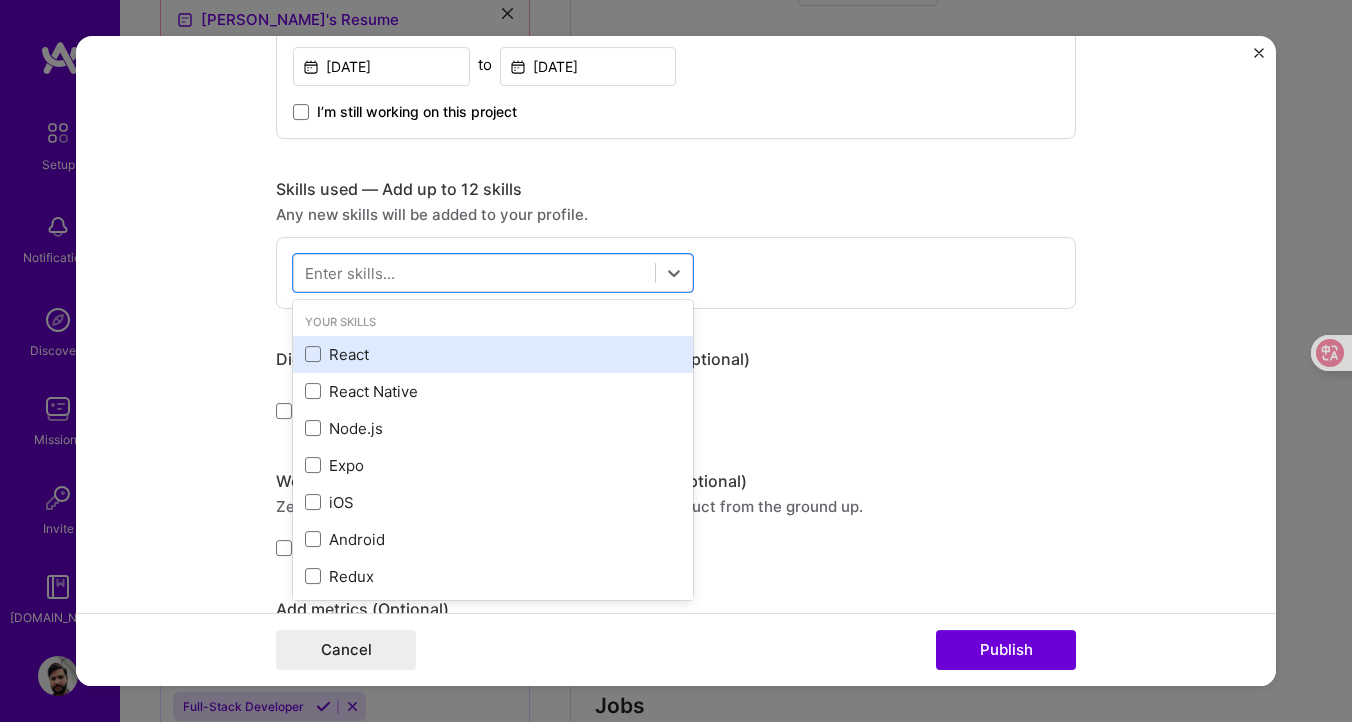 click on "React" at bounding box center [493, 354] 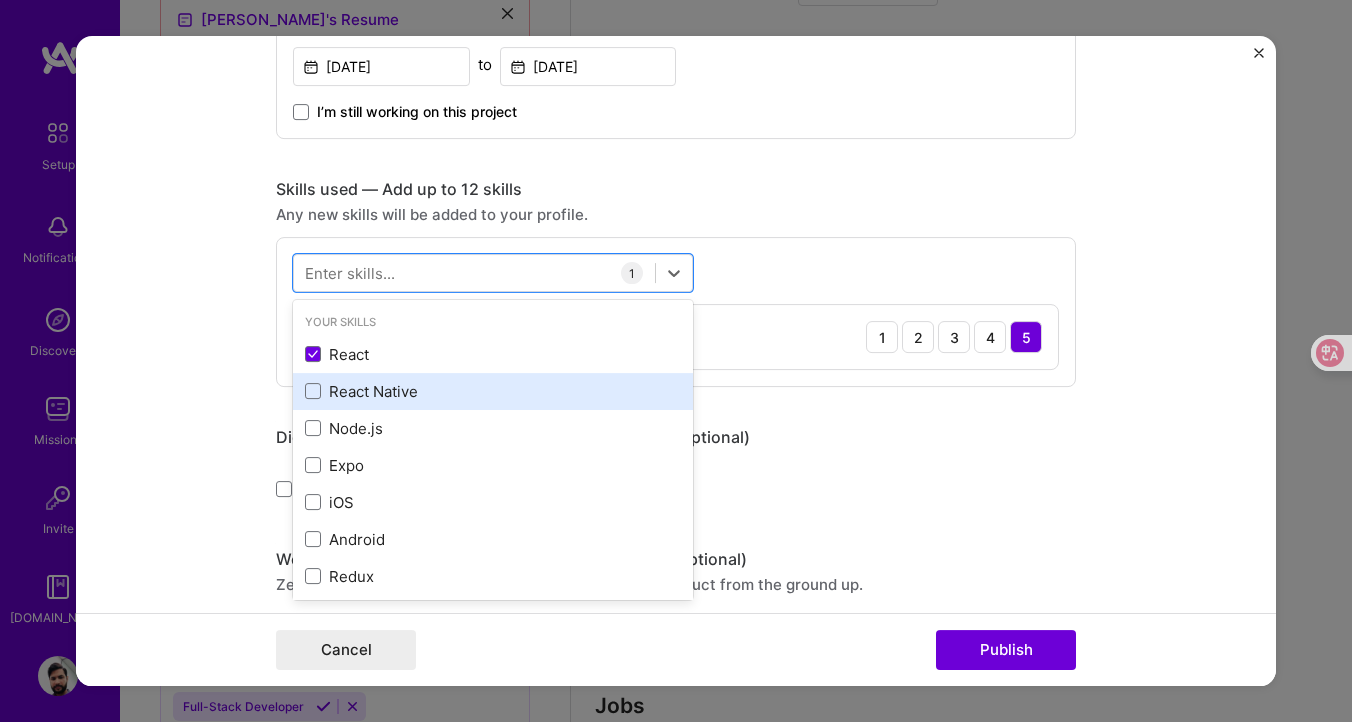 click on "React Native" at bounding box center [493, 391] 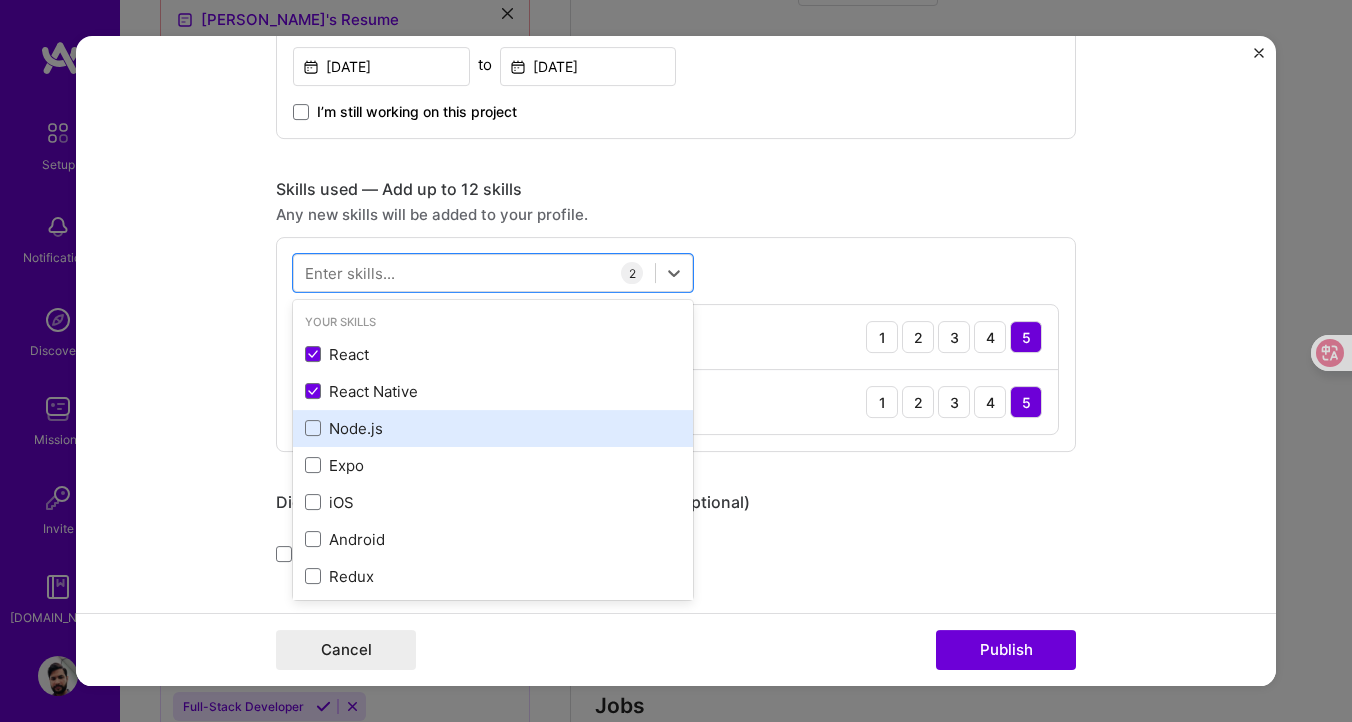 click on "Node.js" at bounding box center (493, 428) 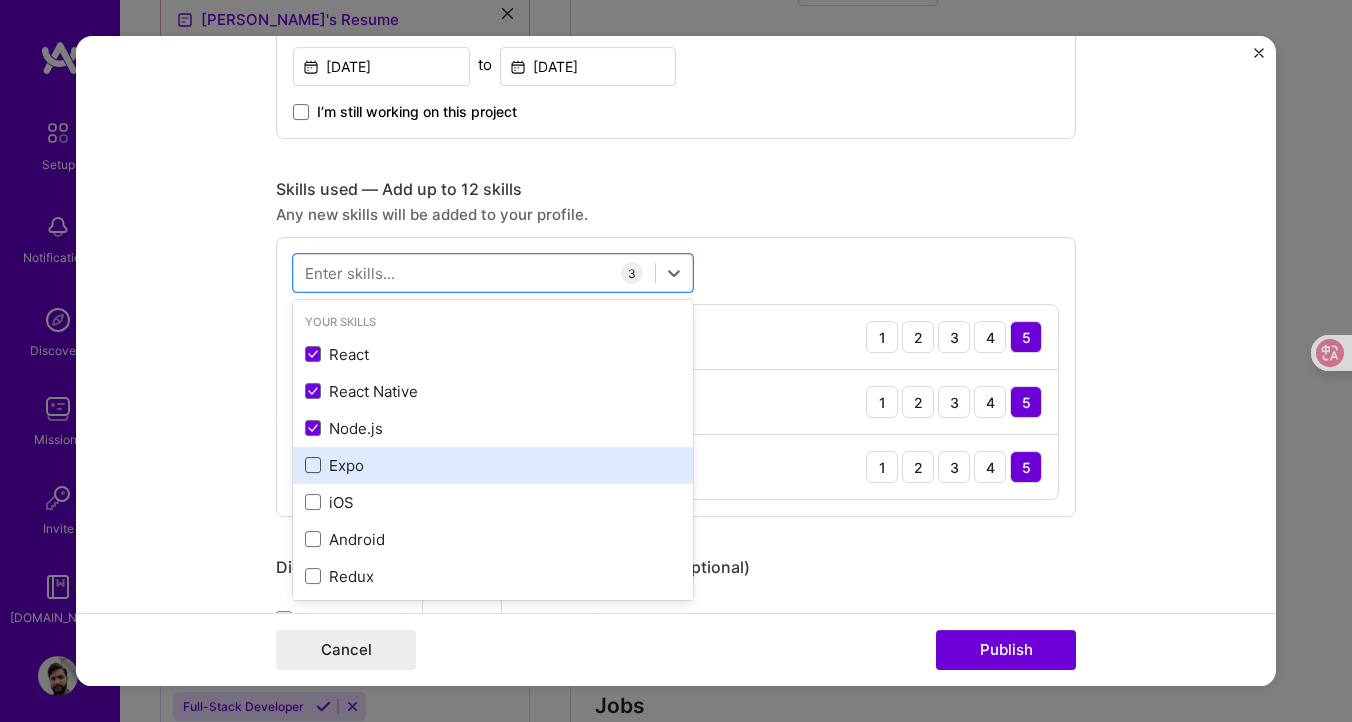 click at bounding box center [313, 465] 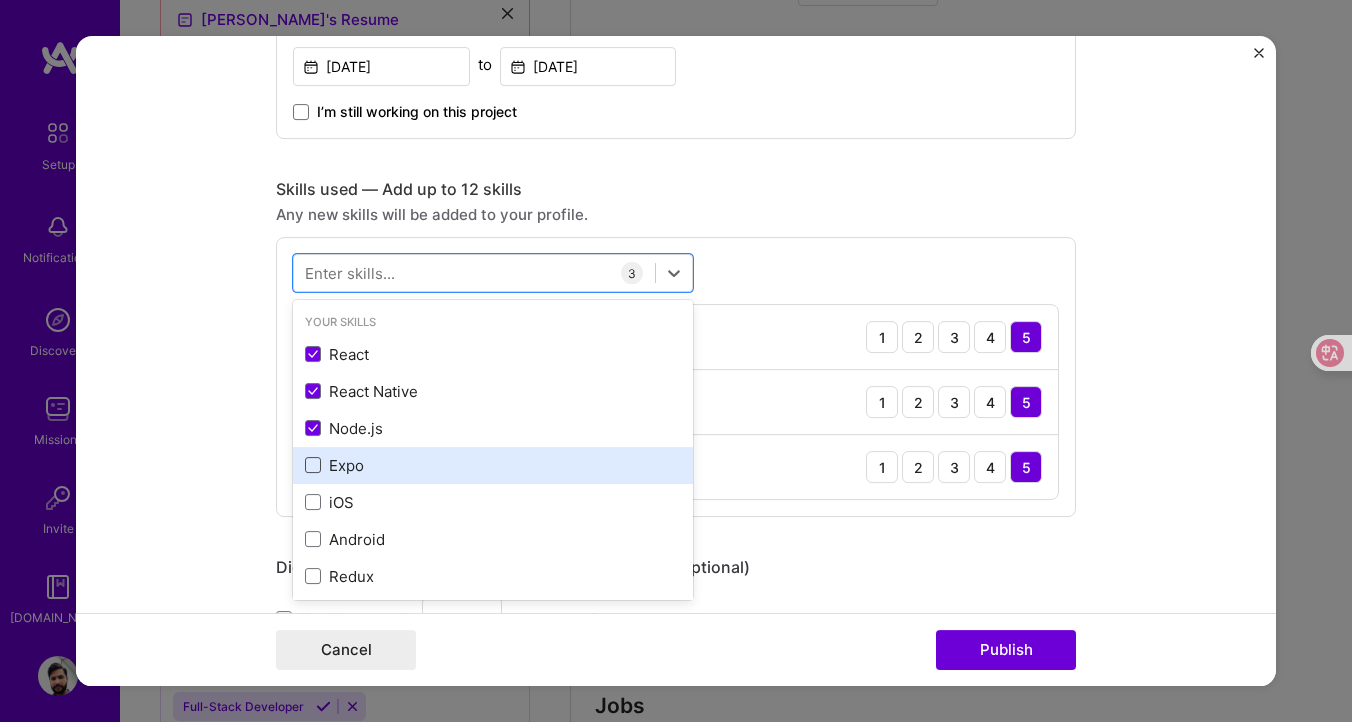 click at bounding box center [0, 0] 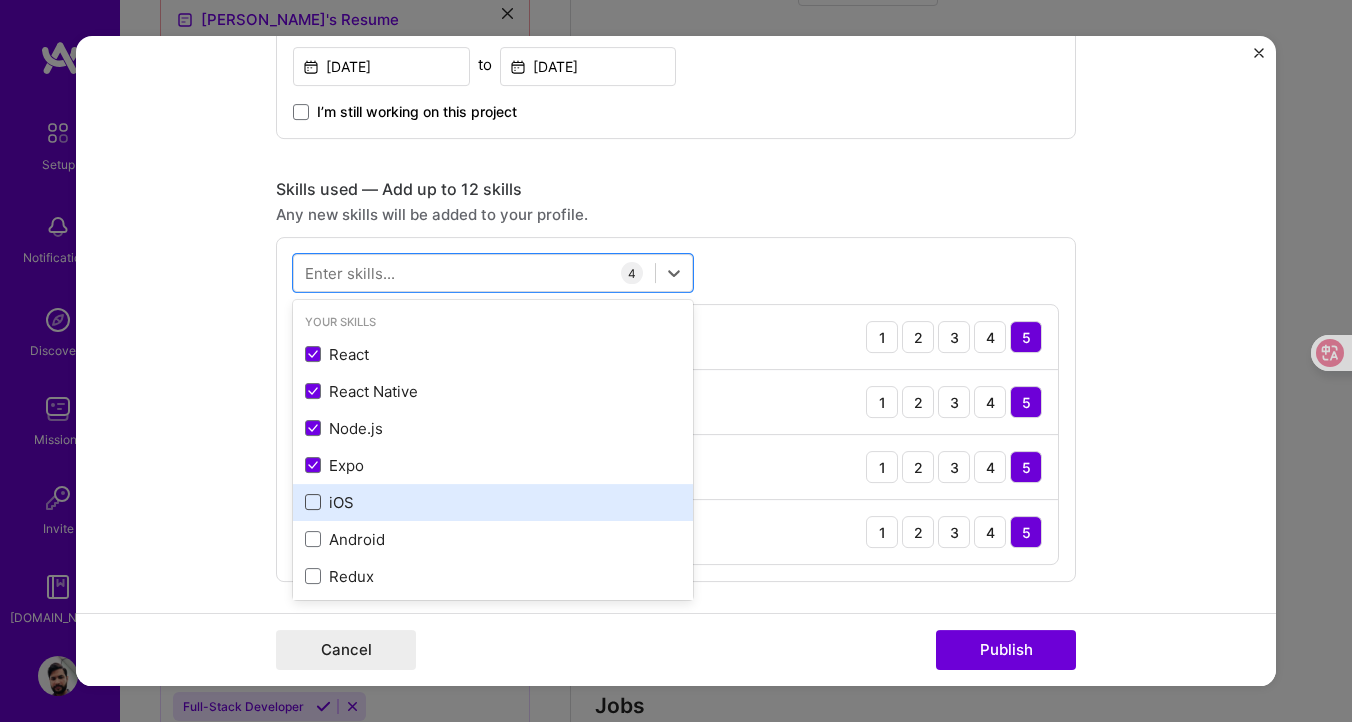 click at bounding box center (313, 502) 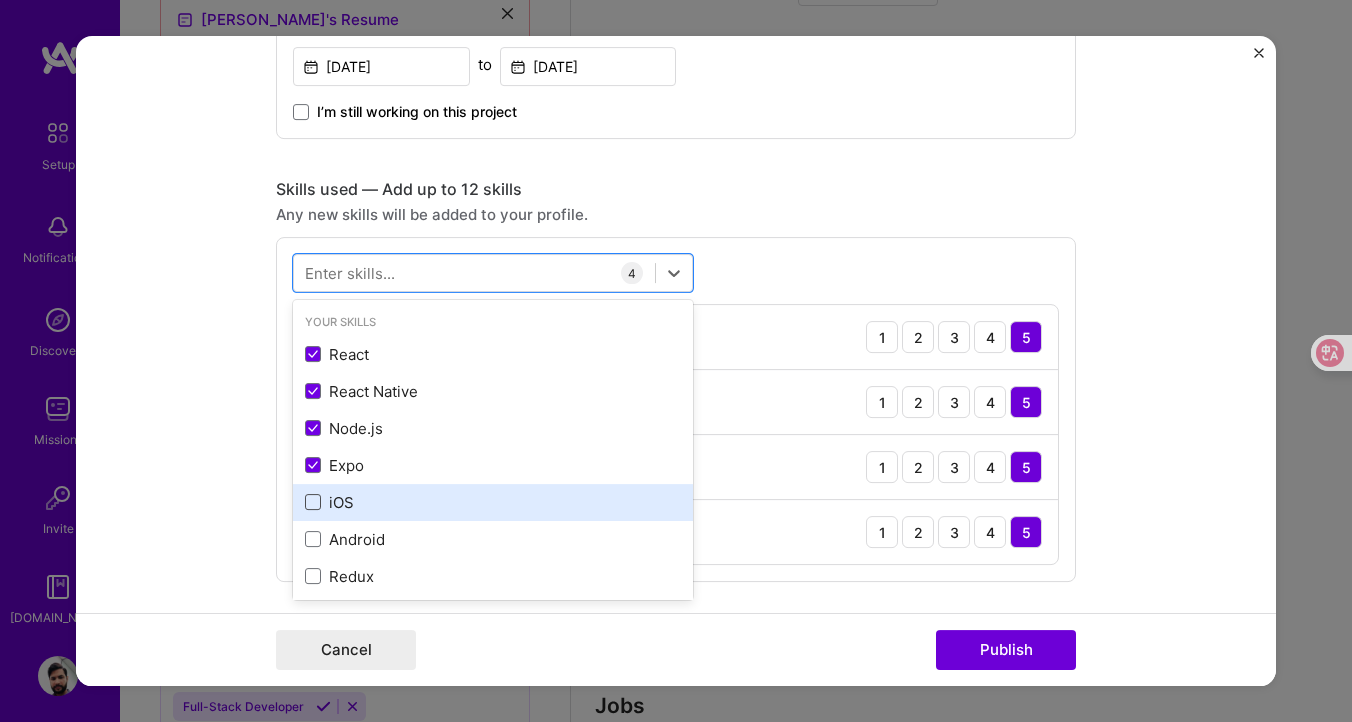 click at bounding box center [0, 0] 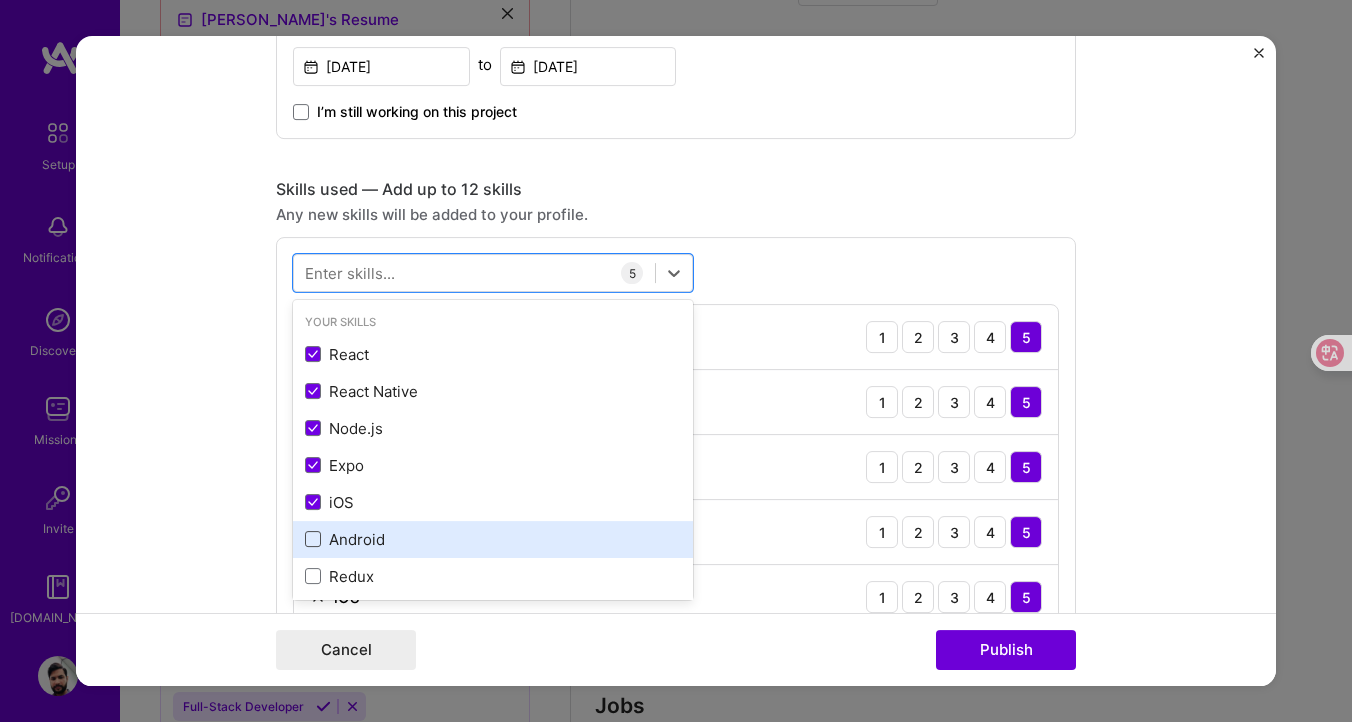 click at bounding box center [313, 539] 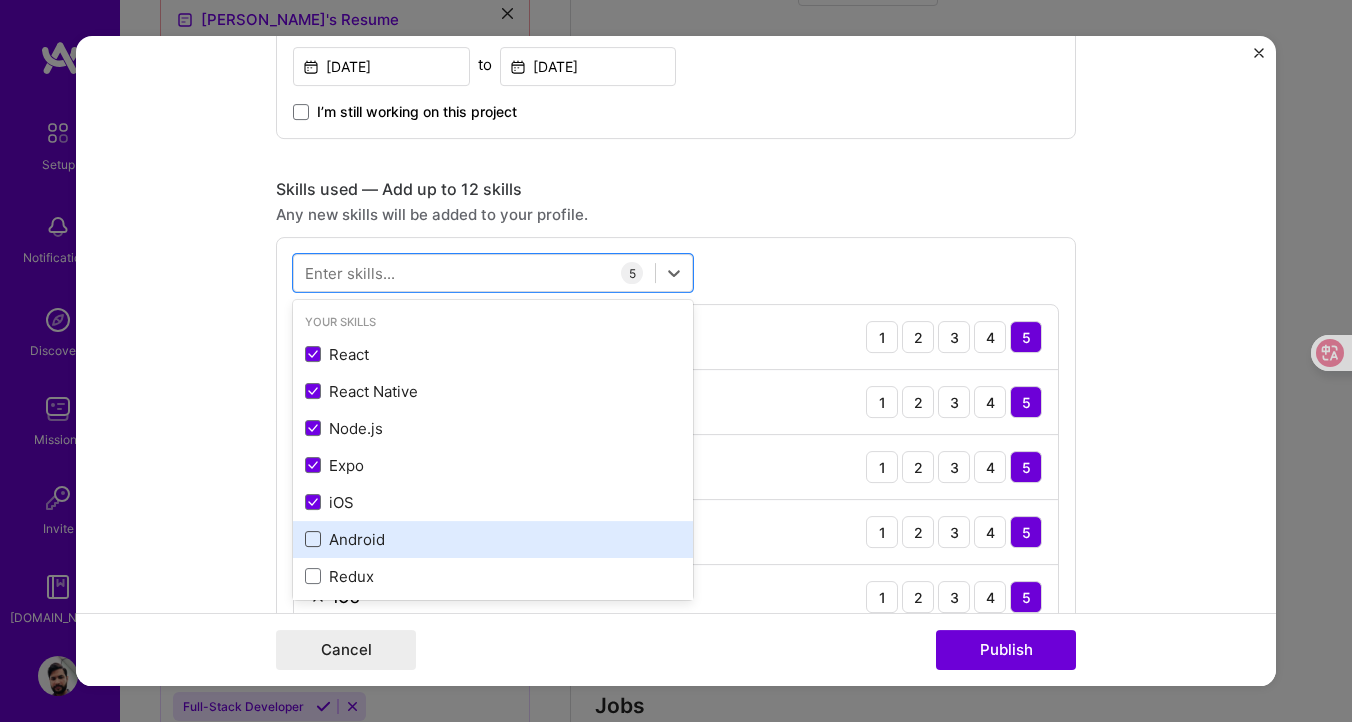 click at bounding box center (0, 0) 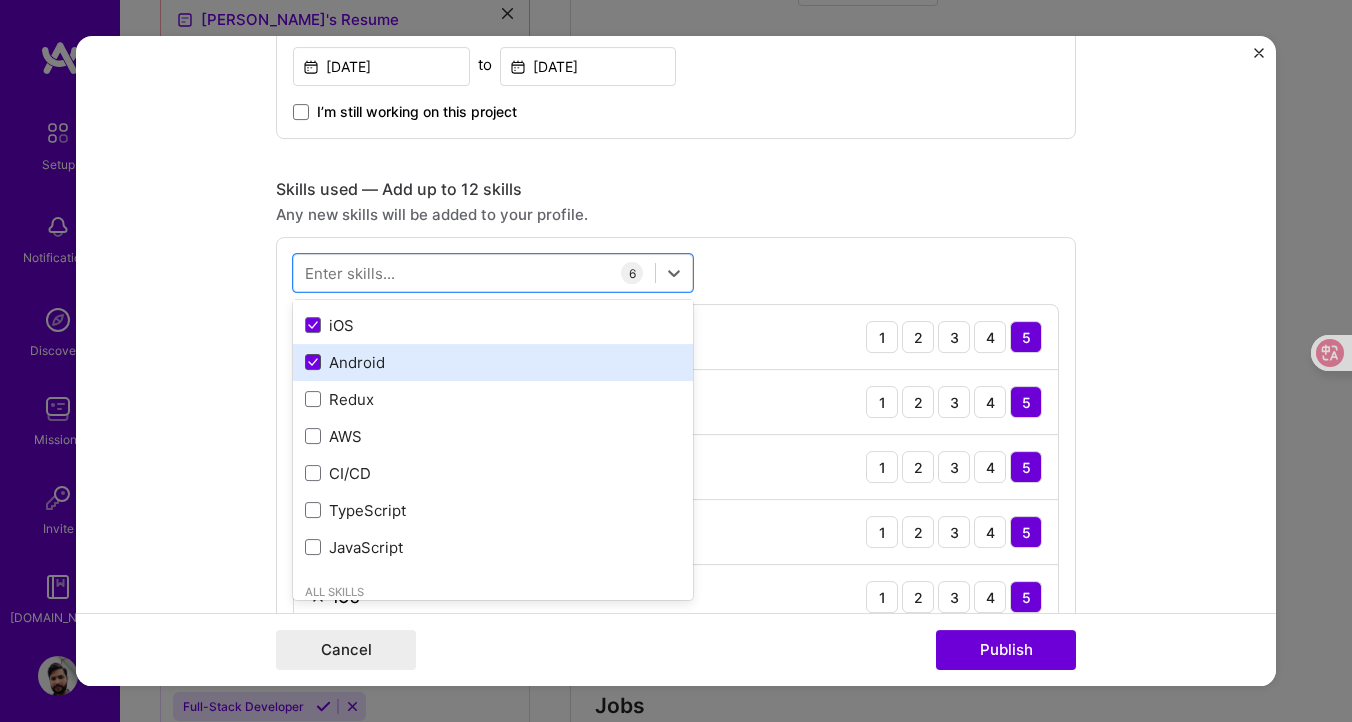 scroll, scrollTop: 195, scrollLeft: 0, axis: vertical 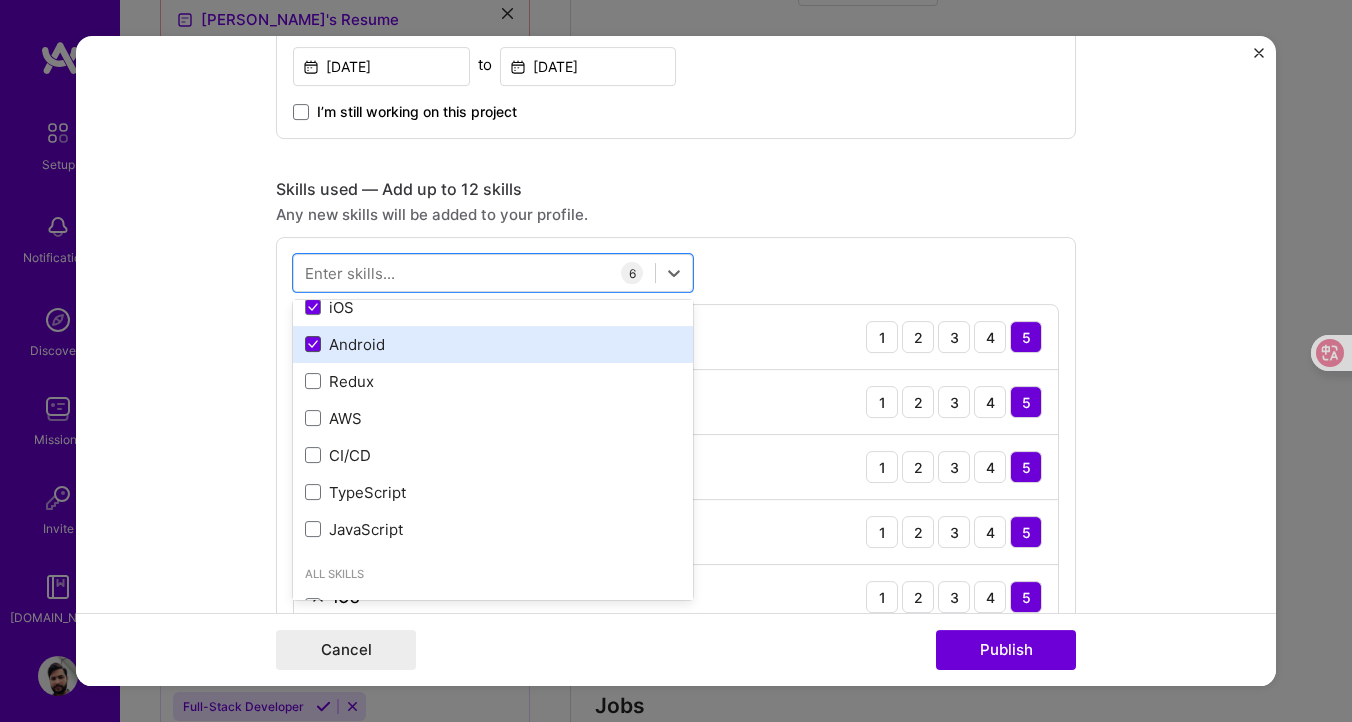 click at bounding box center (313, 529) 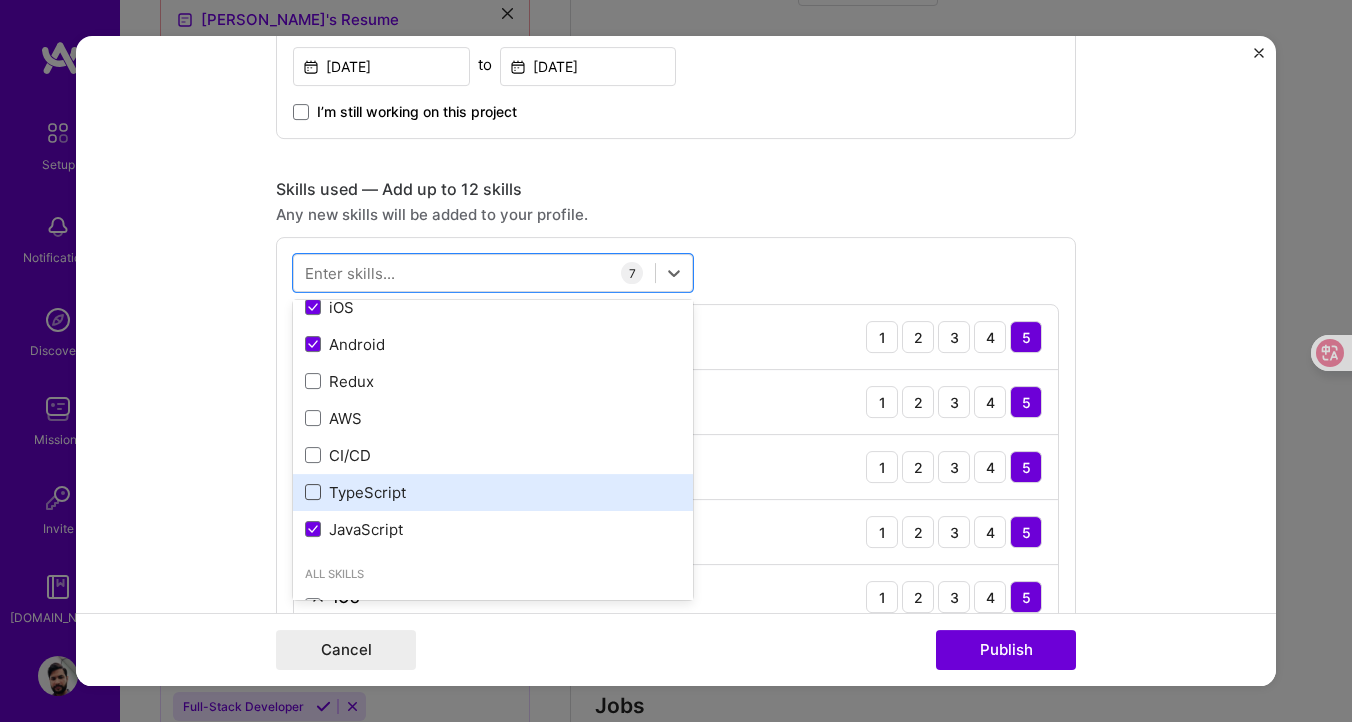 click at bounding box center [313, 492] 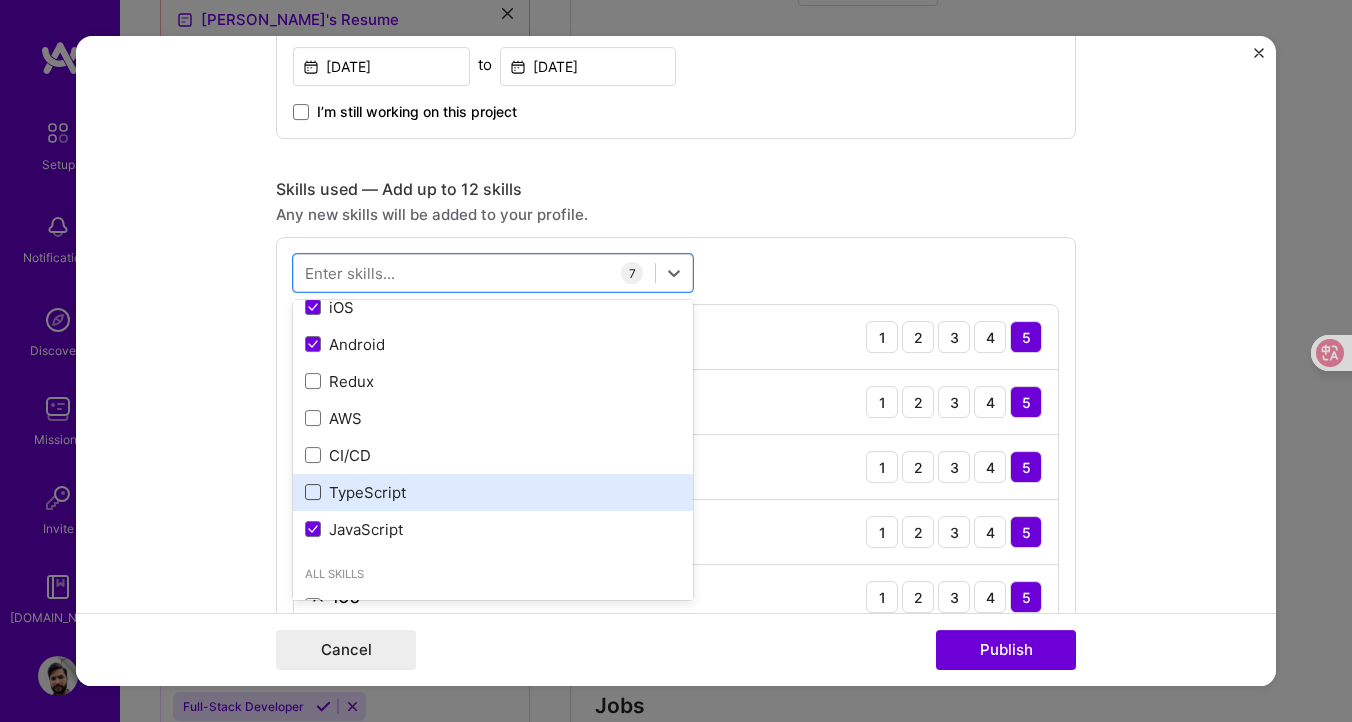 click at bounding box center (0, 0) 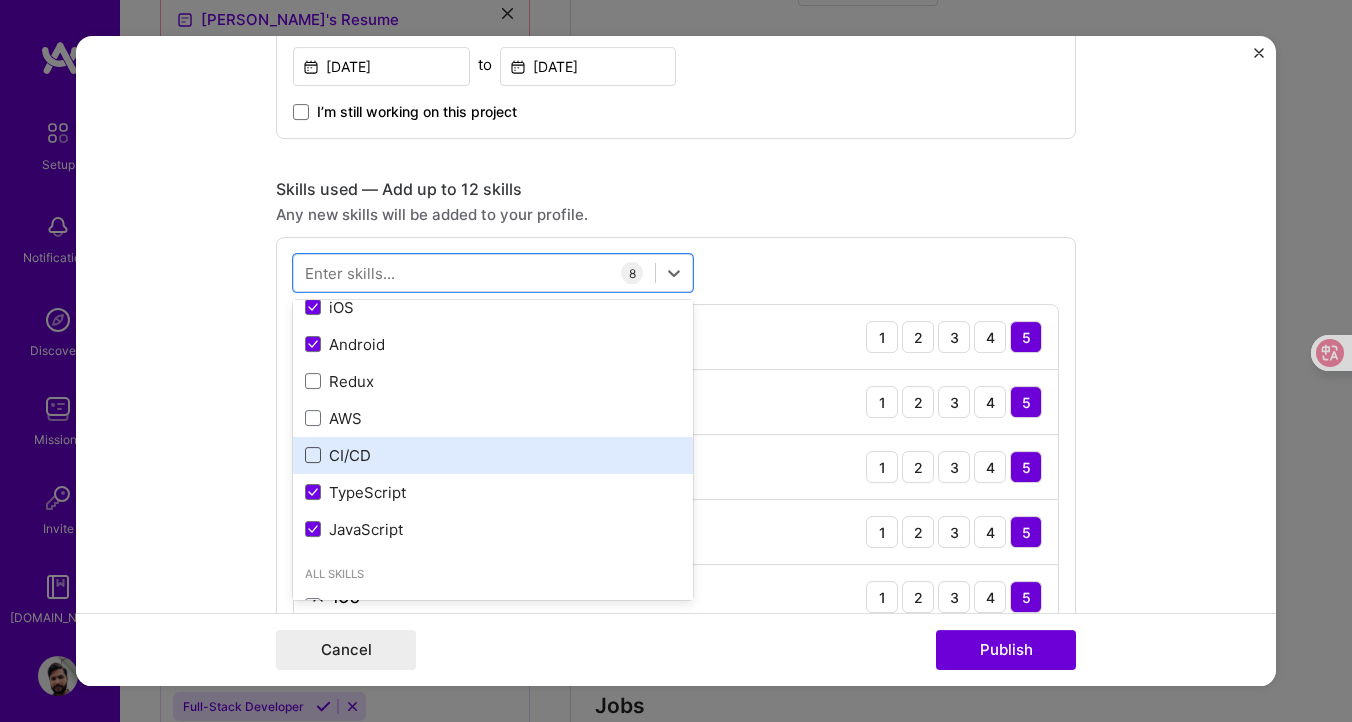 click at bounding box center (313, 455) 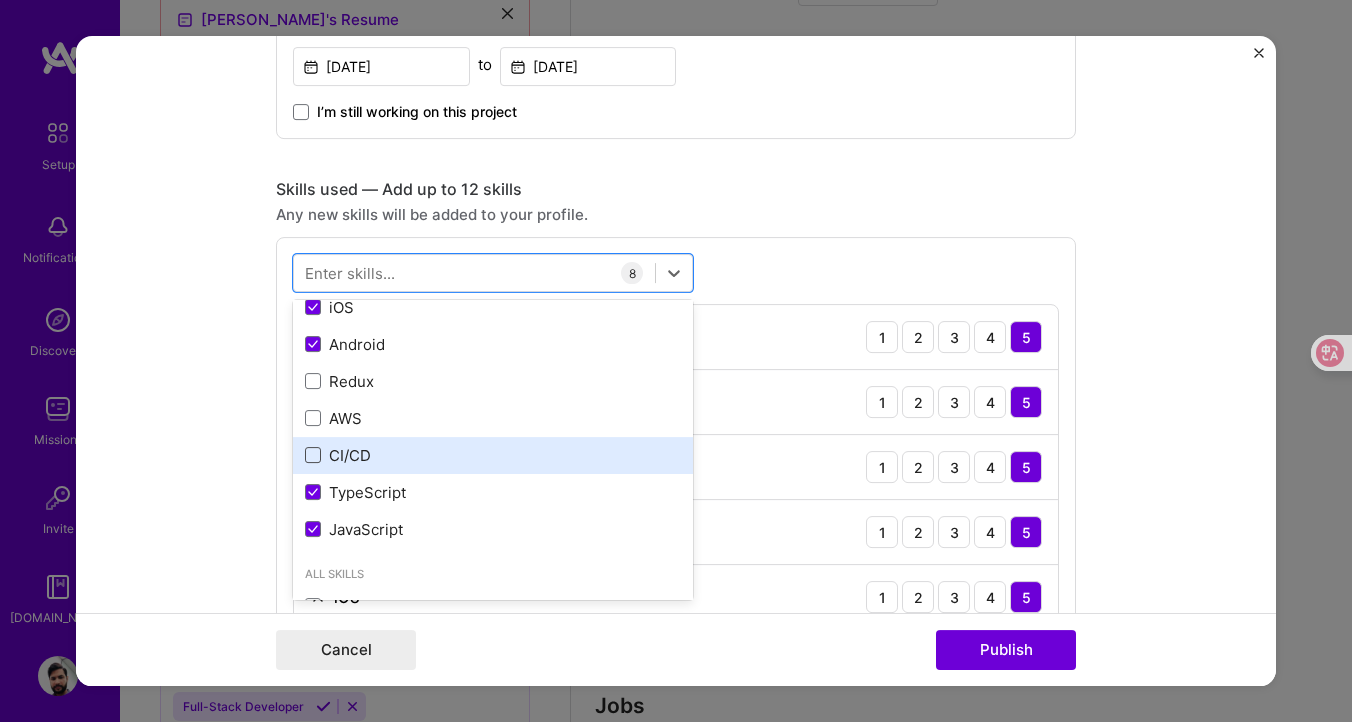 click at bounding box center [0, 0] 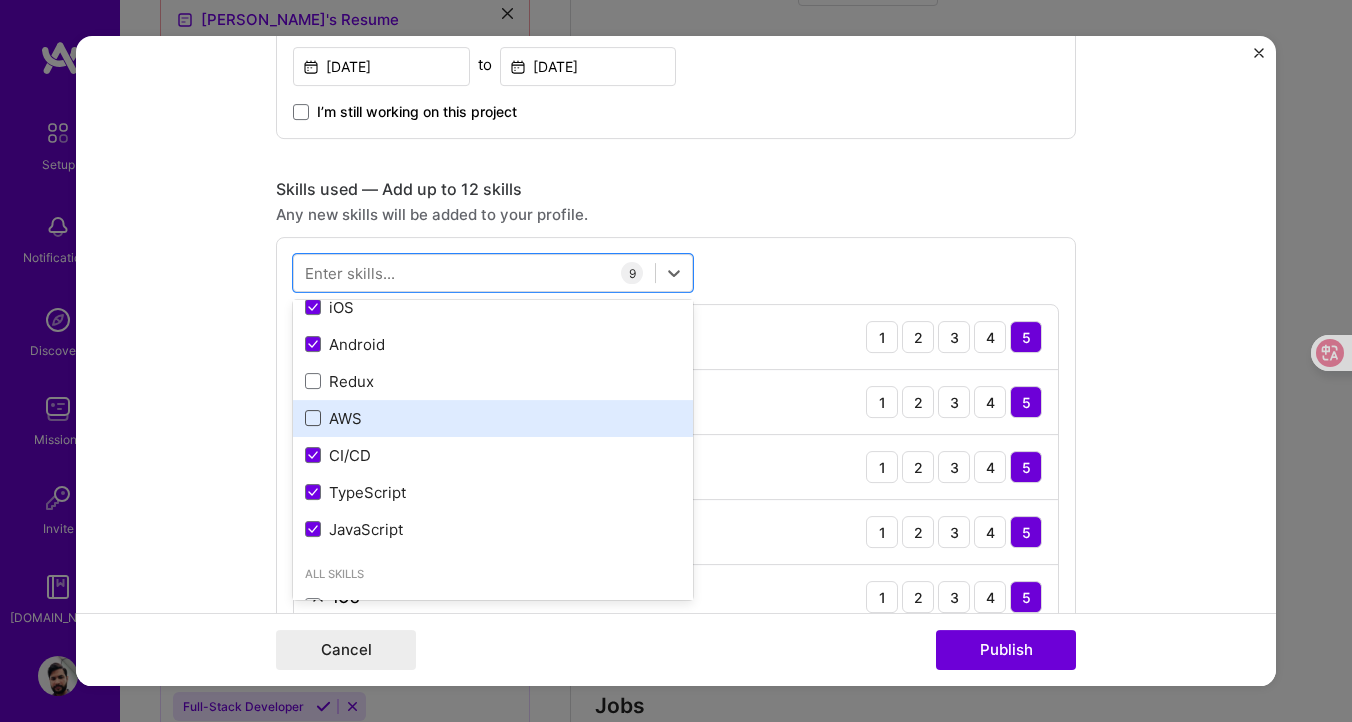 click at bounding box center [313, 418] 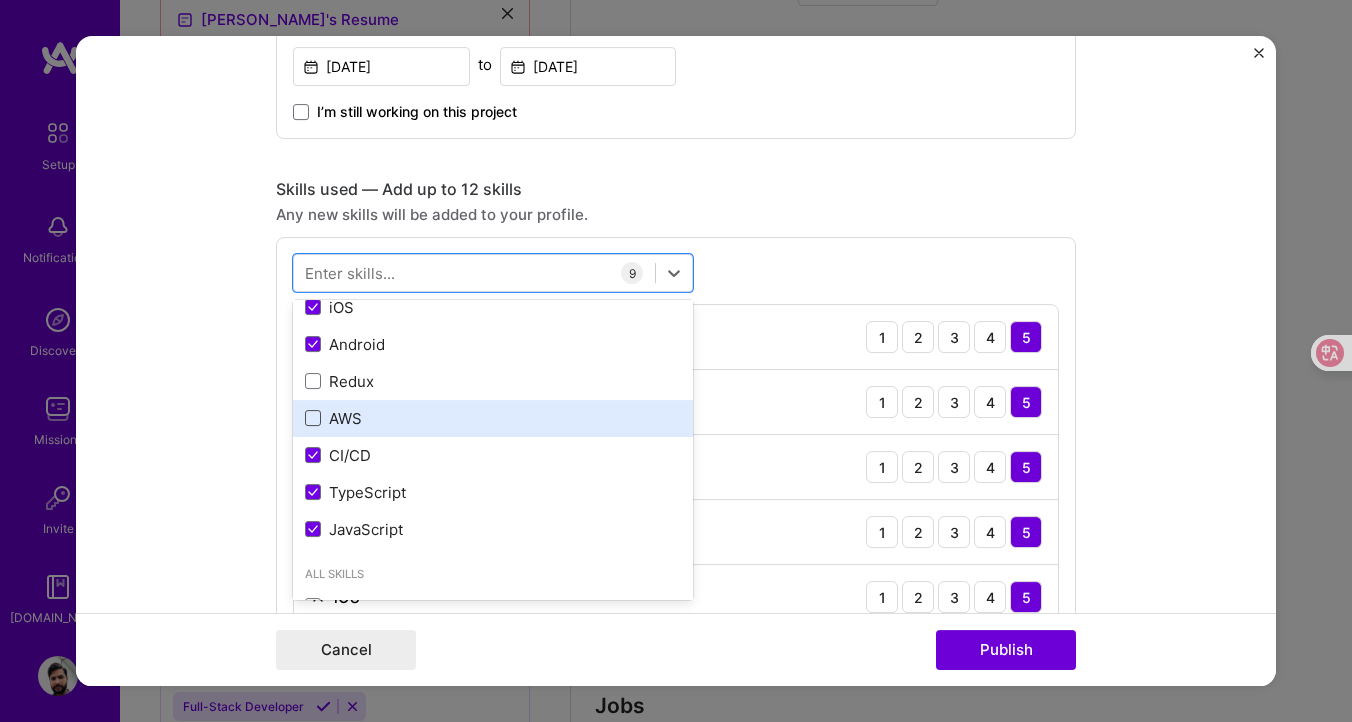click at bounding box center (0, 0) 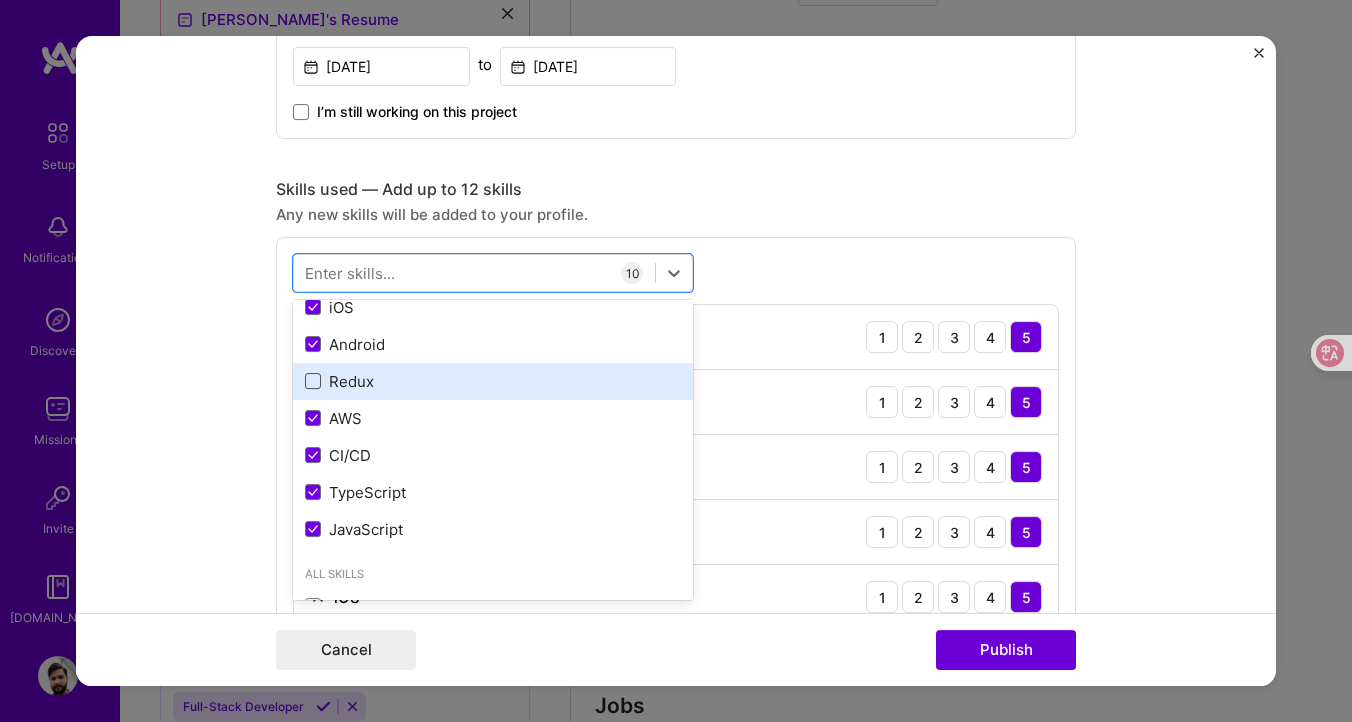 click at bounding box center (313, 381) 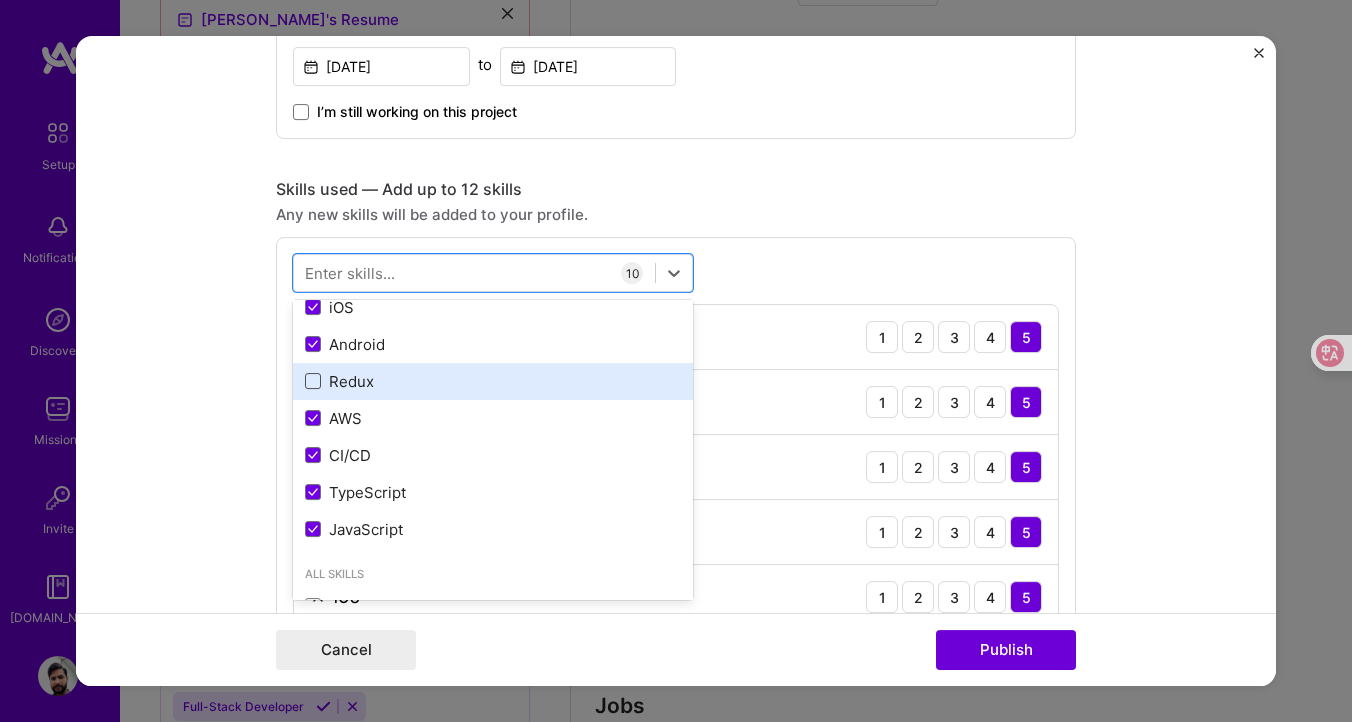 click at bounding box center (0, 0) 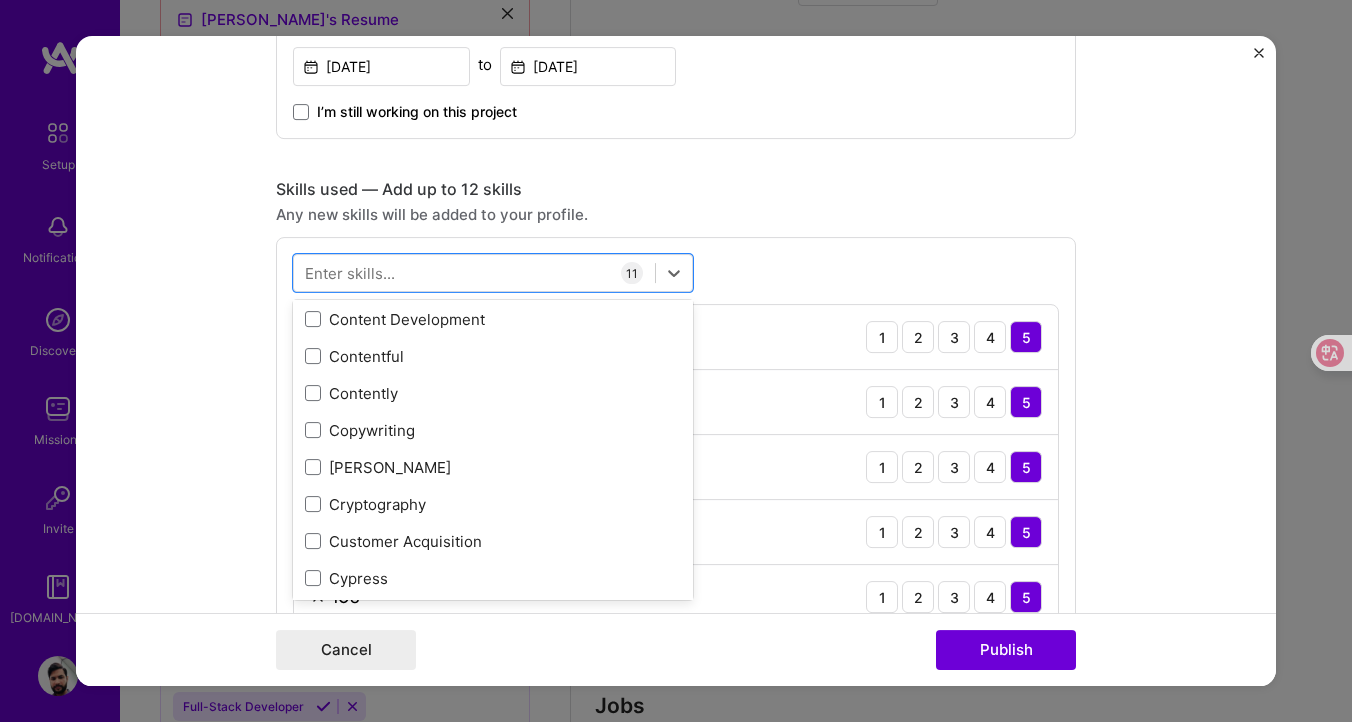 scroll, scrollTop: 3113, scrollLeft: 0, axis: vertical 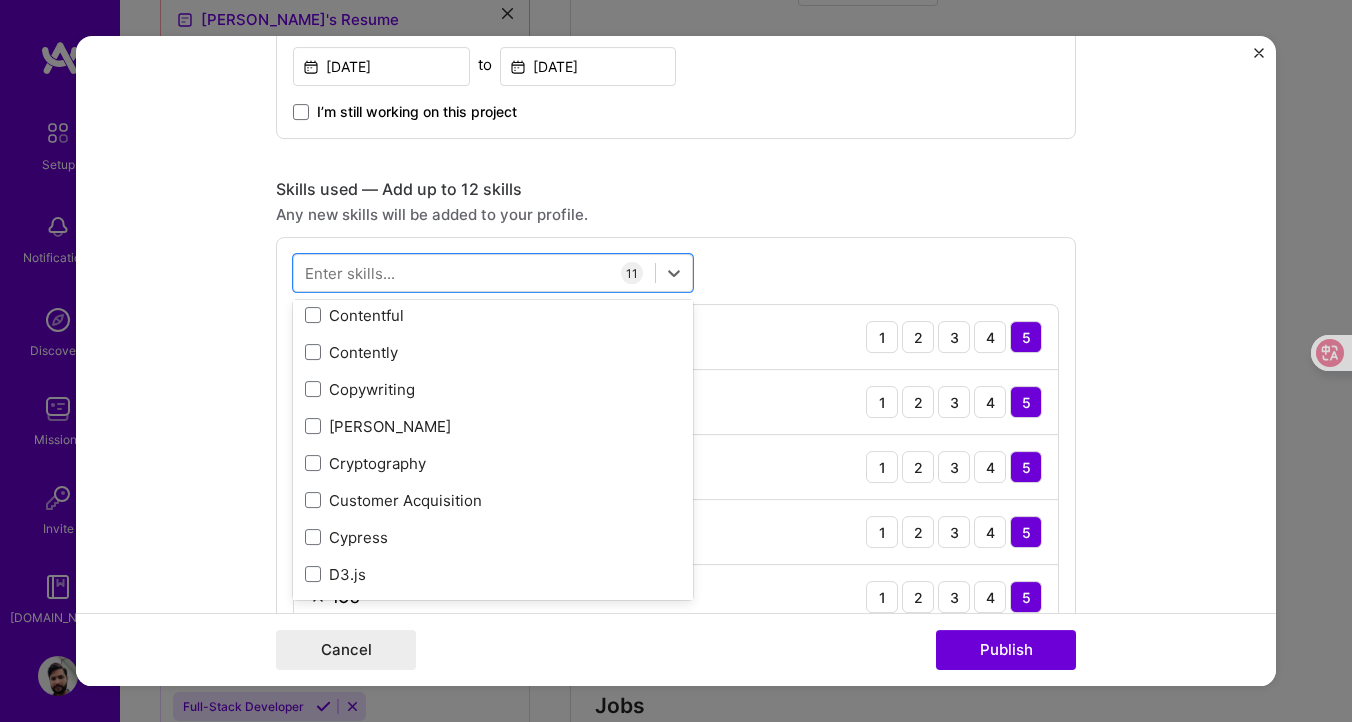click on "Project title Resthero E-commerce Solution Company [DOMAIN_NAME]
Project industry Industry 2 Project Link (Optional) [URL][DOMAIN_NAME]
Drag and drop an image or   Upload file Upload file We recommend uploading at least 4 images. 1600x1200px or higher recommended. Max 5MB each. Role Senior Full Stack Mobile Developer Full-Stack Developer [DATE]
to [DATE]
I’m still working on this project Skills used — Add up to 12 skills Any new skills will be added to your profile. option Redux, selected. option Contentful focused, 0 of 2. 378 results available. Use Up and Down to choose options, press Enter to select the currently focused option, press Escape to exit the menu, press Tab to select the option and exit the menu. Your Skills React React Native Node.js Expo iOS Android Redux AWS CI/CD TypeScript JavaScript All Skills .NET 3D Engineering 3D Modeling API Design API Integration C" at bounding box center [676, 361] 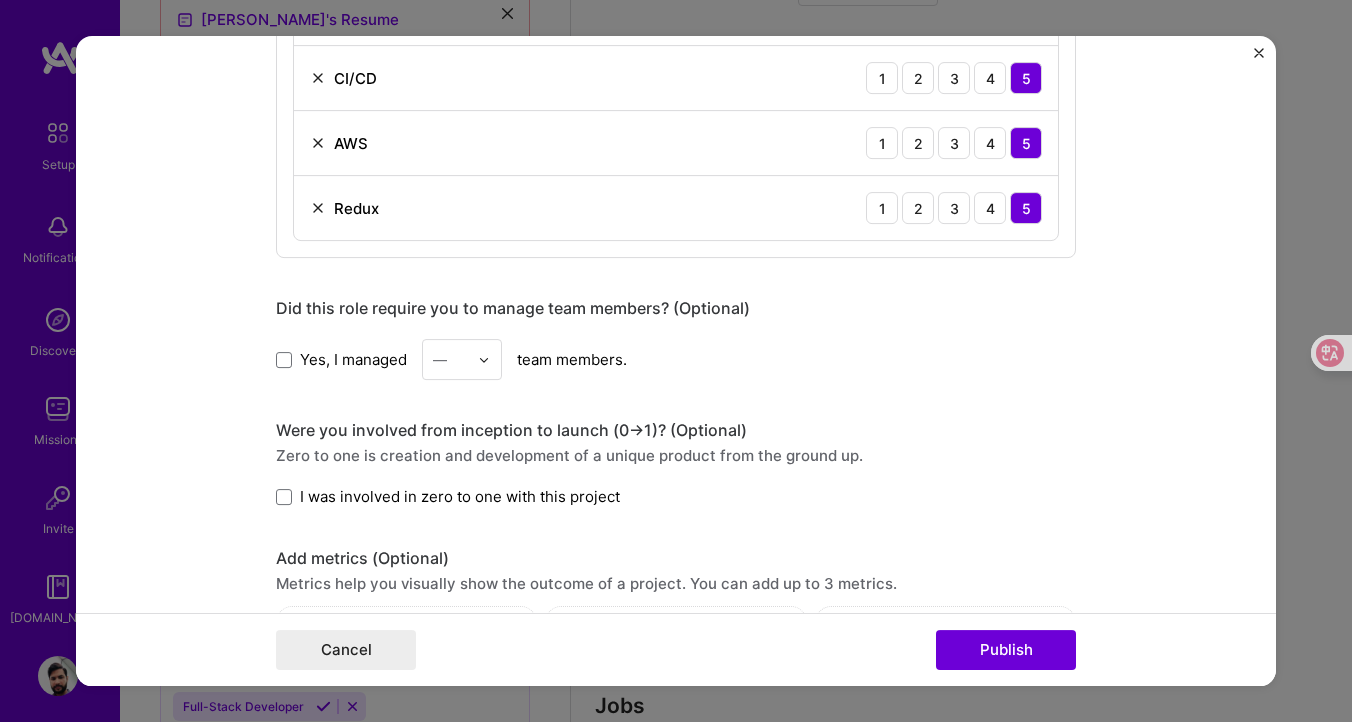 scroll, scrollTop: 1546, scrollLeft: 0, axis: vertical 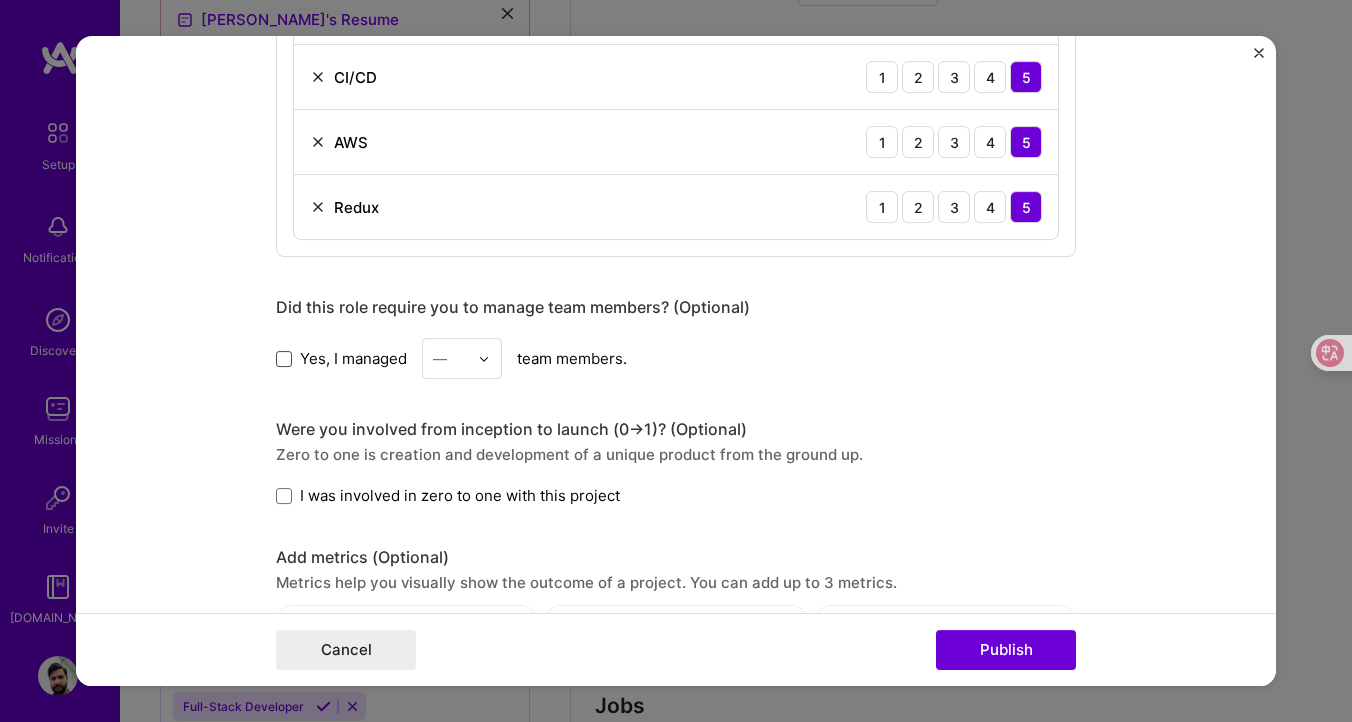 click at bounding box center (284, 359) 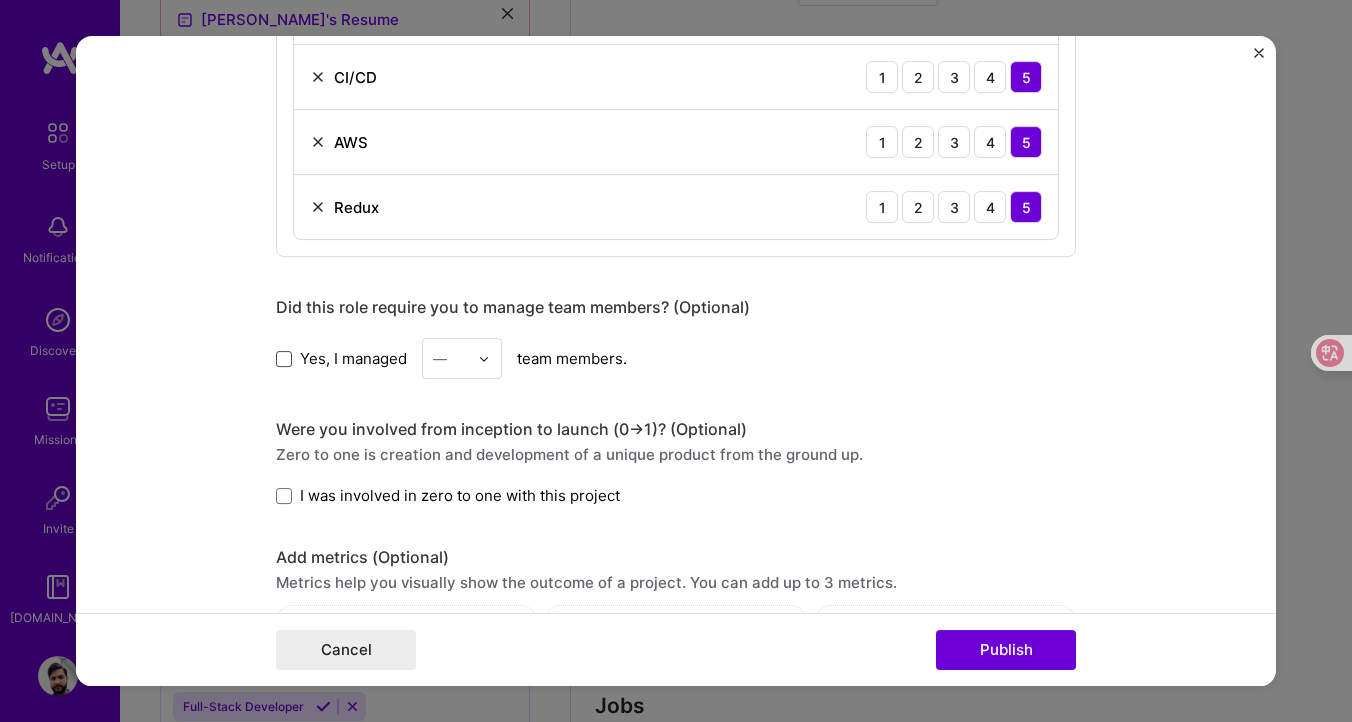 click on "Yes, I managed" at bounding box center [0, 0] 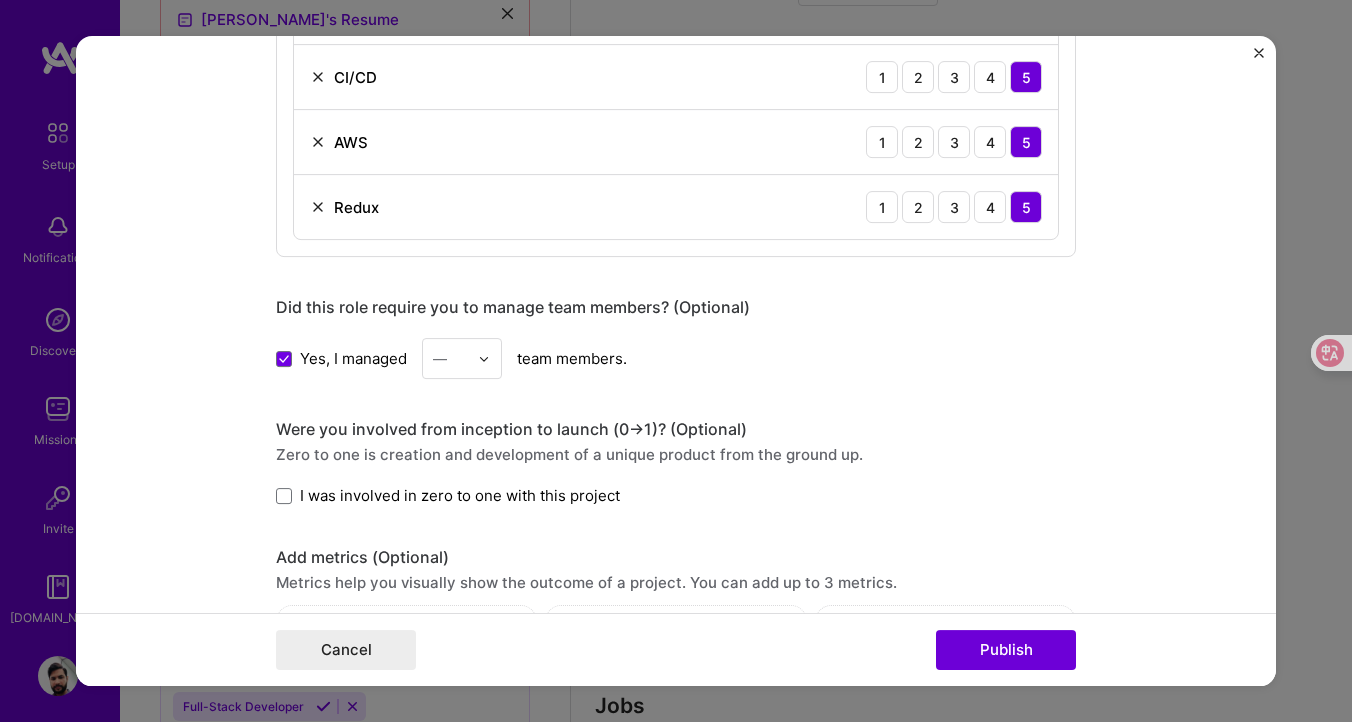click at bounding box center [484, 359] 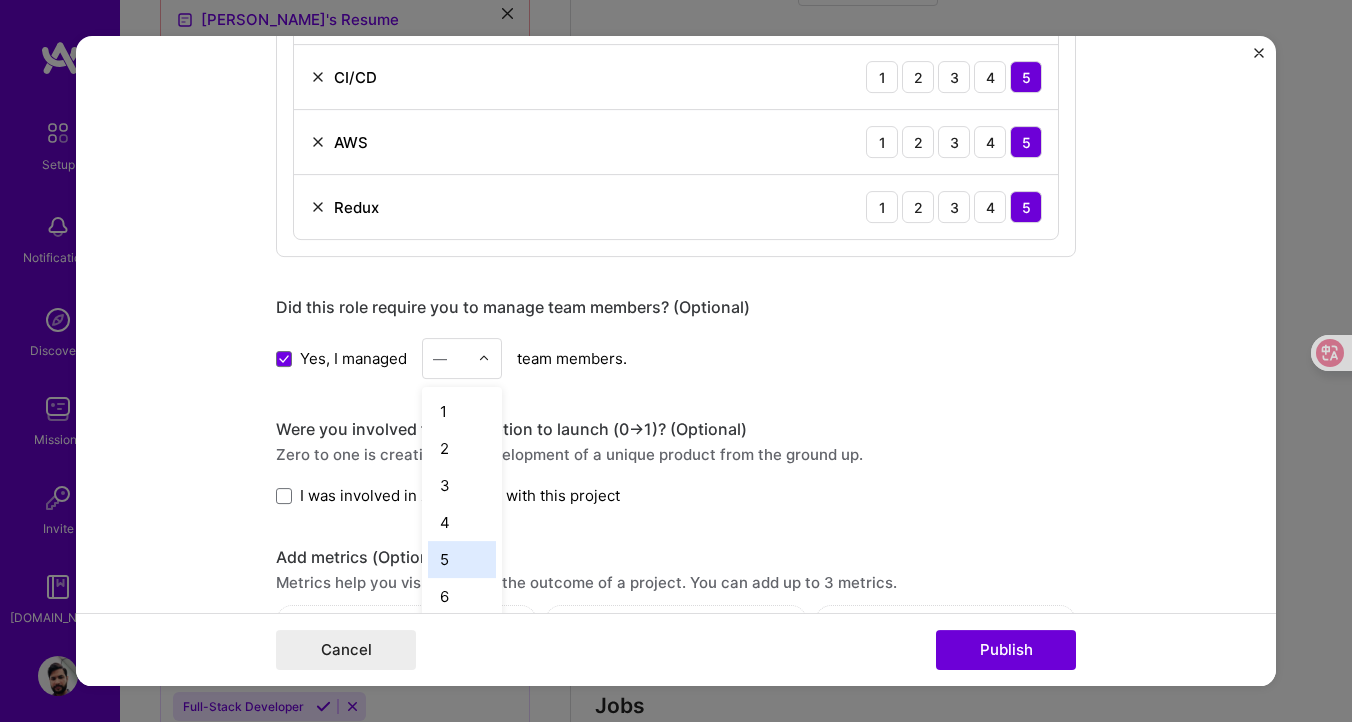 click on "5" at bounding box center (462, 559) 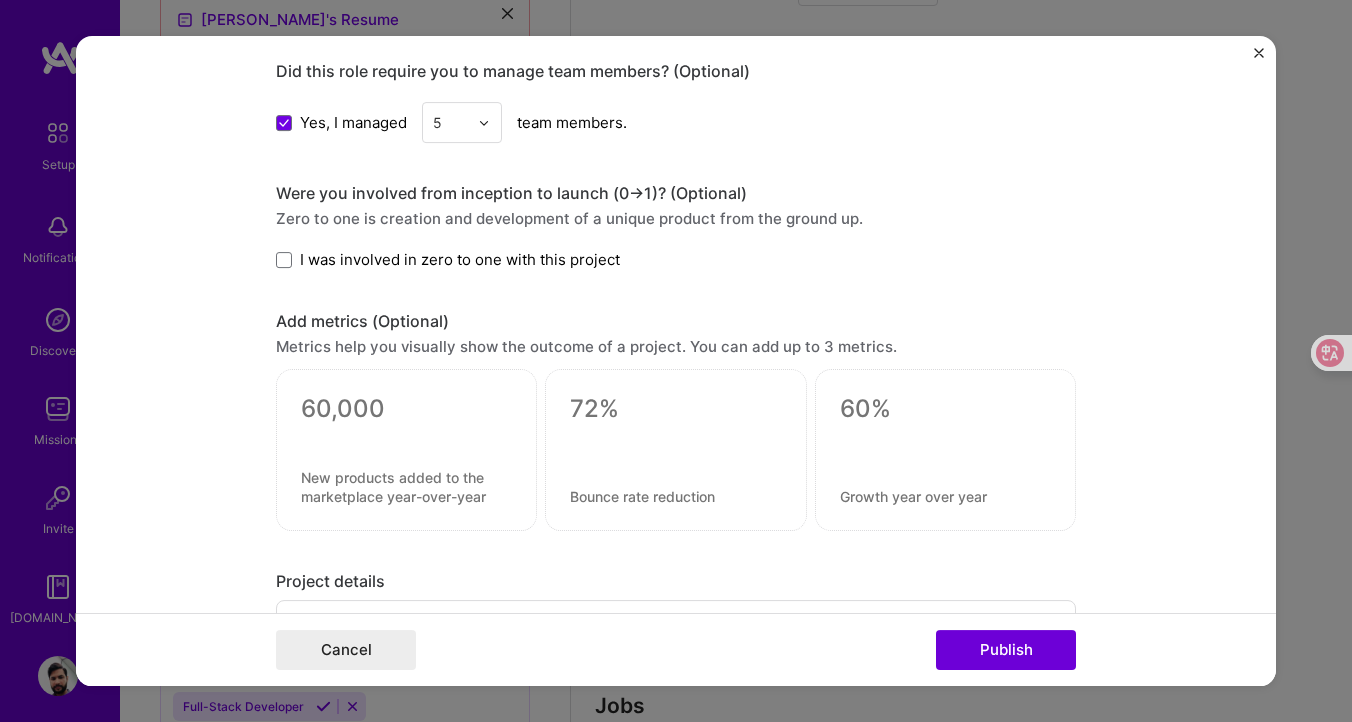 scroll, scrollTop: 1800, scrollLeft: 0, axis: vertical 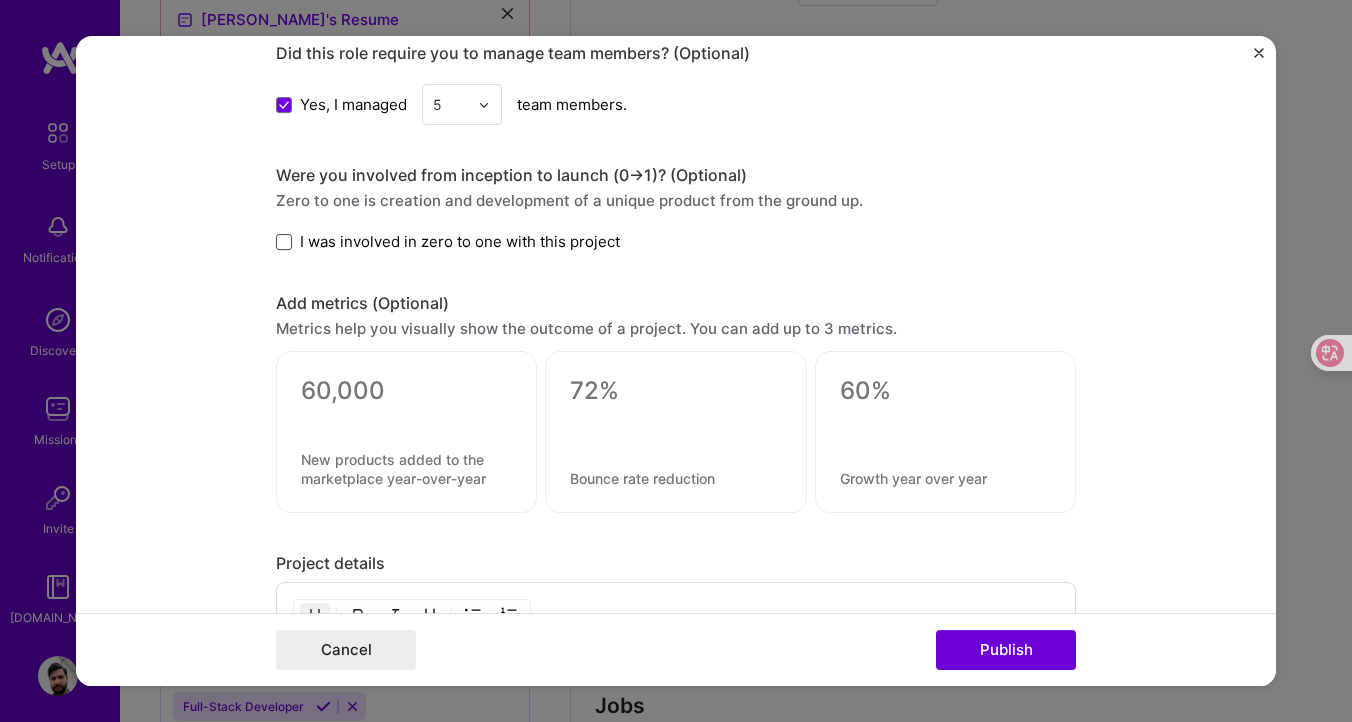 click at bounding box center (284, 242) 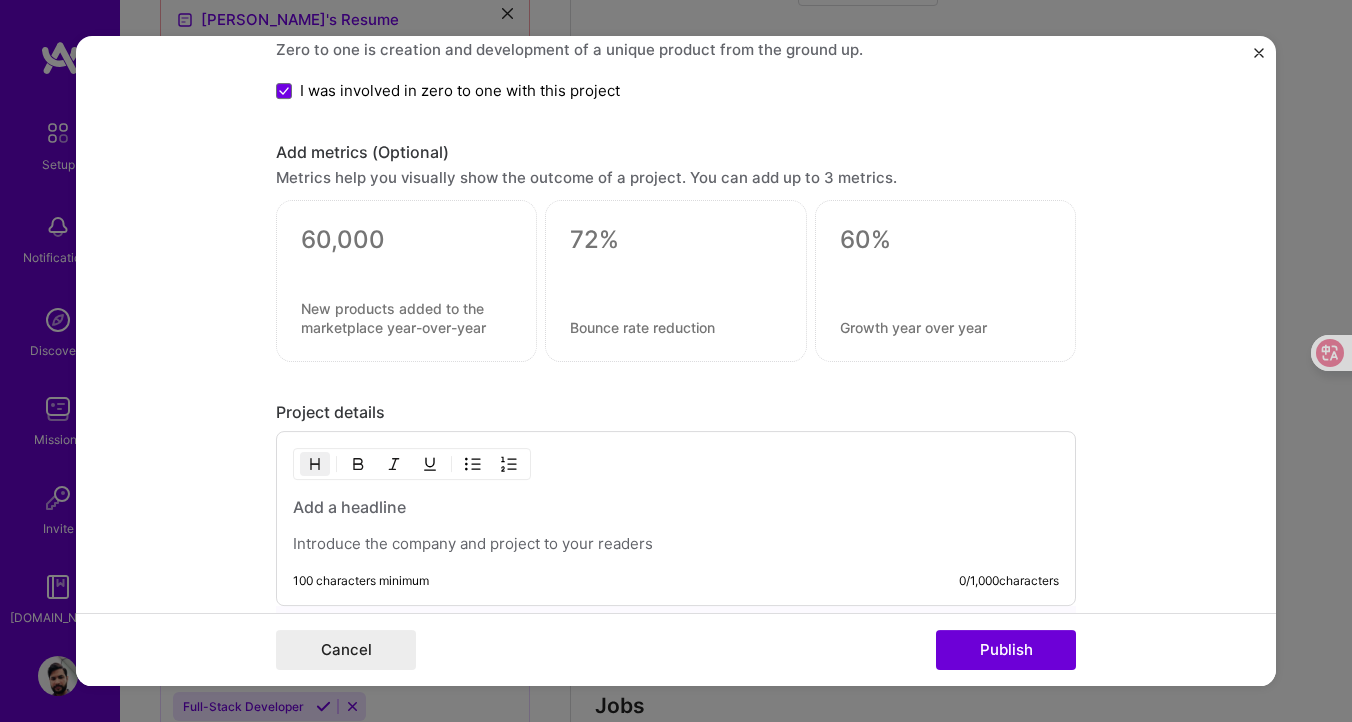 scroll, scrollTop: 1933, scrollLeft: 0, axis: vertical 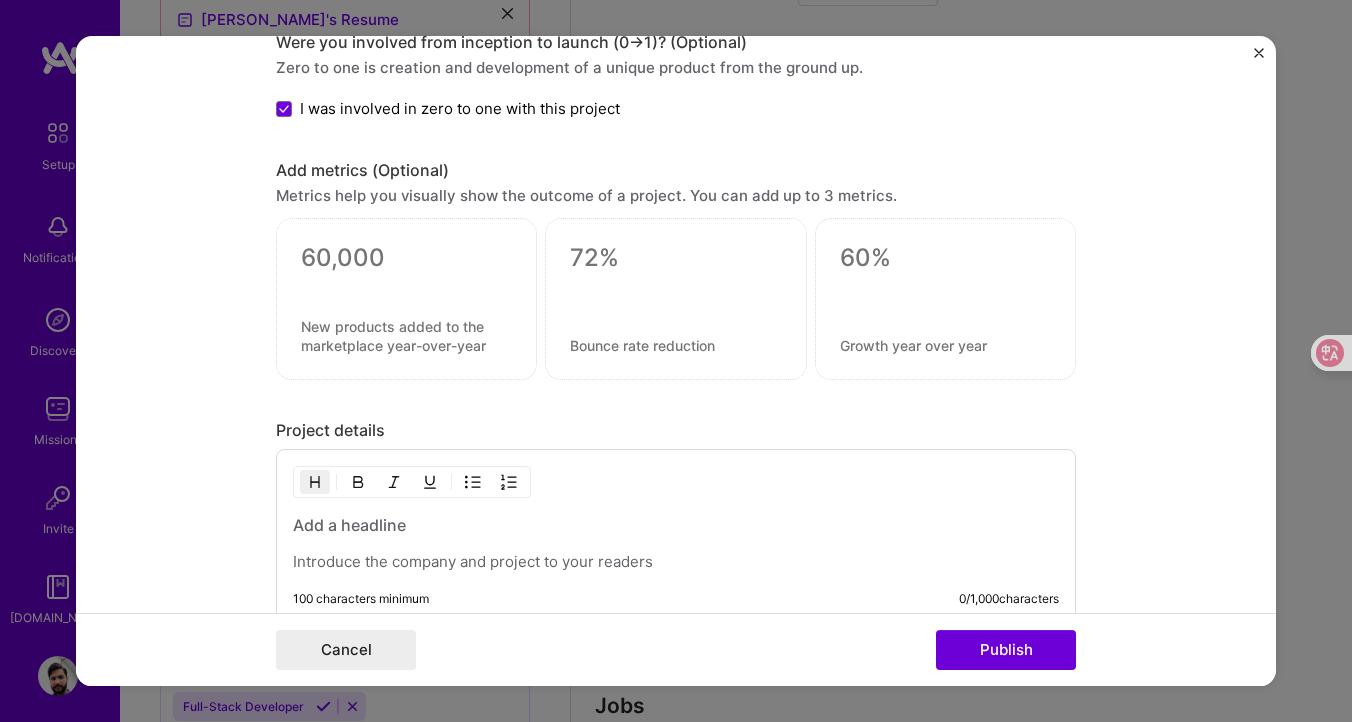 click at bounding box center [406, 258] 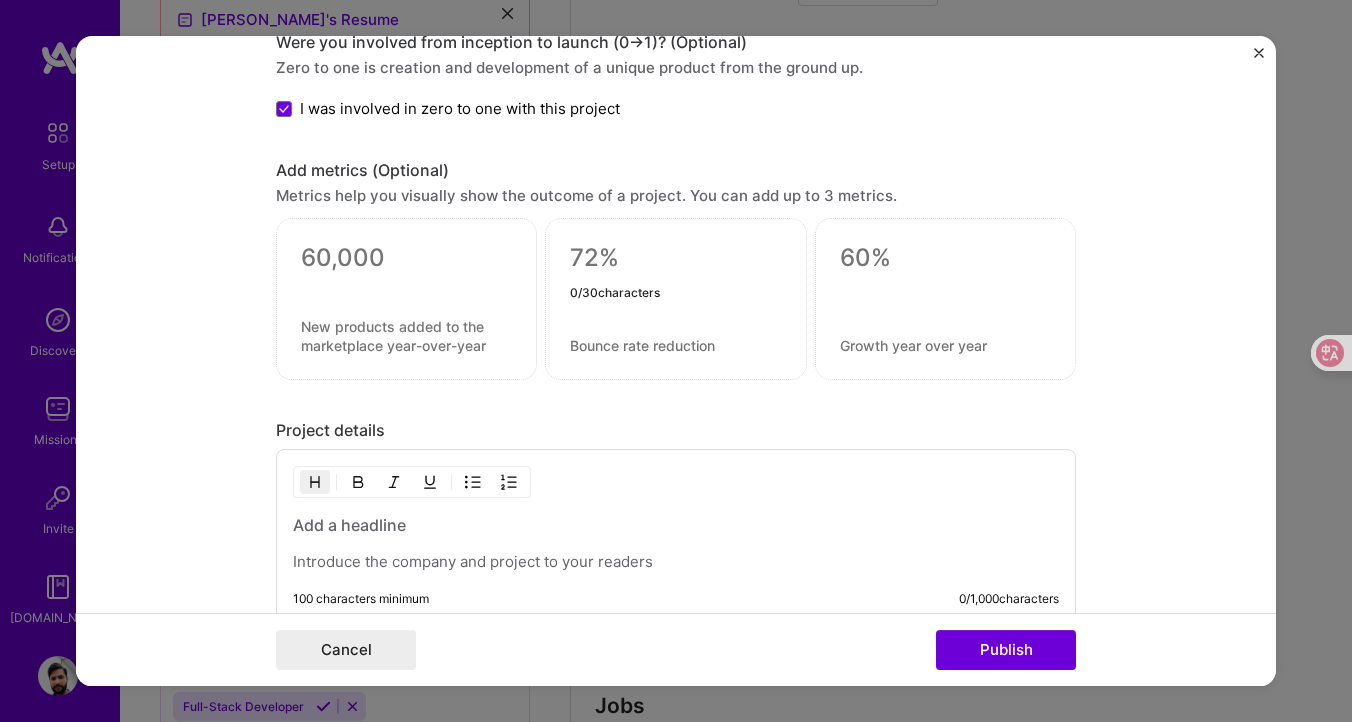 click at bounding box center (675, 258) 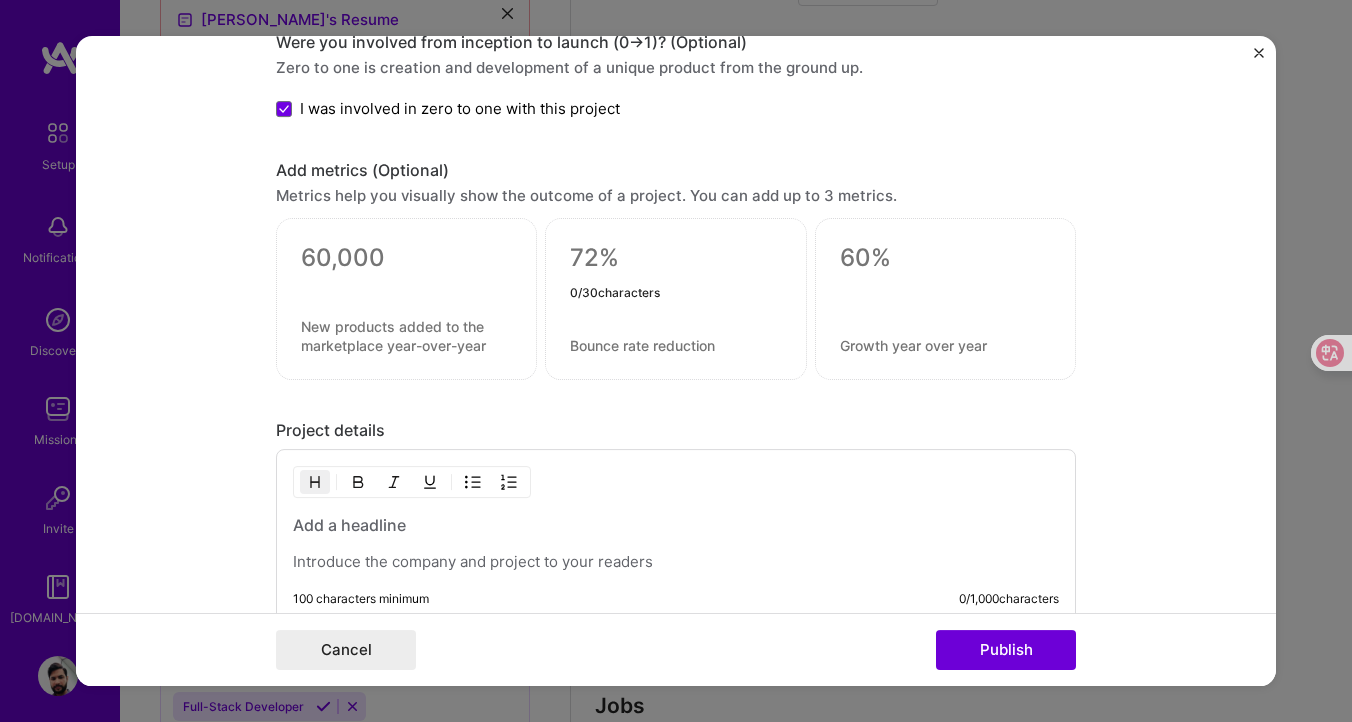 type on "0" 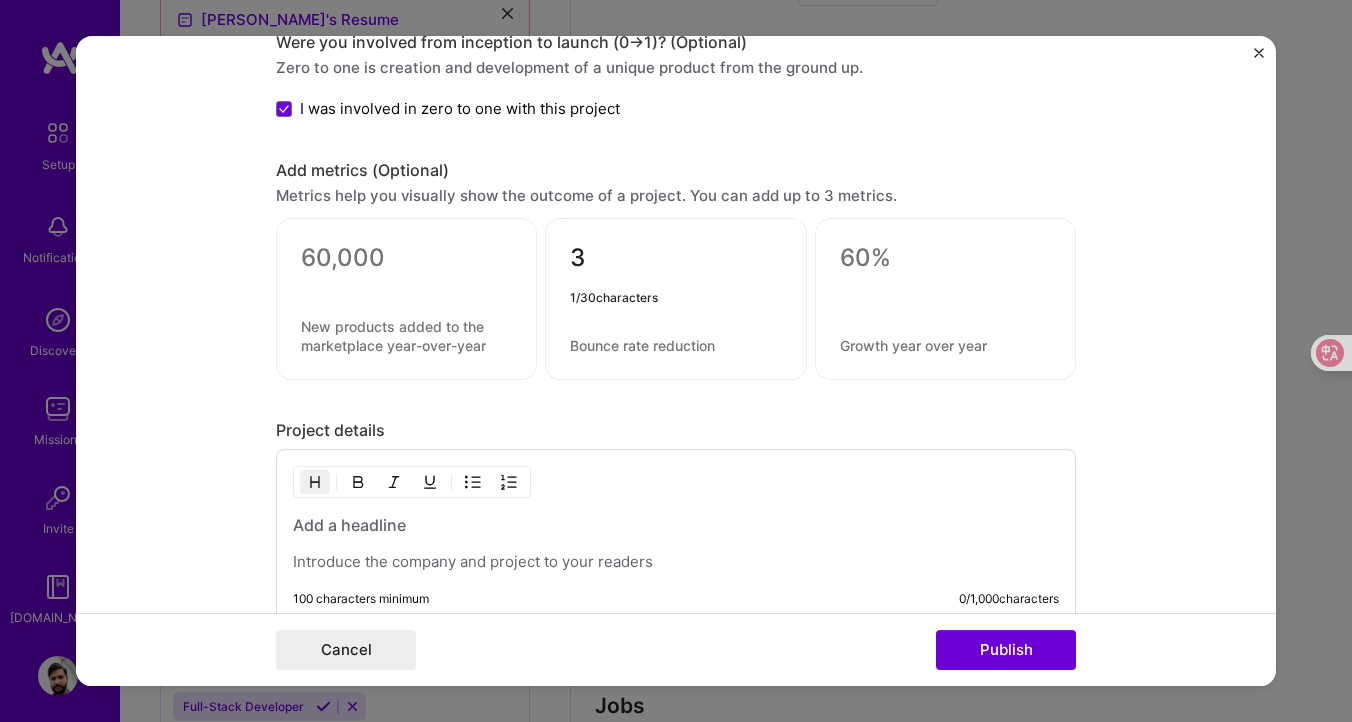 type on "30" 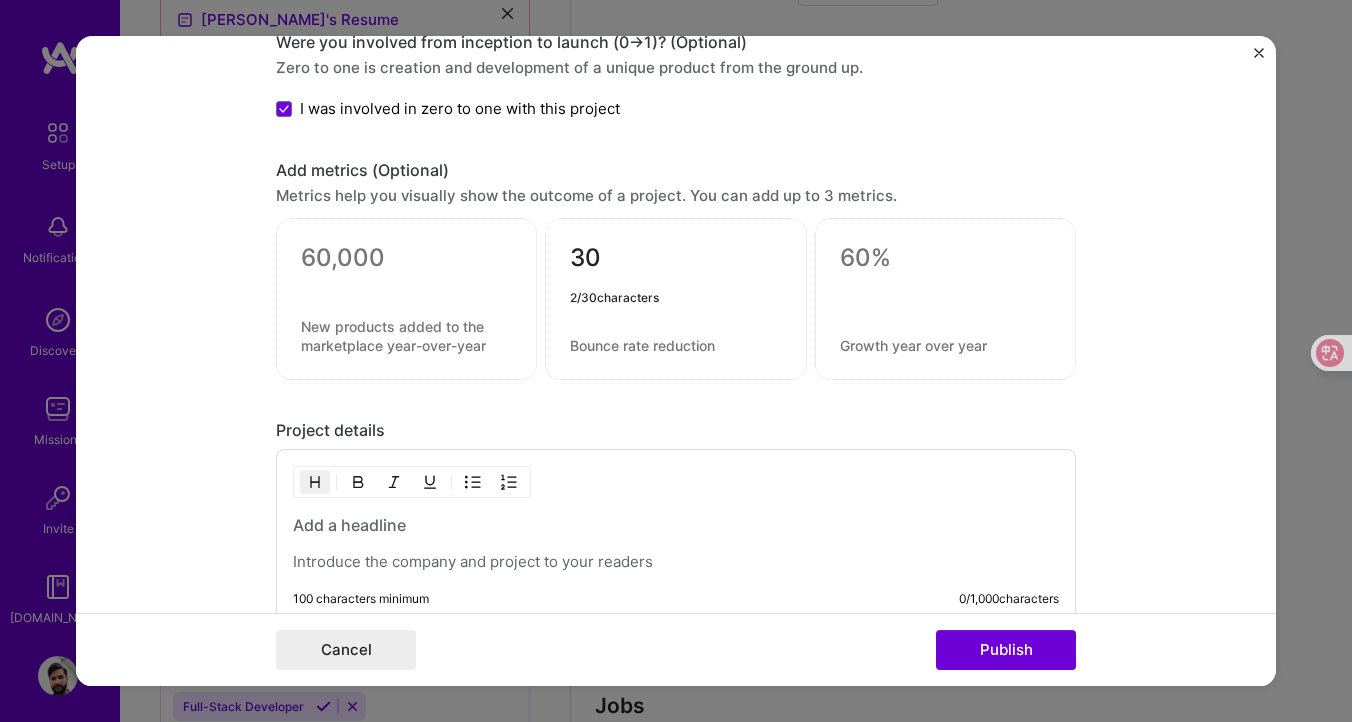 type 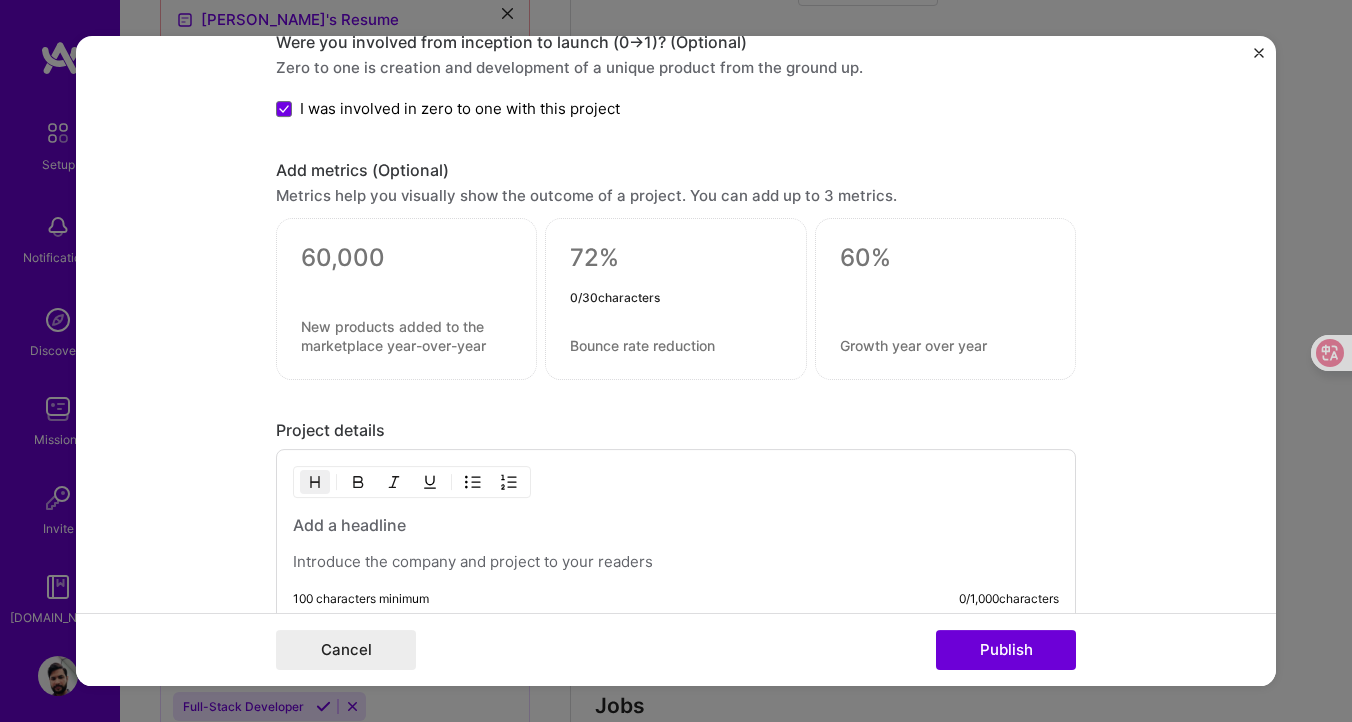 click at bounding box center (406, 258) 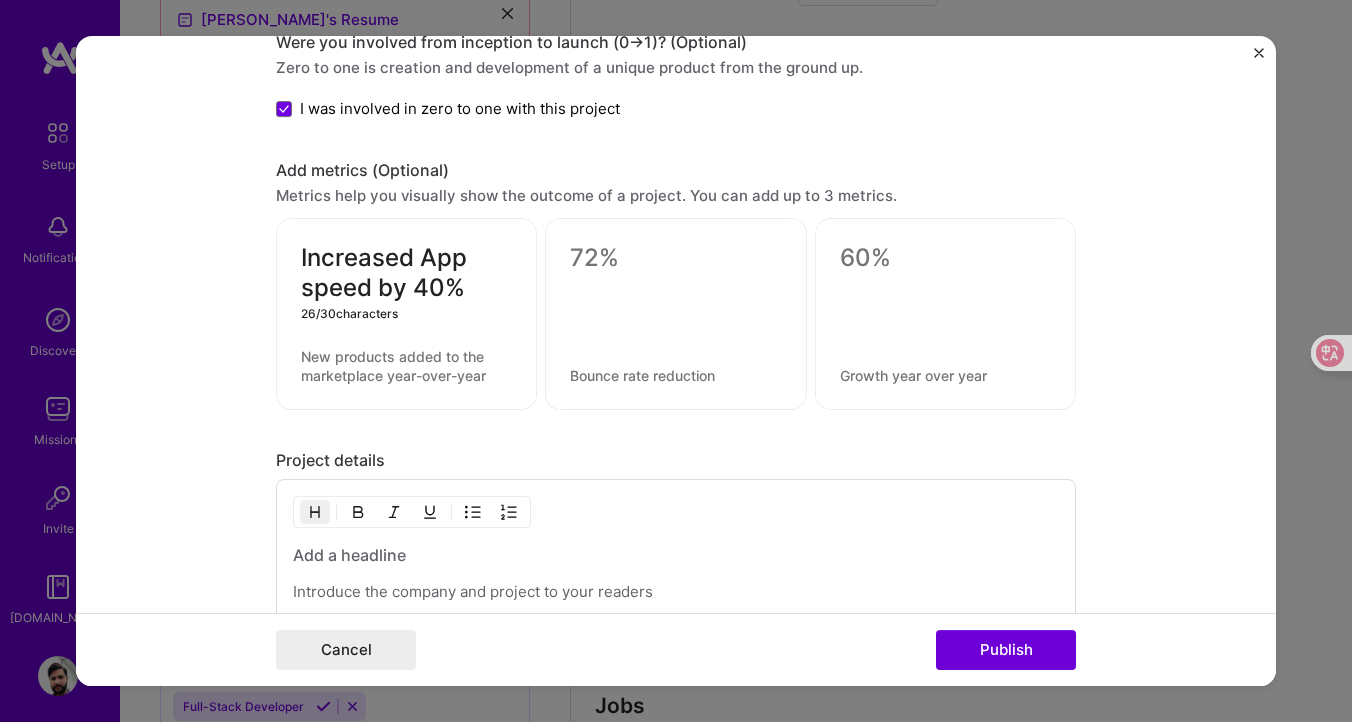 type on "Increased App speed by 40%" 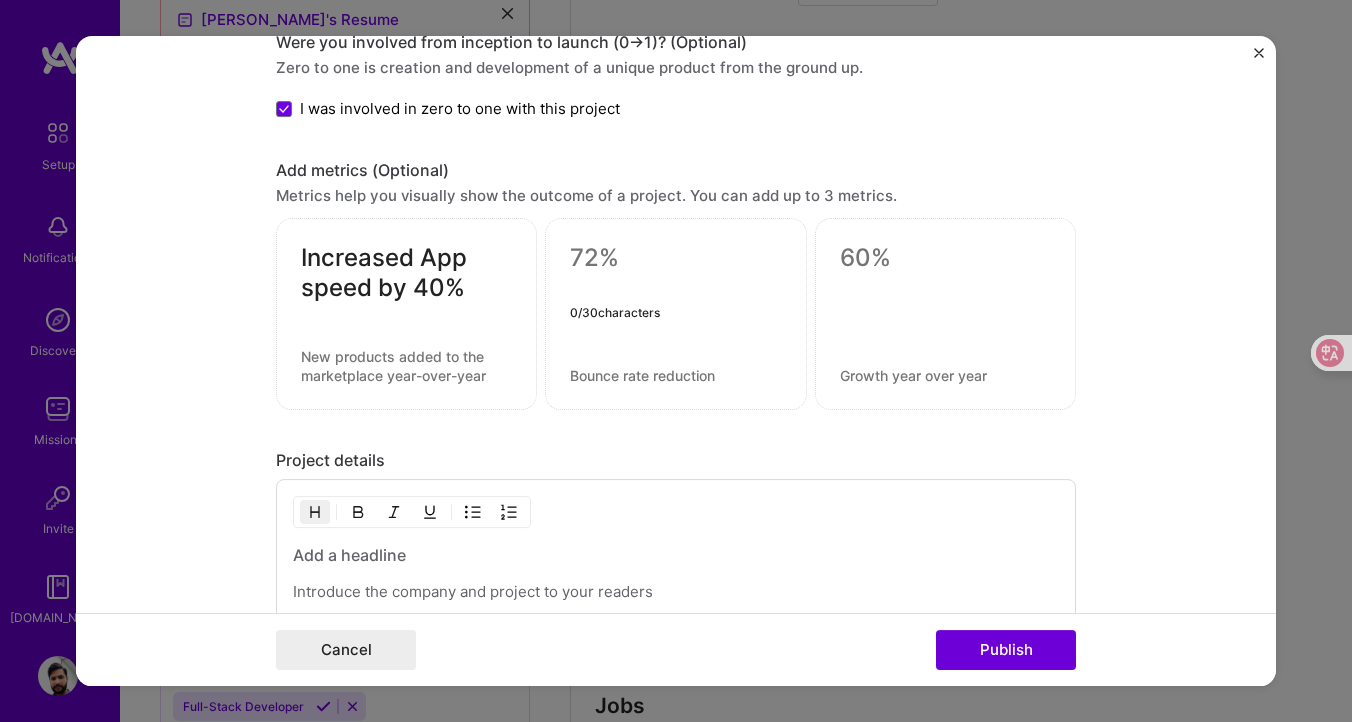 click at bounding box center (675, 262) 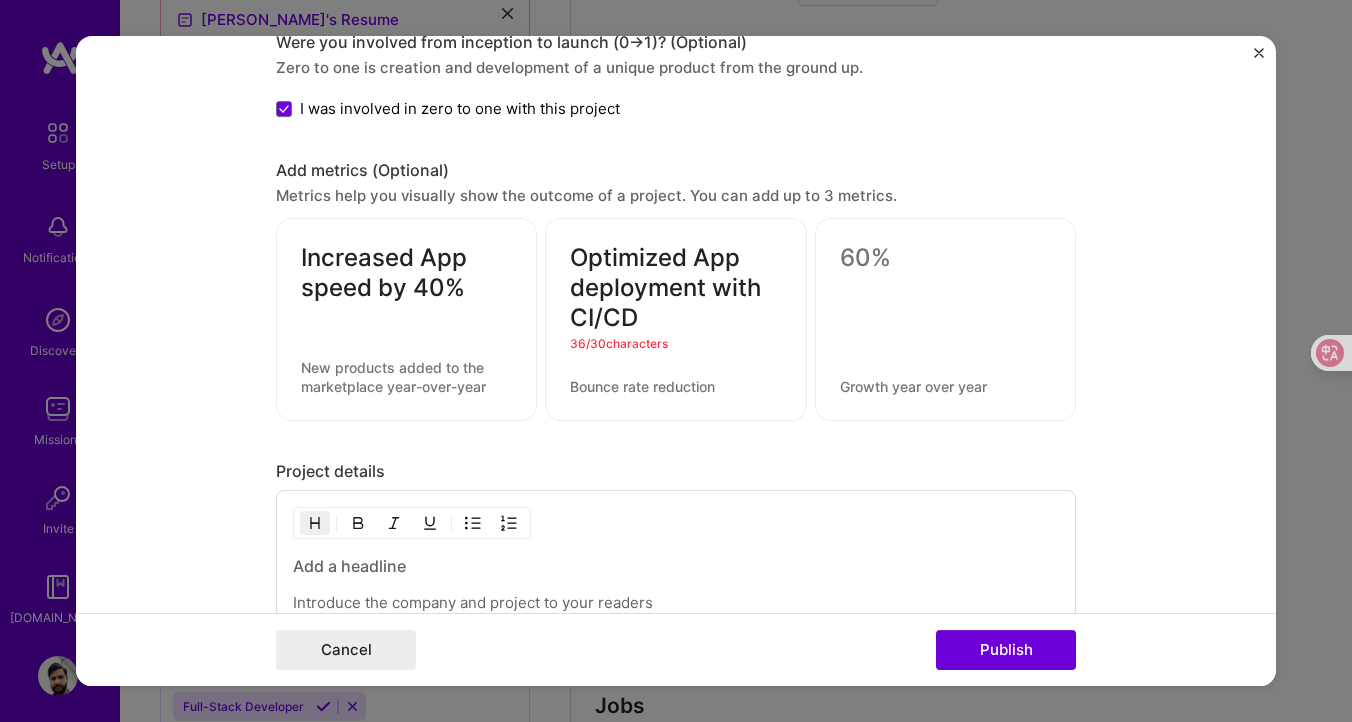 type on "Optimized App deployment with CI/CD" 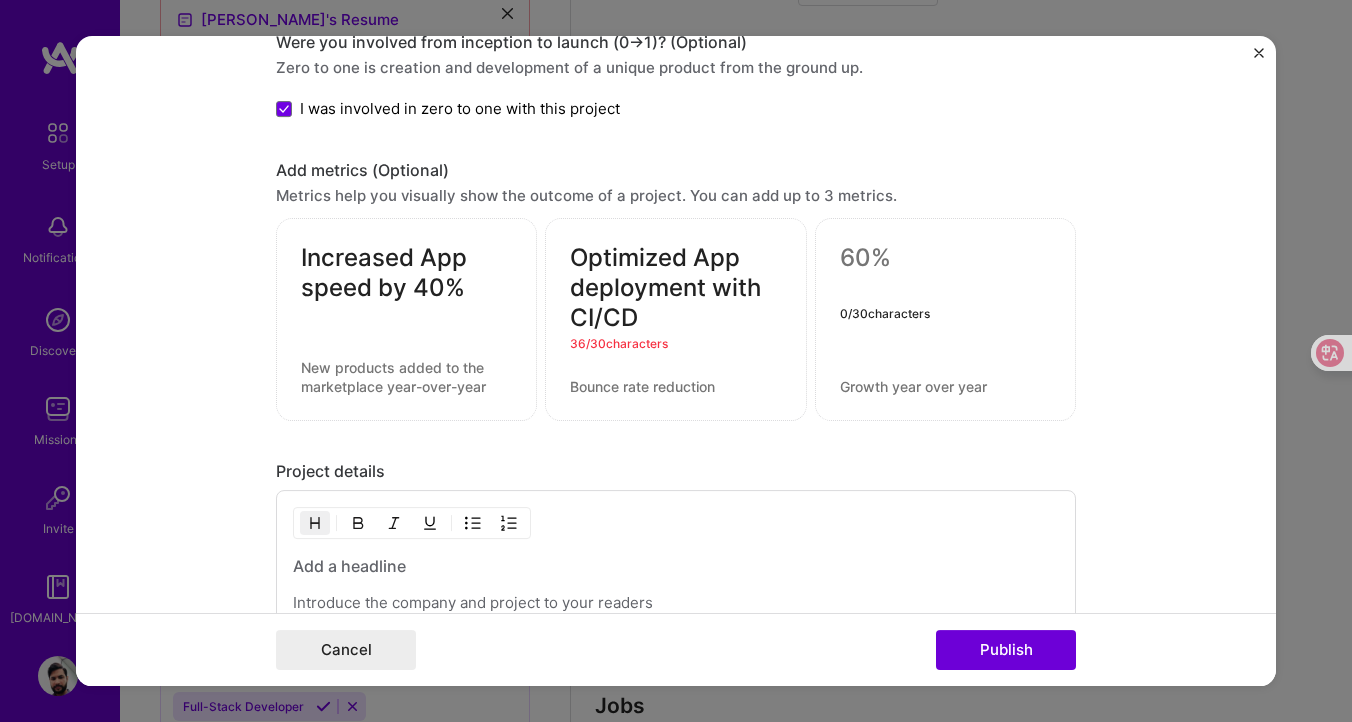 click at bounding box center (945, 258) 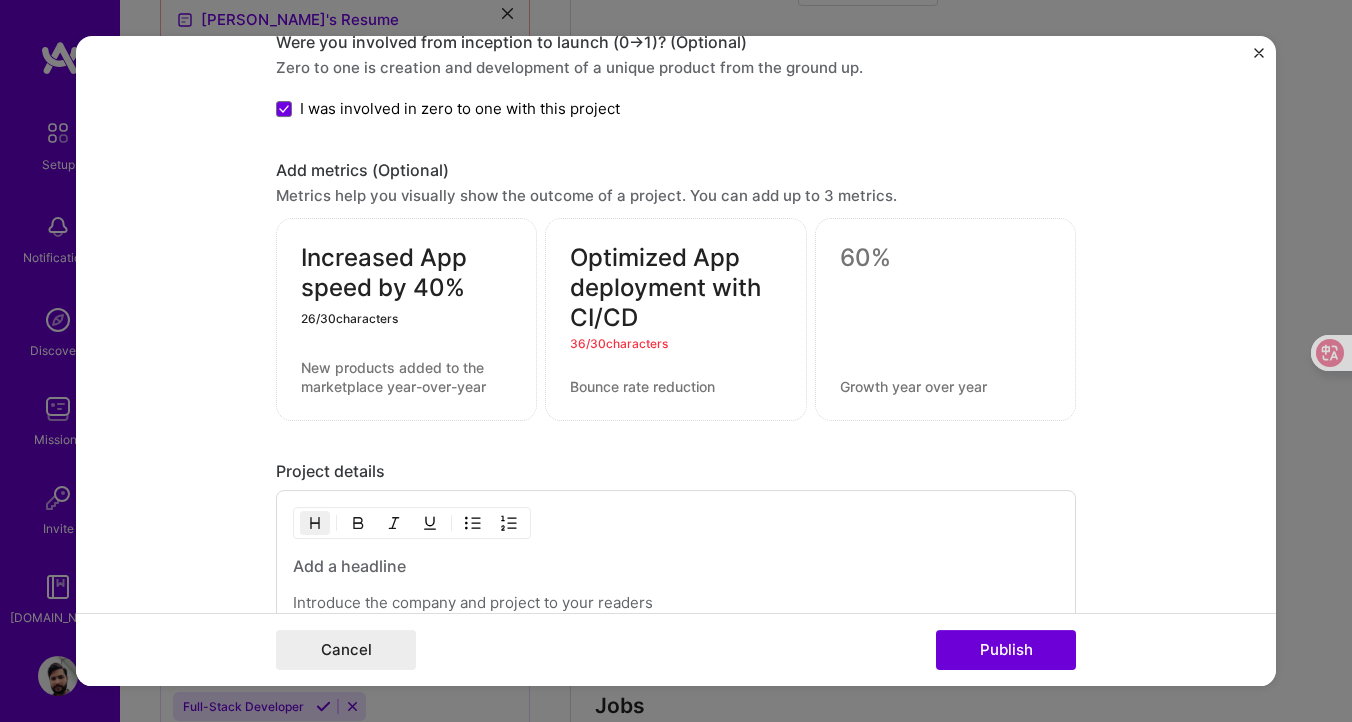 click on "Increased App speed by 40%" at bounding box center (406, 273) 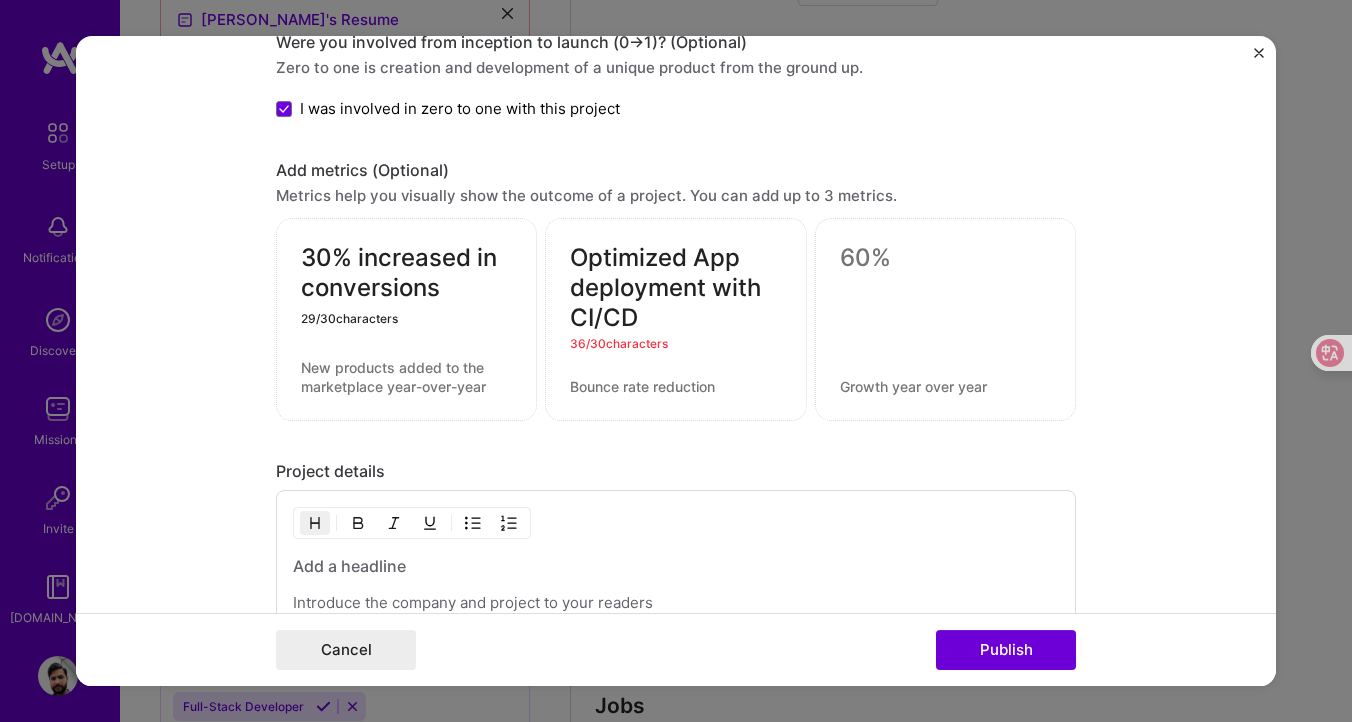 type on "30% increased in conversions" 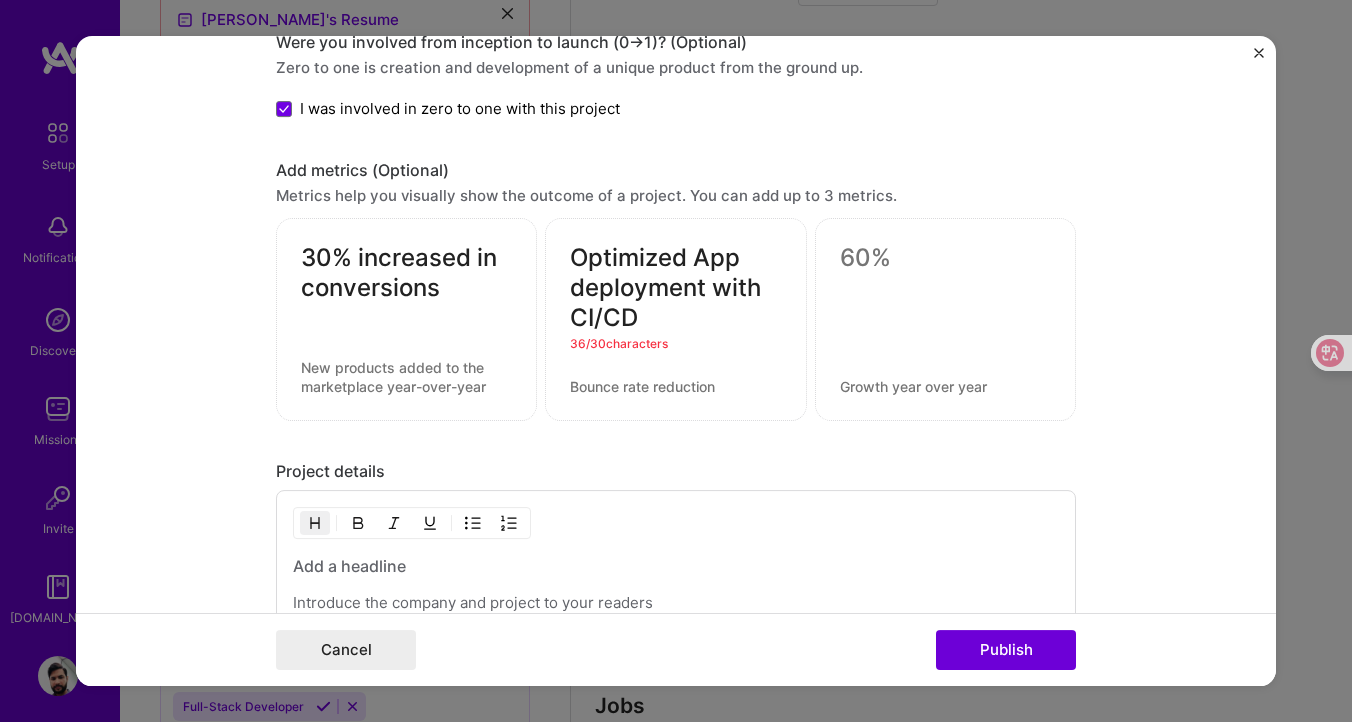 click on "Optimized App deployment with CI/CD" at bounding box center [675, 288] 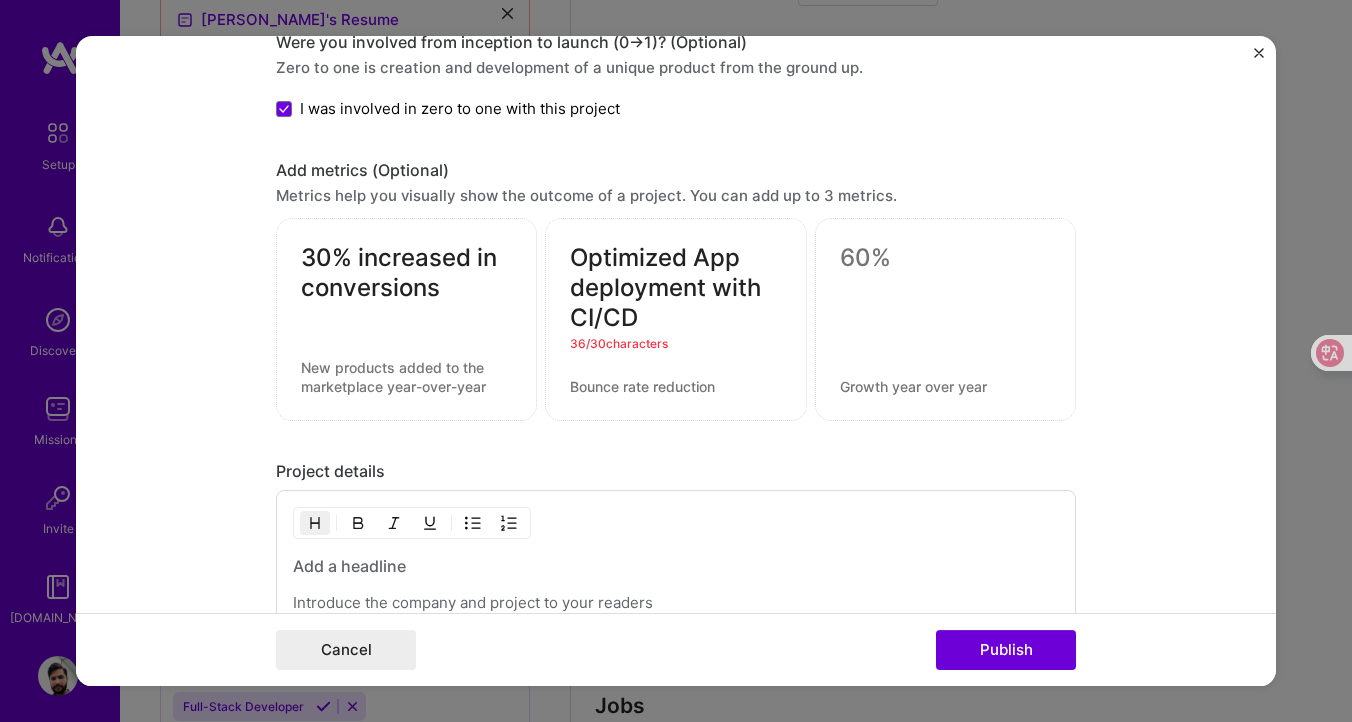 paste on "Streamlined builds with CI/CD." 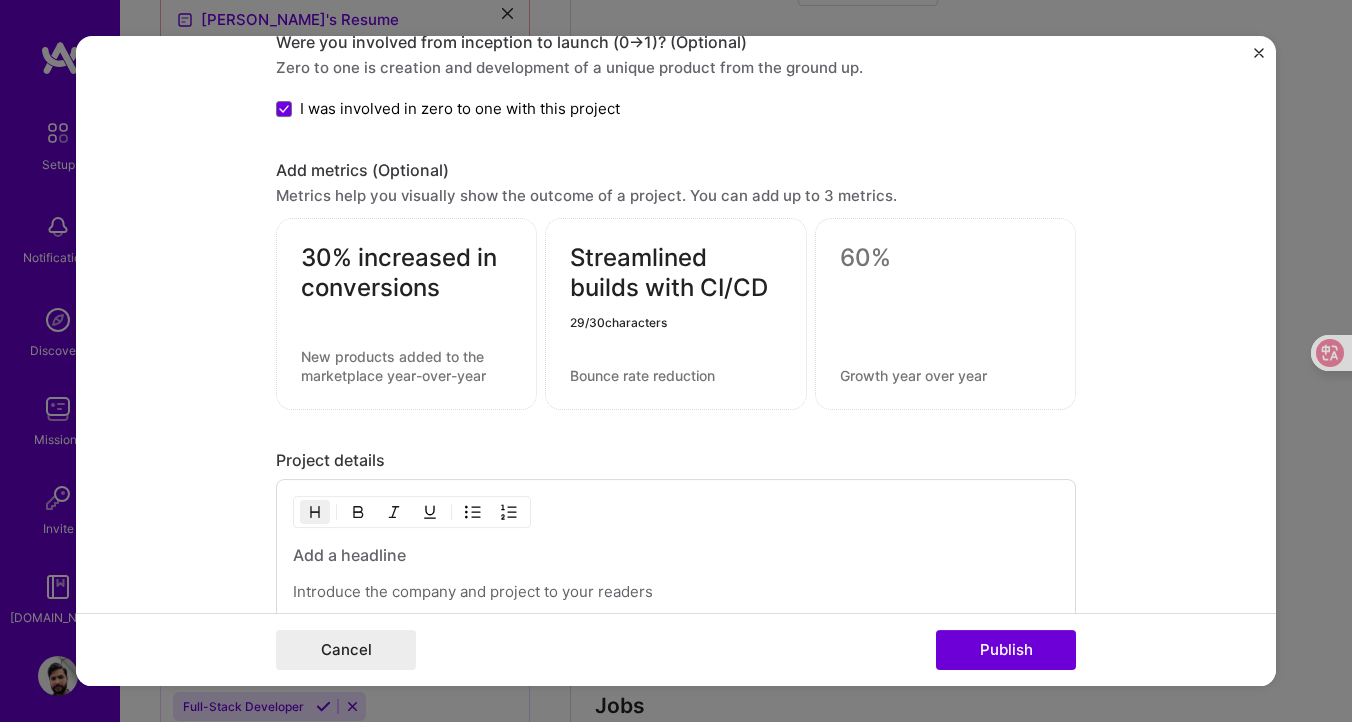 type on "Streamlined builds with CI/CD" 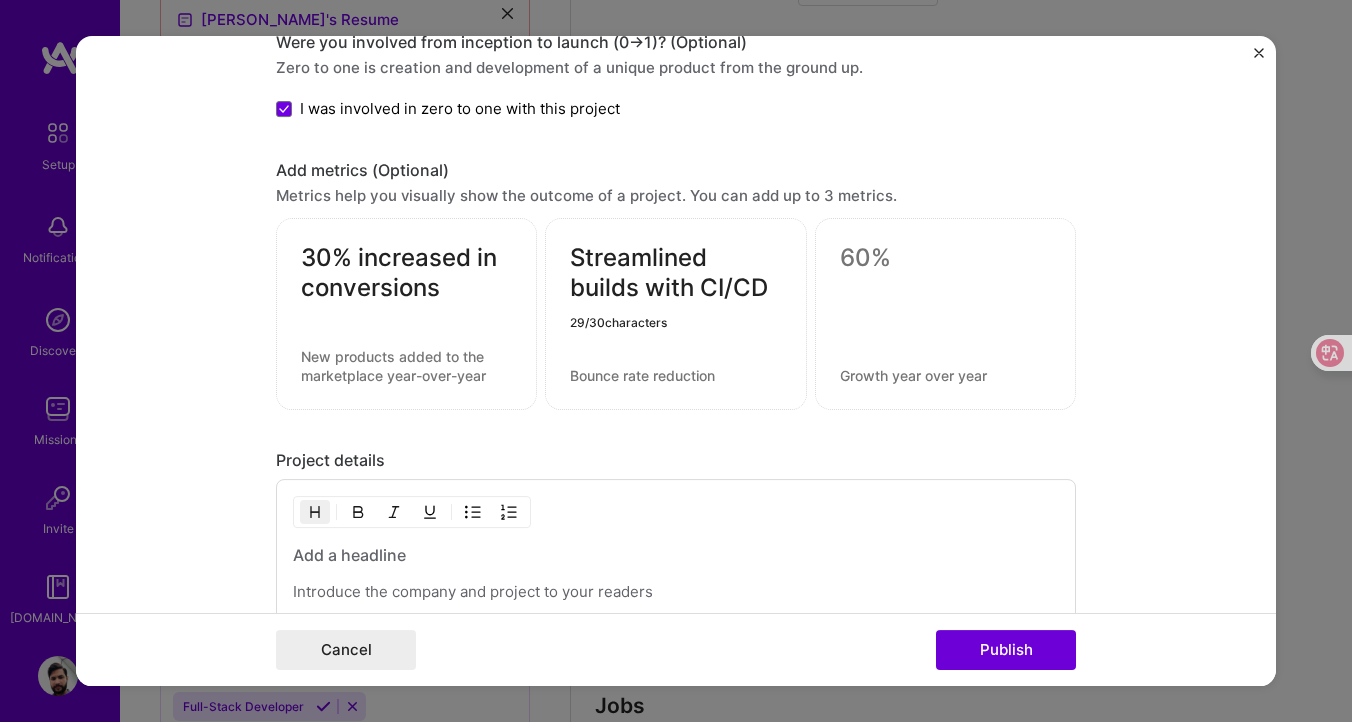 click at bounding box center [945, 258] 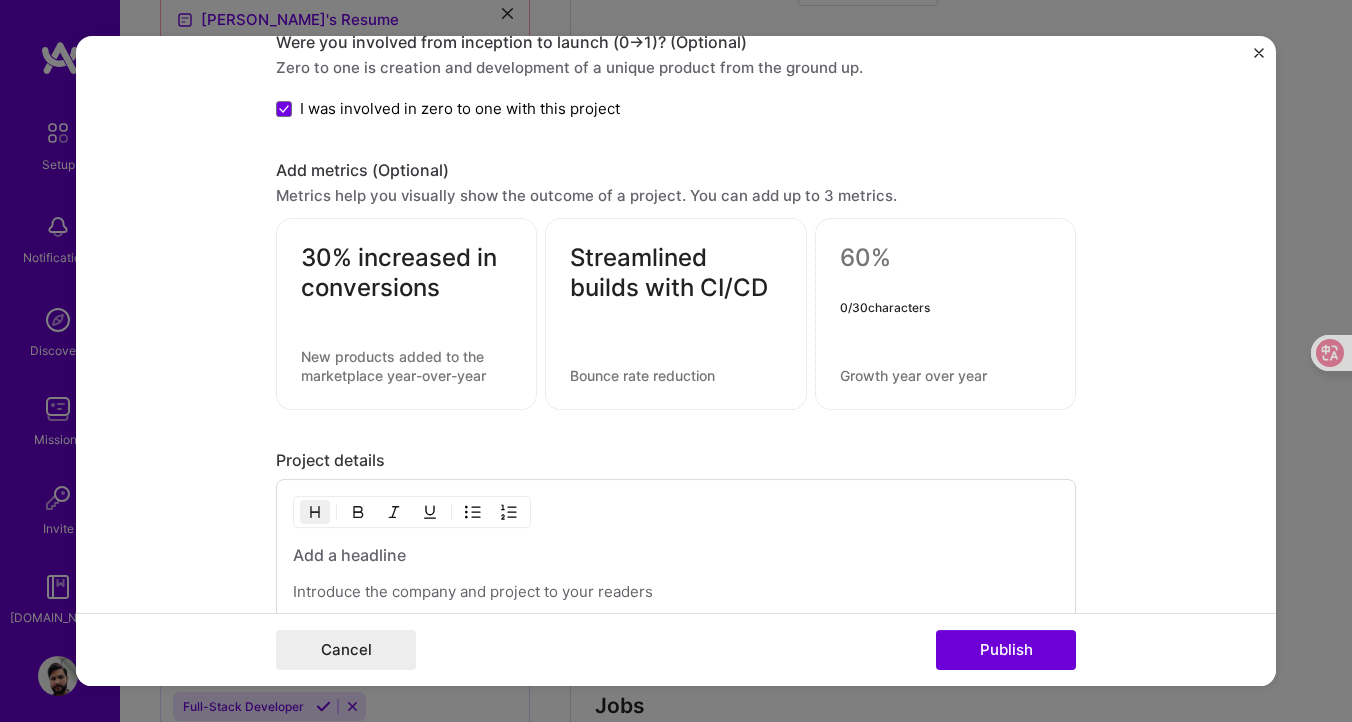 scroll, scrollTop: 2207, scrollLeft: 0, axis: vertical 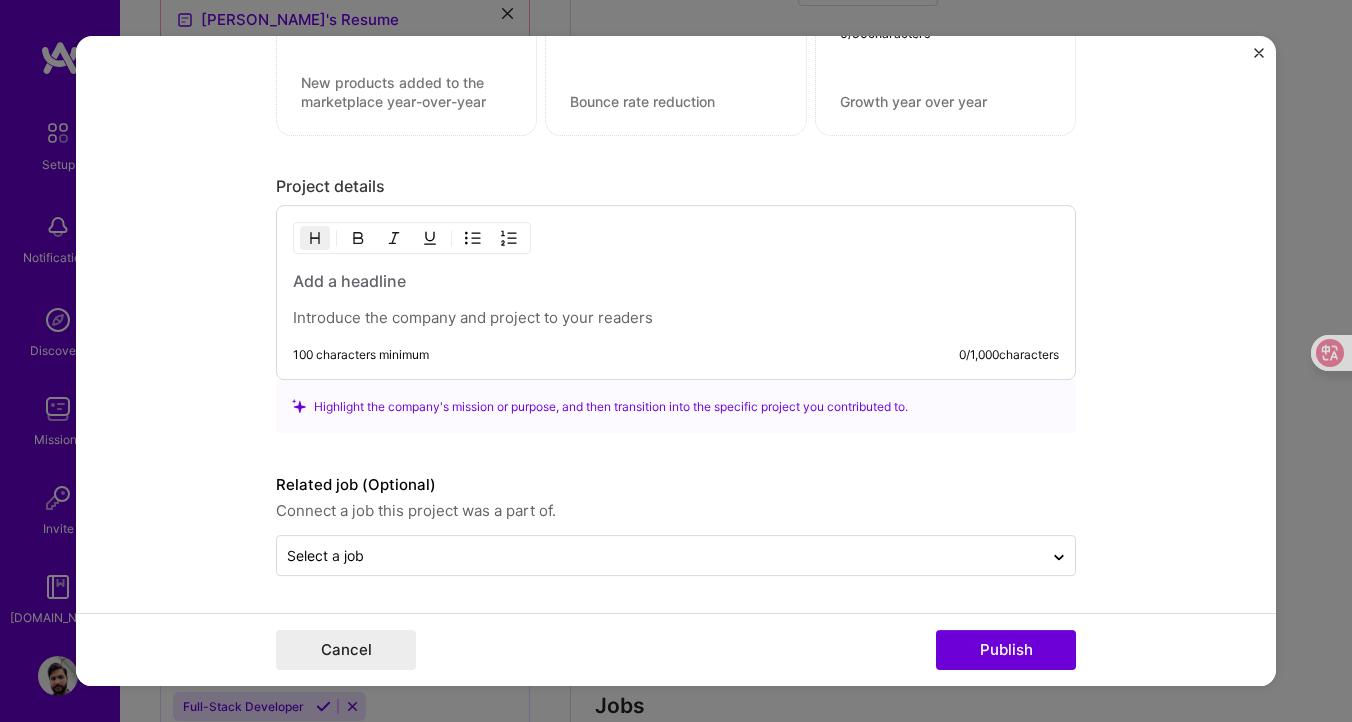 click at bounding box center (676, 281) 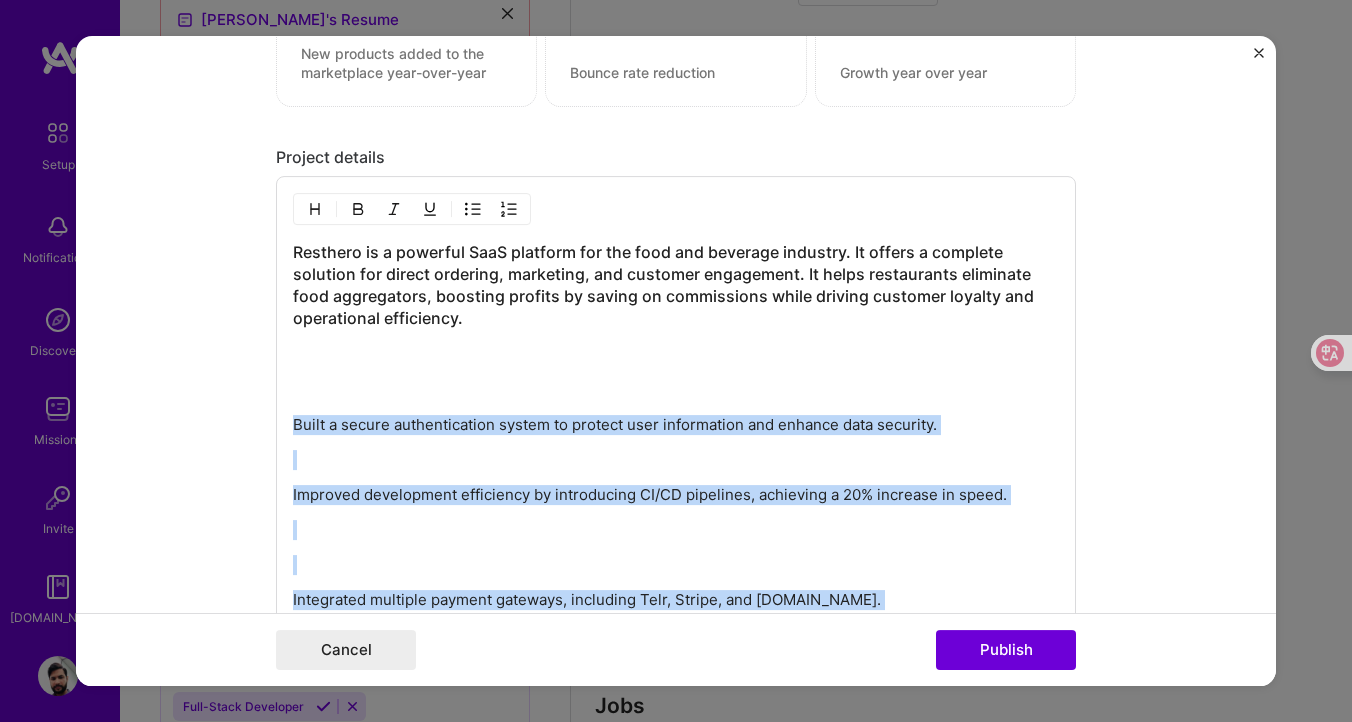 scroll, scrollTop: 2229, scrollLeft: 0, axis: vertical 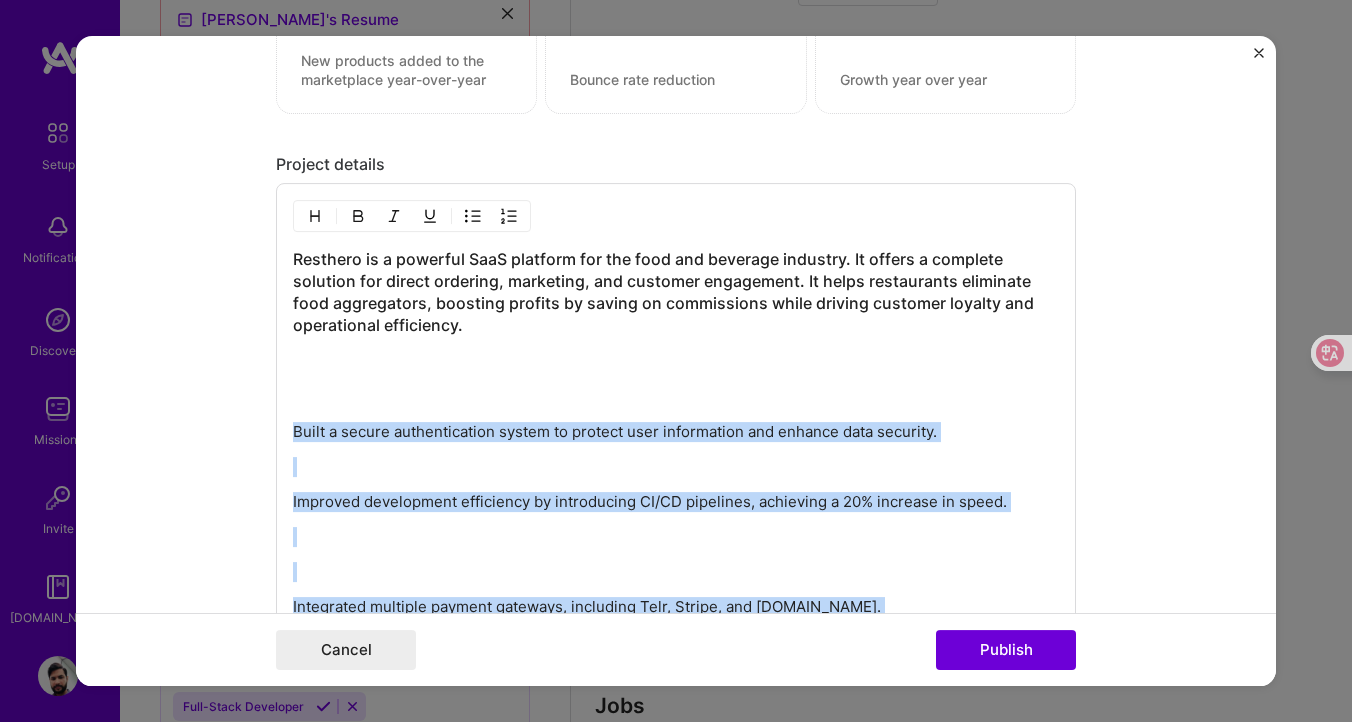 click at bounding box center (473, 216) 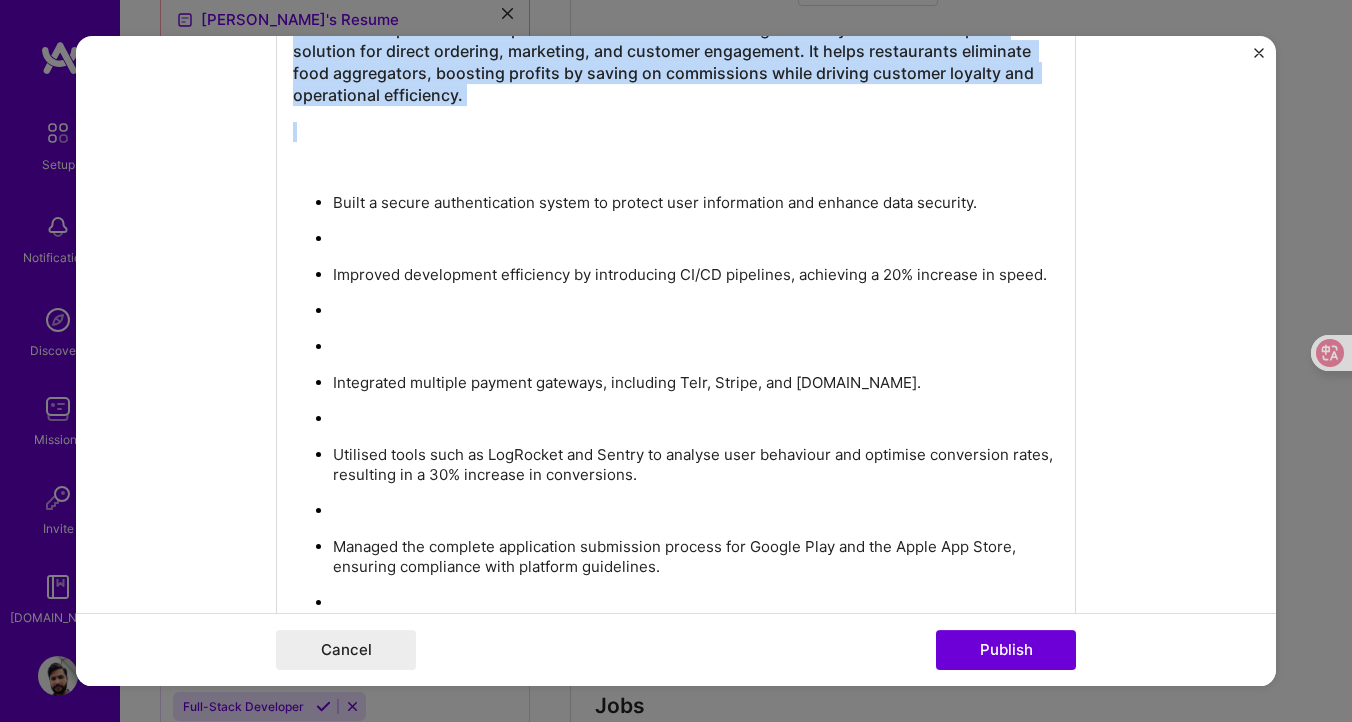 scroll, scrollTop: 2399, scrollLeft: 0, axis: vertical 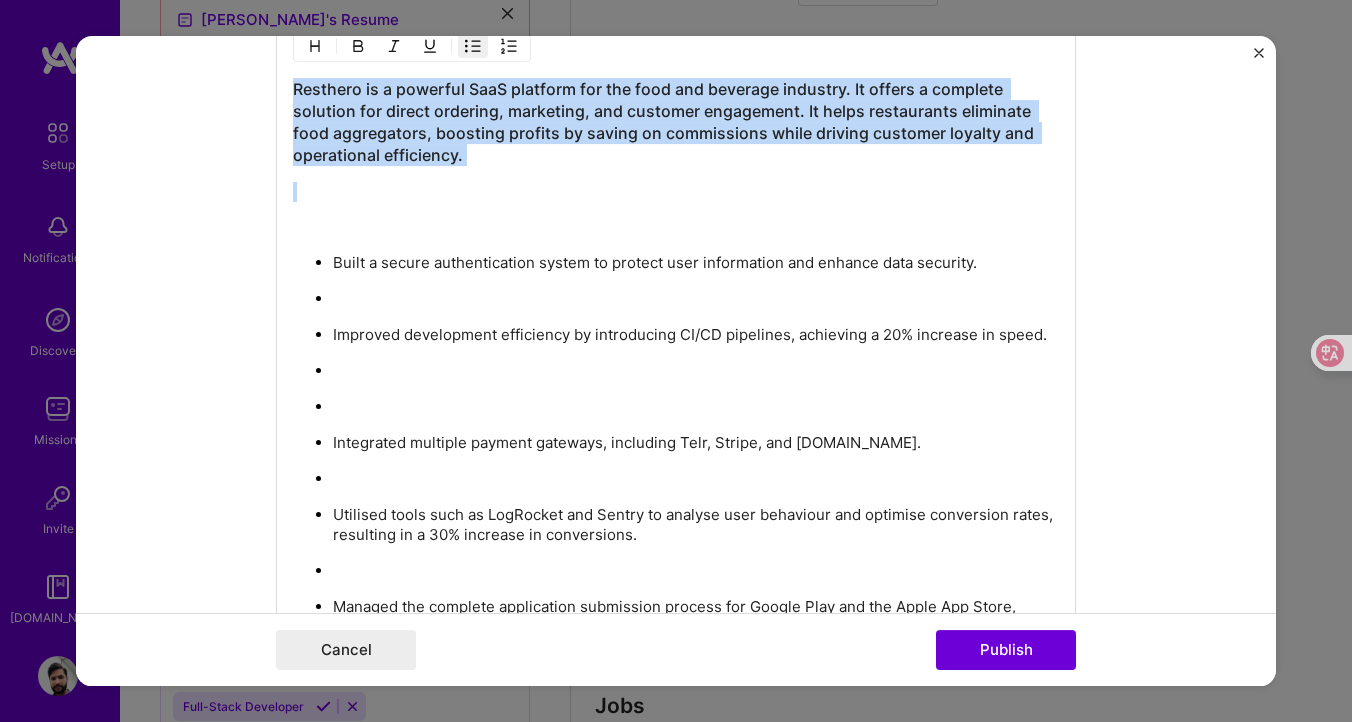 click at bounding box center (696, 299) 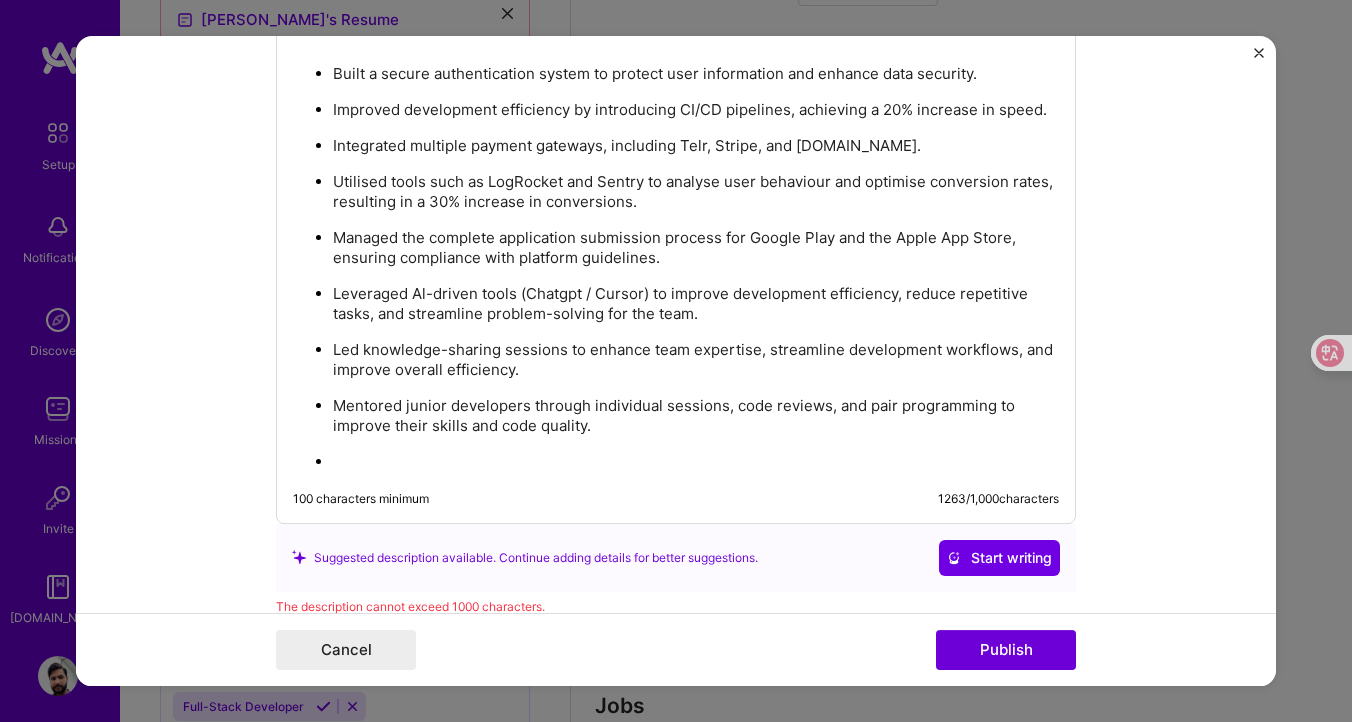 scroll, scrollTop: 2593, scrollLeft: 0, axis: vertical 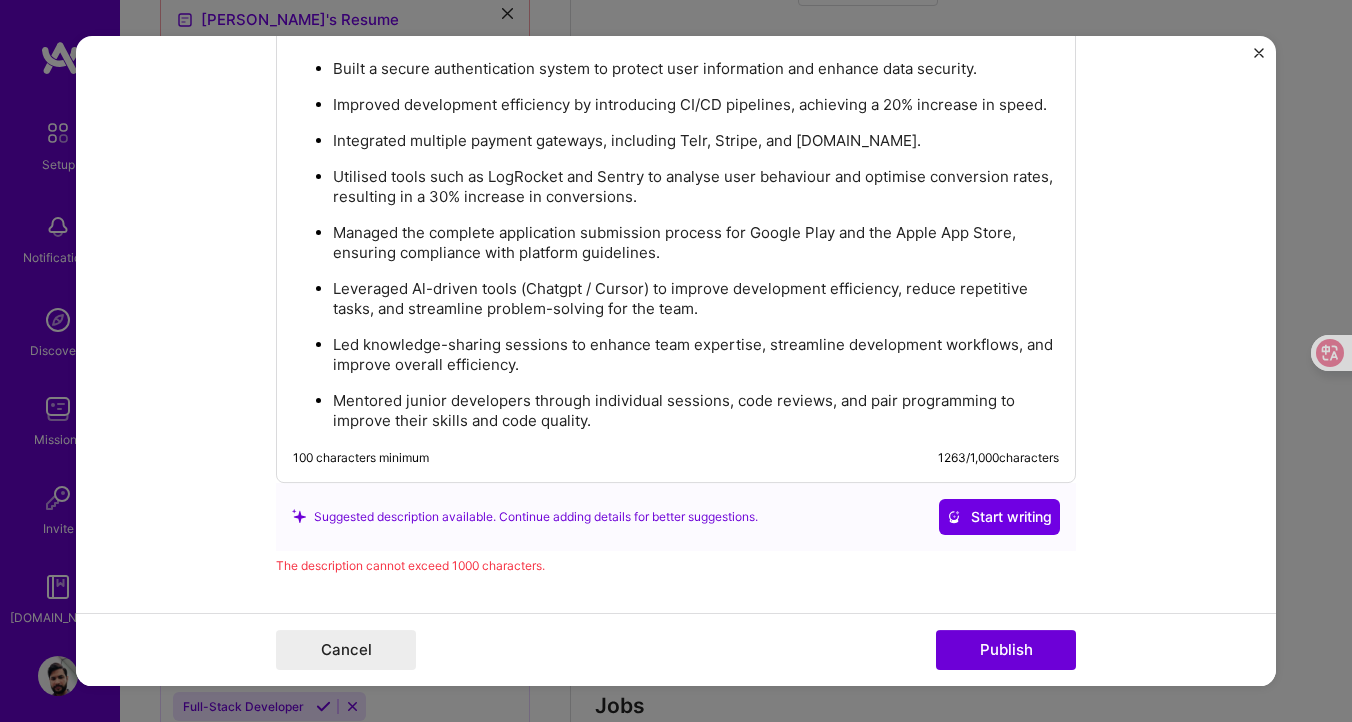 click on "Leveraged Al-driven tools (Chatgpt / Cursor) to improve development efficiency, reduce repetitive tasks, and streamline problem-solving for the team." at bounding box center [696, 299] 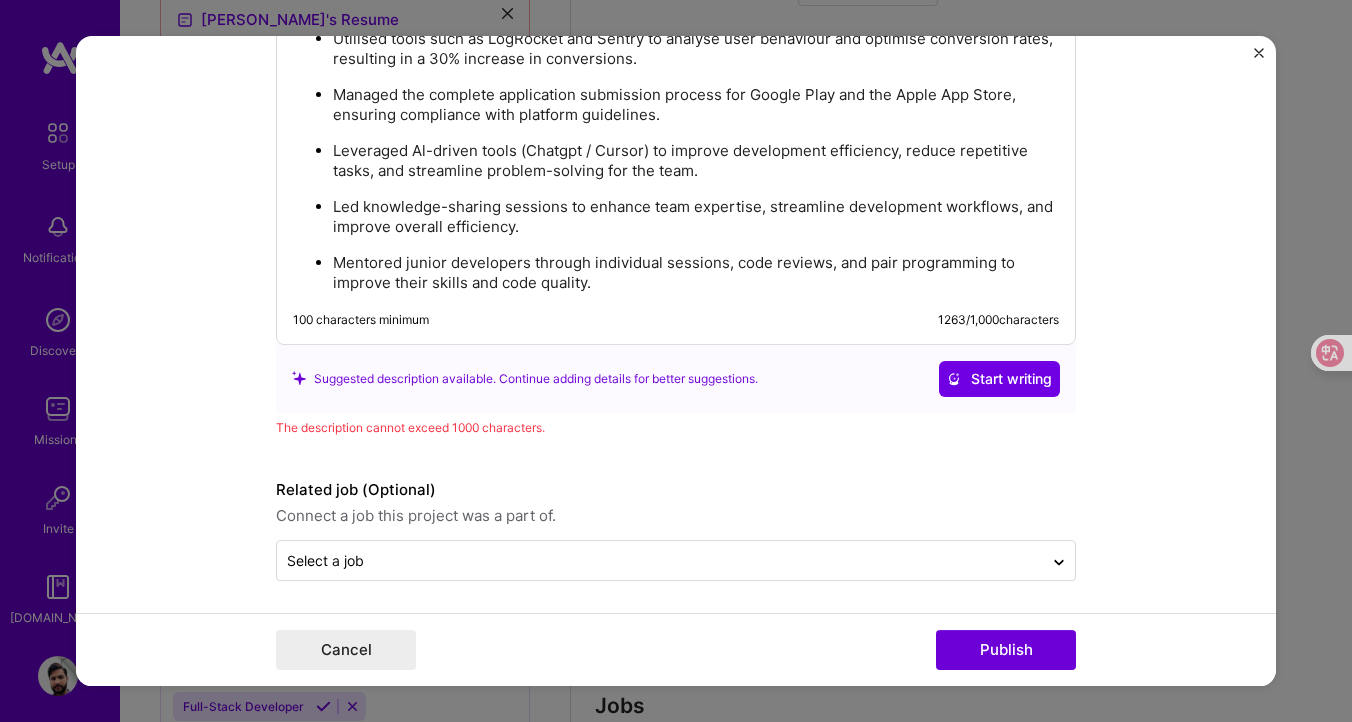 scroll, scrollTop: 2732, scrollLeft: 0, axis: vertical 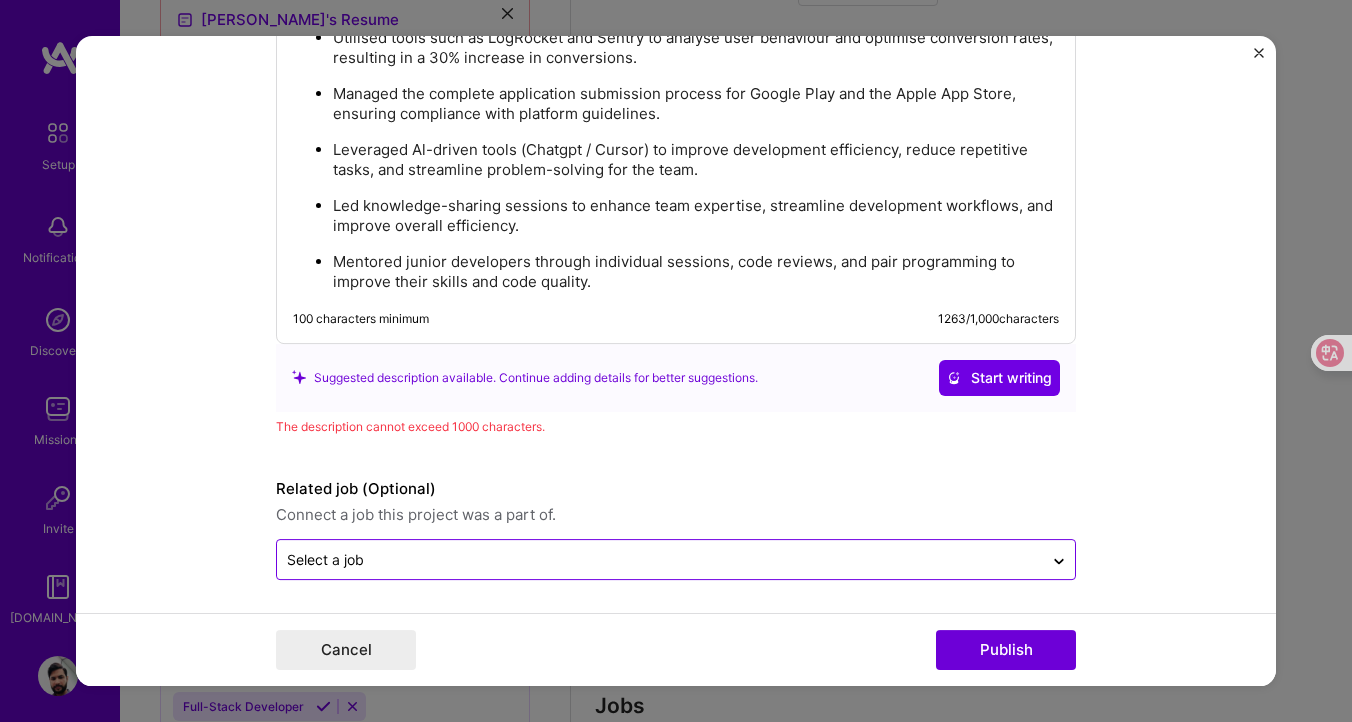 click at bounding box center (660, 559) 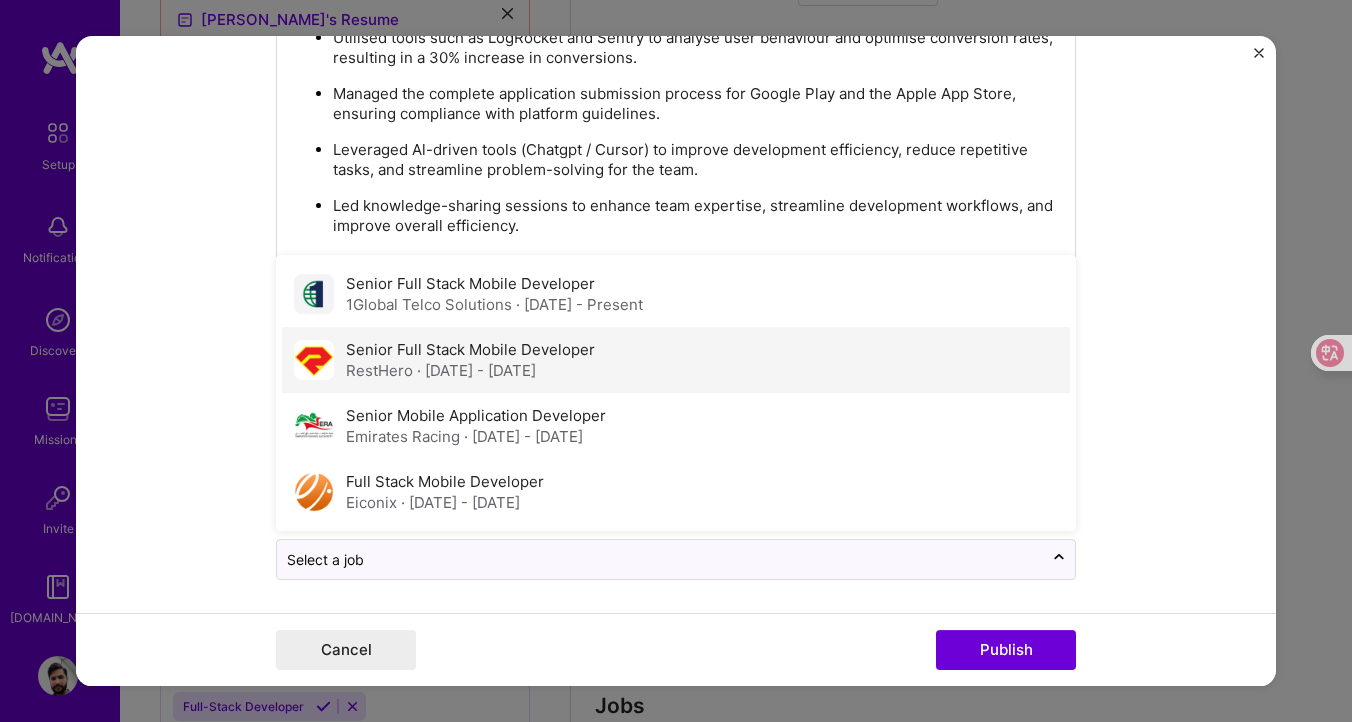 click on "Senior Full Stack Mobile Developer" at bounding box center [470, 349] 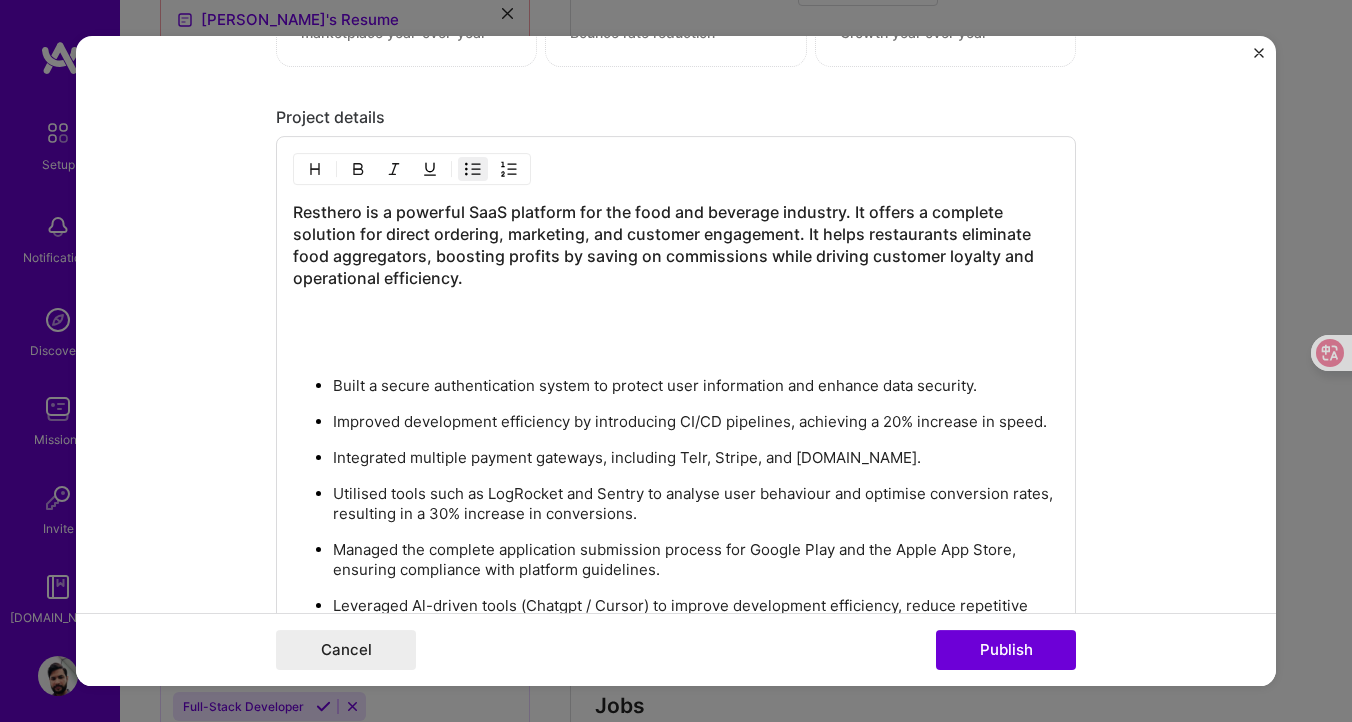scroll, scrollTop: 2271, scrollLeft: 0, axis: vertical 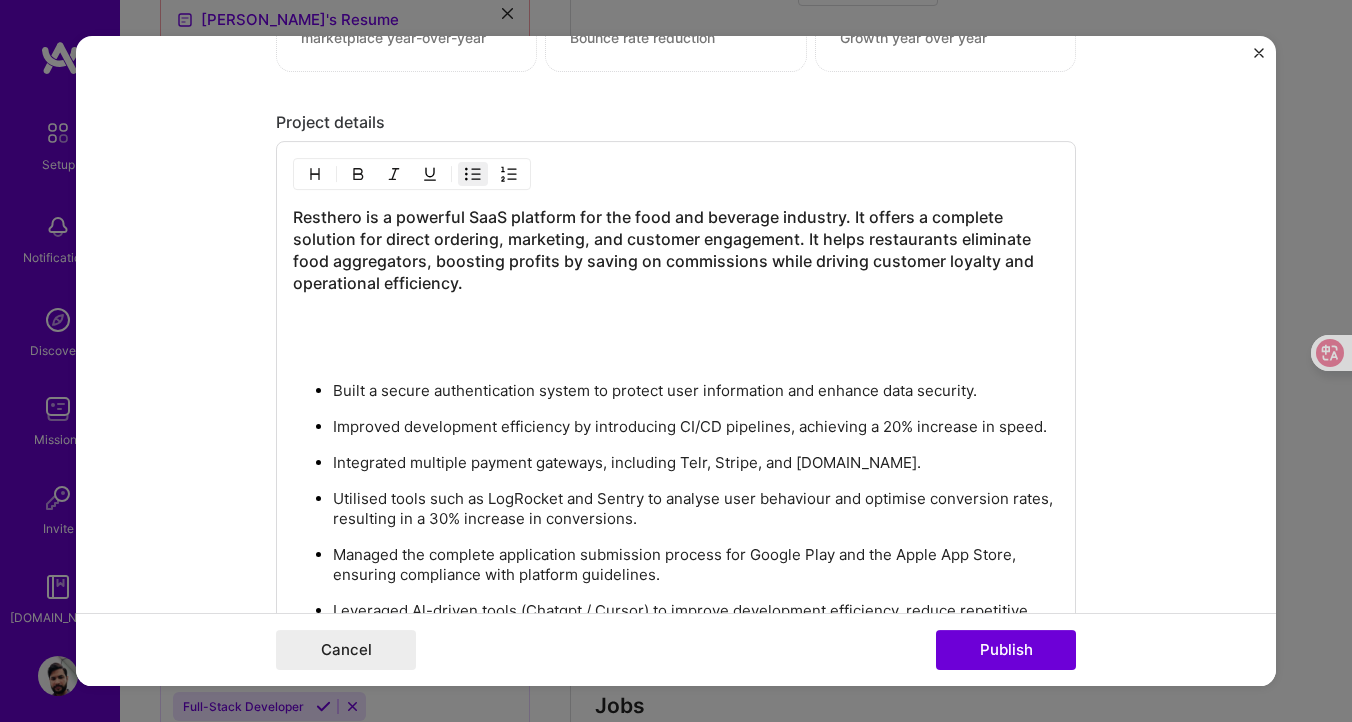 click at bounding box center (676, 355) 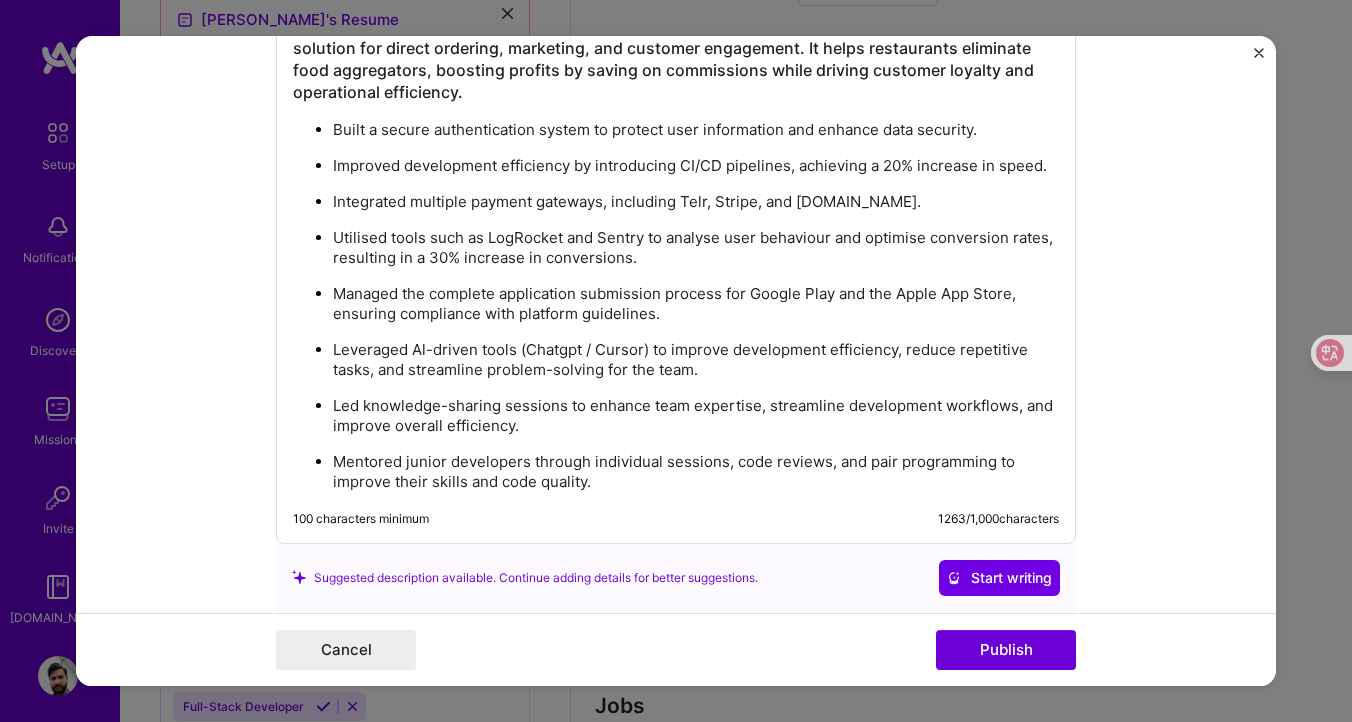scroll, scrollTop: 2460, scrollLeft: 0, axis: vertical 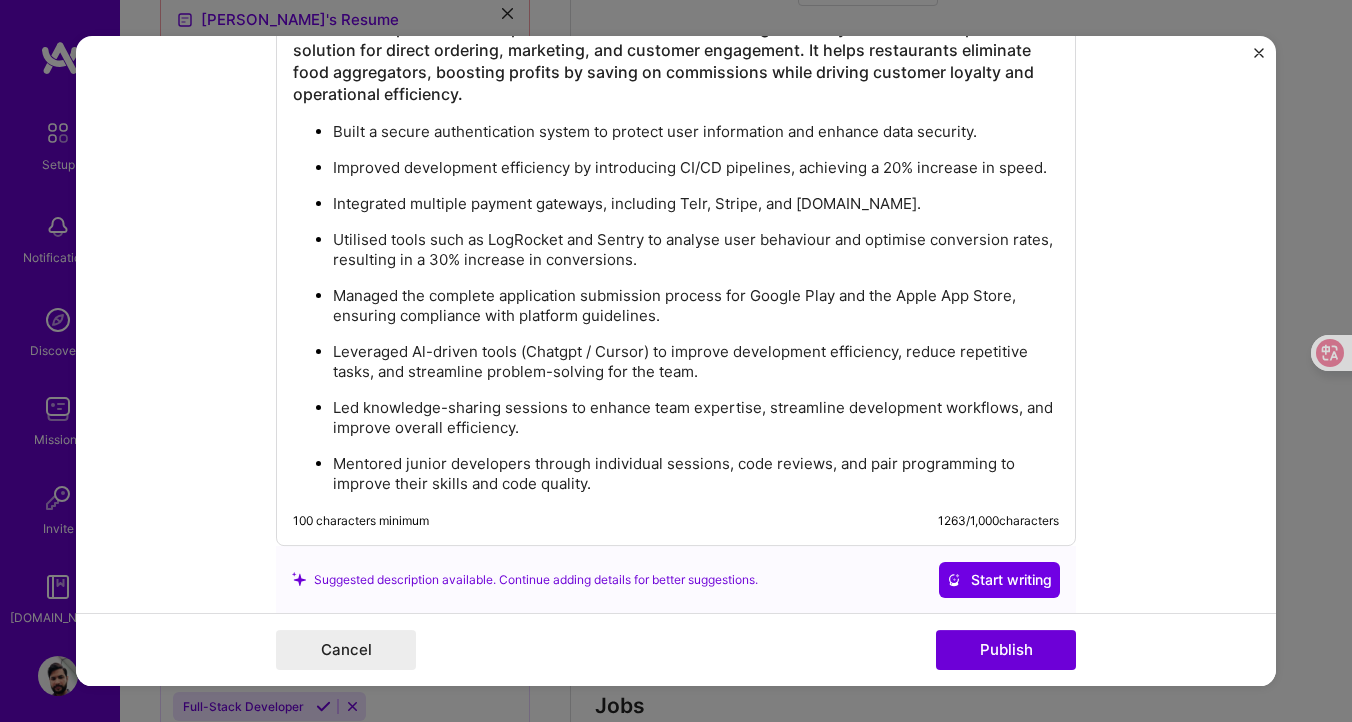 click on "Led knowledge-sharing sessions to enhance team expertise, streamline development workflows, and improve overall efficiency." at bounding box center [696, 418] 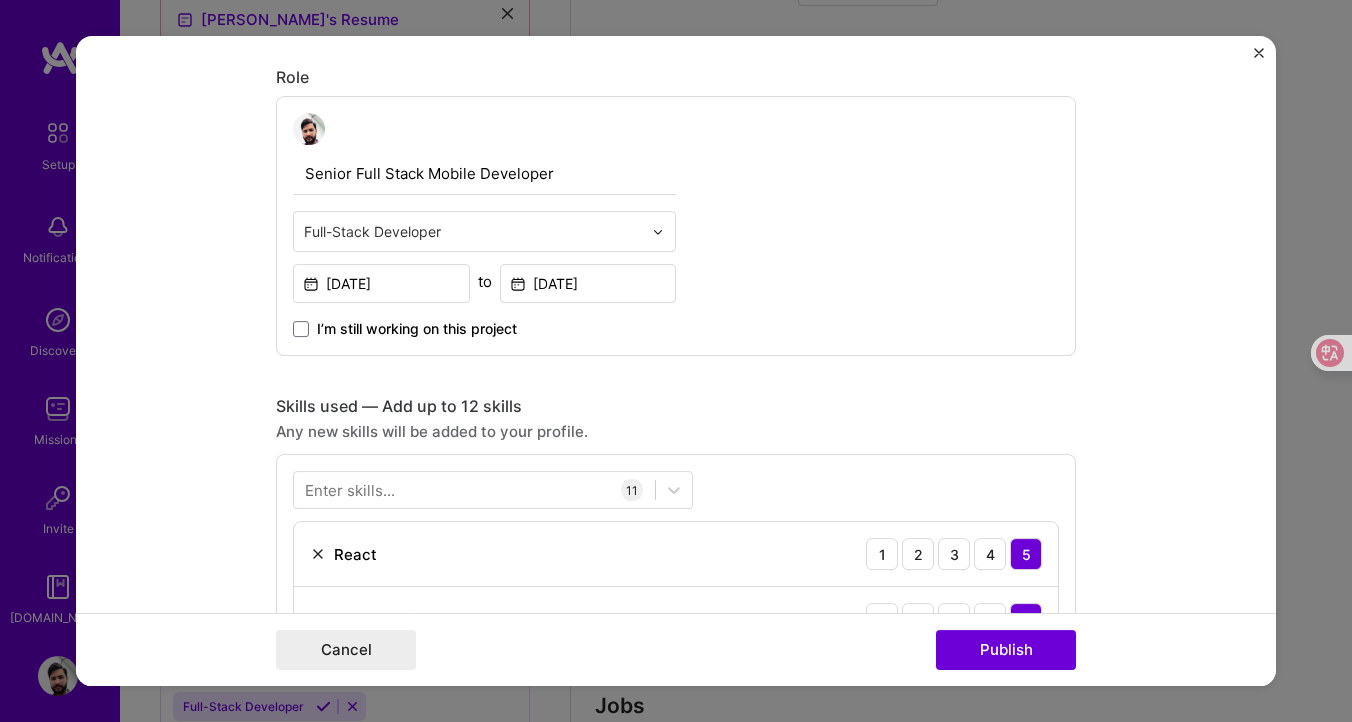 scroll, scrollTop: 690, scrollLeft: 0, axis: vertical 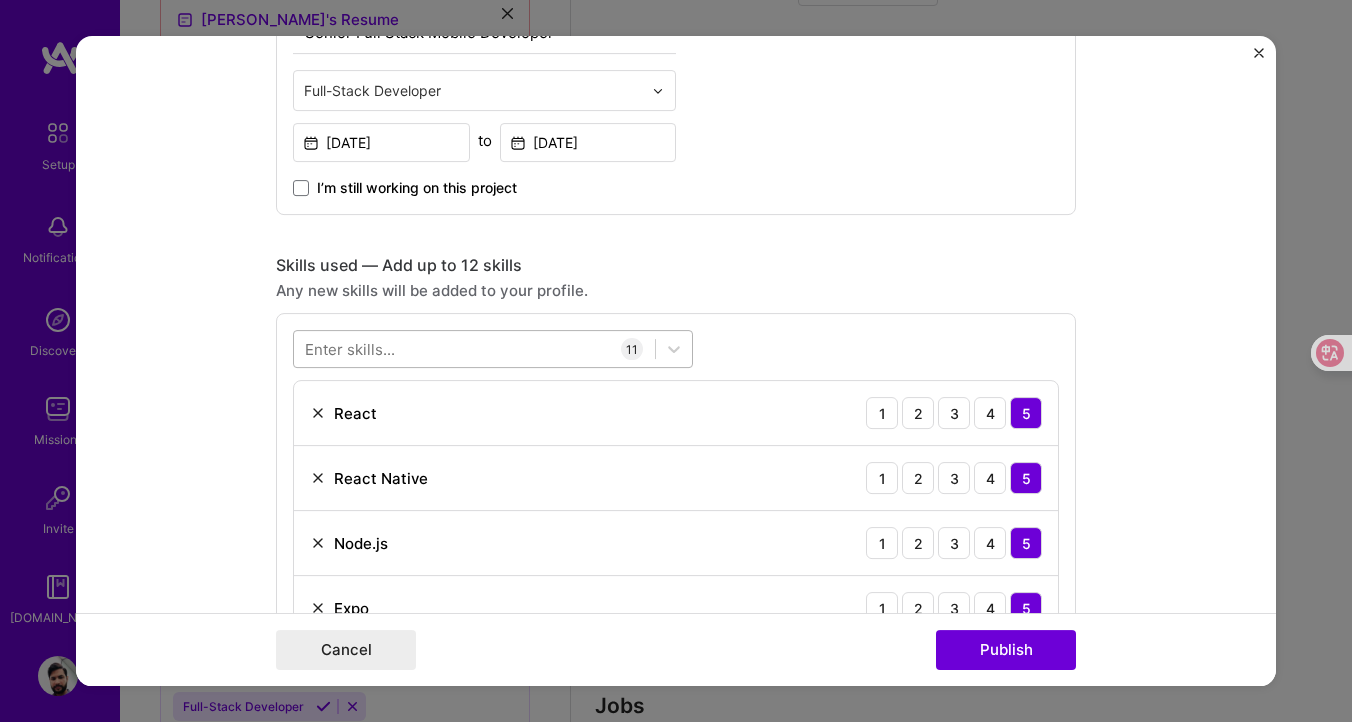 click at bounding box center [474, 349] 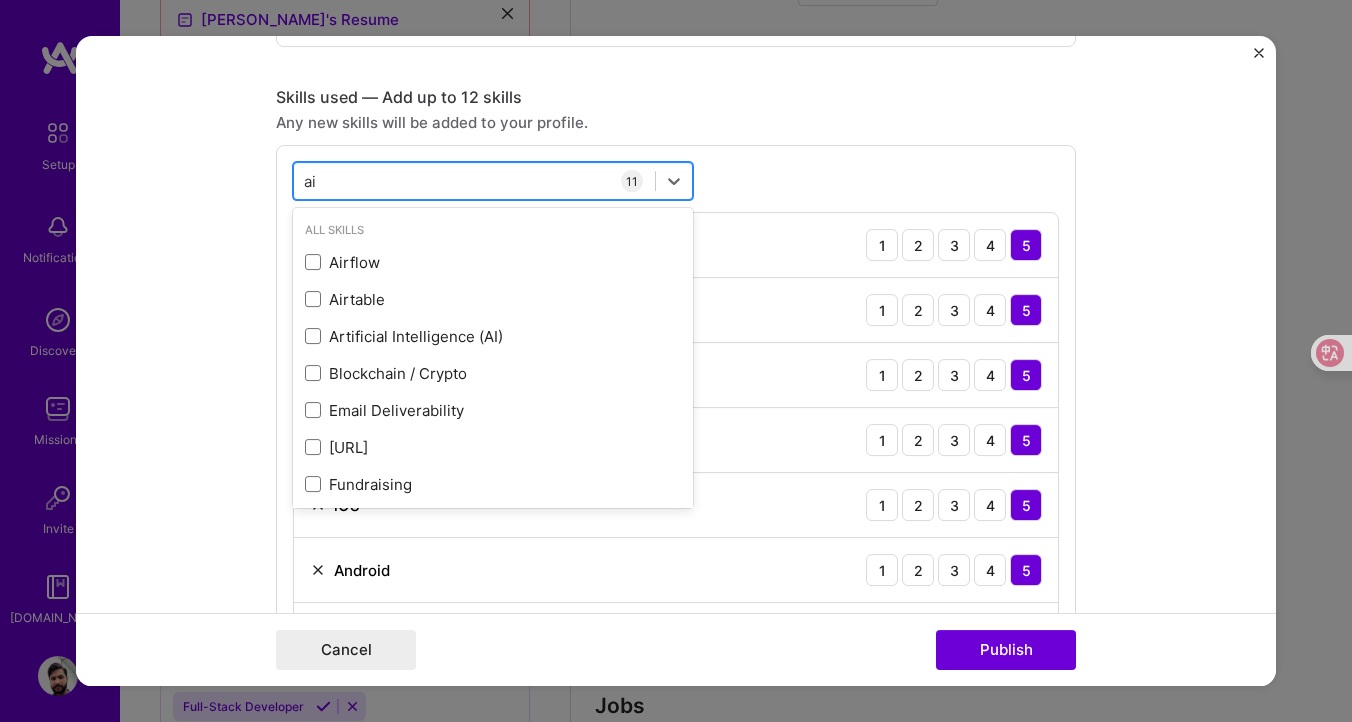 scroll, scrollTop: 871, scrollLeft: 0, axis: vertical 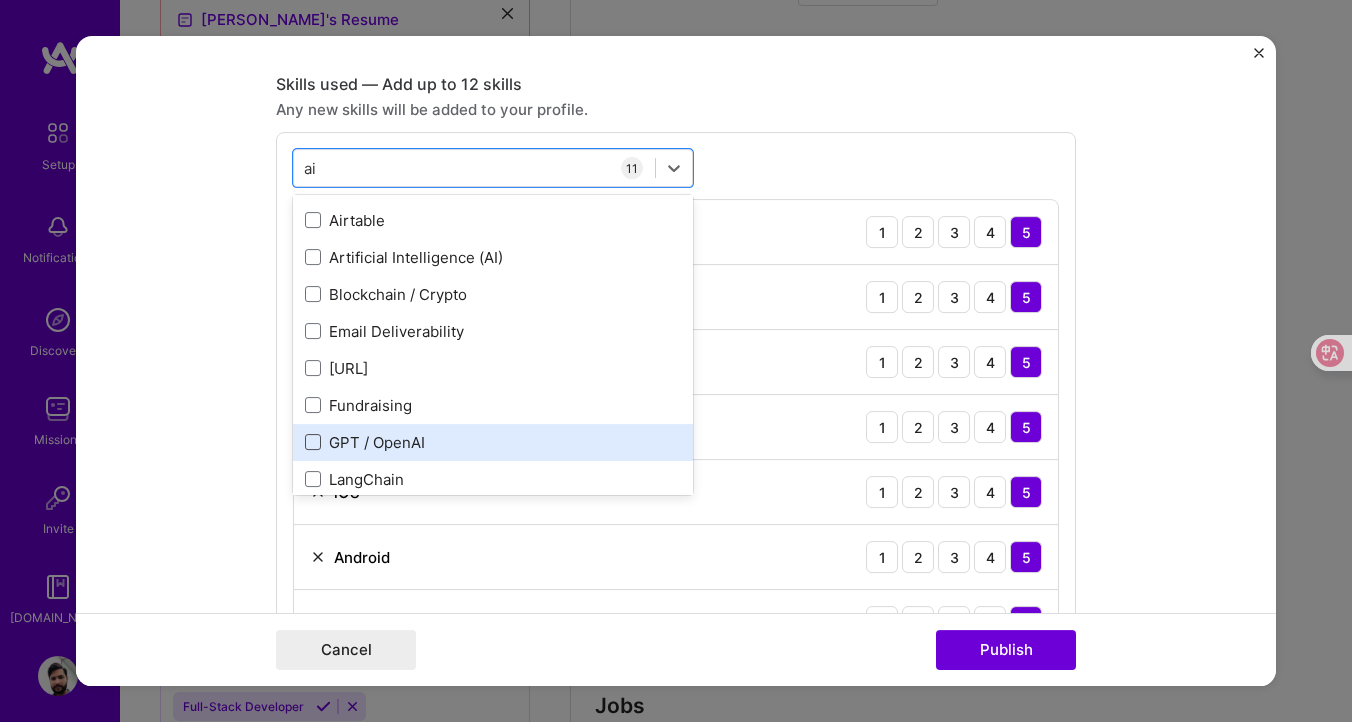 click at bounding box center [313, 442] 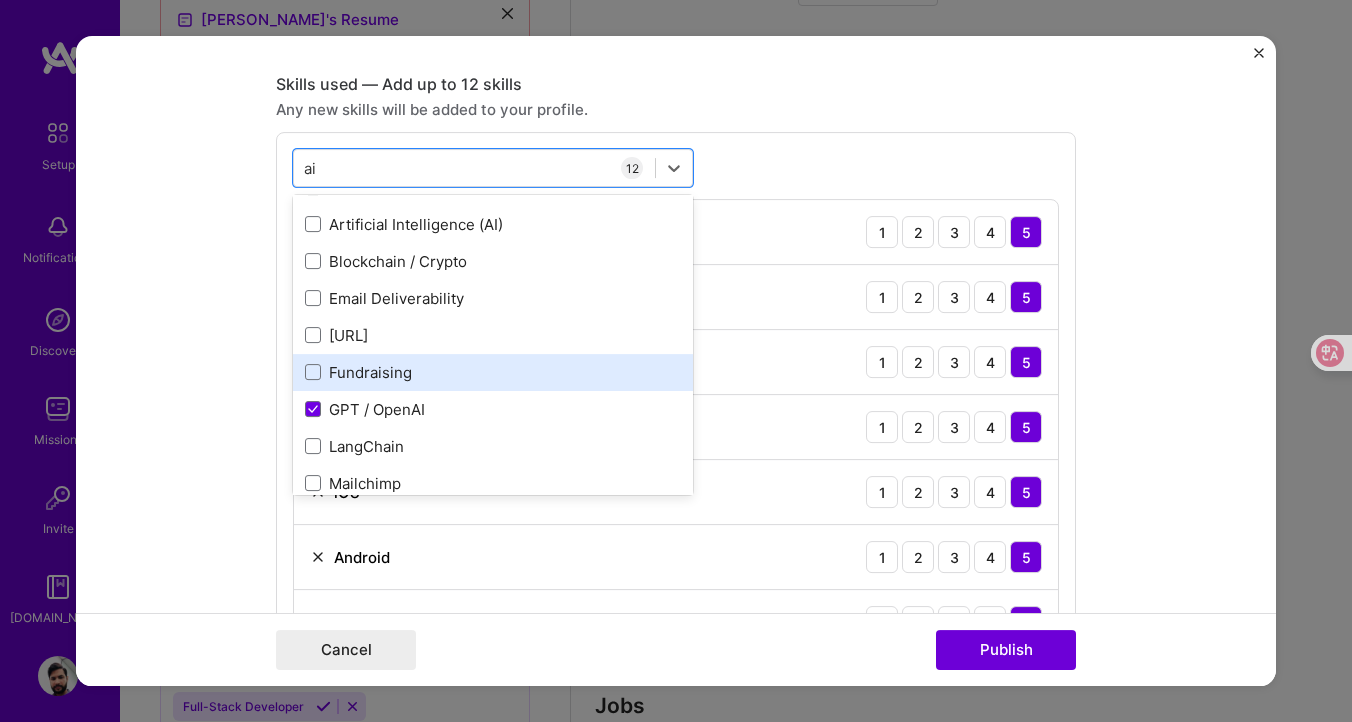 scroll, scrollTop: 0, scrollLeft: 0, axis: both 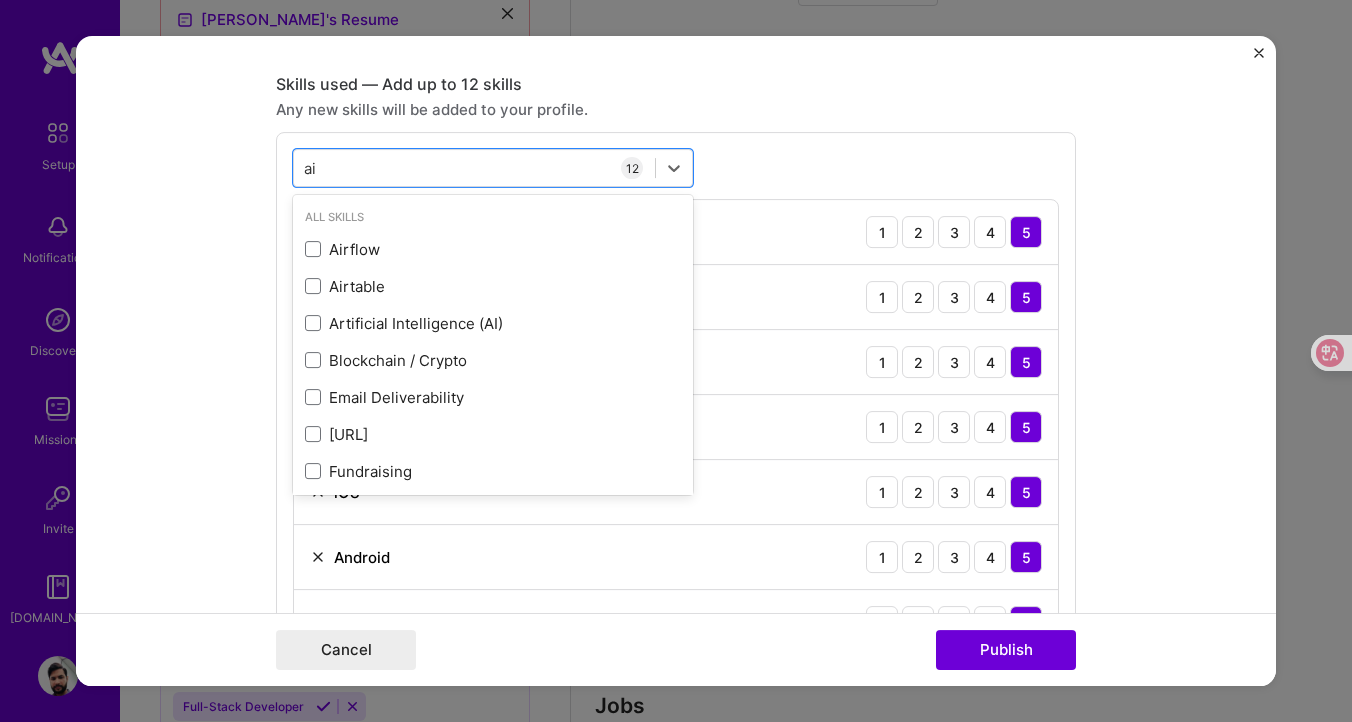 type on "ai" 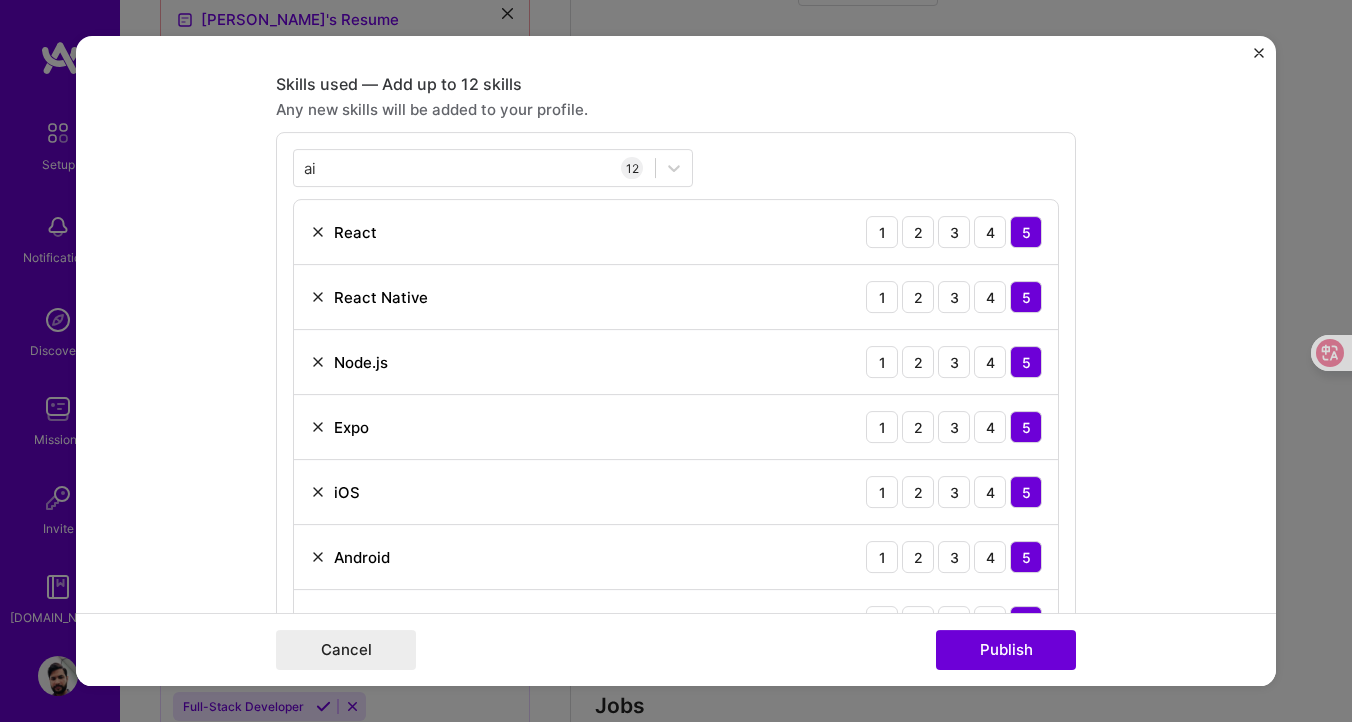 click on "Project title Resthero E-commerce Solution Company [DOMAIN_NAME]
Project industry Industry 2 Project Link (Optional) [URL][DOMAIN_NAME]
Drag and drop an image or   Upload file Upload file We recommend uploading at least 4 images. 1600x1200px or higher recommended. Max 5MB each. Role Senior Full Stack Mobile Developer Full-Stack Developer [DATE]
to [DATE]
I’m still working on this project Skills used — Add up to 12 skills Any new skills will be added to your profile. ai ai 12 React 1 2 3 4 5 React Native 1 2 3 4 5 Node.js 1 2 3 4 5 Expo 1 2 3 4 5 iOS 1 2 3 4 5 Android 1 2 3 4 5 JavaScript 1 2 3 4 5 TypeScript 1 2 3 4 5 CI/CD 1 2 3 4 5 AWS 1 2 3 4 5 Redux 1 2 3 4 5 GPT / OpenAI 1 2 3 4 5 Did this role require you to manage team members? (Optional) Yes, I managed 5 team members. Were you involved from inception to launch (0  ->  1)? (Optional) Add metrics (Optional)   1263 /" at bounding box center [676, 361] 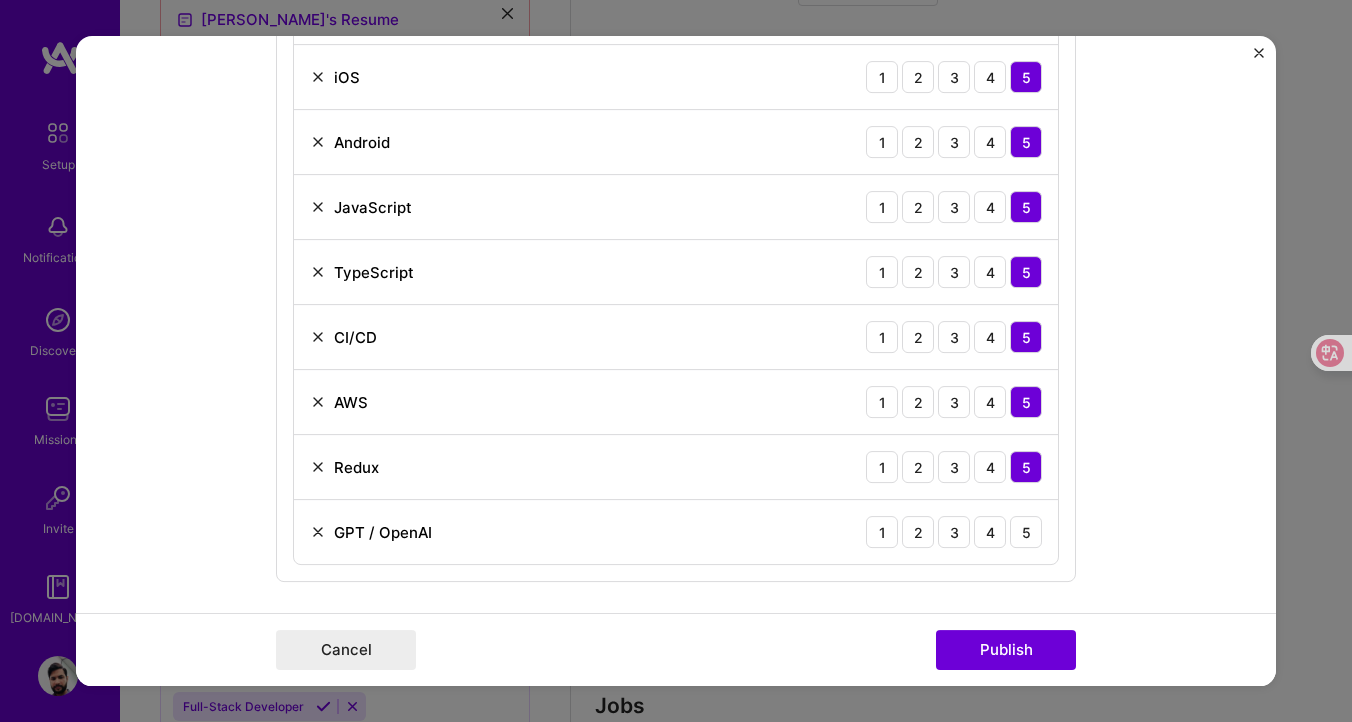 scroll, scrollTop: 1292, scrollLeft: 0, axis: vertical 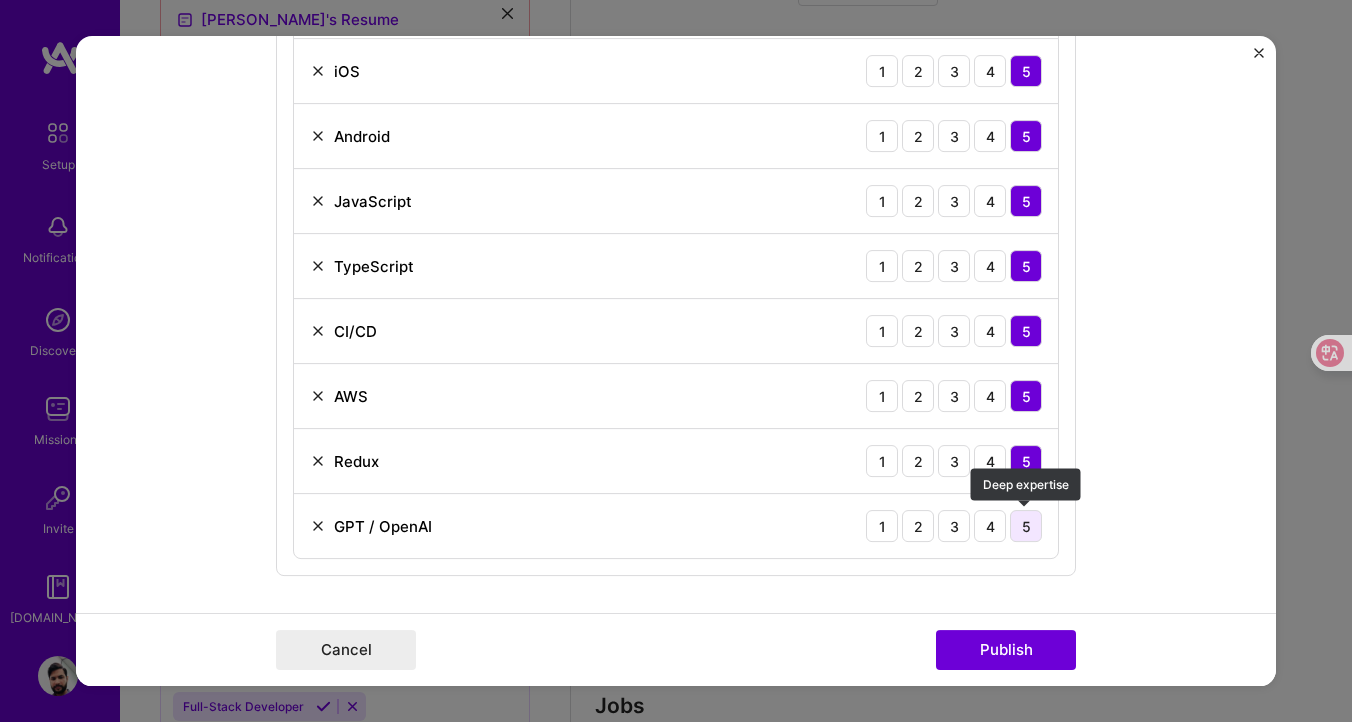 click on "5" at bounding box center (1026, 526) 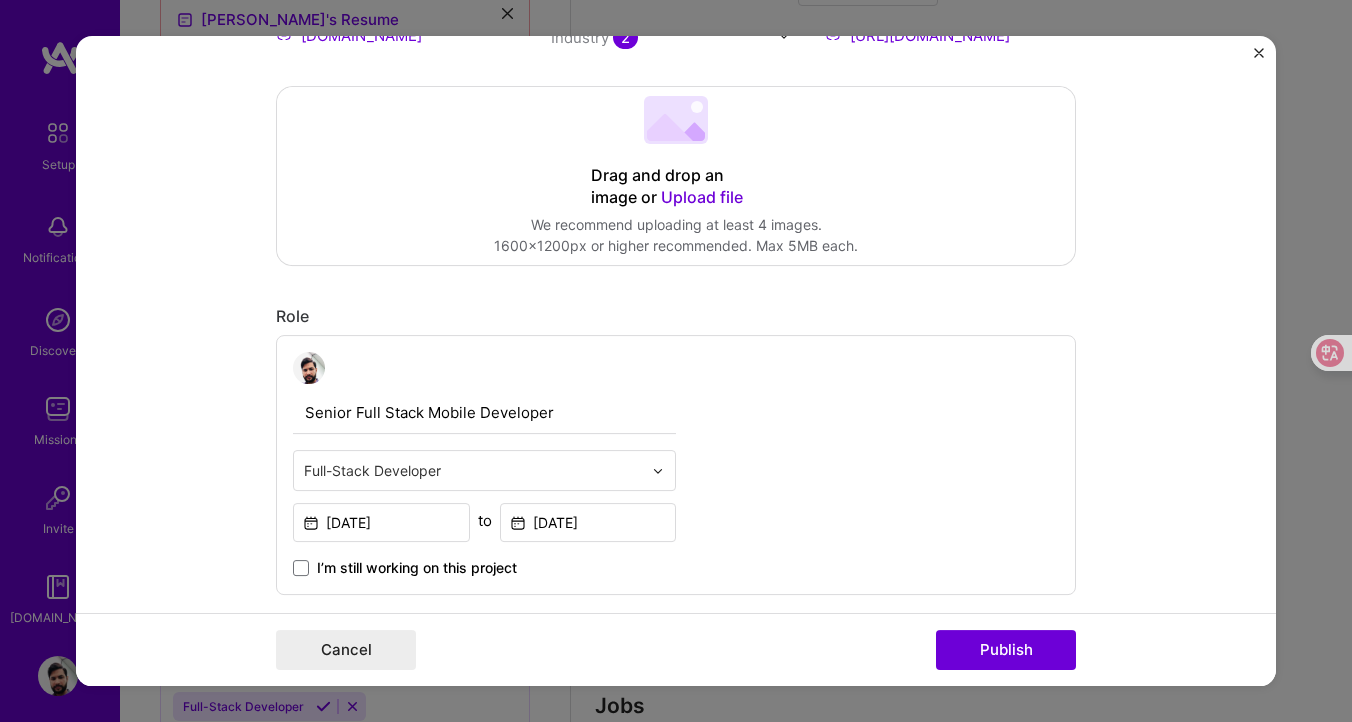 scroll, scrollTop: 0, scrollLeft: 0, axis: both 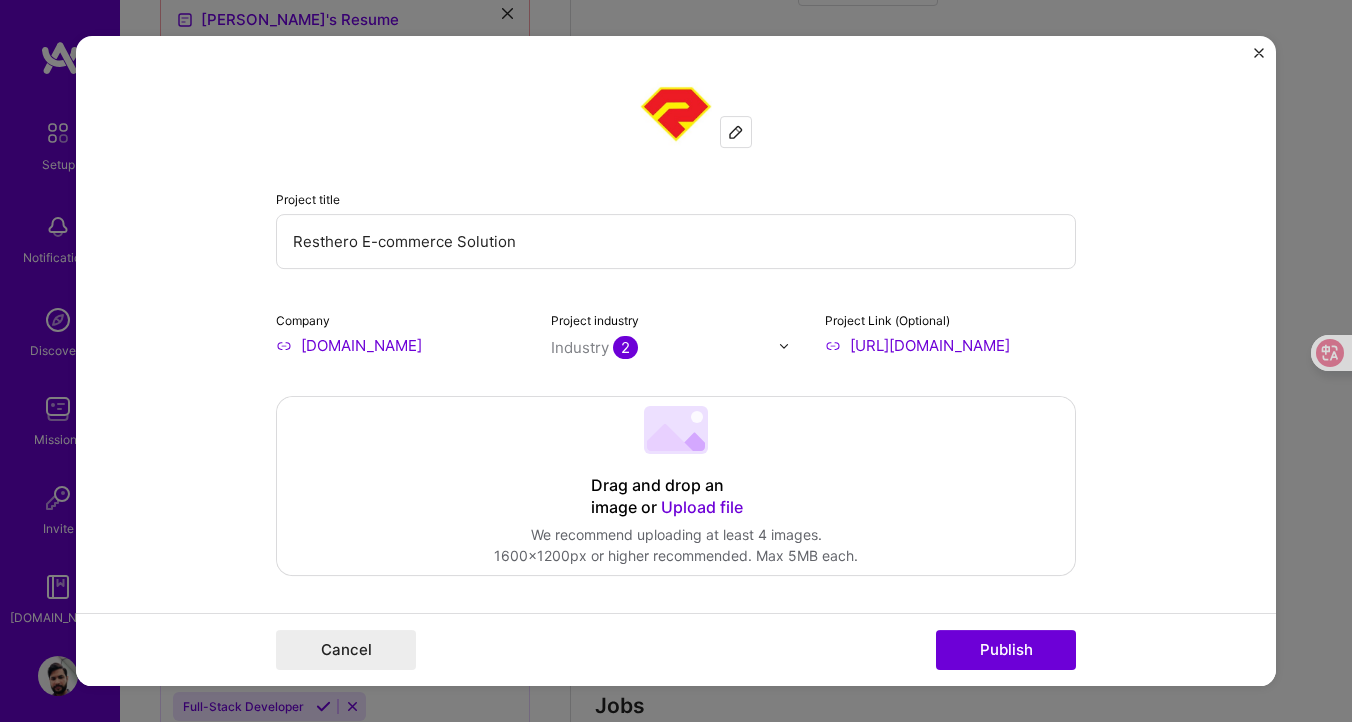 click on "Resthero E-commerce Solution" at bounding box center (676, 241) 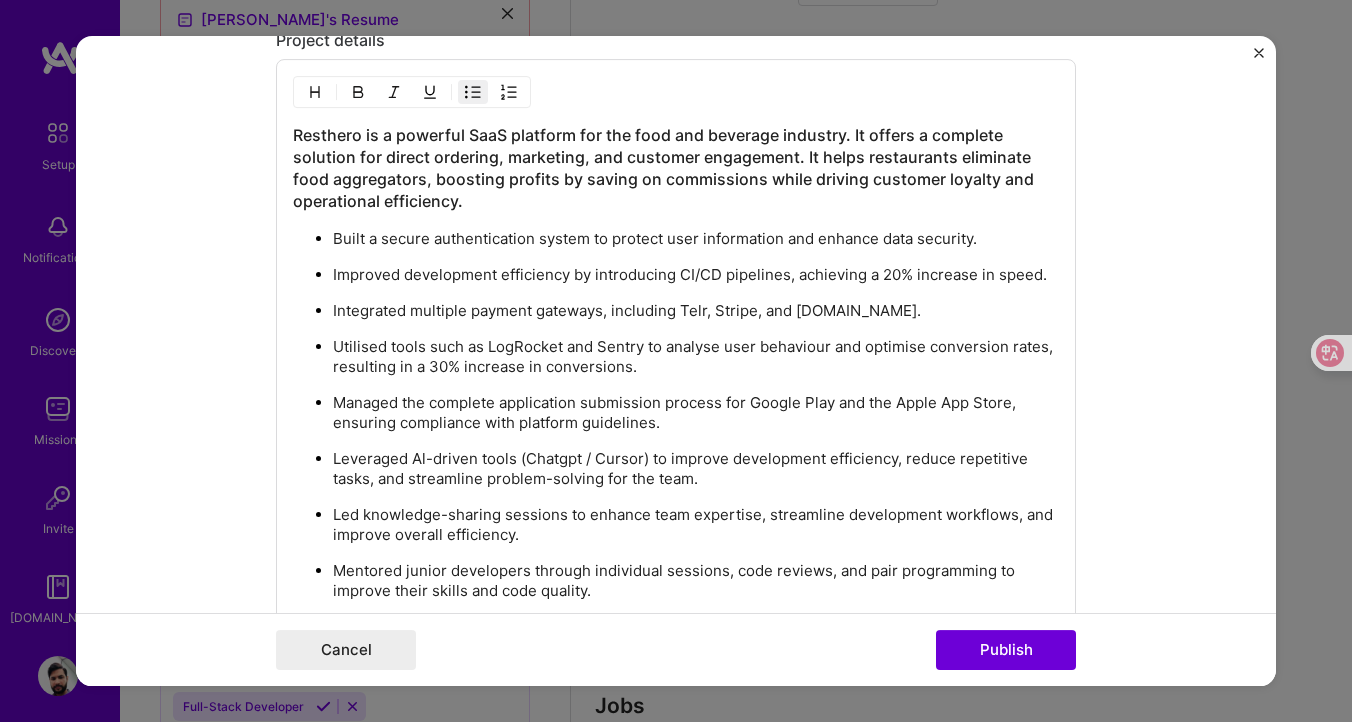 scroll, scrollTop: 2727, scrollLeft: 0, axis: vertical 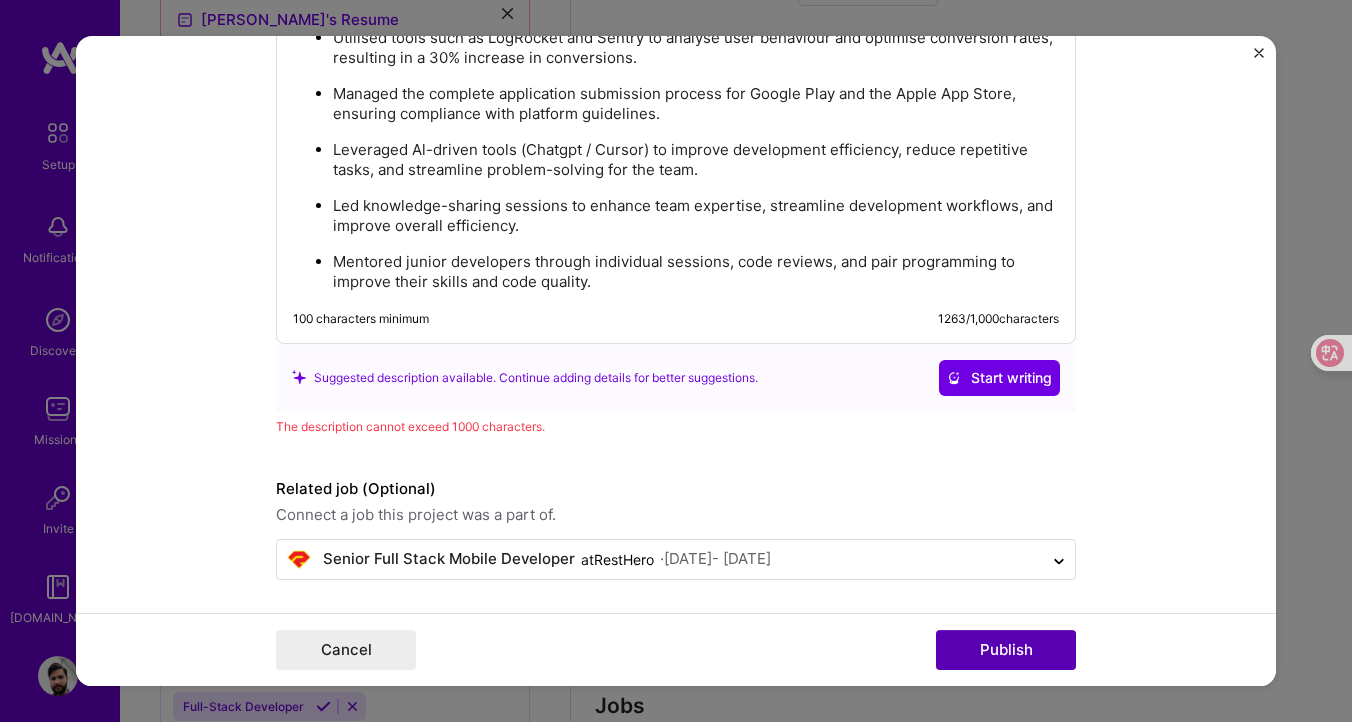click on "Publish" at bounding box center (1006, 650) 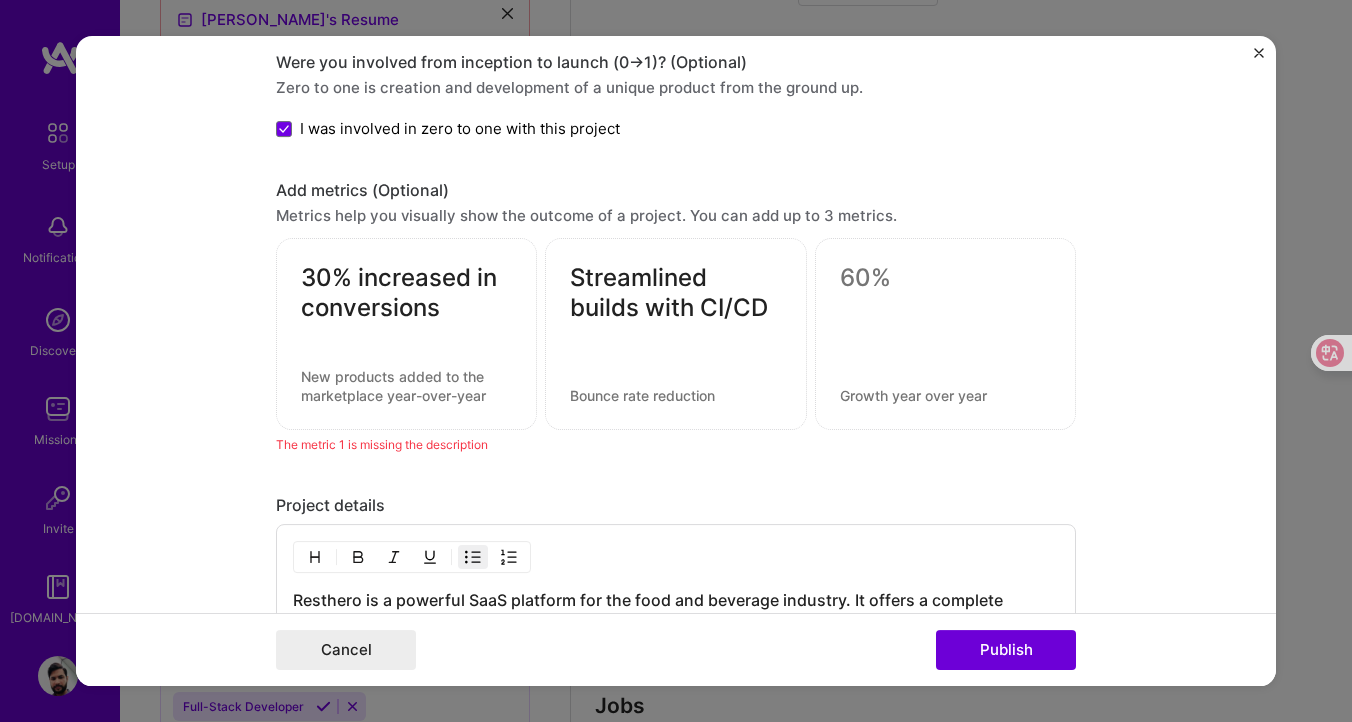 scroll, scrollTop: 1942, scrollLeft: 0, axis: vertical 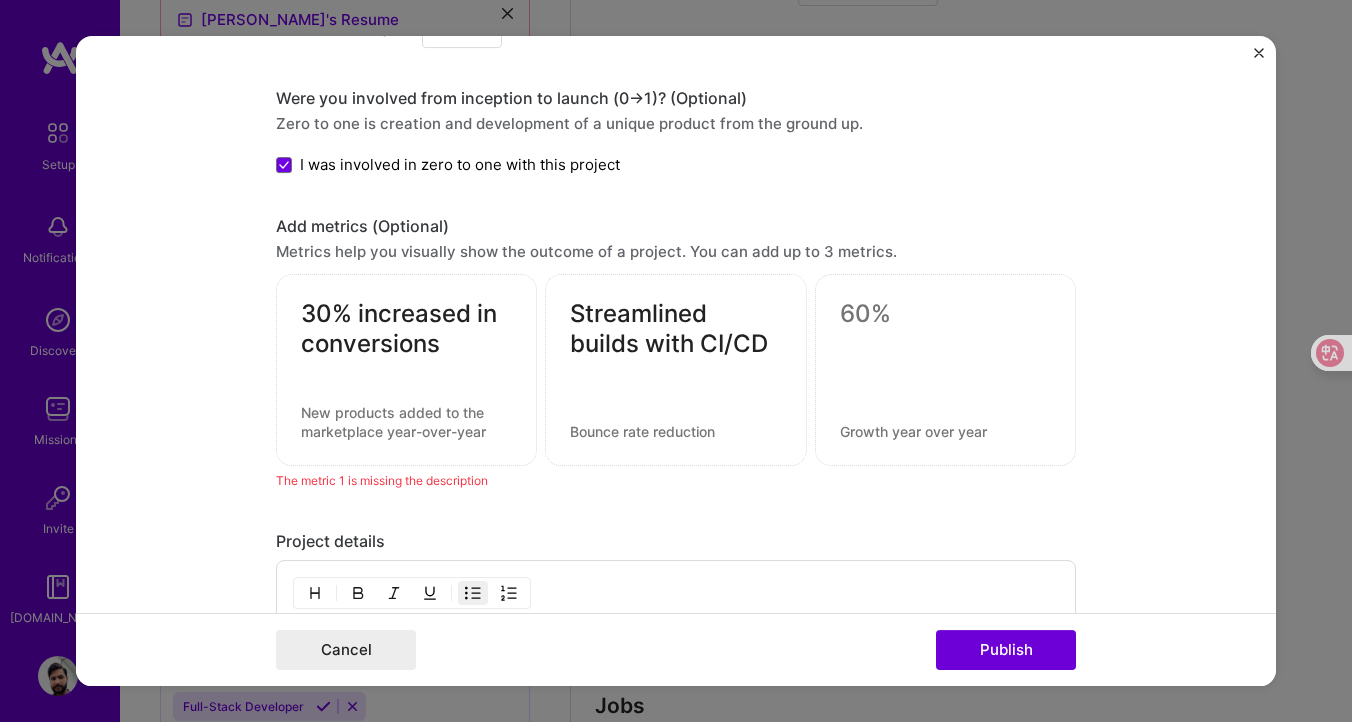 click at bounding box center (406, 422) 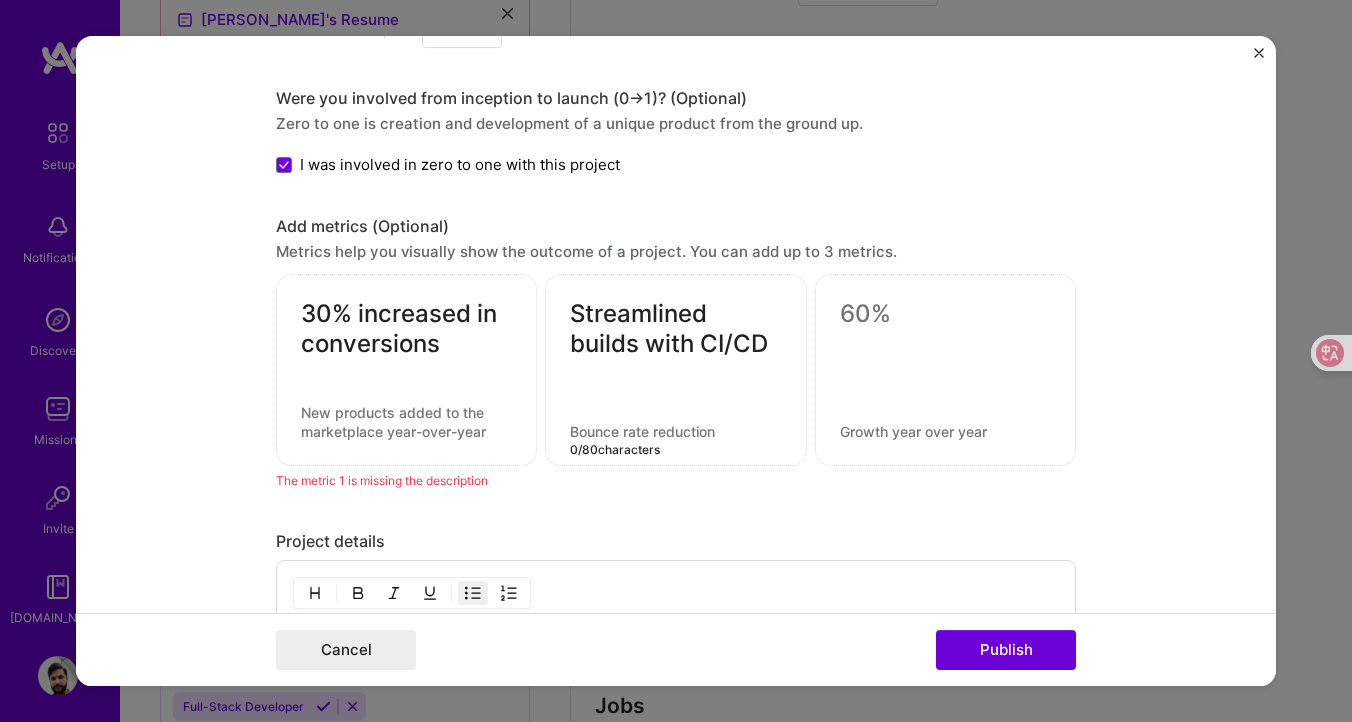click at bounding box center (675, 431) 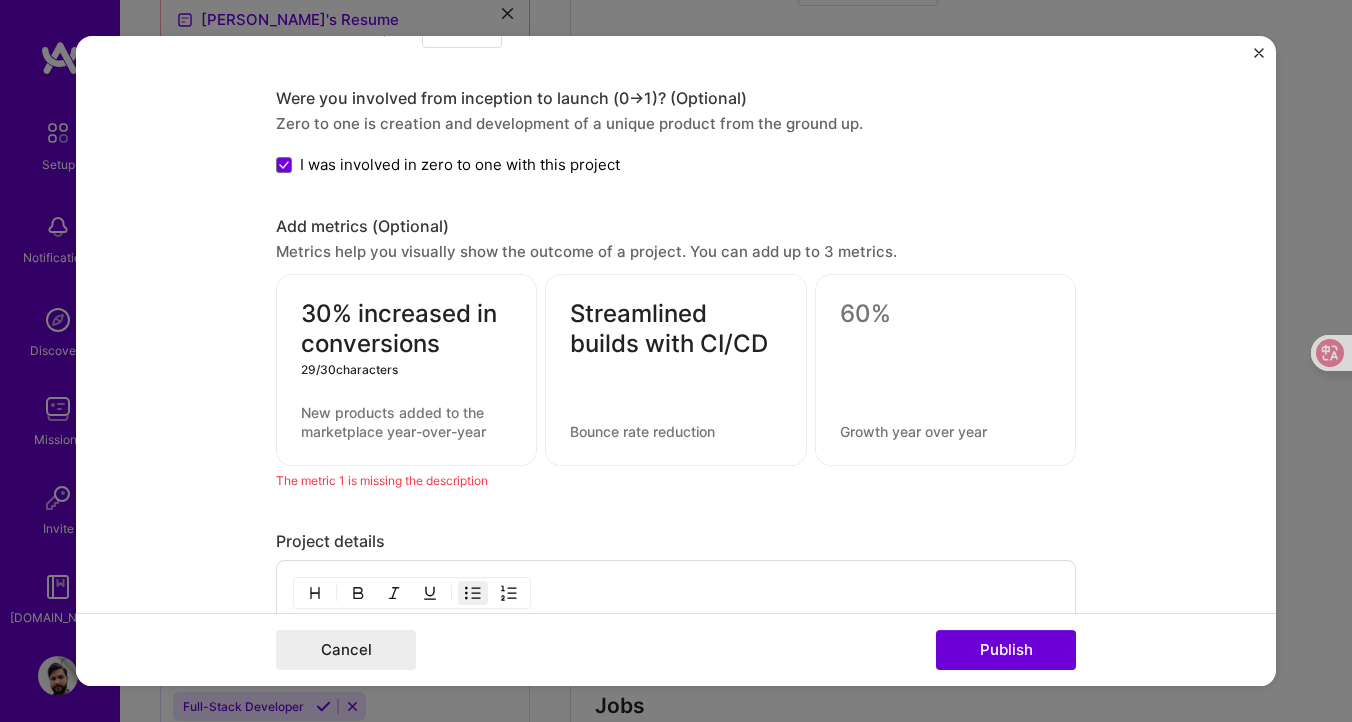 click on "30% increased in conversions" at bounding box center (406, 329) 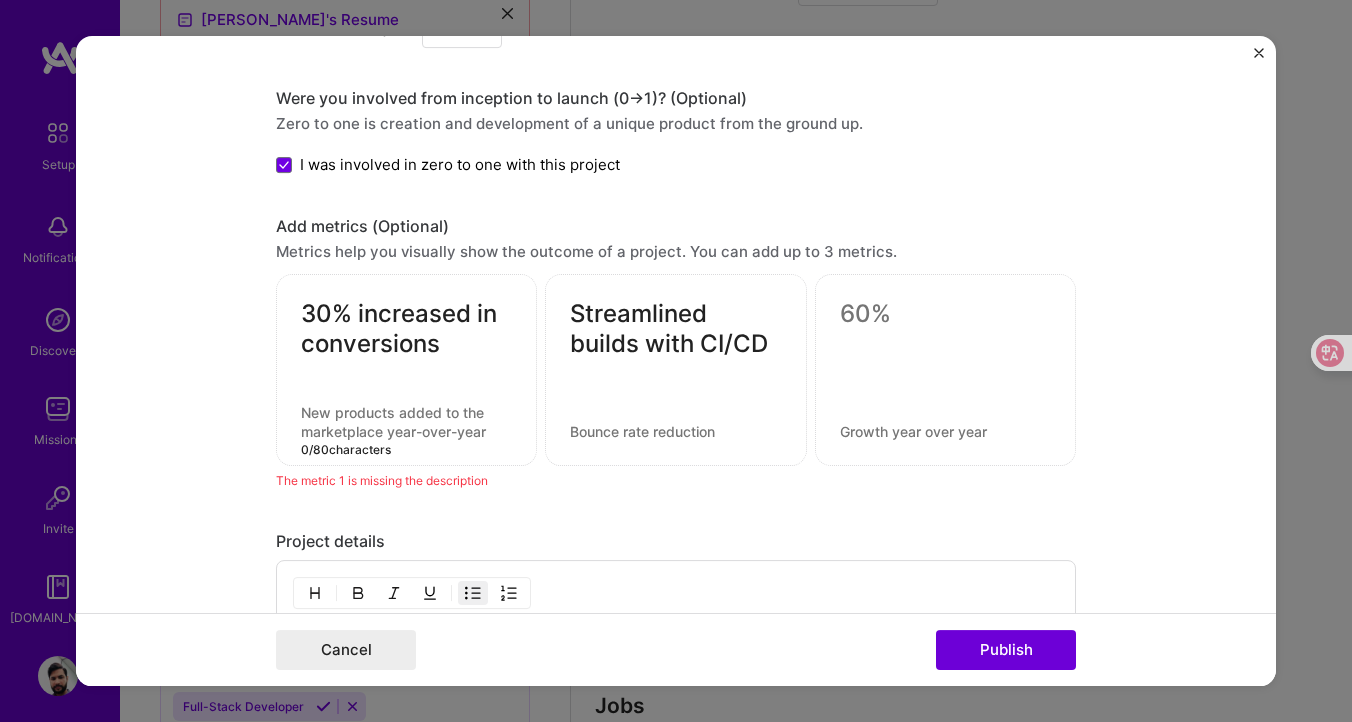 click at bounding box center [406, 422] 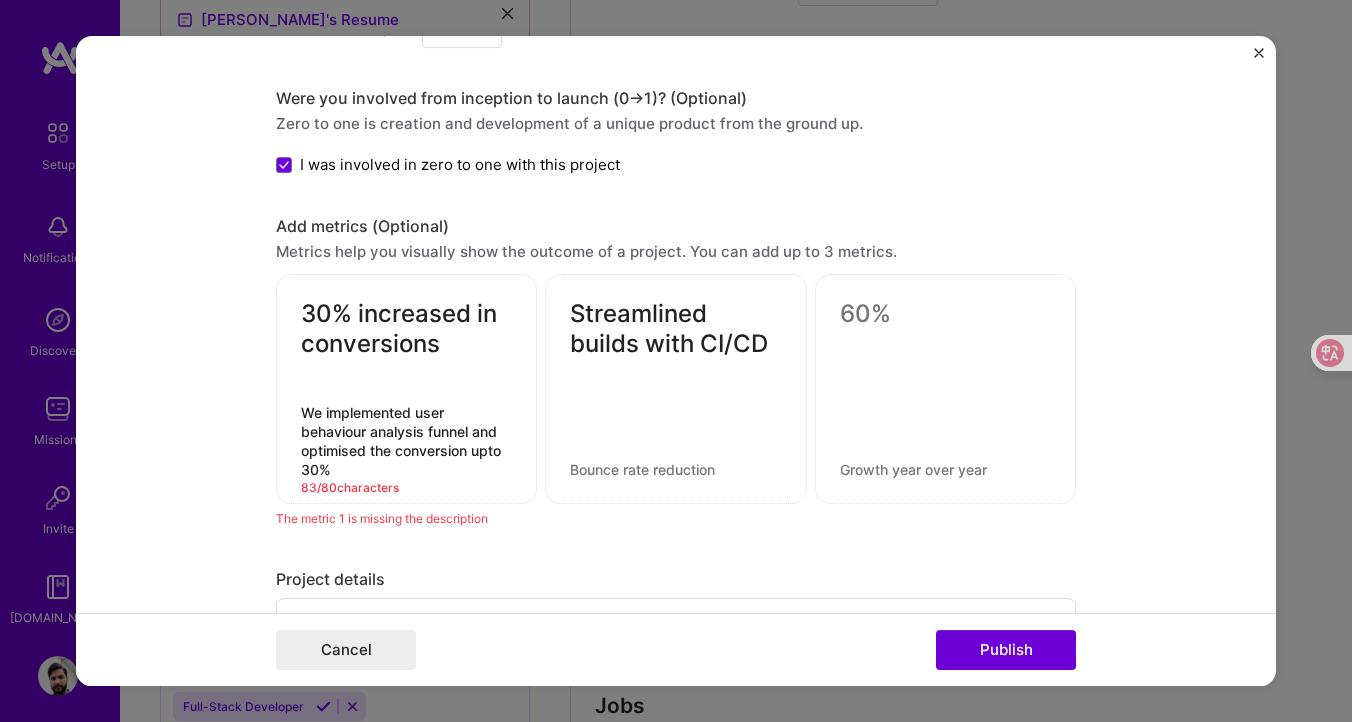 type on "We implemented user behaviour analysis funnel and optimised the conversion upto 30%" 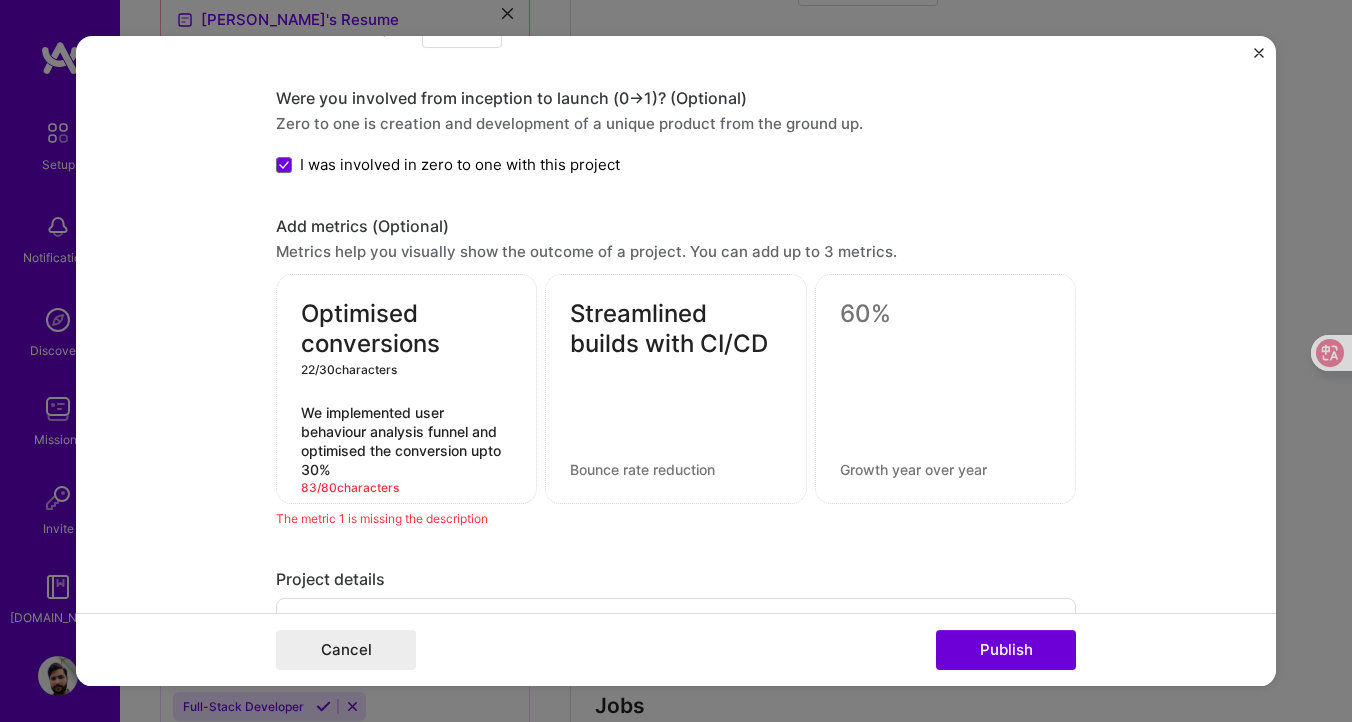 type on "Optimised conversions" 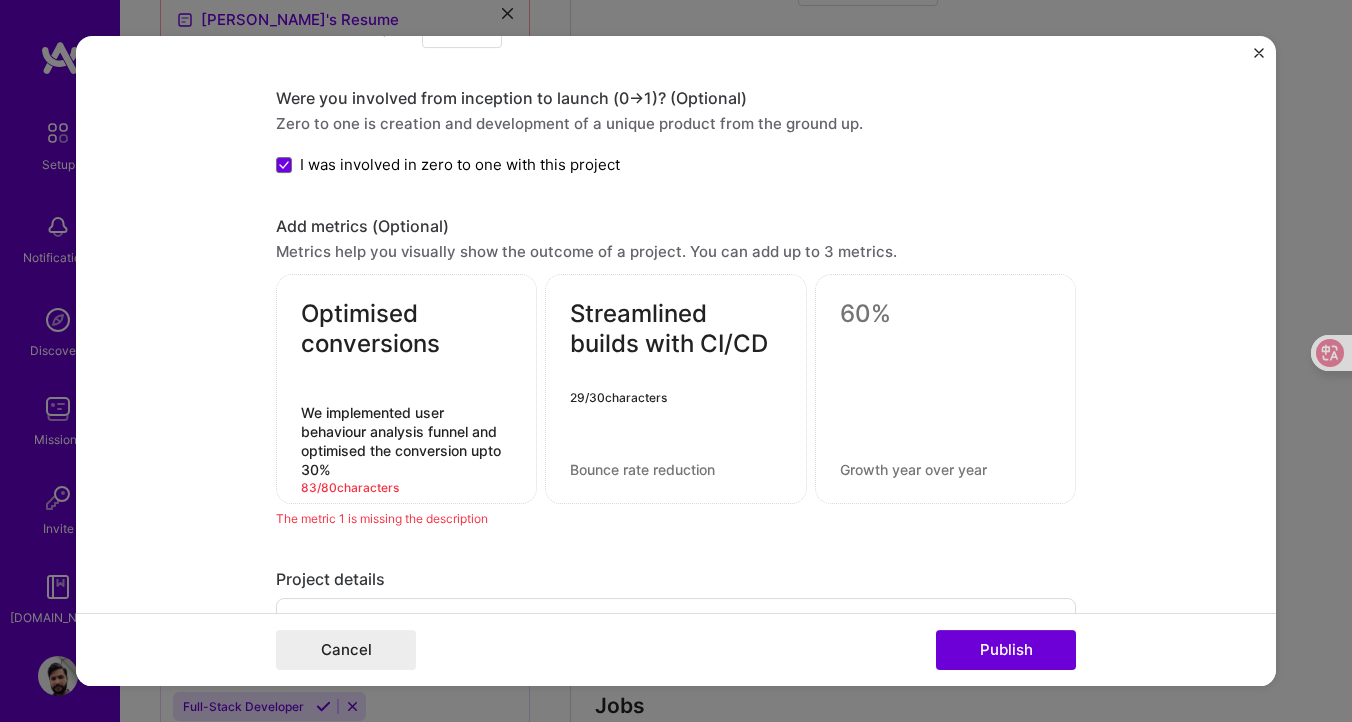 click on "Streamlined builds with CI/CD" at bounding box center [675, 329] 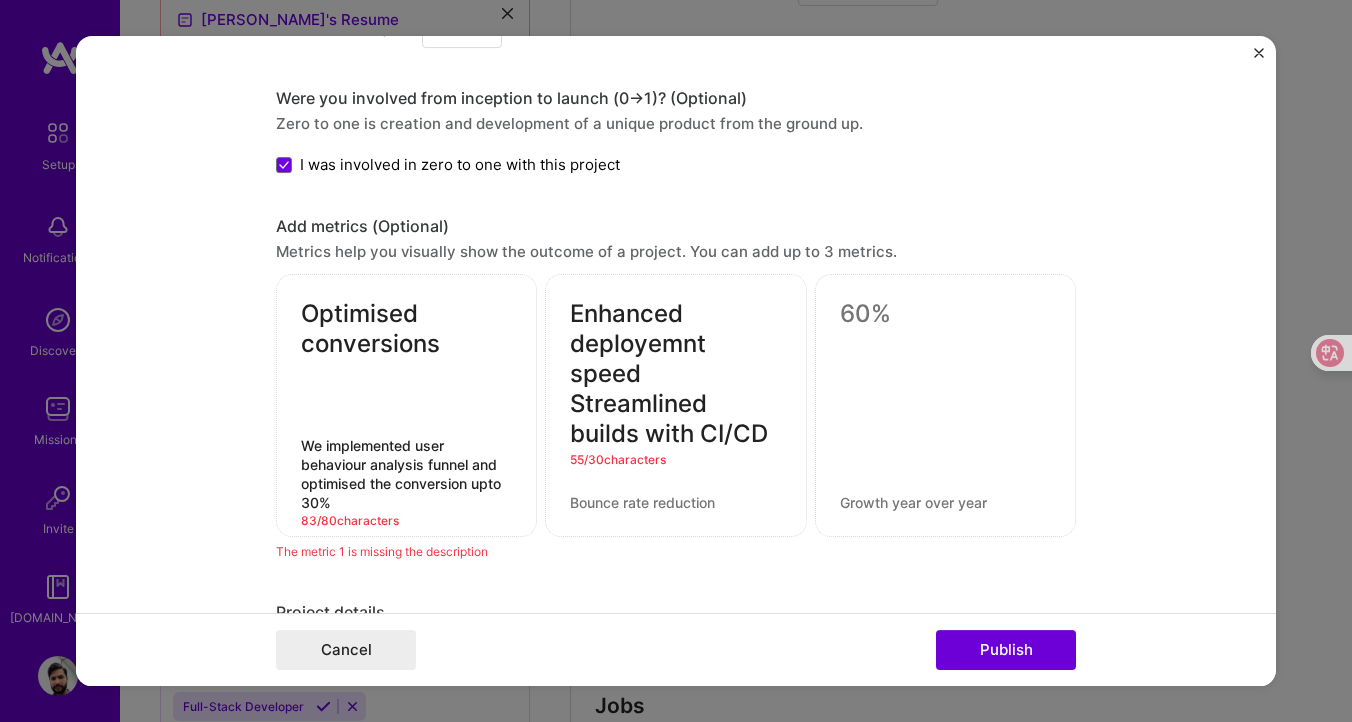 click on "Enhanced deployemnt speed Streamlined builds with CI/CD" at bounding box center (675, 374) 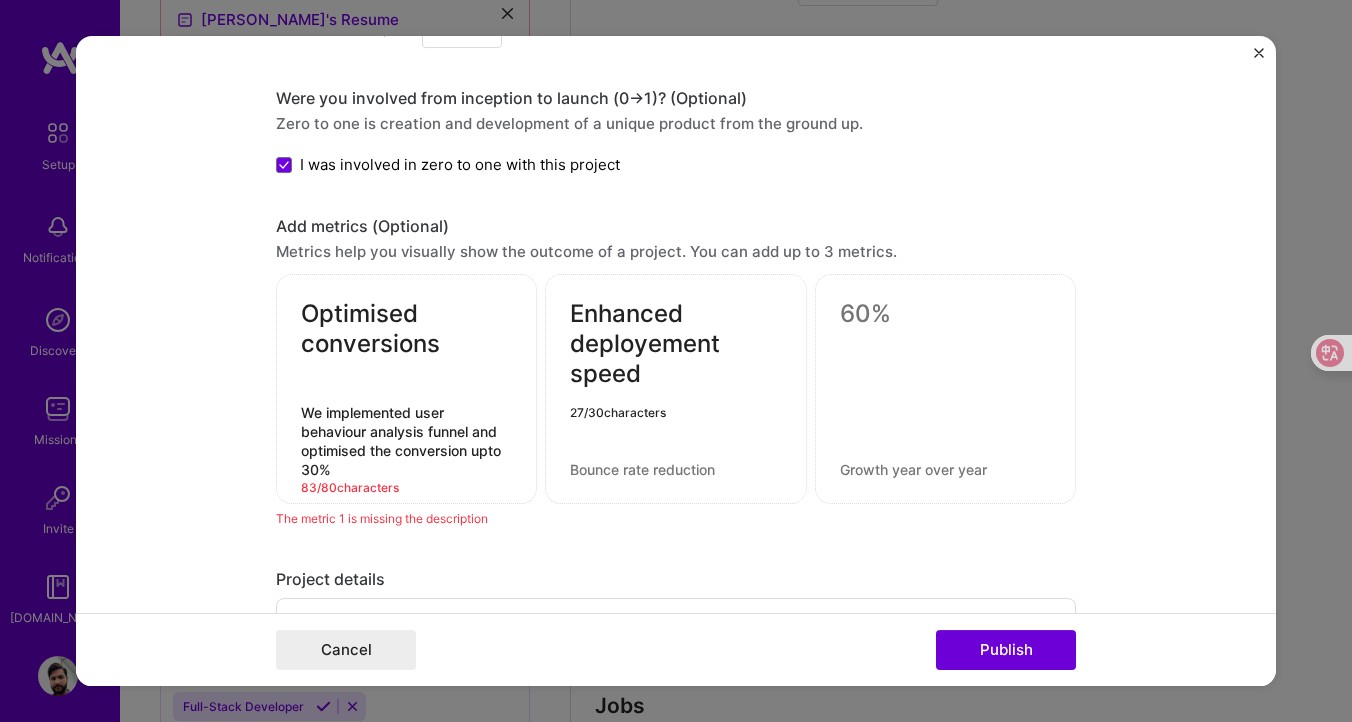 click on "Enhanced deployement speed" at bounding box center [675, 344] 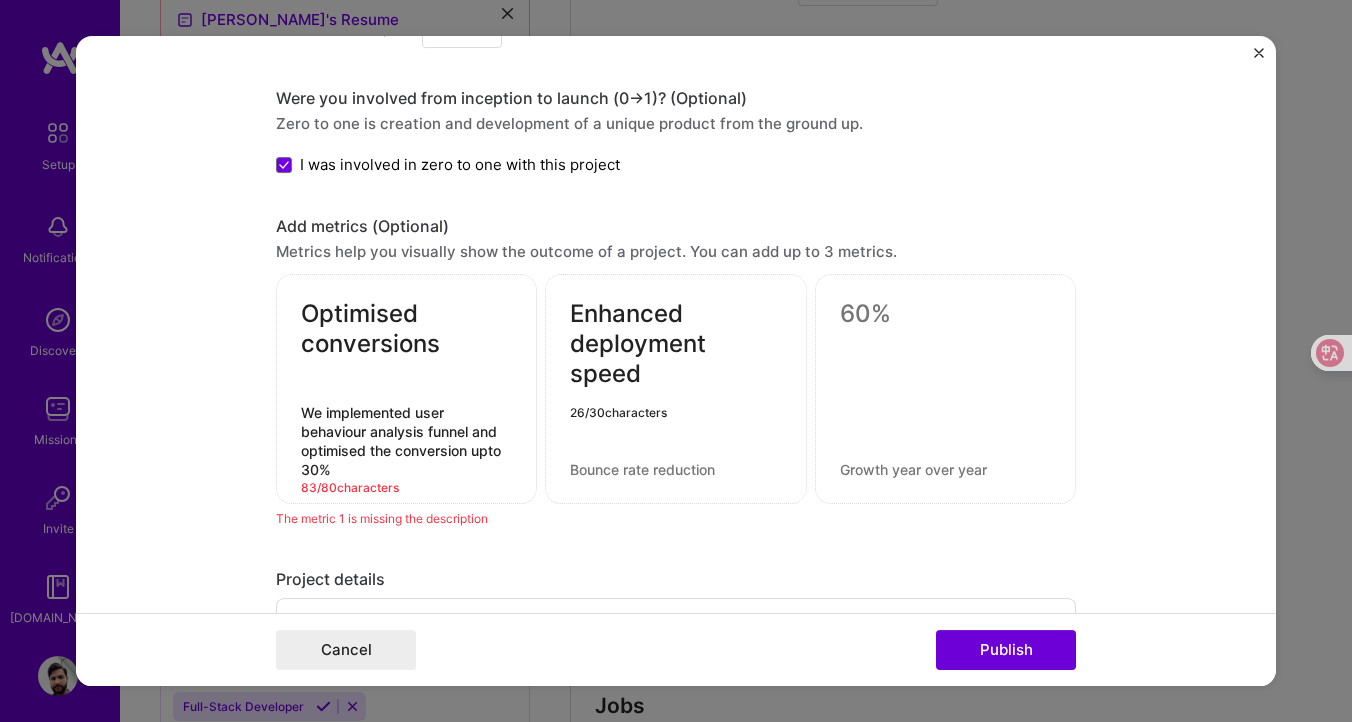 type on "Enhanced deployment speed" 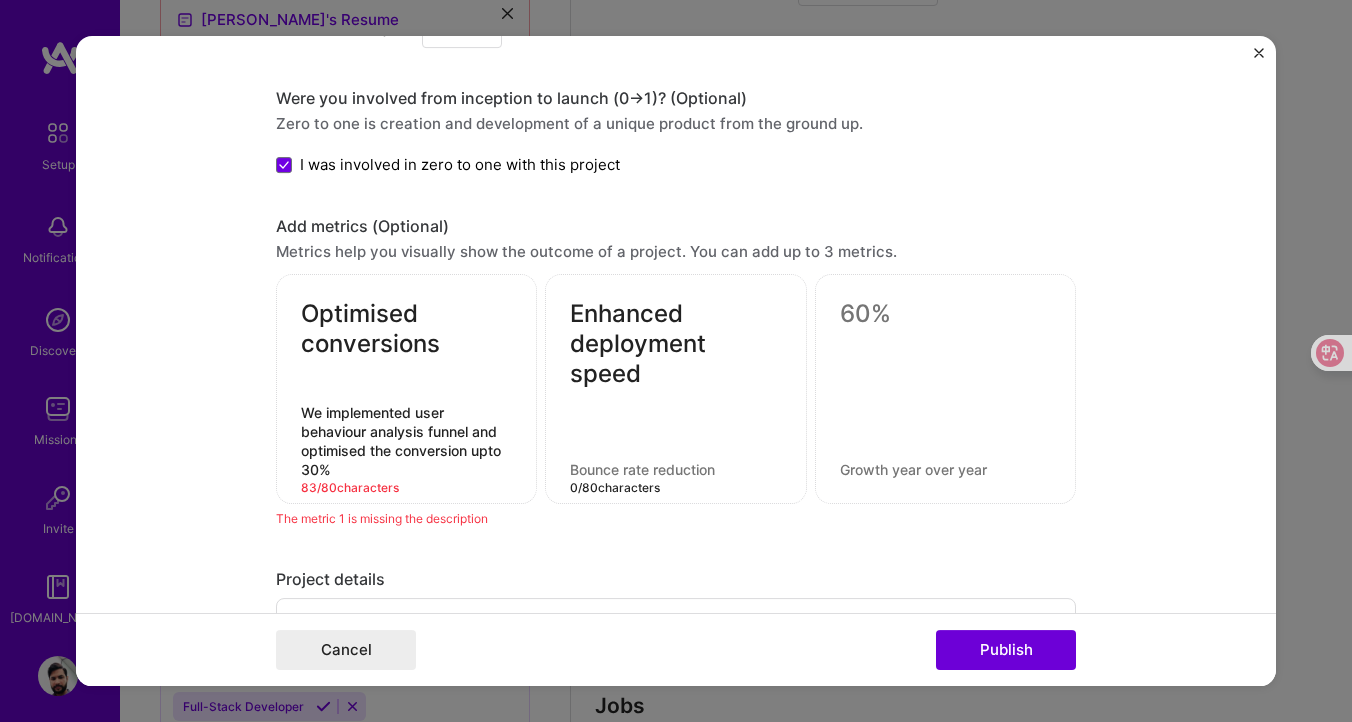 click at bounding box center (675, 469) 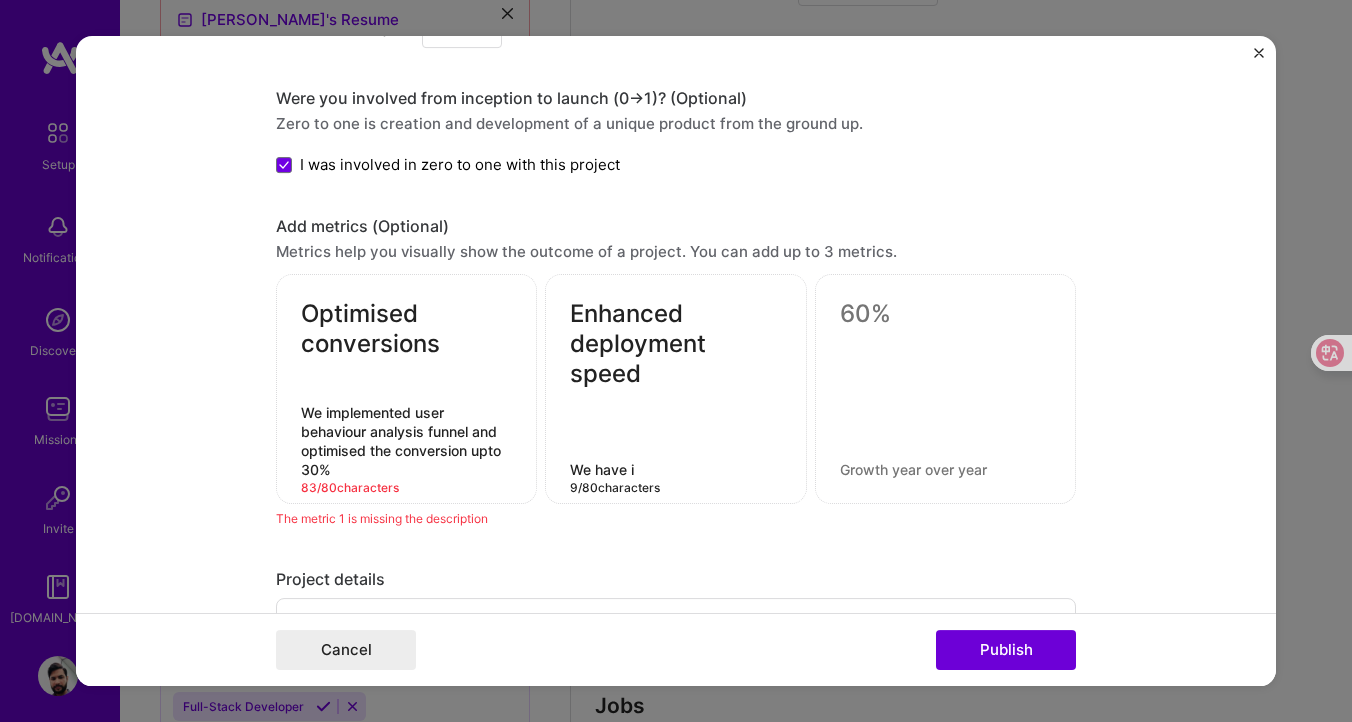 type on "We have i" 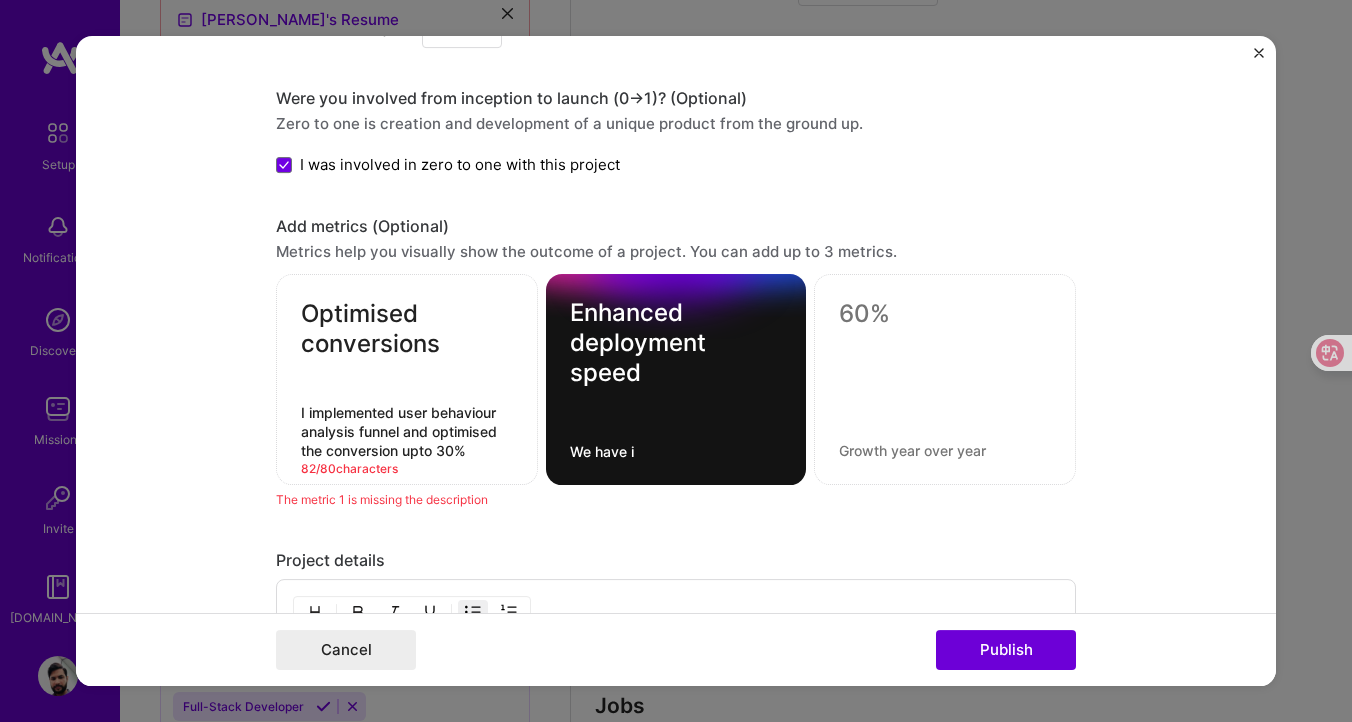 type on "I implemented user behaviour analysis funnel and optimised the conversion upto 30%" 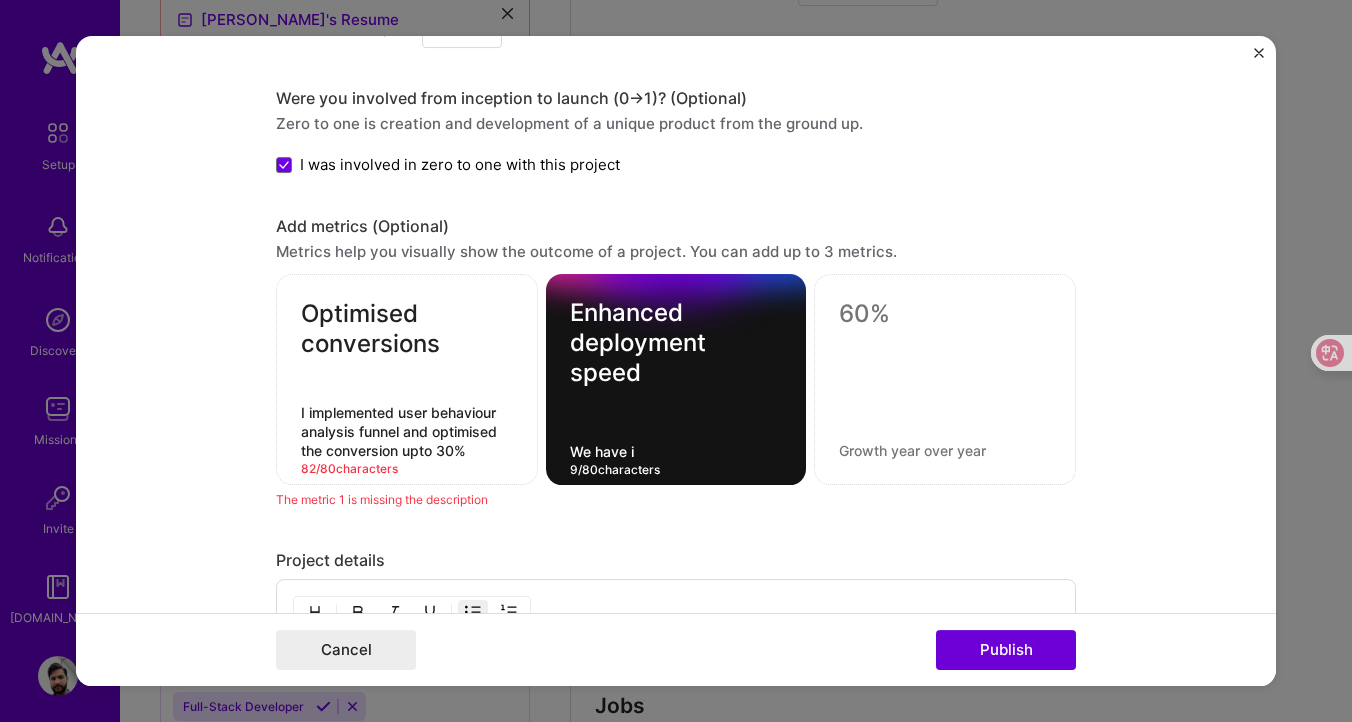 click on "We have i" at bounding box center [676, 451] 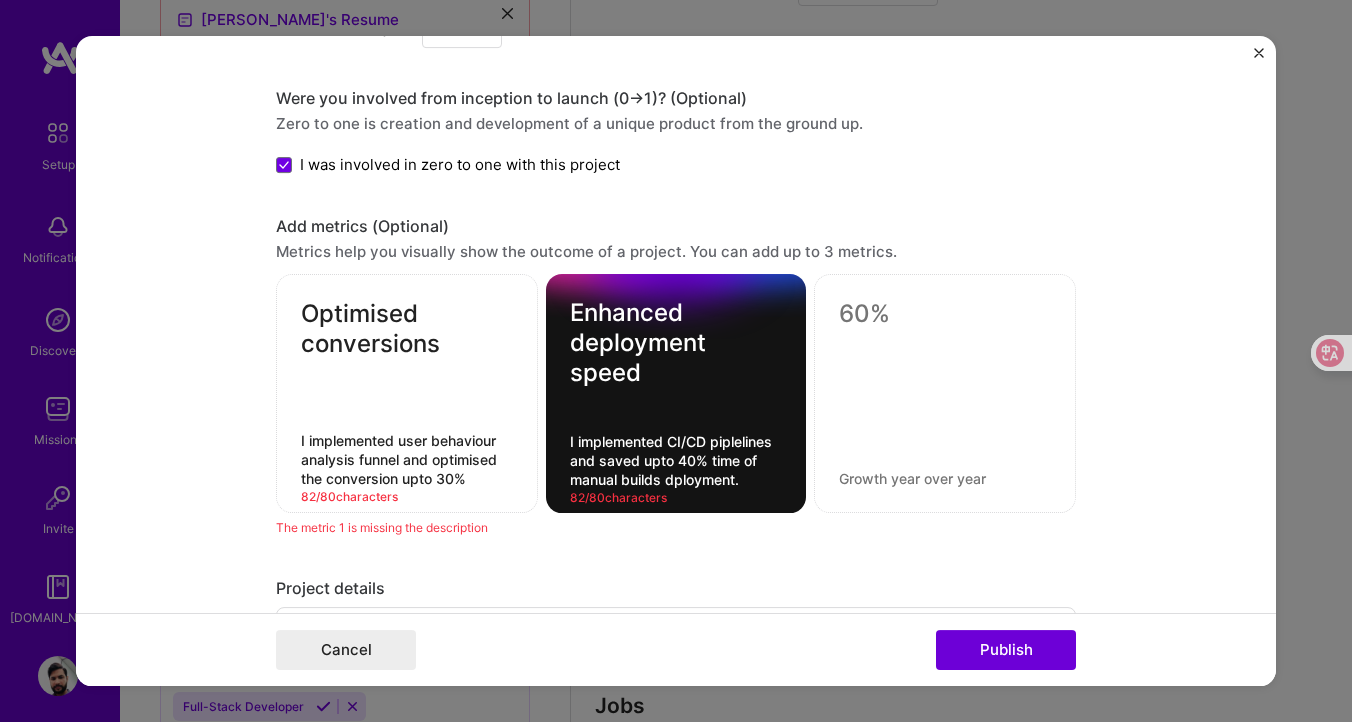 click on "I implemented CI/CD piplelines and saved upto 40% time of manual builds dployment." at bounding box center (676, 460) 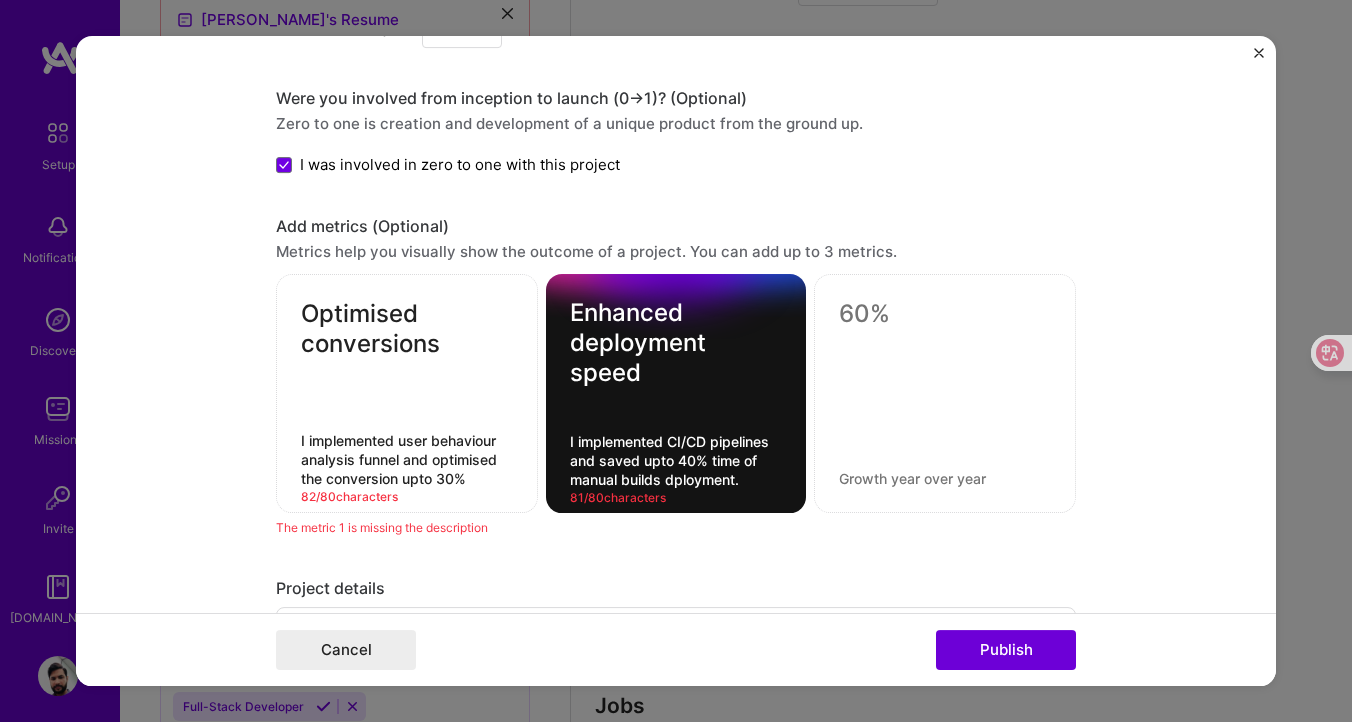 click on "I implemented CI/CD pipelines and saved upto 40% time of manual builds dployment." at bounding box center (676, 460) 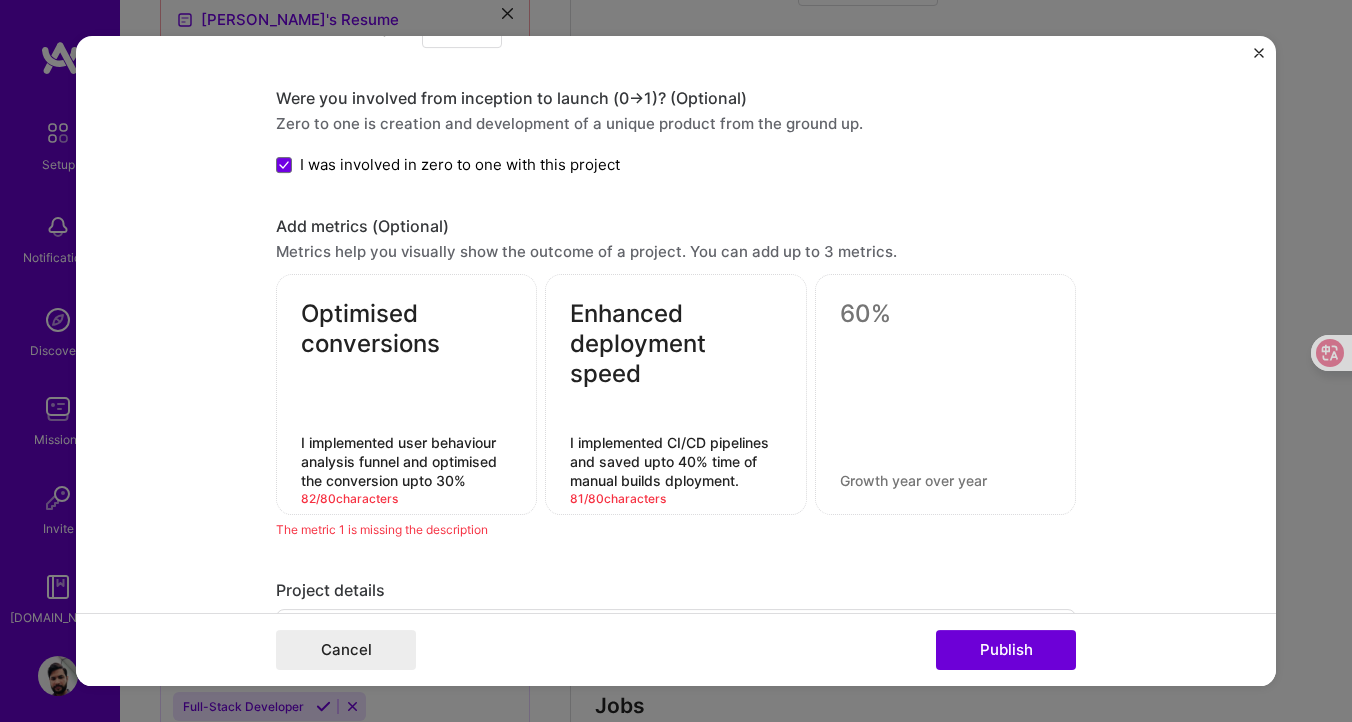 click on "I implemented CI/CD pipelines and saved upto 40% time of manual builds dployment." at bounding box center [675, 461] 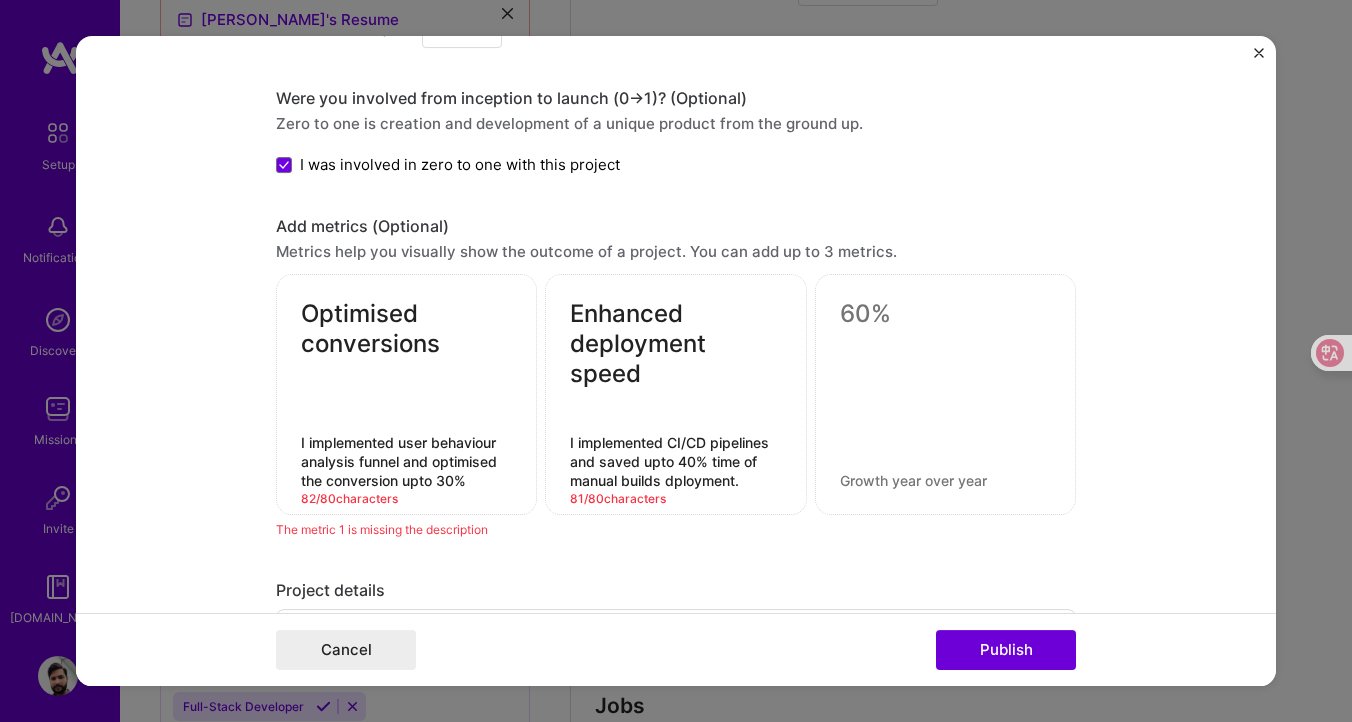 paste on "Reduced manual deployment time by 40% through CI/CD automation" 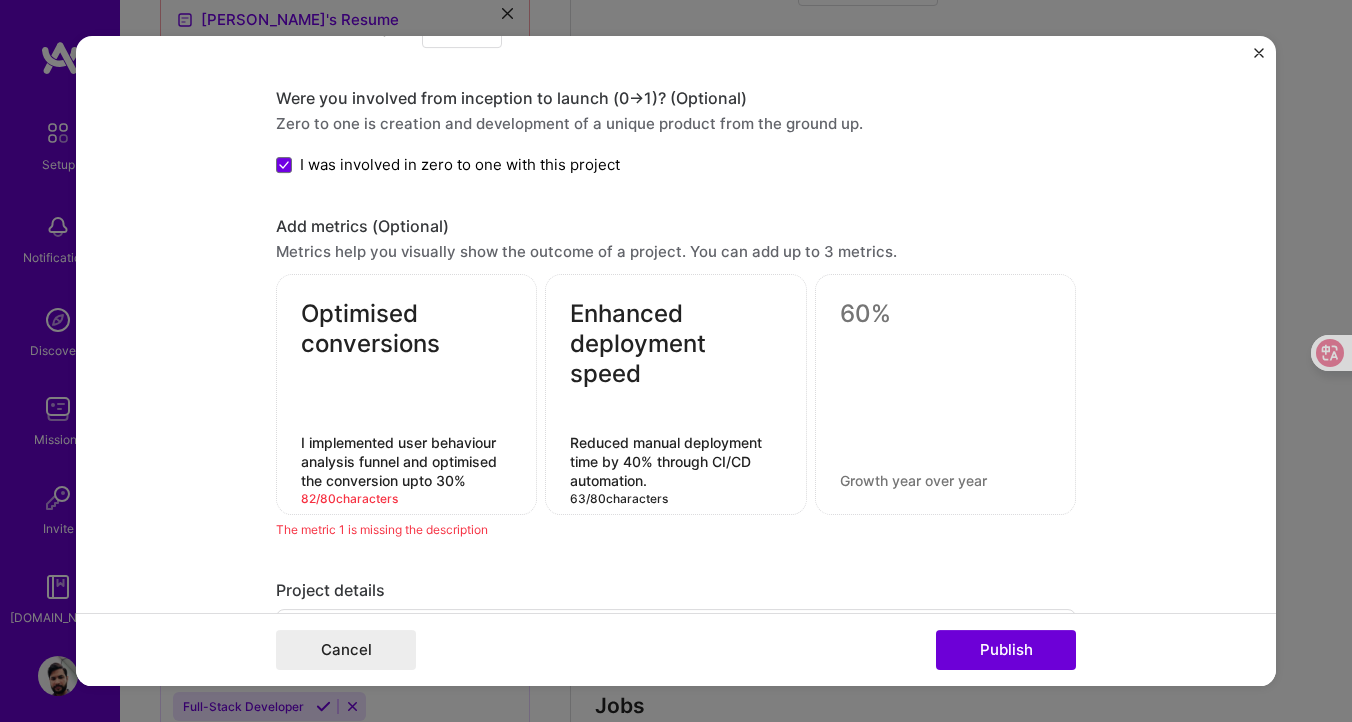 type on "Reduced manual deployment time by 40% through CI/CD automation." 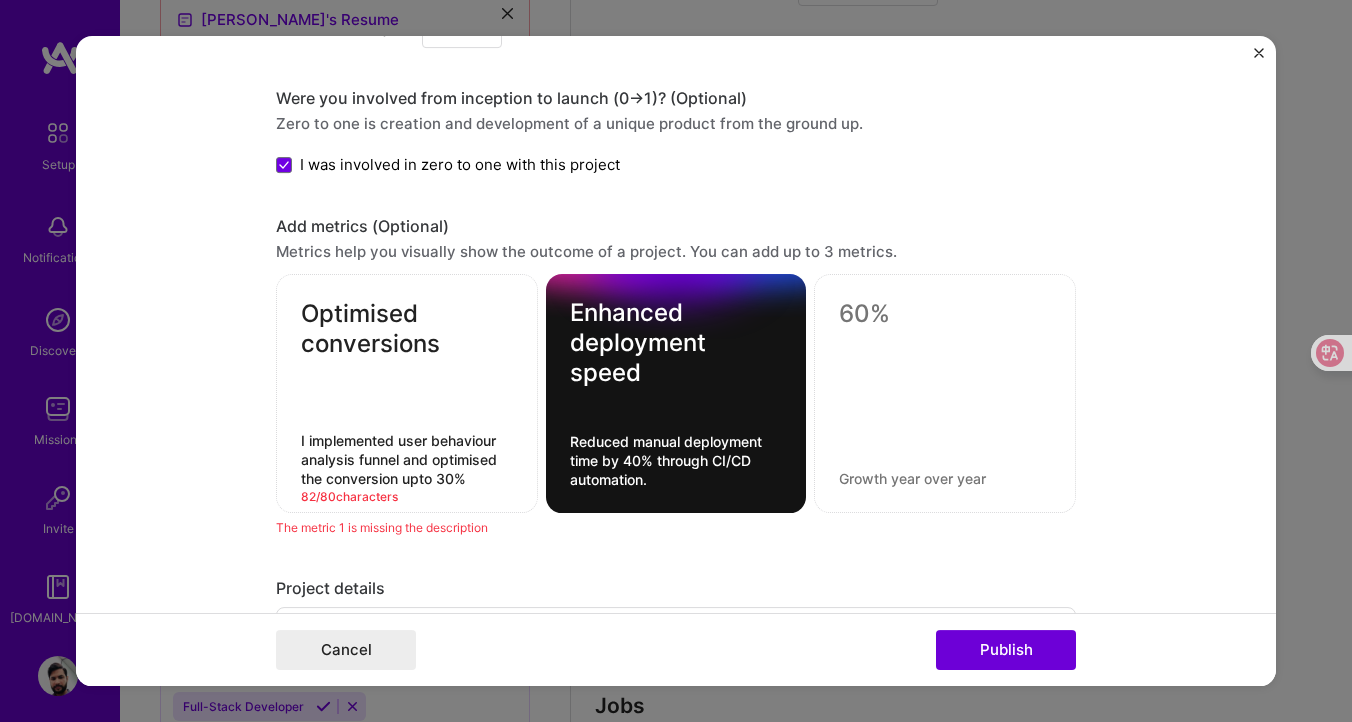click on "I implemented user behaviour analysis funnel and optimised the conversion upto 30%" at bounding box center [407, 459] 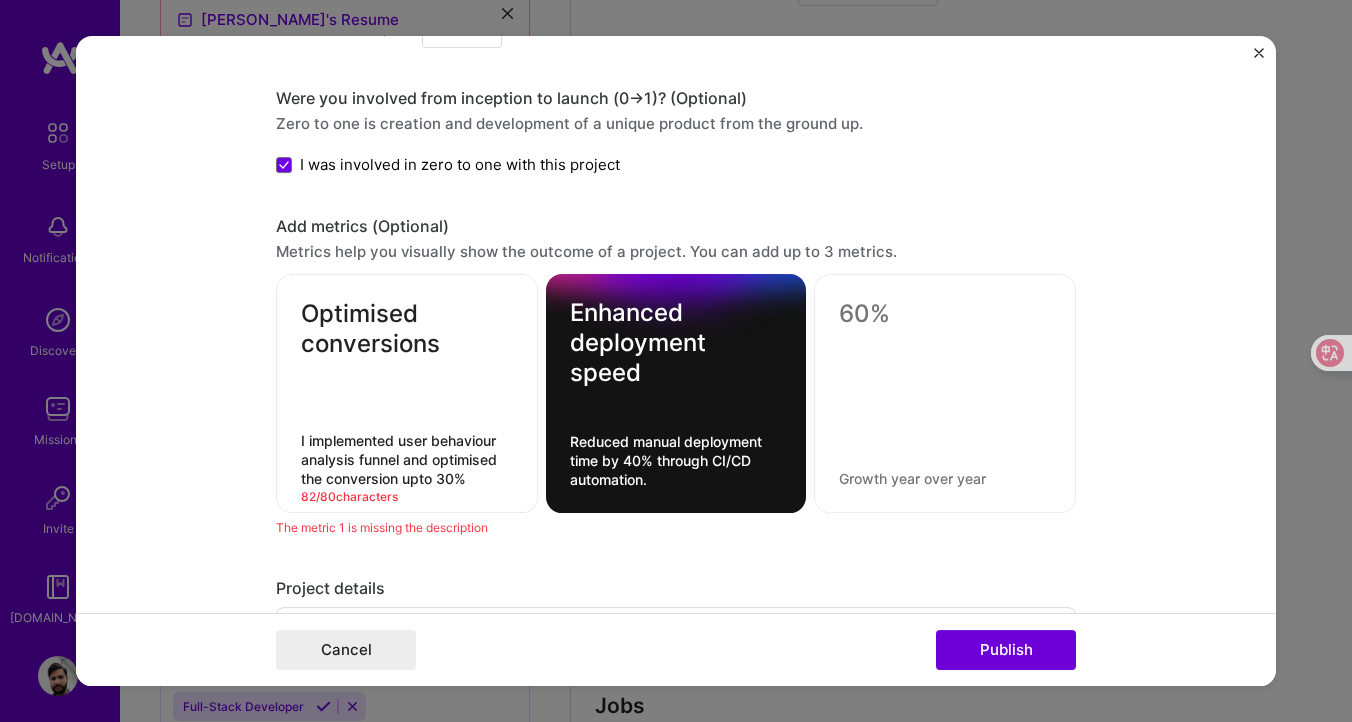paste on "mplemented user funnels and boosted conversion by 30%." 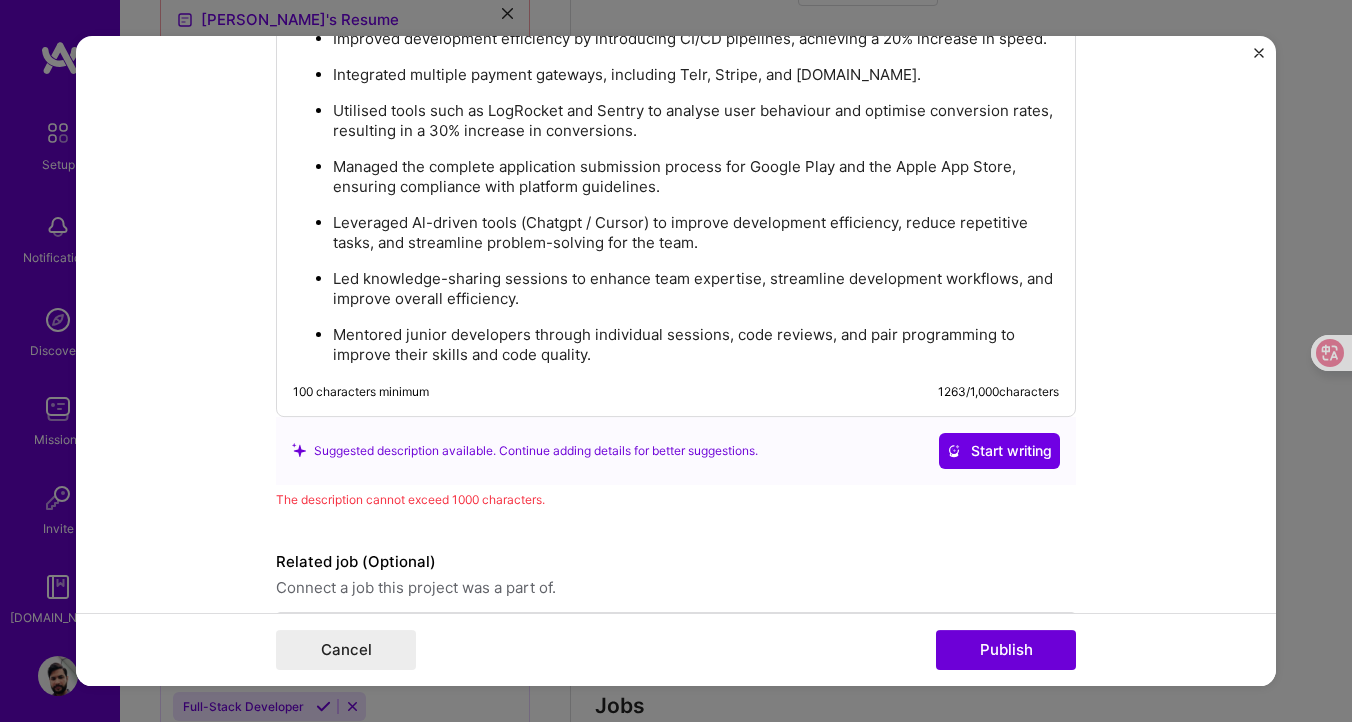 scroll, scrollTop: 2799, scrollLeft: 0, axis: vertical 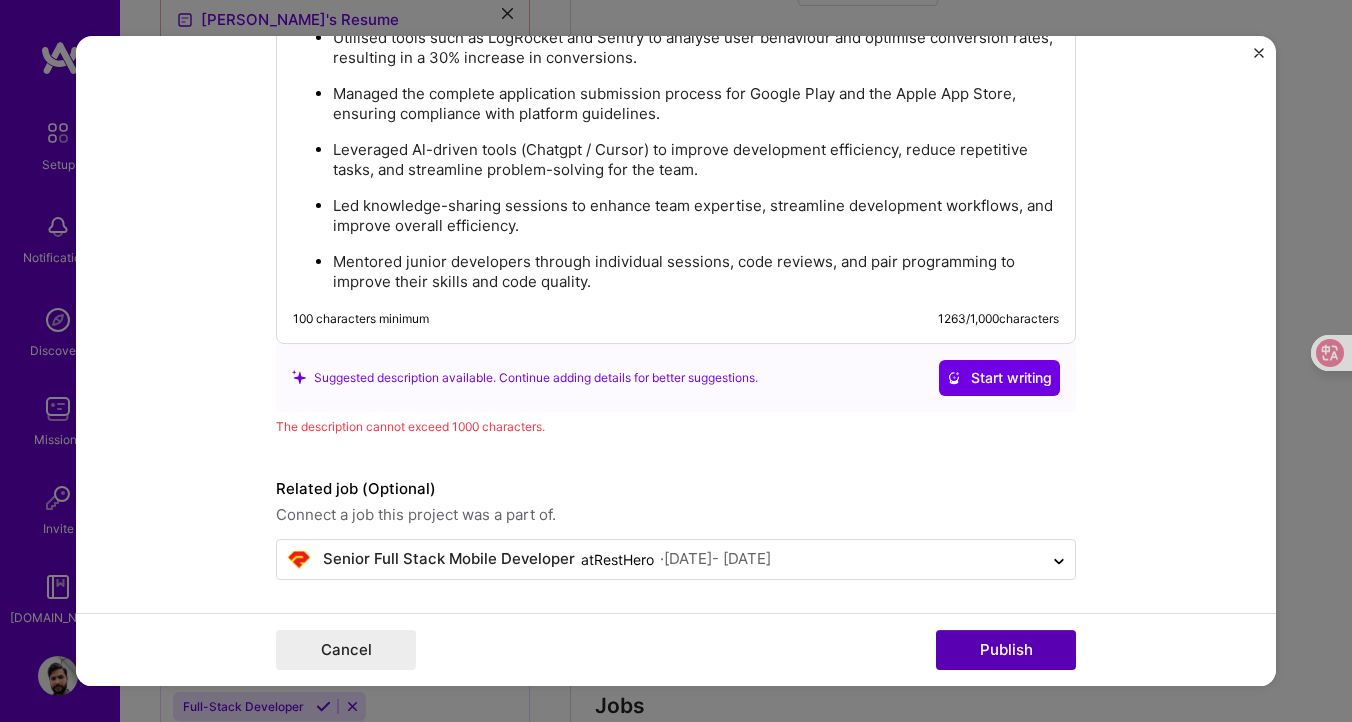 type on "Implemented user funnels and boosted conversion by 30%." 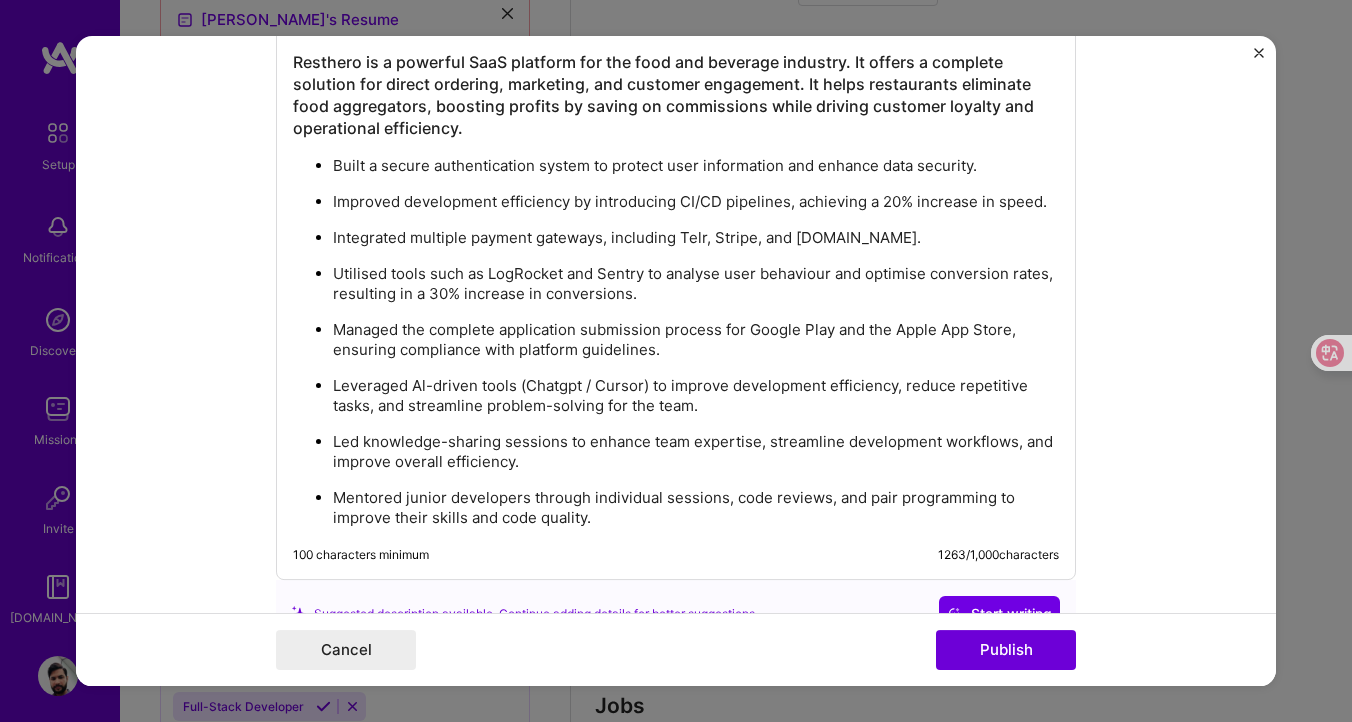 scroll, scrollTop: 2513, scrollLeft: 0, axis: vertical 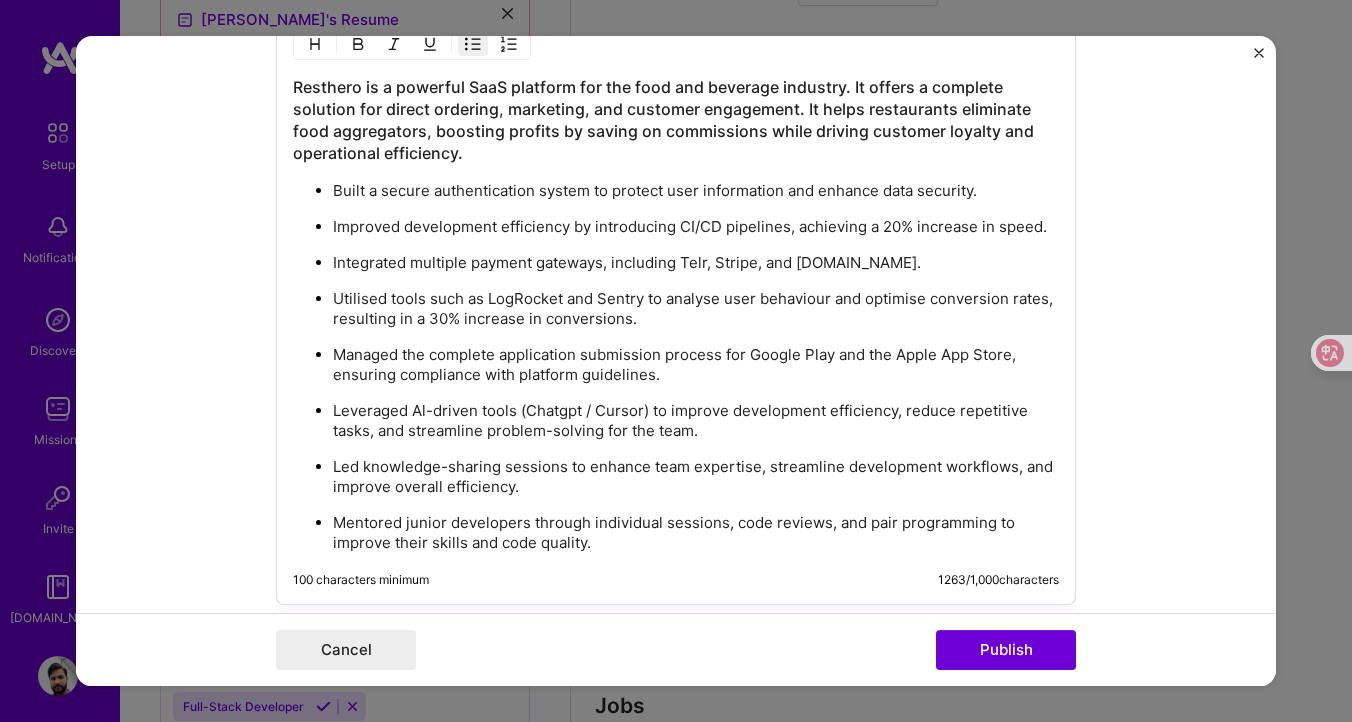 click on "Led knowledge-sharing sessions to enhance team expertise, streamline development workflows, and improve overall efficiency." at bounding box center [696, 477] 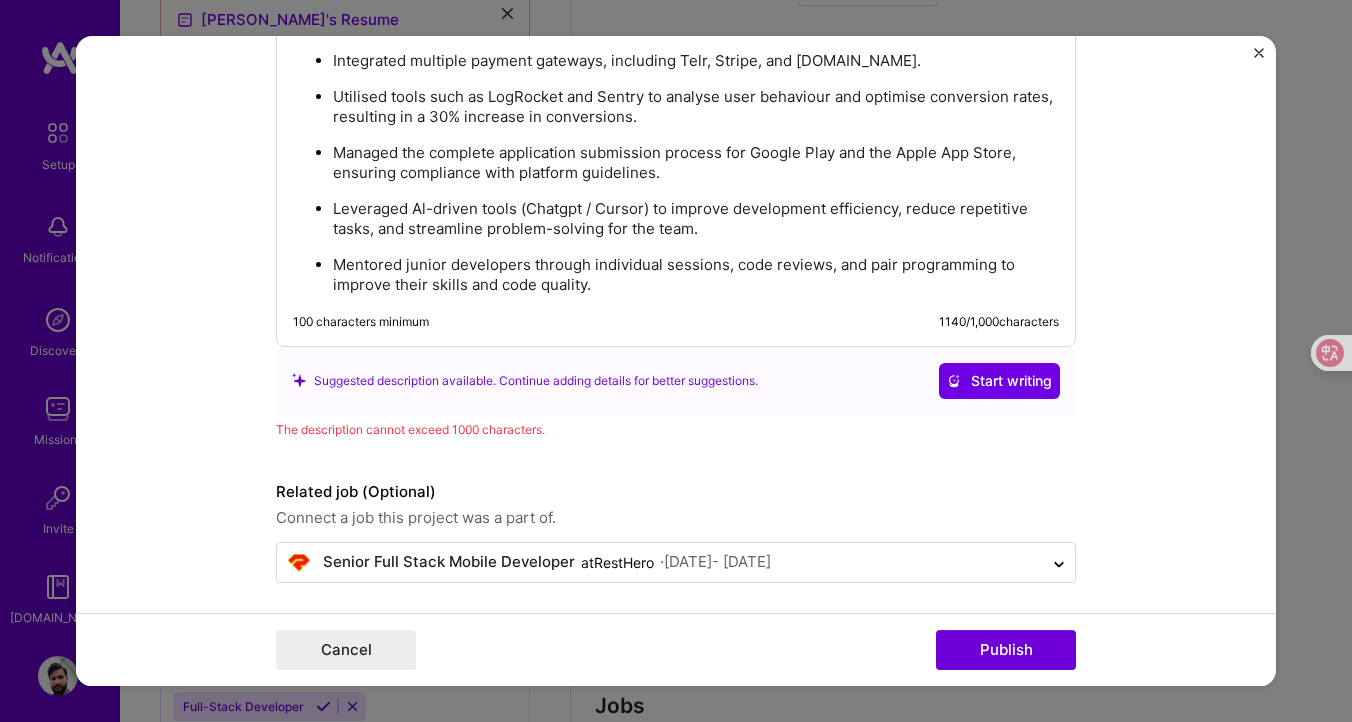 scroll, scrollTop: 2719, scrollLeft: 0, axis: vertical 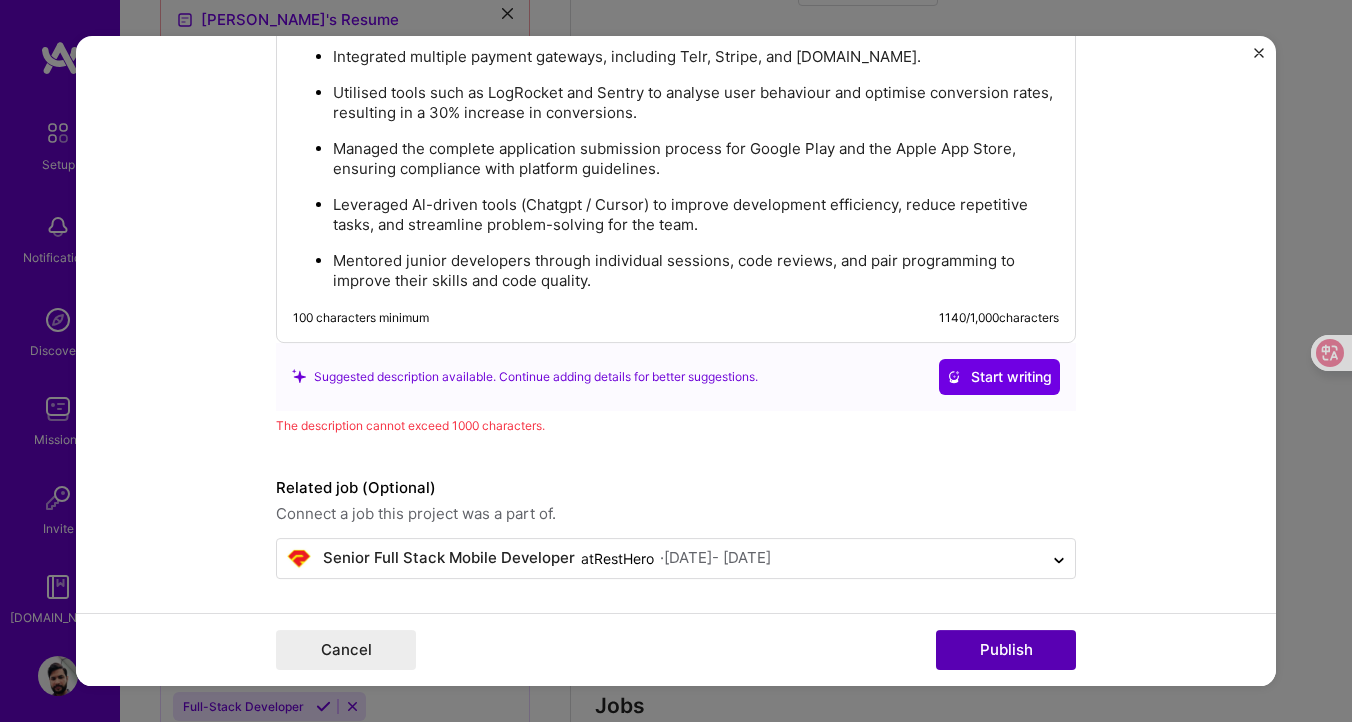 click on "Publish" at bounding box center [1006, 650] 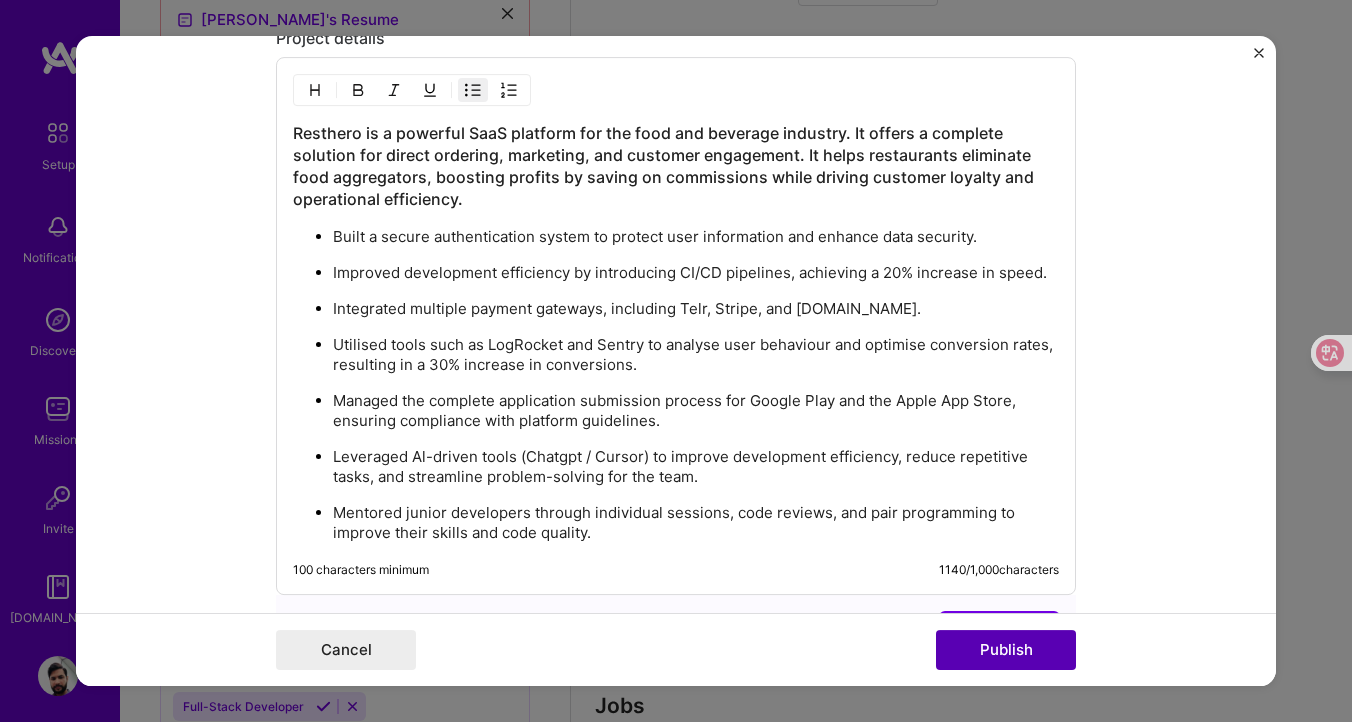 scroll, scrollTop: 2459, scrollLeft: 0, axis: vertical 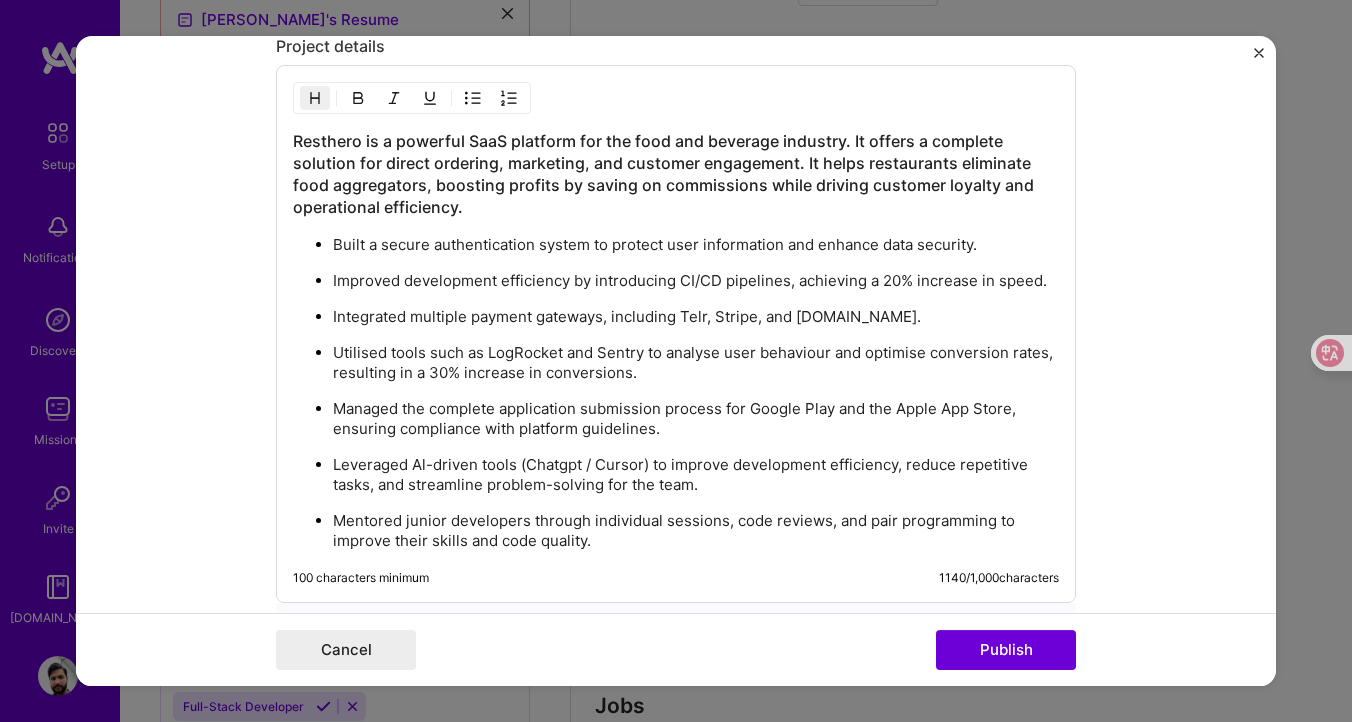 click on "Resthero is a powerful SaaS platform for the food and beverage industry. It offers a complete solution for direct ordering, marketing, and customer engagement. It helps restaurants eliminate food aggregators, boosting profits by saving on commissions while driving customer loyalty and operational efficiency." at bounding box center (676, 174) 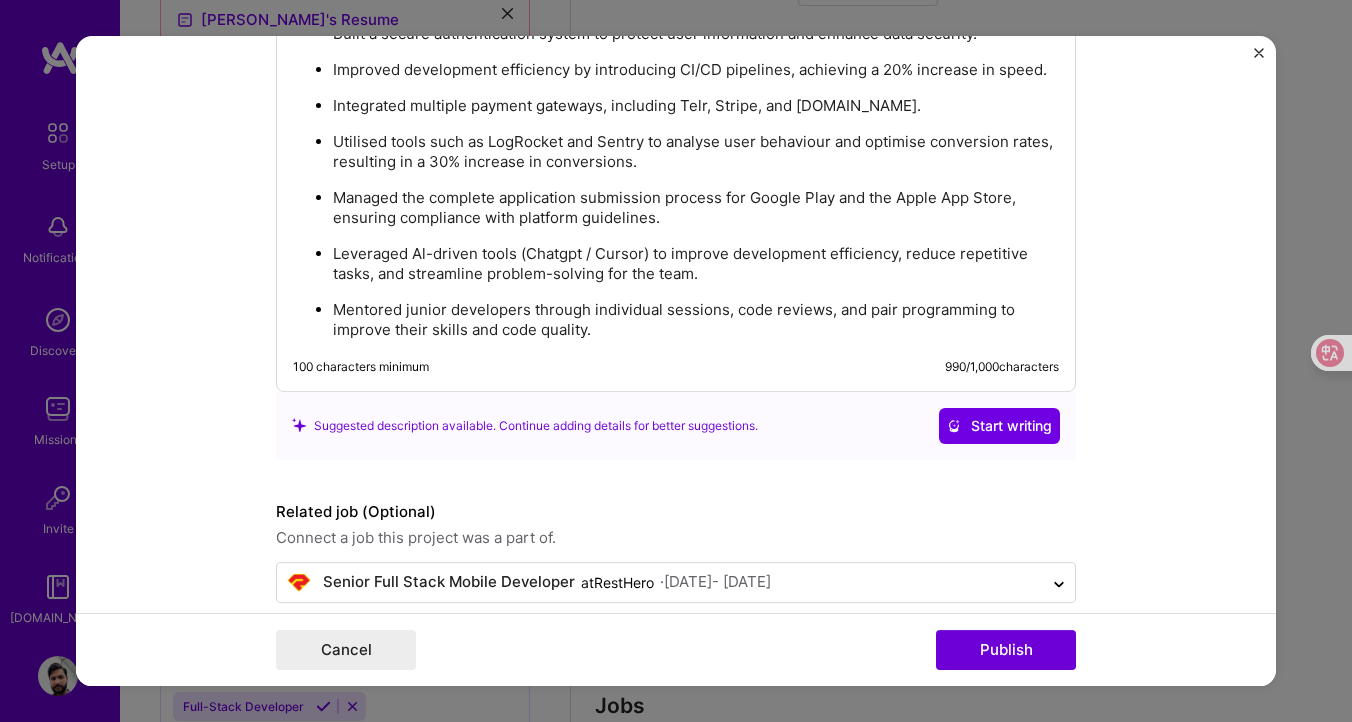 scroll, scrollTop: 2633, scrollLeft: 0, axis: vertical 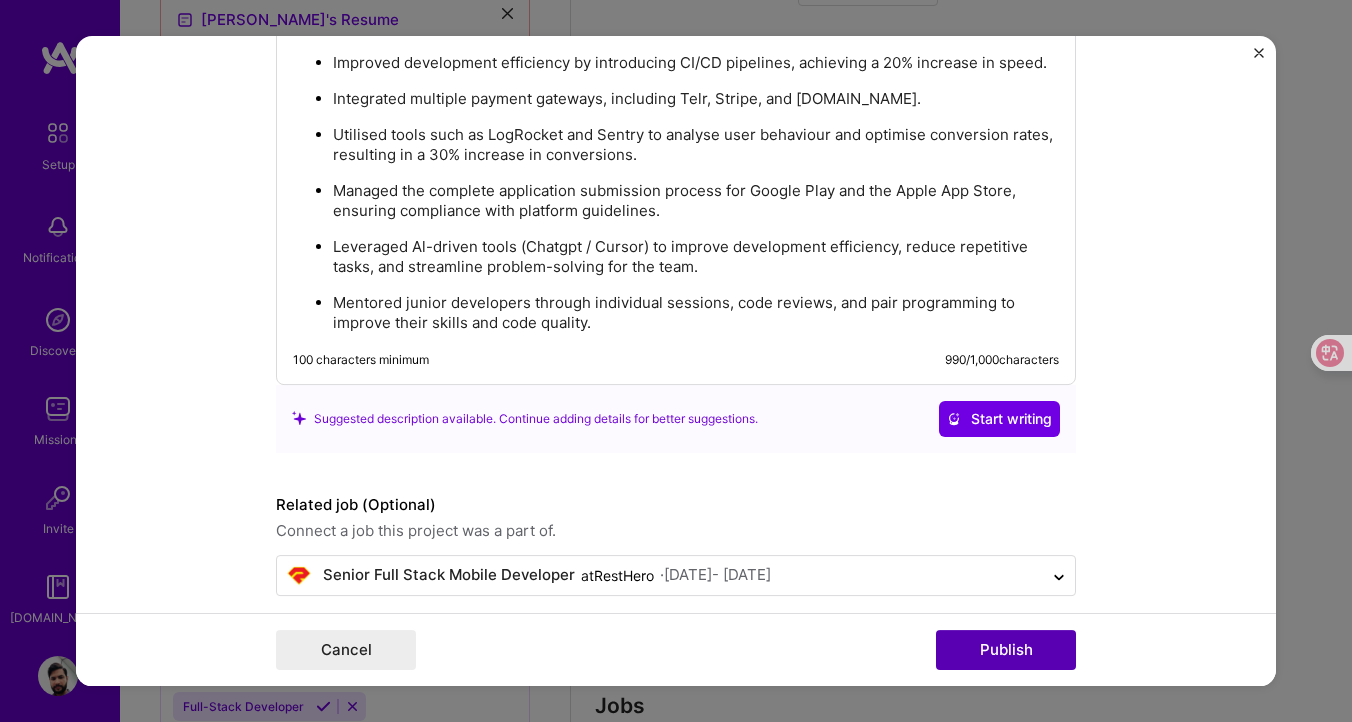 click on "Publish" at bounding box center [1006, 650] 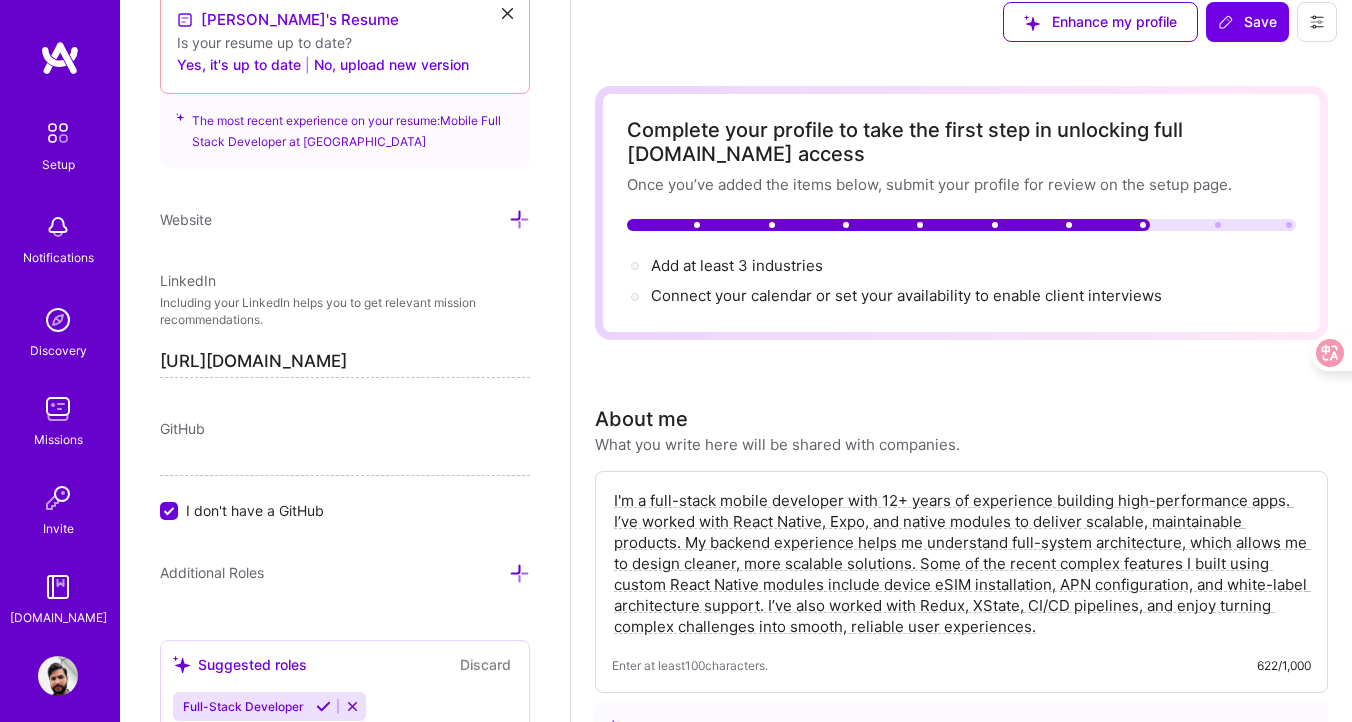scroll, scrollTop: 0, scrollLeft: 0, axis: both 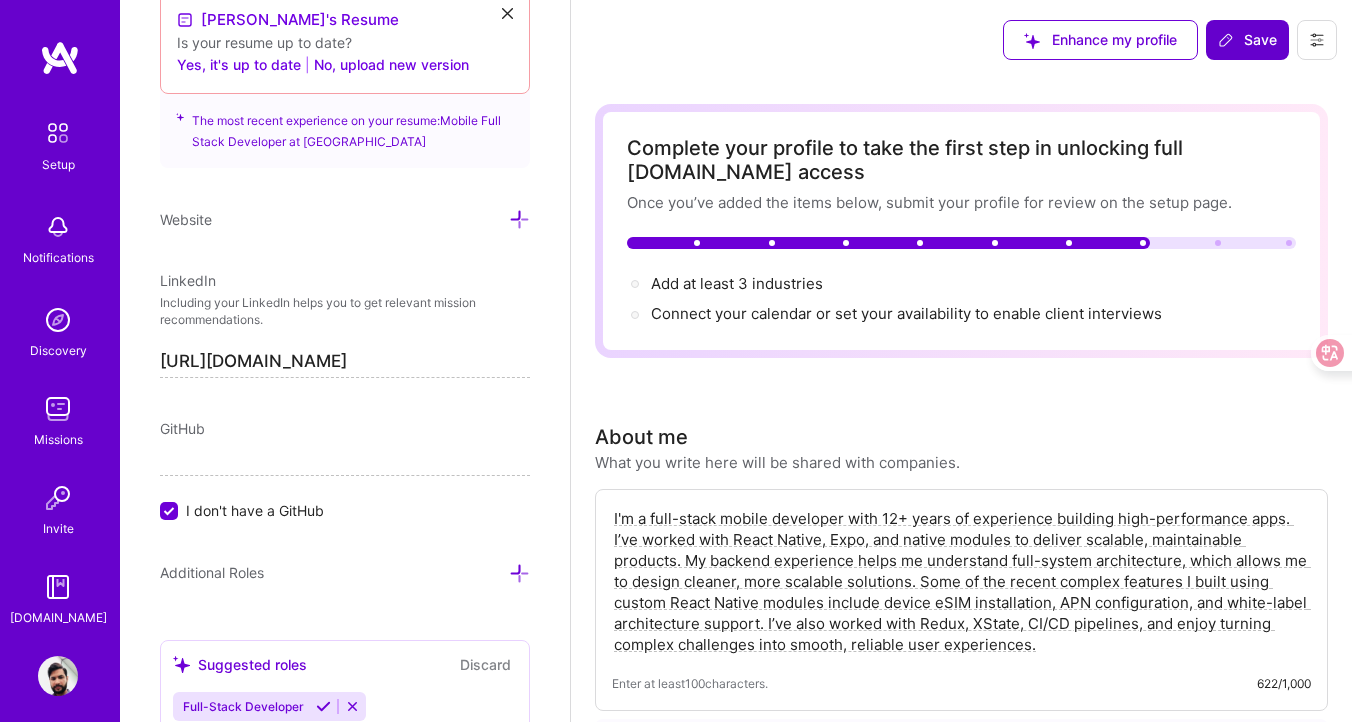 click on "Save" at bounding box center (1247, 40) 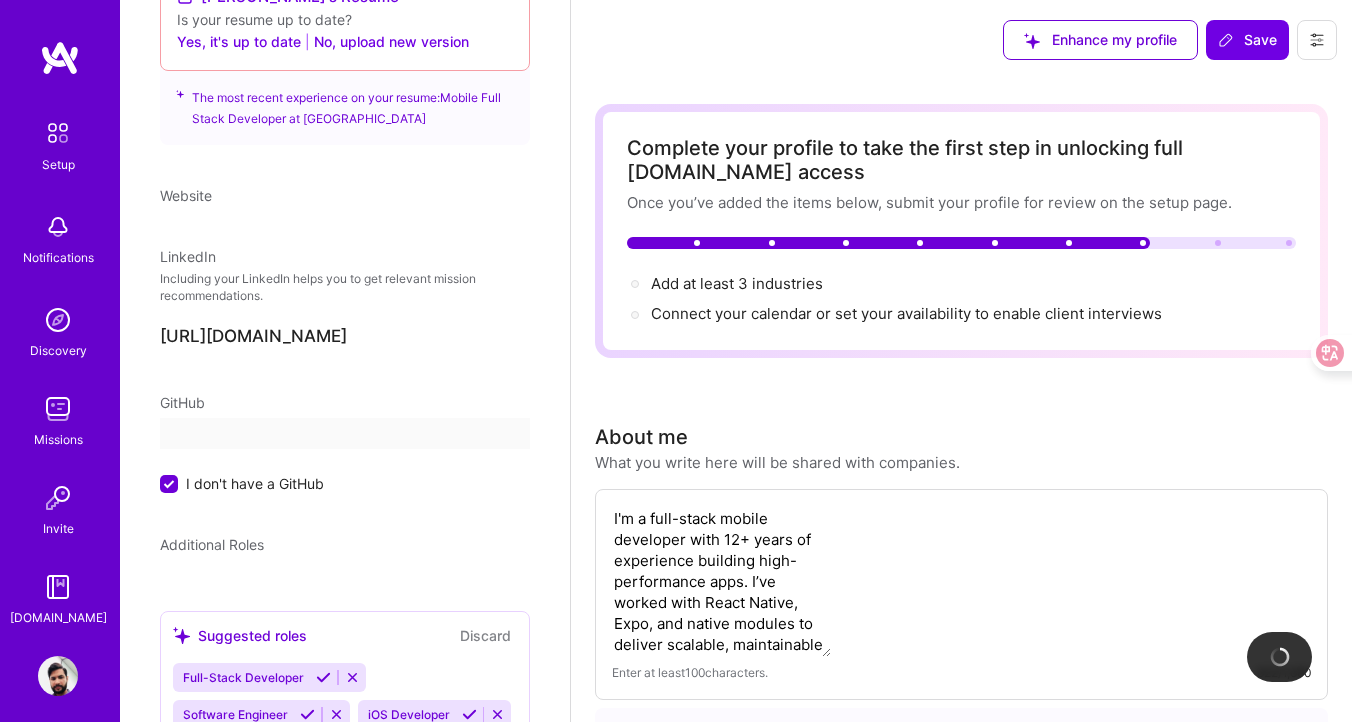 scroll, scrollTop: 734, scrollLeft: 0, axis: vertical 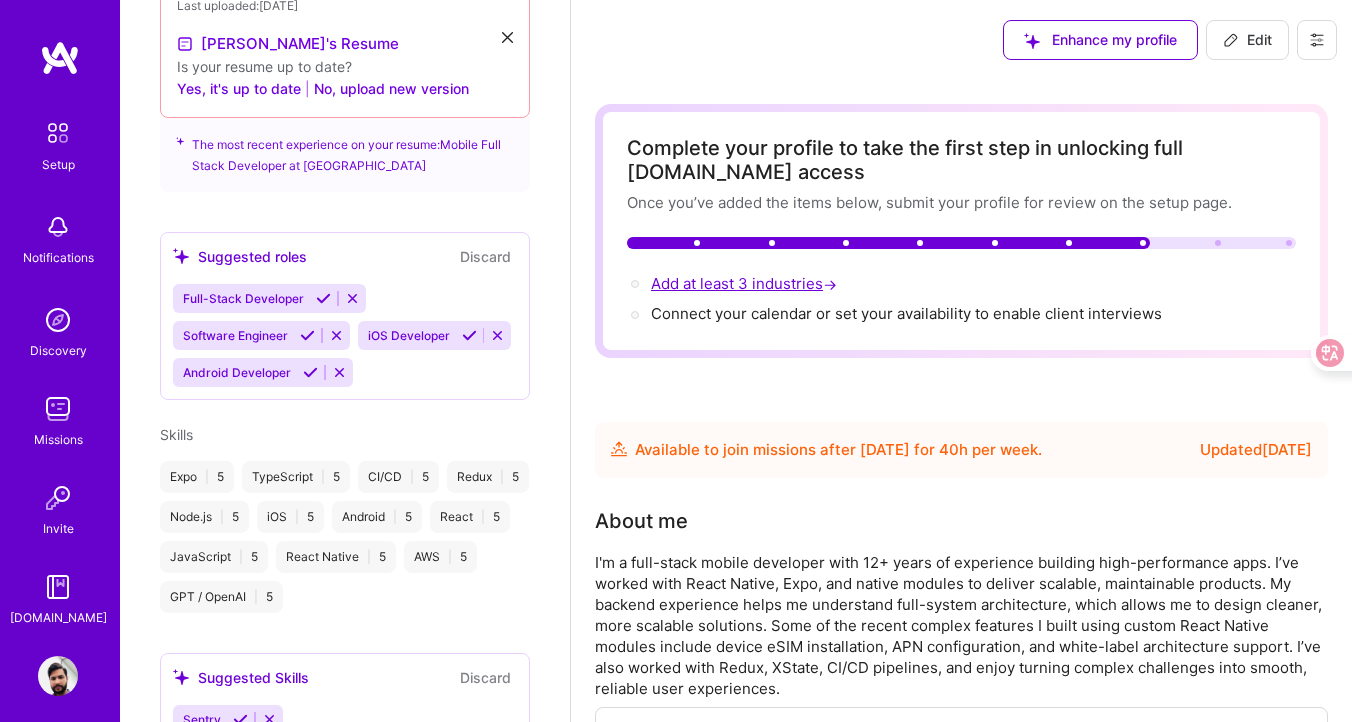 click on "Add at least 3 industries  →" at bounding box center [746, 283] 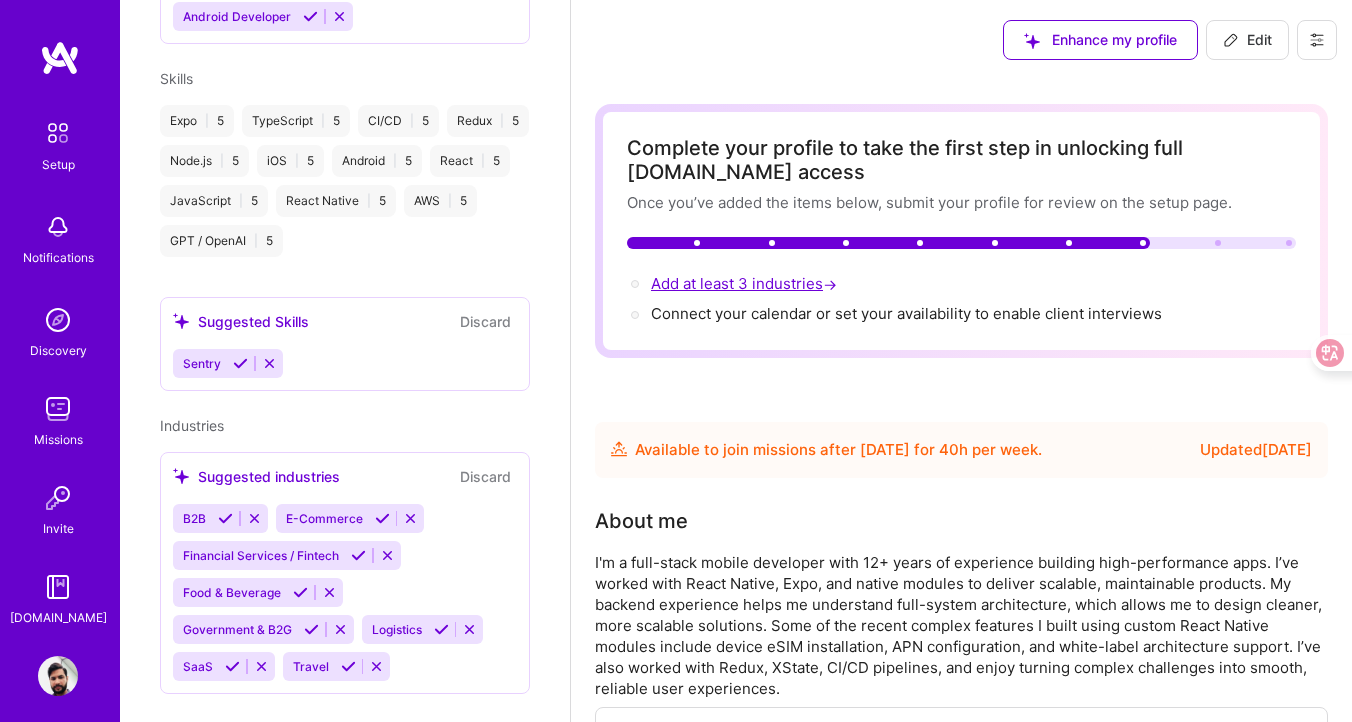 select on "US" 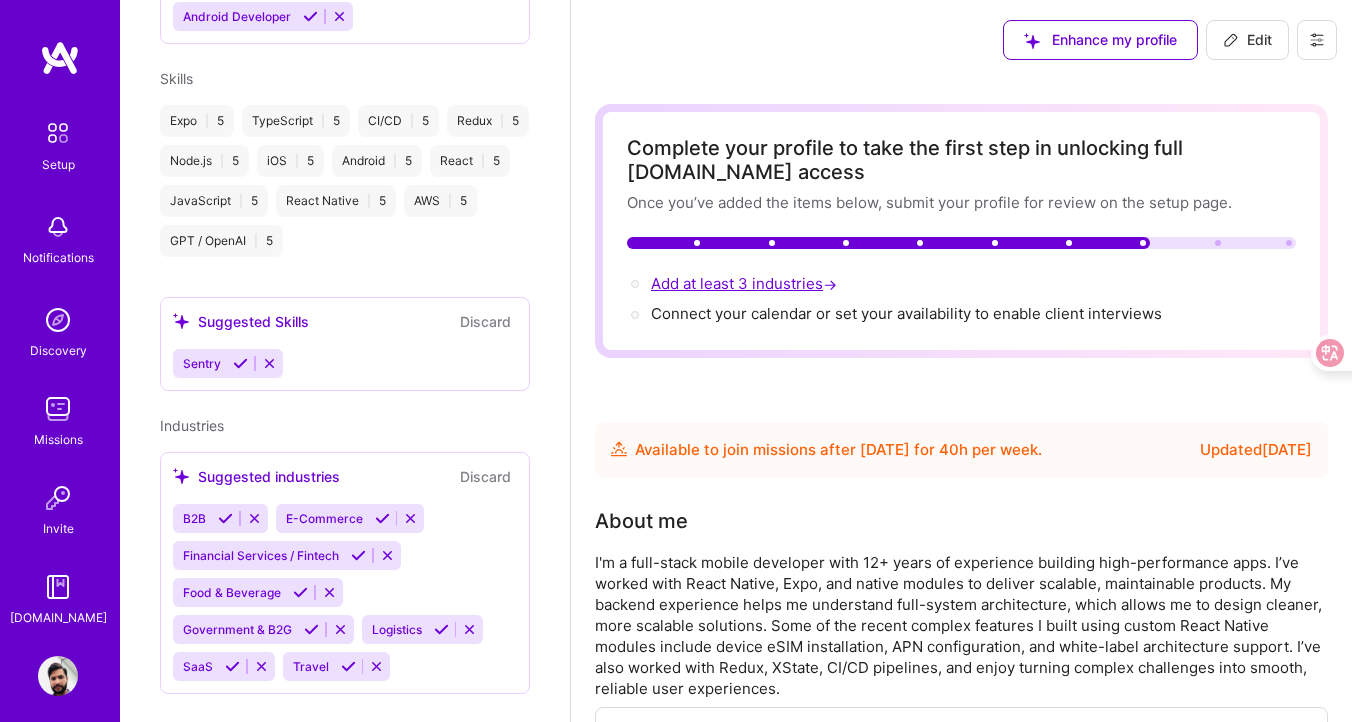 select on "Future Date" 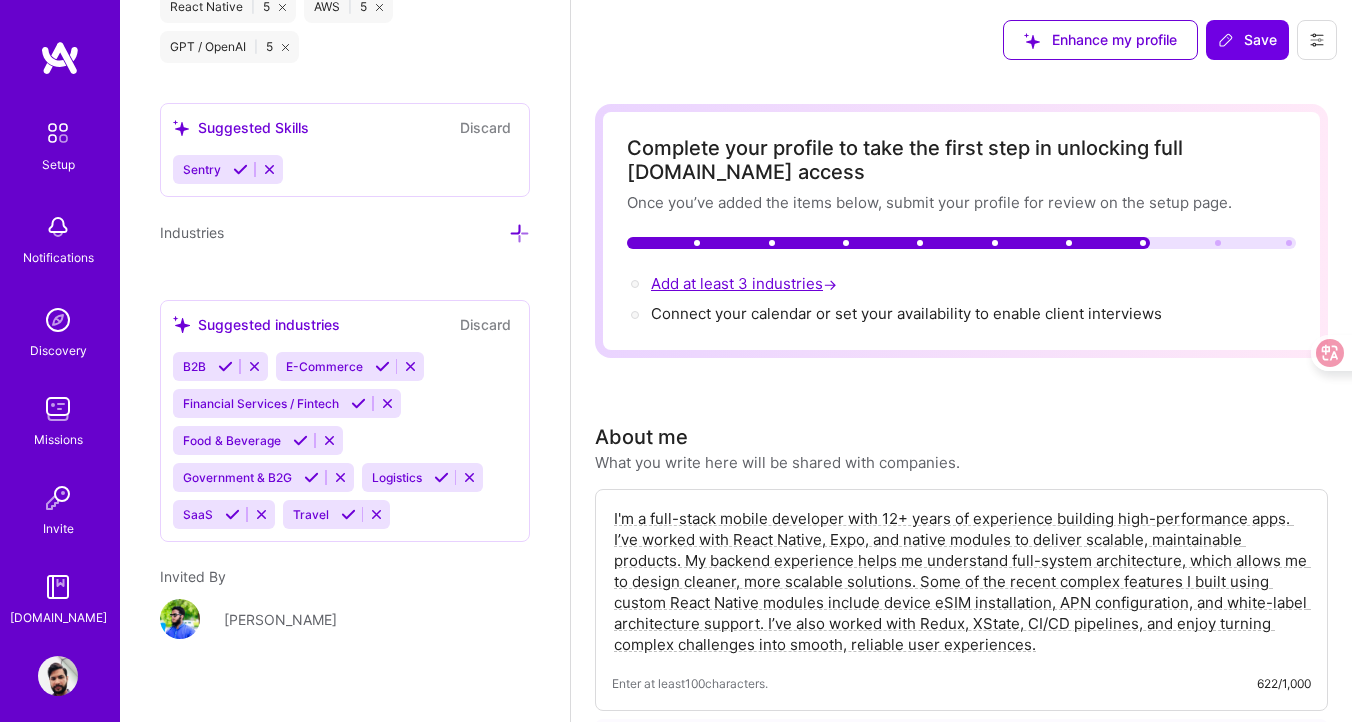 scroll, scrollTop: 2098, scrollLeft: 0, axis: vertical 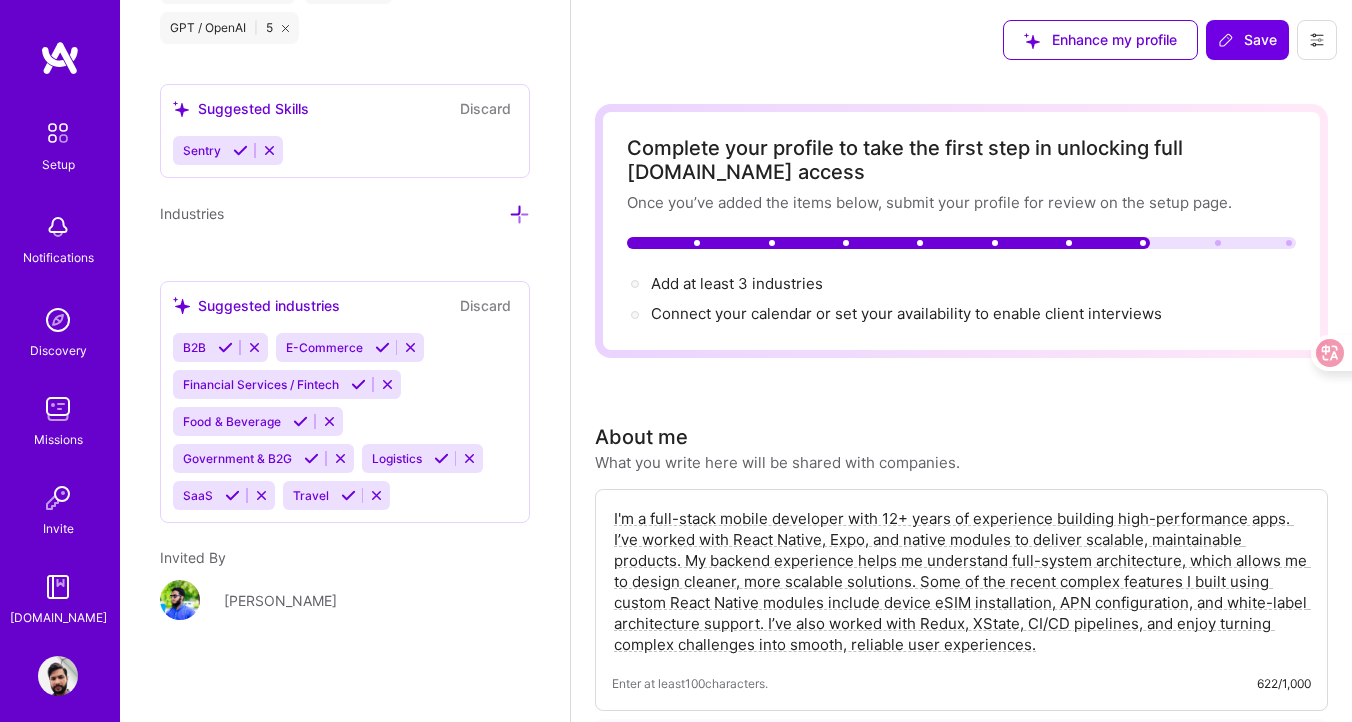 click on "[PERSON_NAME]" at bounding box center [345, 612] 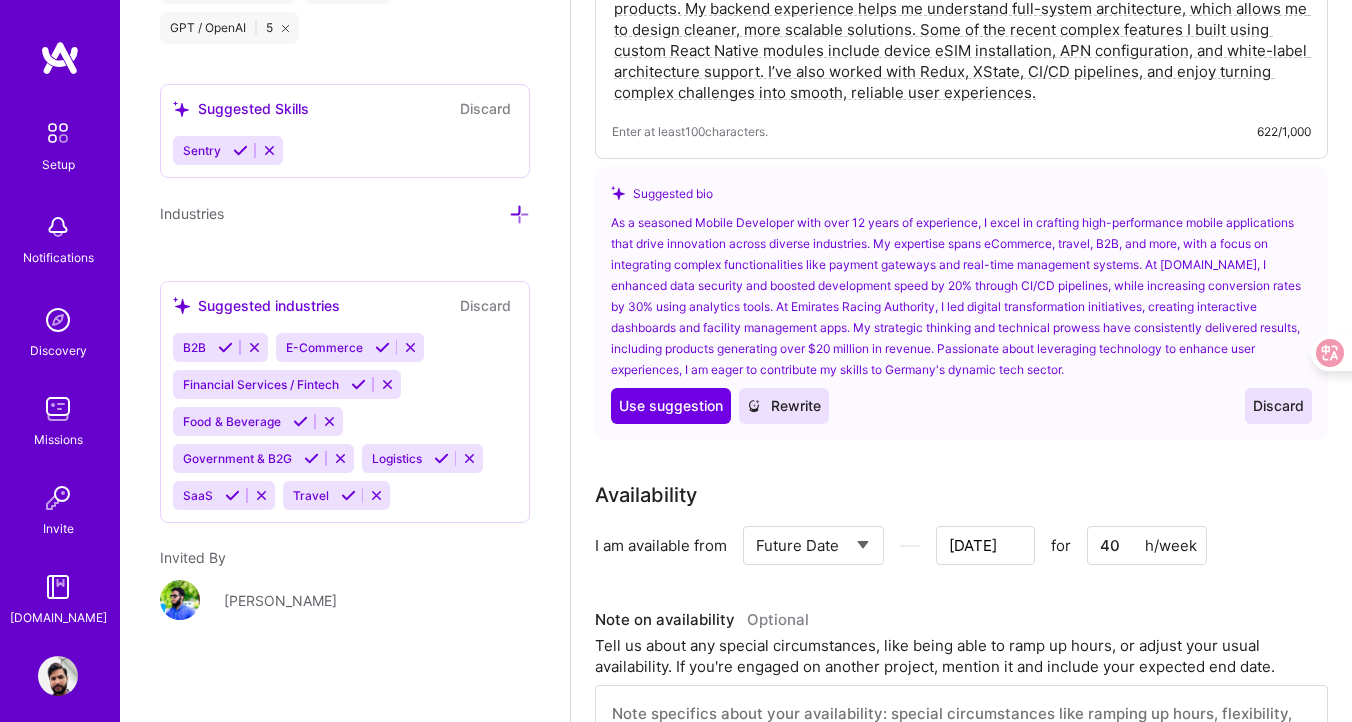 scroll, scrollTop: 544, scrollLeft: 0, axis: vertical 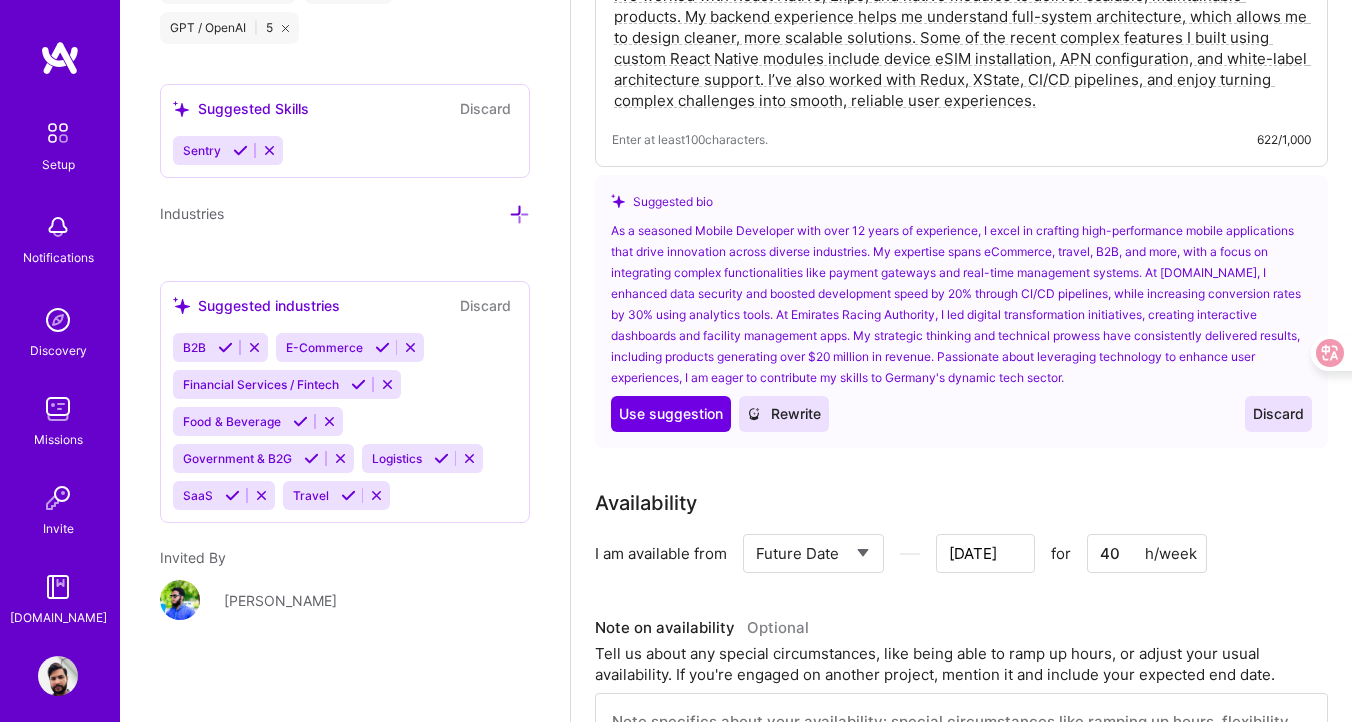 click on "Discard" at bounding box center (1278, 414) 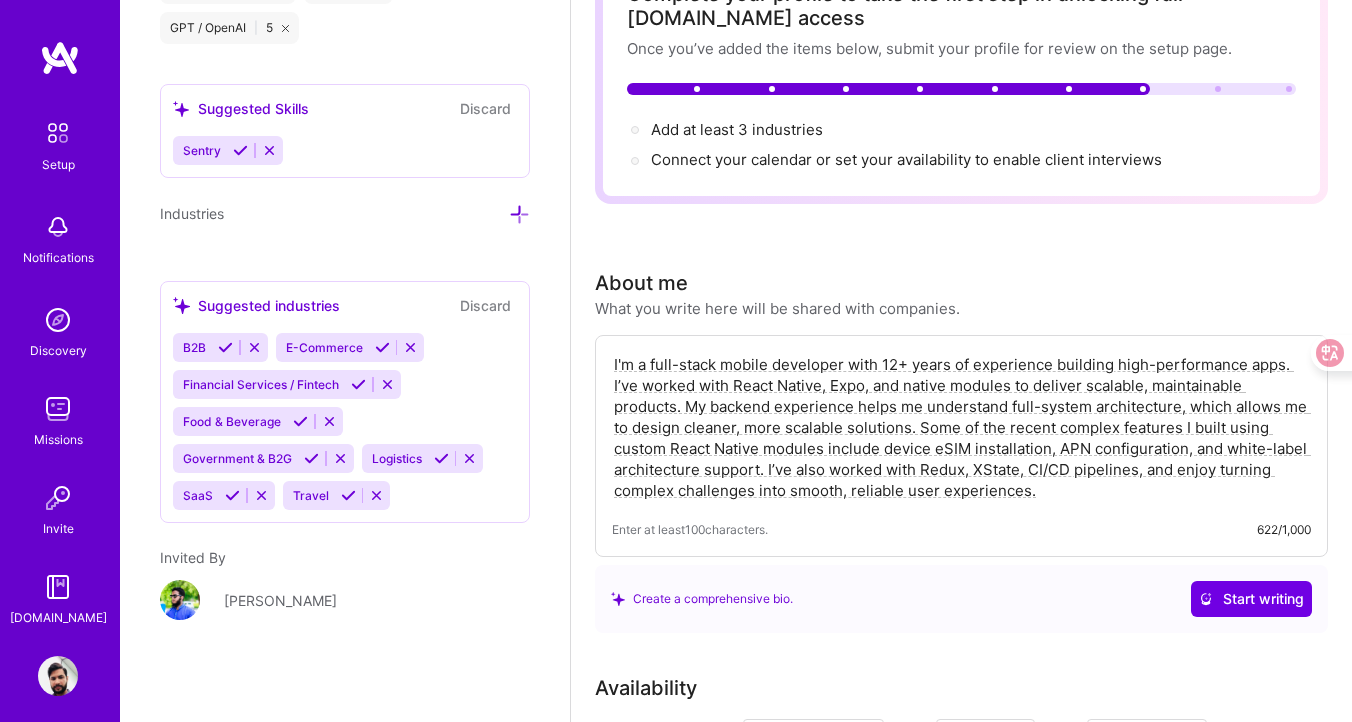 scroll, scrollTop: 167, scrollLeft: 0, axis: vertical 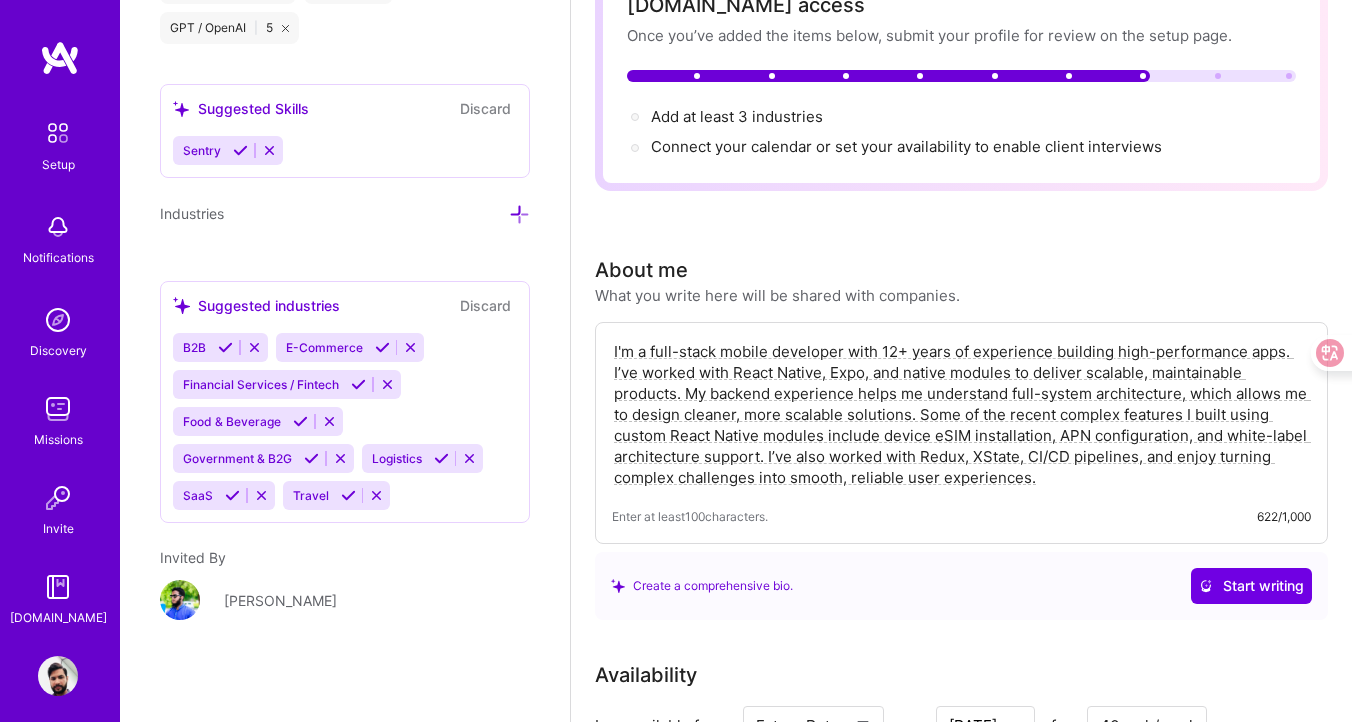 click on "I'm a full-stack mobile developer with 12+ years of experience building high-performance apps. I’ve worked with React Native, Expo, and native modules to deliver scalable, maintainable products. My backend experience helps me understand full-system architecture, which allows me to design cleaner, more scalable solutions. Some of the recent complex features I built using custom React Native modules include device eSIM installation, APN configuration, and white-label architecture support. I’ve also worked with Redux, XState, CI/CD pipelines, and enjoy turning complex challenges into smooth, reliable user experiences." at bounding box center (961, 414) 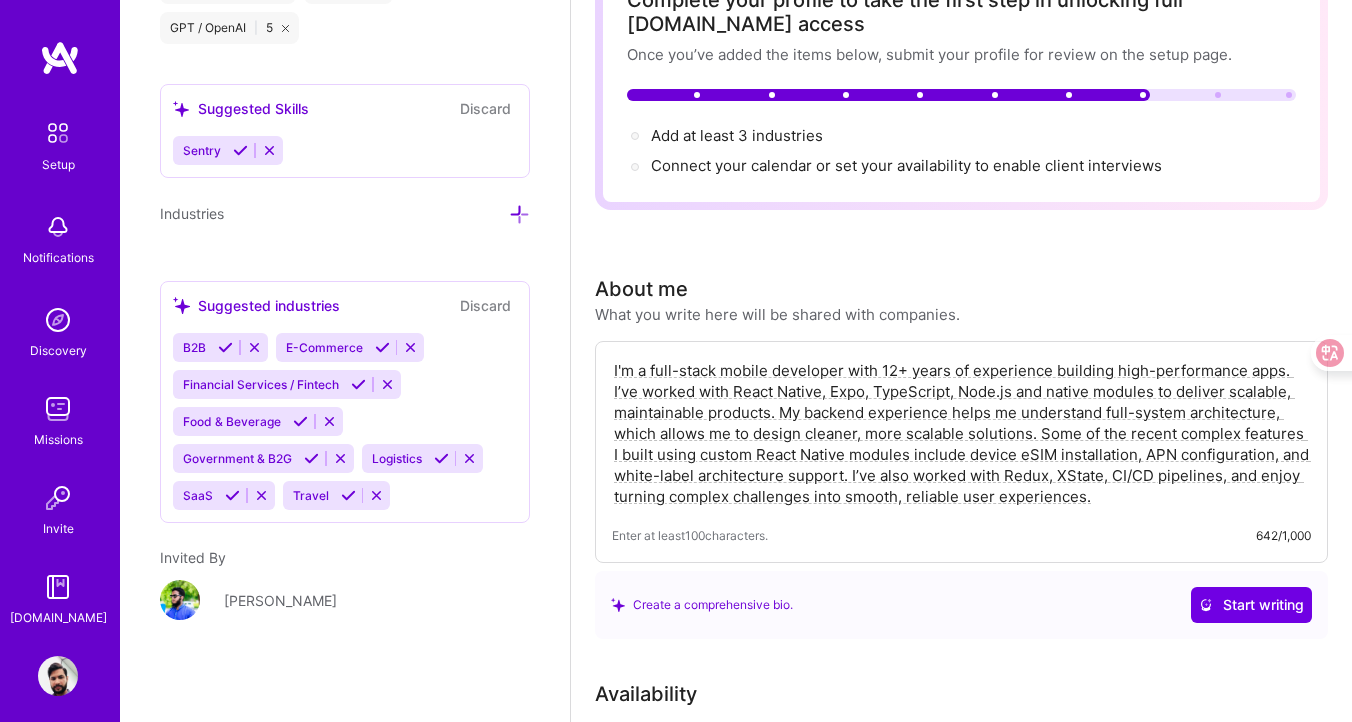 scroll, scrollTop: 0, scrollLeft: 0, axis: both 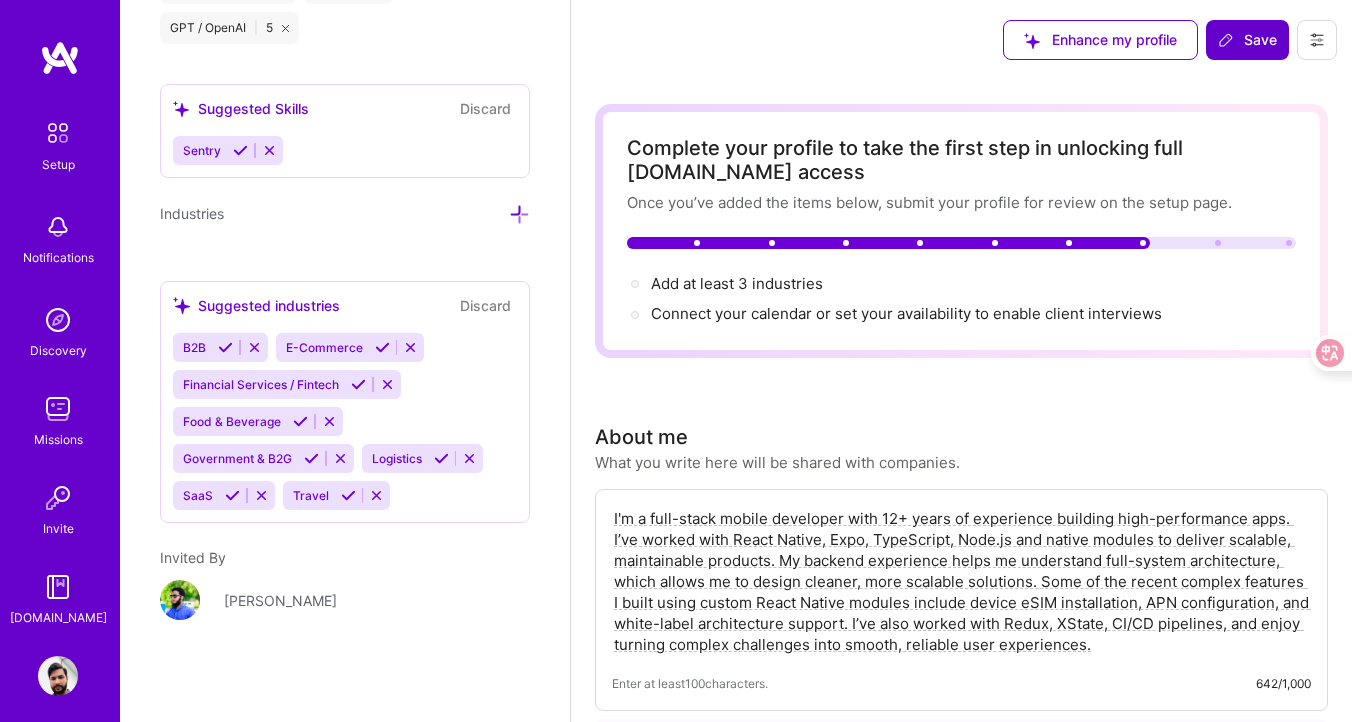 type on "I'm a full-stack mobile developer with 12+ years of experience building high-performance apps. I’ve worked with React Native, Expo, TypeScript, Node.js and native modules to deliver scalable, maintainable products. My backend experience helps me understand full-system architecture, which allows me to design cleaner, more scalable solutions. Some of the recent complex features I built using custom React Native modules include device eSIM installation, APN configuration, and white-label architecture support. I’ve also worked with Redux, XState, CI/CD pipelines, and enjoy turning complex challenges into smooth, reliable user experiences." 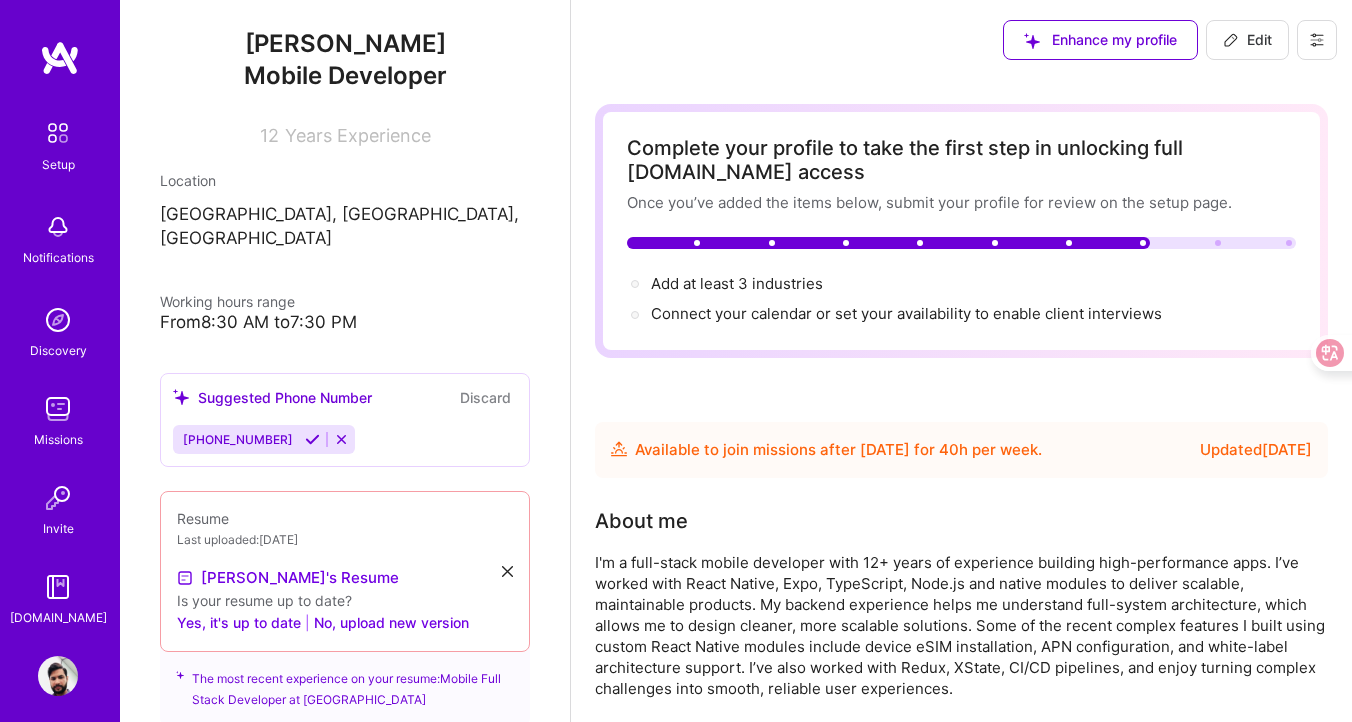 scroll, scrollTop: 249, scrollLeft: 0, axis: vertical 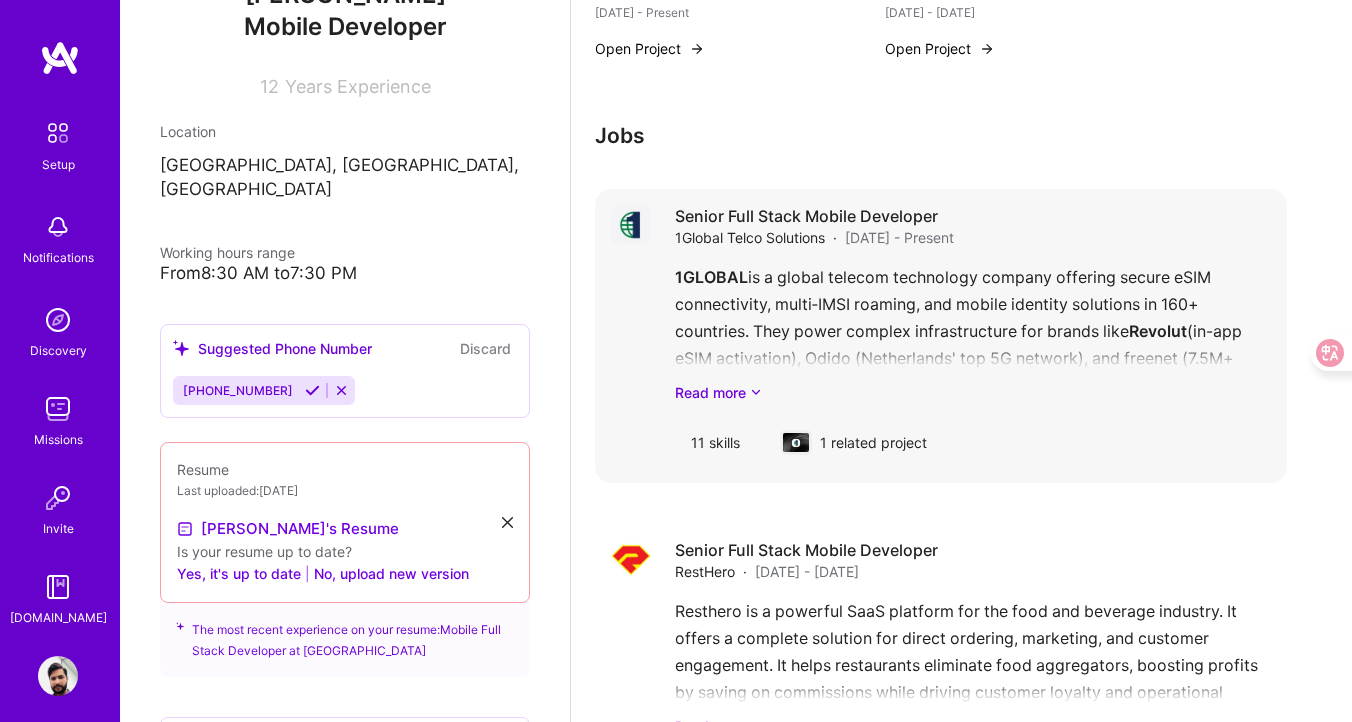 click on "1GLOBAL  is a global telecom technology company offering secure eSIM connectivity, multi‑IMSI roaming, and mobile identity solutions in 160+ countries. They power complex infrastructure for brands like  Revolut  (in-app eSIM activation), Odido (Netherlands' top 5G network), and freenet (7.5M+ mobile users). The platform enables seamless integration via APIs and SDKs for telecom, fintech, and embedded IoT use cases. Trusted by 3,500+ enterprises, 1GLOBAL delivers scalable, carrier-grade solutions for global connectivity and real-time device provisioning. In this role, I have been responsible for implementing the following key initiatives: Migrated a large-scale React Native application to the Expo framework, enabling faster development and simplified build processes. Converted complex Redux flows into XState machines, making app logic more declarative, modular, and easier to scale. Read more" at bounding box center [973, 333] 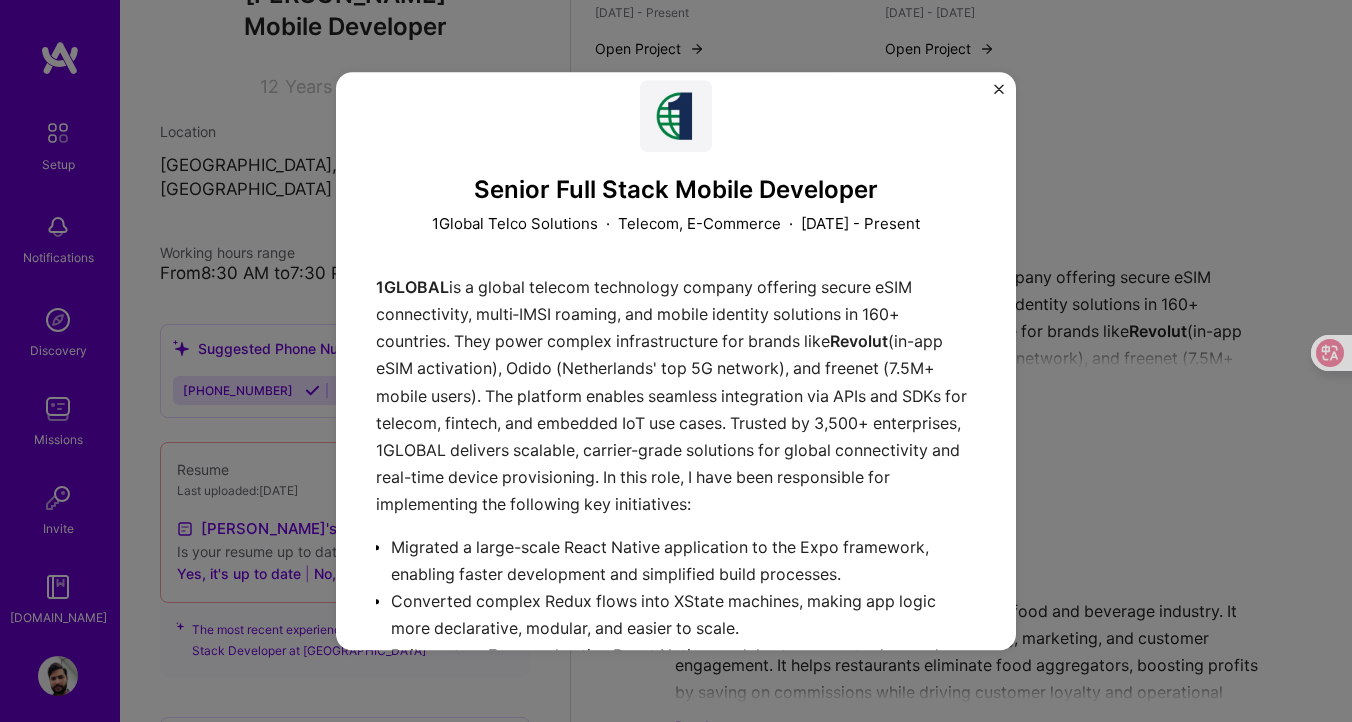 scroll, scrollTop: 0, scrollLeft: 0, axis: both 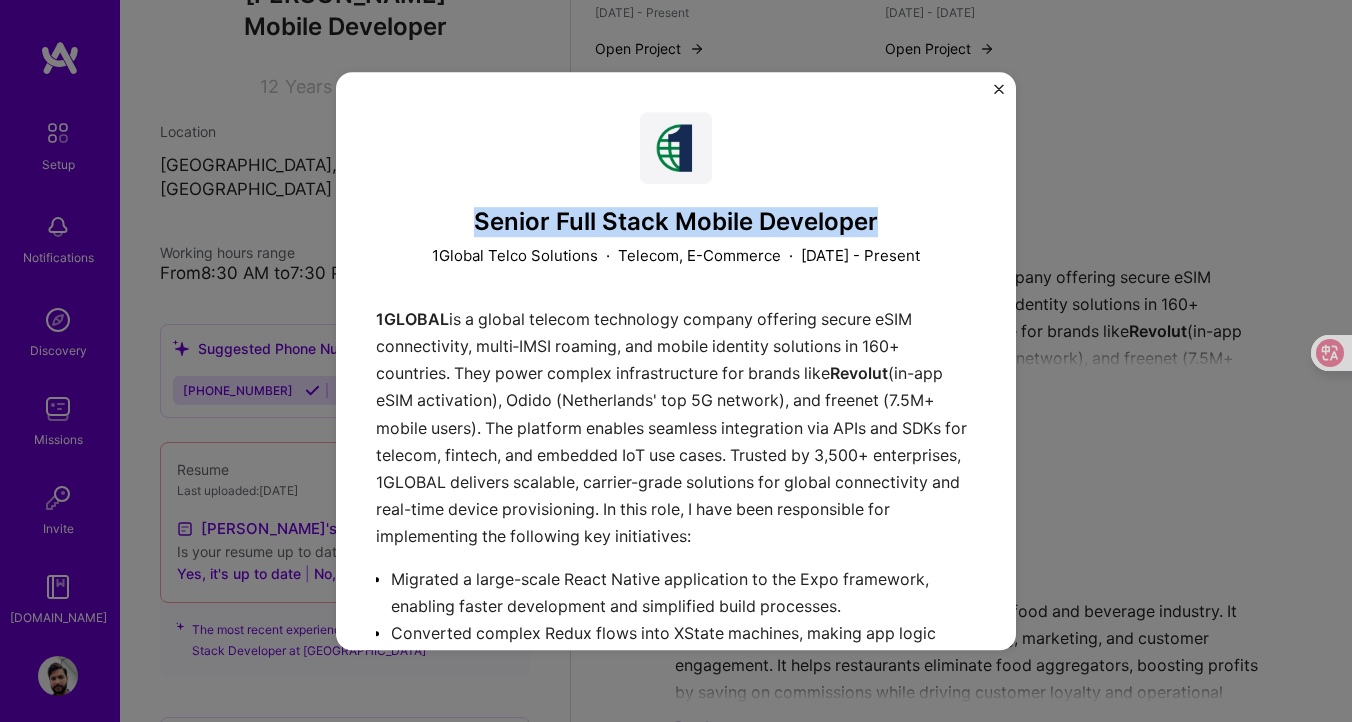 drag, startPoint x: 478, startPoint y: 219, endPoint x: 909, endPoint y: 222, distance: 431.01044 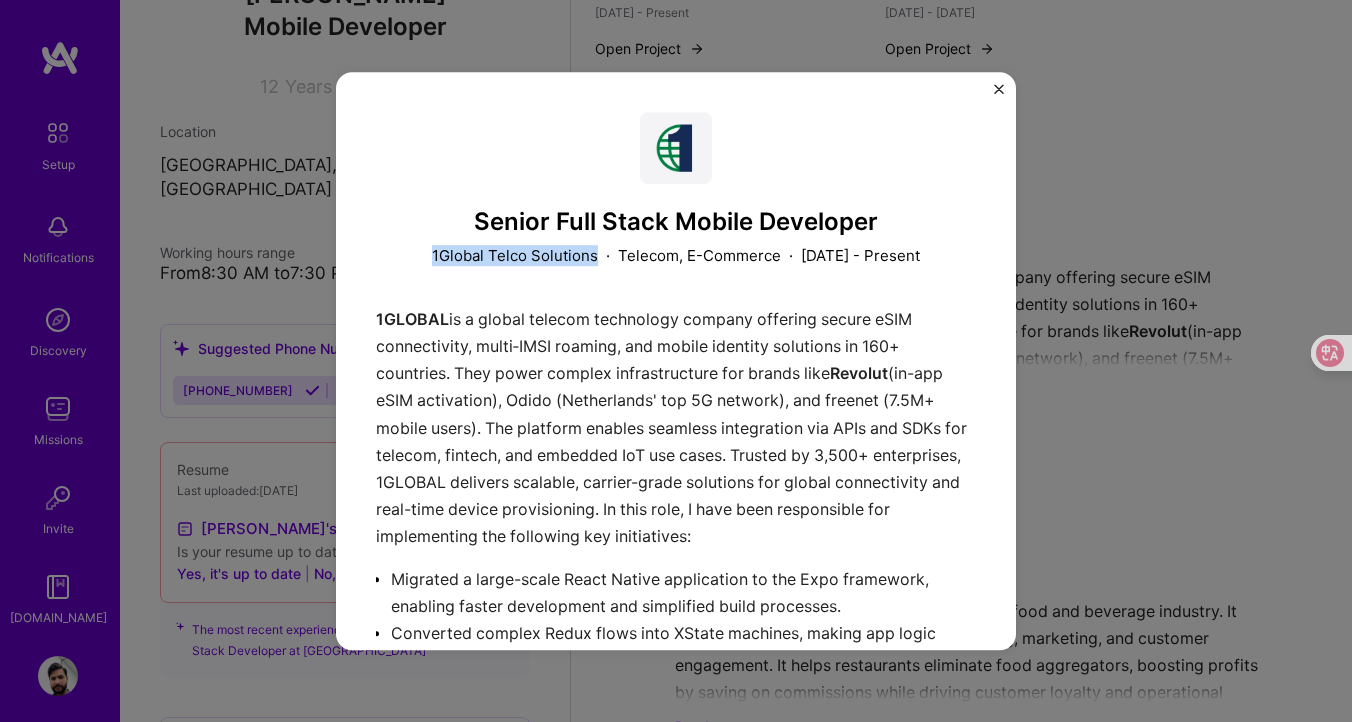 drag, startPoint x: 425, startPoint y: 256, endPoint x: 584, endPoint y: 260, distance: 159.05031 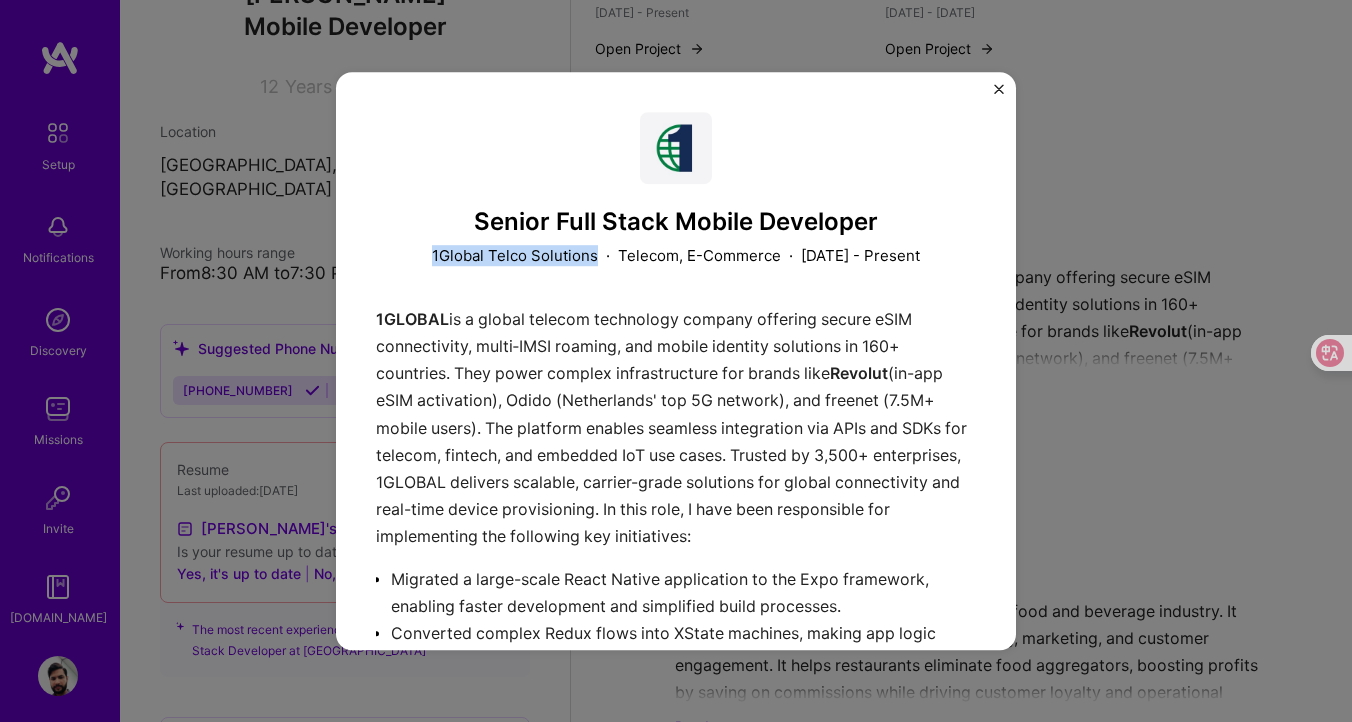 click on "1Global Telco Solutions" at bounding box center (515, 255) 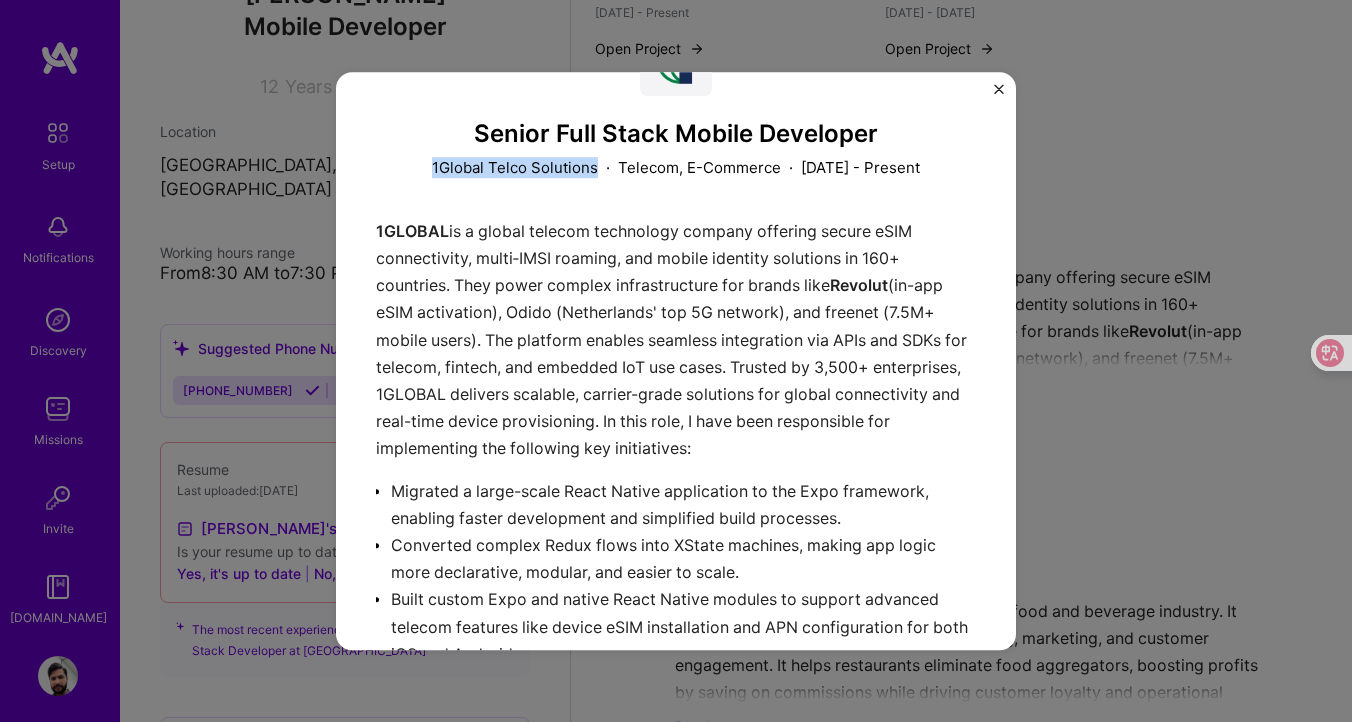 scroll, scrollTop: 96, scrollLeft: 0, axis: vertical 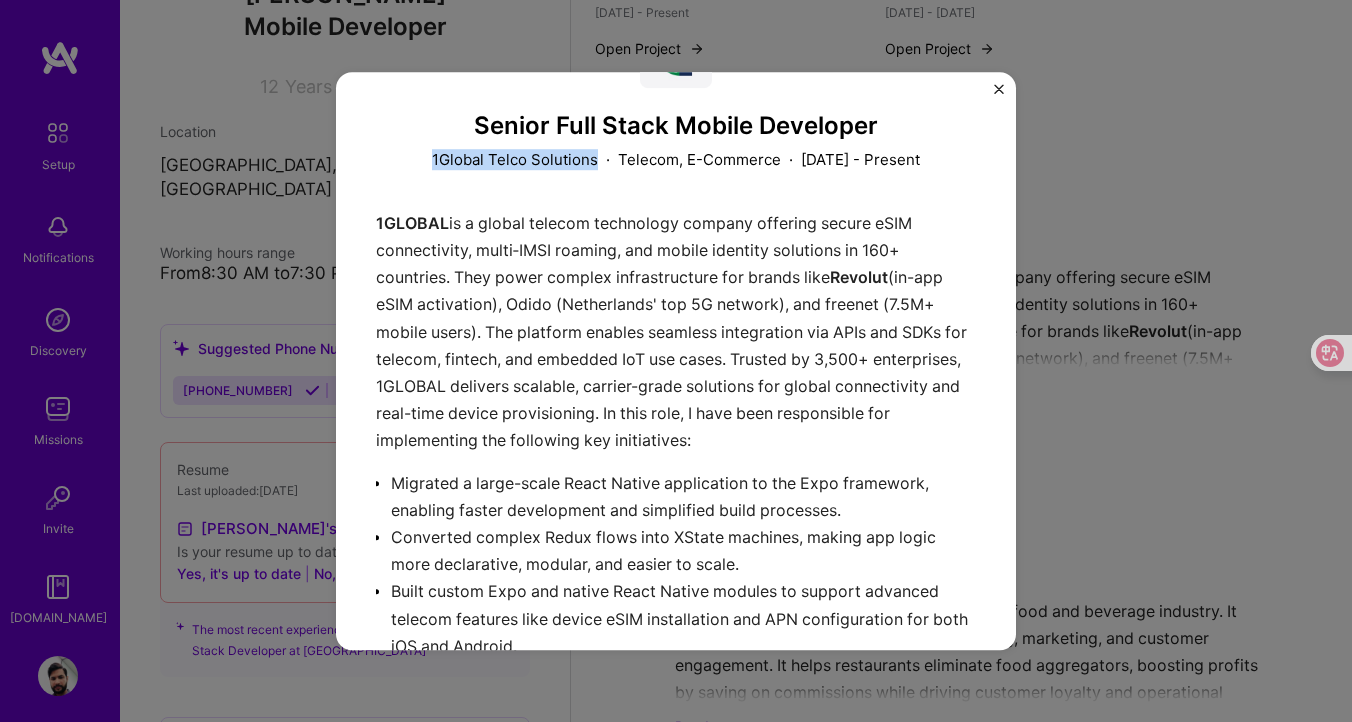 drag, startPoint x: 377, startPoint y: 219, endPoint x: 821, endPoint y: 441, distance: 496.4071 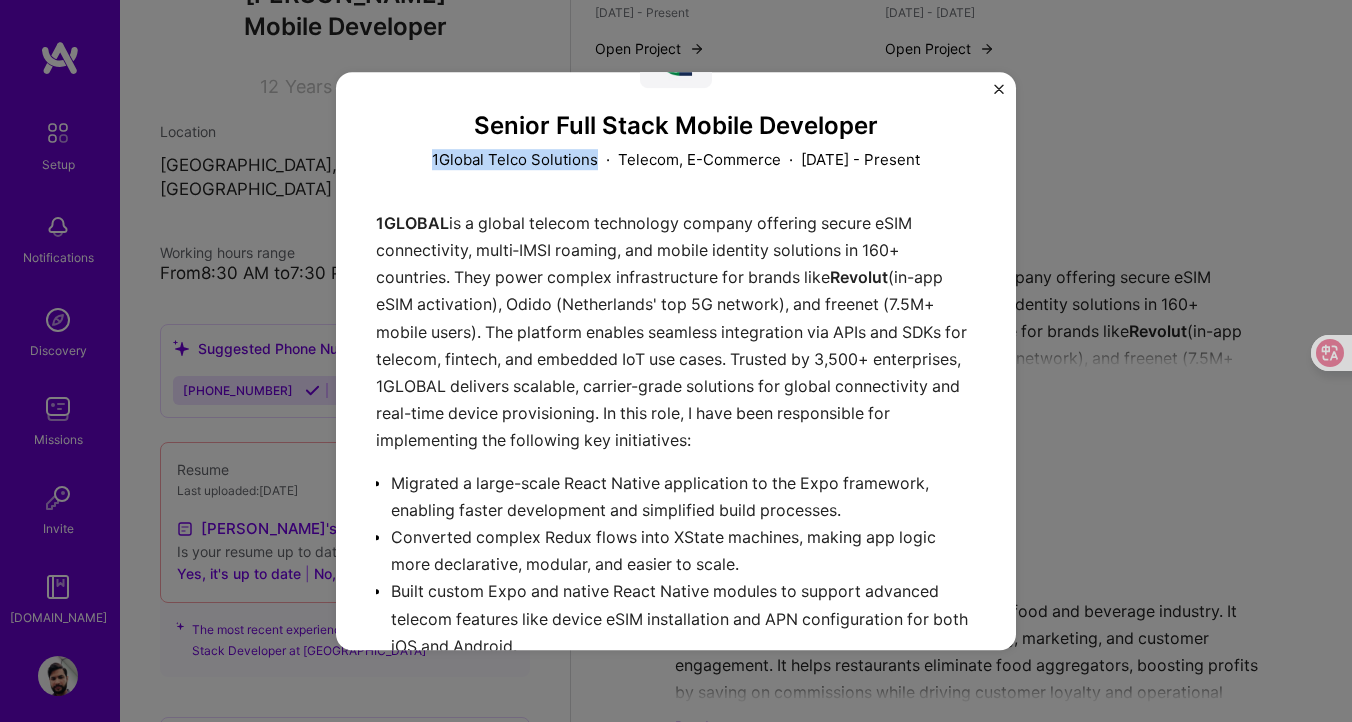 click on "1GLOBAL  is a global telecom technology company offering secure eSIM connectivity, multi‑IMSI roaming, and mobile identity solutions in 160+ countries. They power complex infrastructure for brands like  Revolut  (in-app eSIM activation), Odido (Netherlands' top 5G network), and freenet (7.5M+ mobile users). The platform enables seamless integration via APIs and SDKs for telecom, fintech, and embedded IoT use cases. Trusted by 3,500+ enterprises, 1GLOBAL delivers scalable, carrier-grade solutions for global connectivity and real-time device provisioning. In this role, I have been responsible for implementing the following key initiatives: Migrated a large-scale React Native application to the Expo framework, enabling faster development and simplified build processes. Converted complex Redux flows into XState machines, making app logic more declarative, modular, and easier to scale." at bounding box center [676, 508] 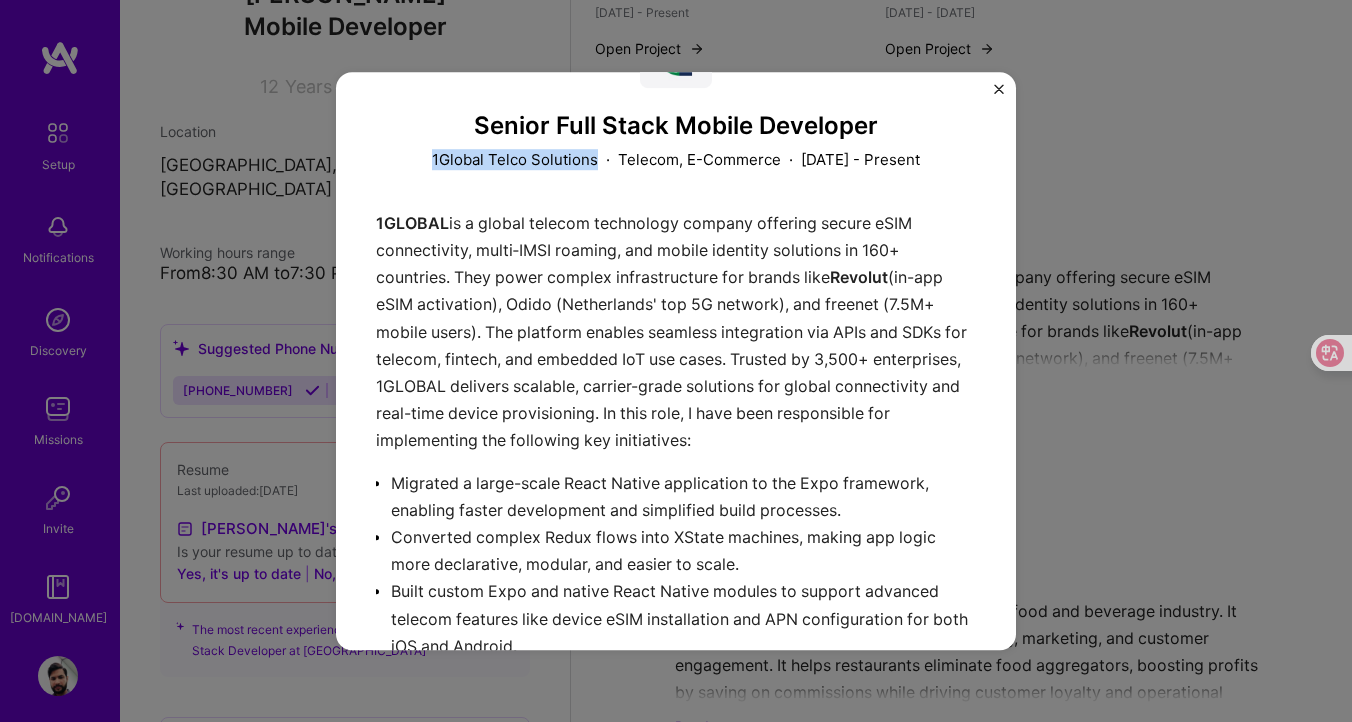 copy on "1GLOBAL  is a global telecom technology company offering secure eSIM connectivity, multi‑IMSI roaming, and mobile identity solutions in 160+ countries. They power complex infrastructure for brands like  Revolut  (in-app eSIM activation), Odido (Netherlands' top 5G network), and freenet (7.5M+ mobile users). The platform enables seamless integration via APIs and SDKs for telecom, fintech, and embedded IoT use cases. Trusted by 3,500+ enterprises, 1GLOBAL delivers scalable, carrier-grade solutions for global connectivity and real-time device provisioning. In this role, I have been responsible for implementing the following key initiatives:" 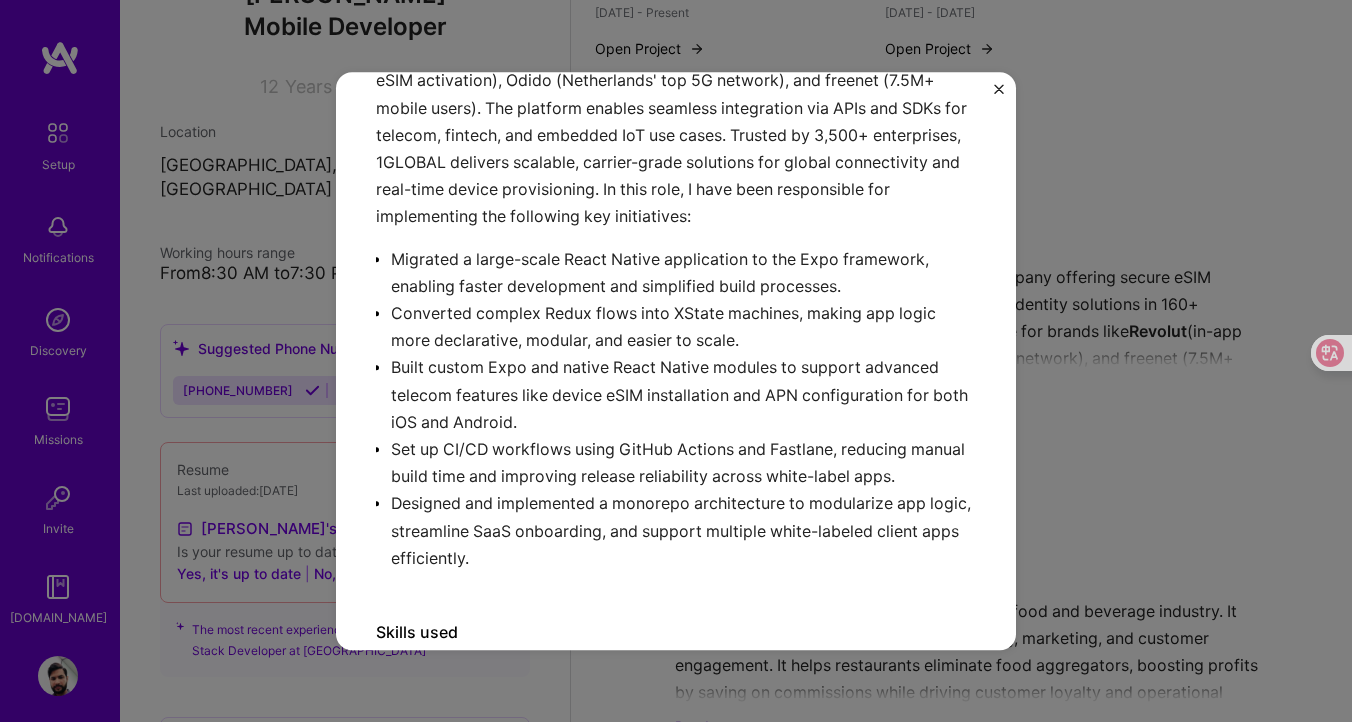 scroll, scrollTop: 322, scrollLeft: 0, axis: vertical 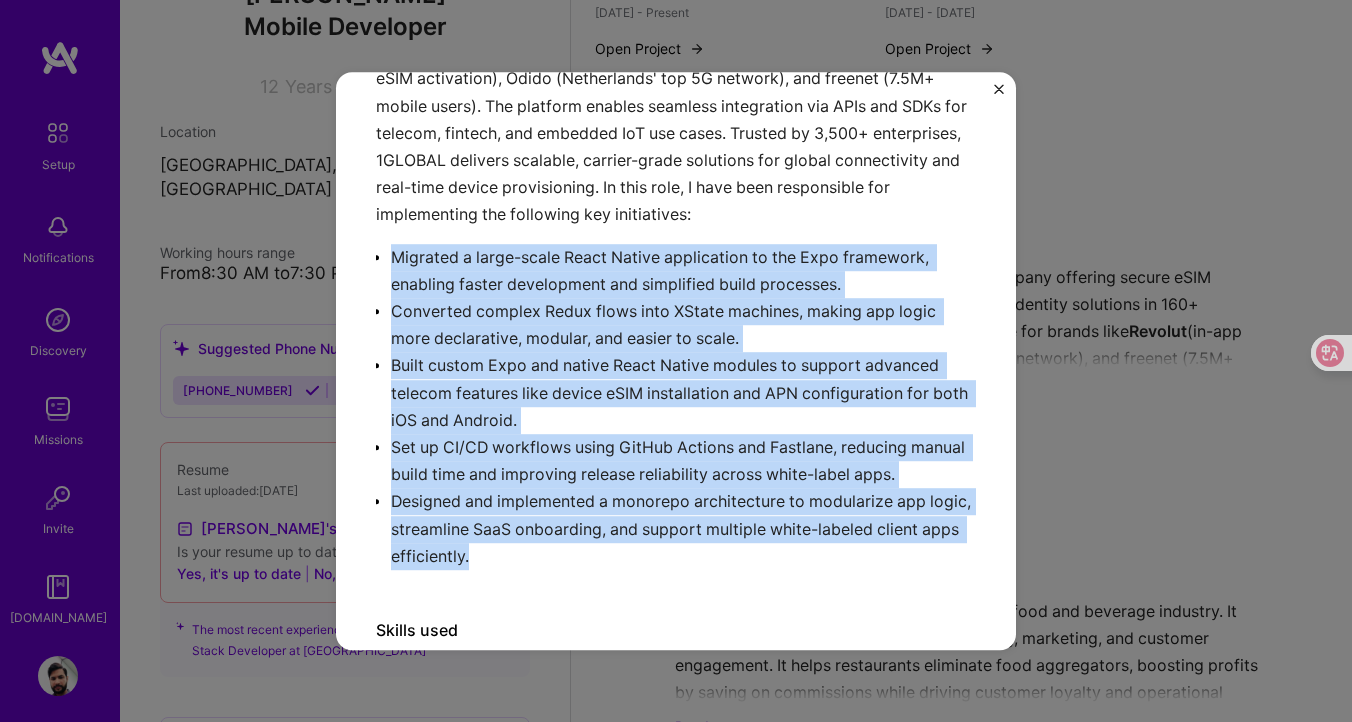 drag, startPoint x: 391, startPoint y: 252, endPoint x: 535, endPoint y: 568, distance: 347.26358 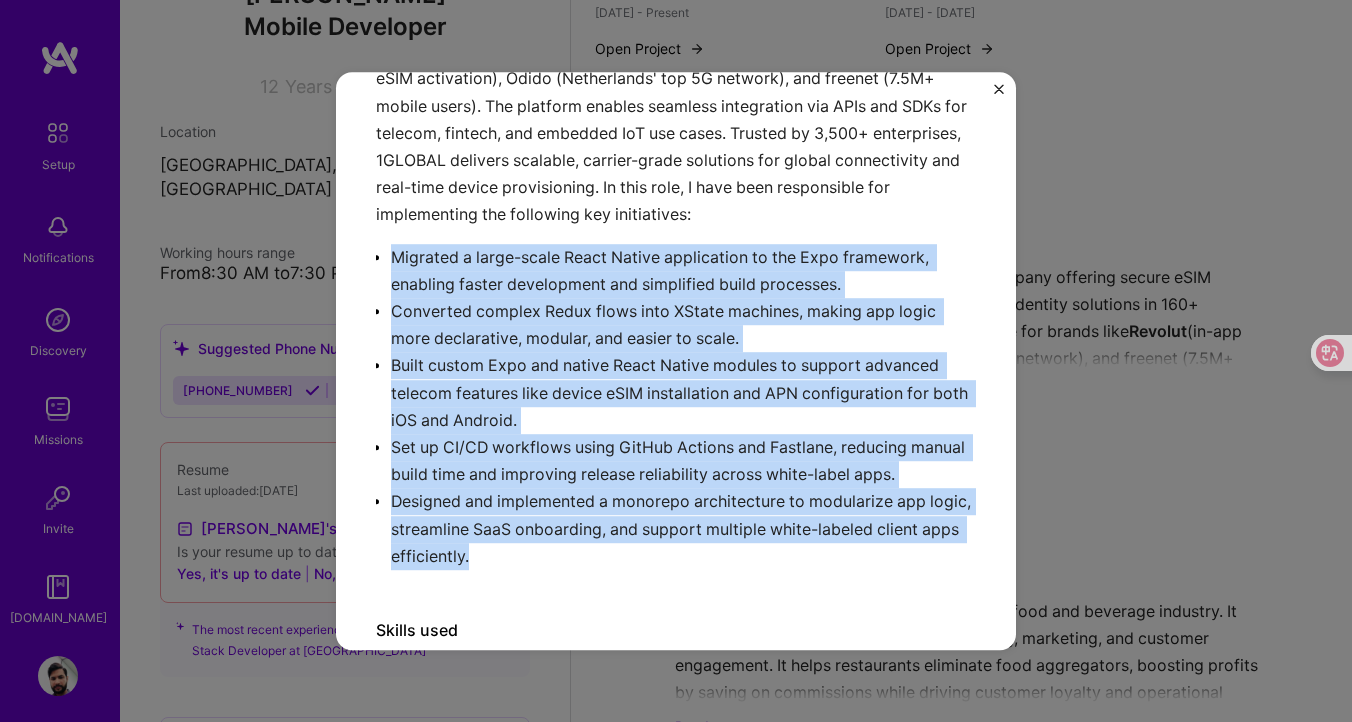 click on "1GLOBAL  is a global telecom technology company offering secure eSIM connectivity, multi‑IMSI roaming, and mobile identity solutions in 160+ countries. They power complex infrastructure for brands like  Revolut  (in-app eSIM activation), Odido (Netherlands' top 5G network), and freenet (7.5M+ mobile users). The platform enables seamless integration via APIs and SDKs for telecom, fintech, and embedded IoT use cases. Trusted by 3,500+ enterprises, 1GLOBAL delivers scalable, carrier-grade solutions for global connectivity and real-time device provisioning. In this role, I have been responsible for implementing the following key initiatives: Migrated a large-scale React Native application to the Expo framework, enabling faster development and simplified build processes. Converted complex Redux flows into XState machines, making app logic more declarative, modular, and easier to scale." at bounding box center (676, 282) 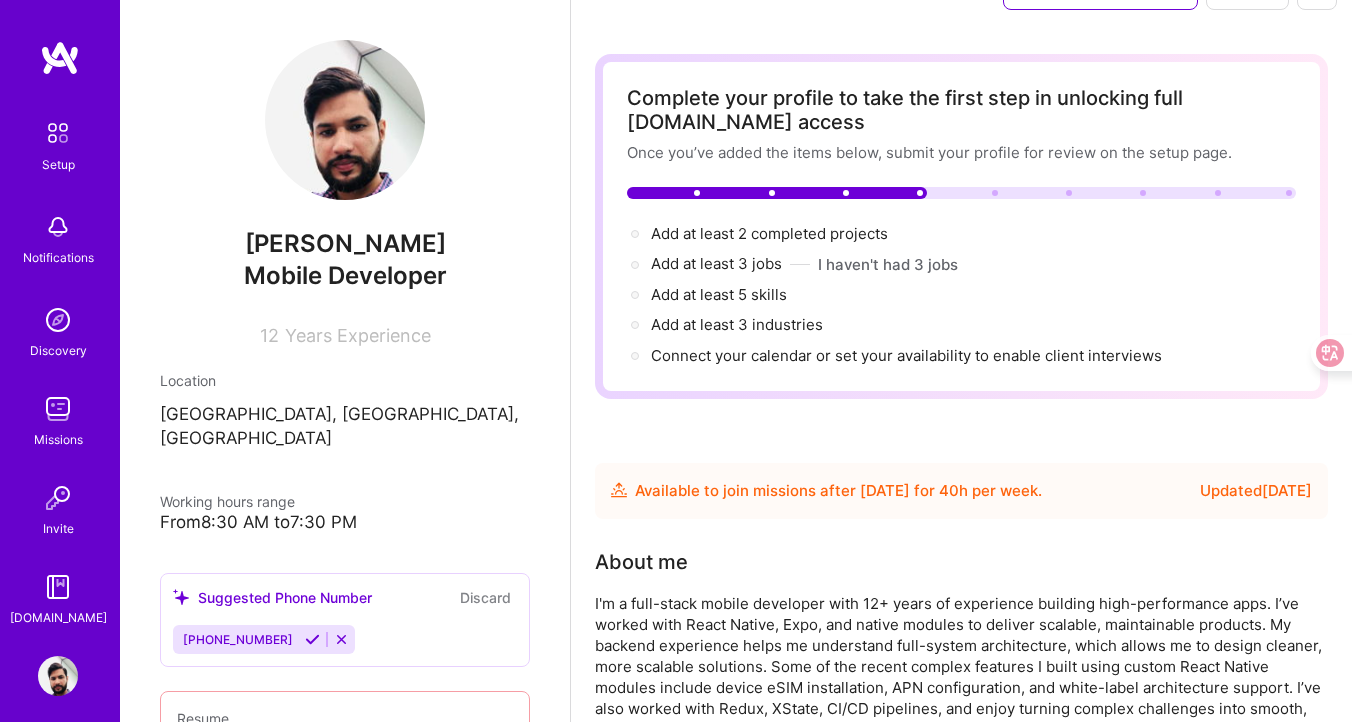 scroll, scrollTop: 0, scrollLeft: 0, axis: both 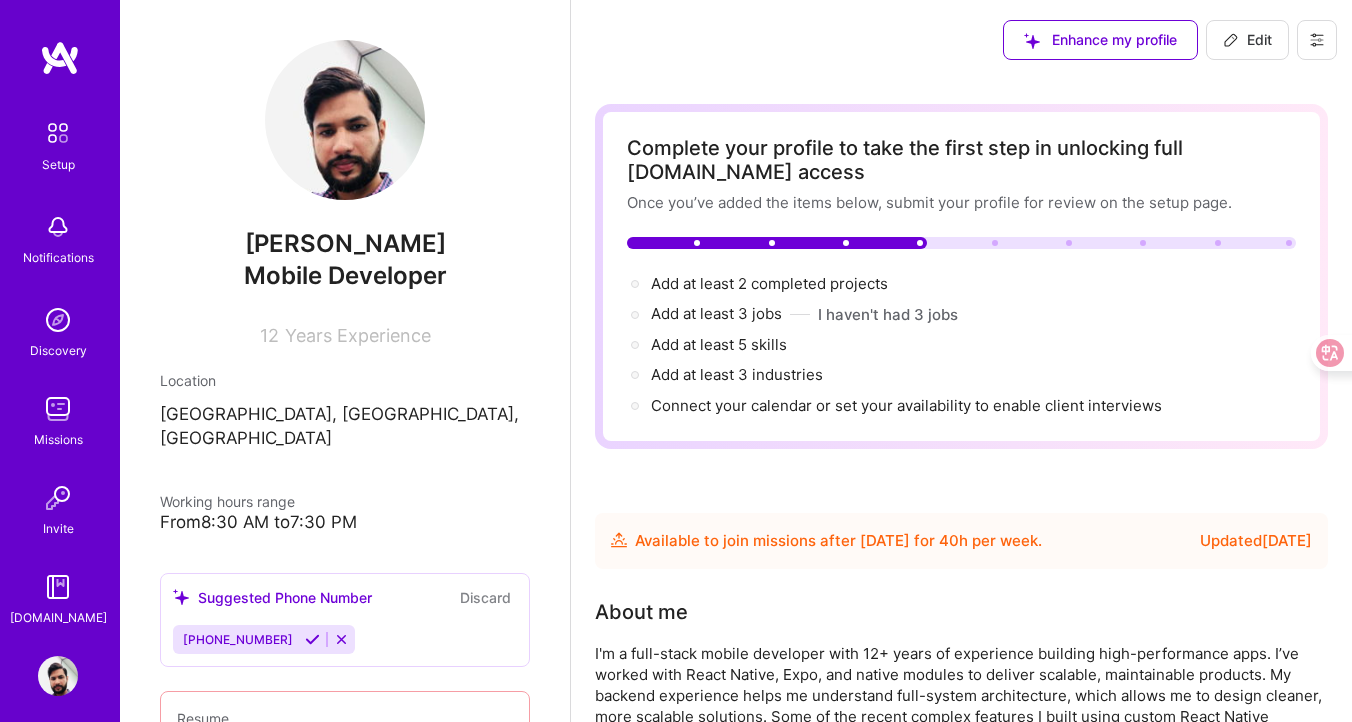 click on "Edit" at bounding box center (1247, 40) 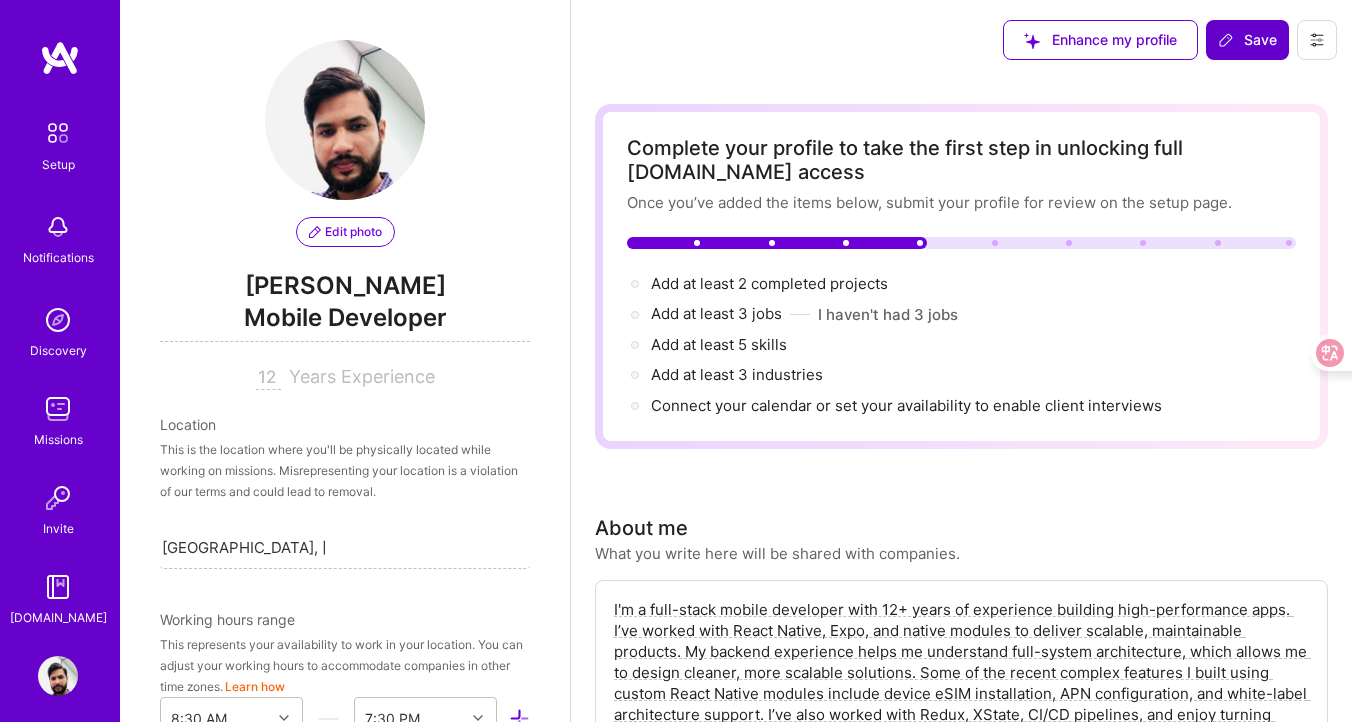 scroll, scrollTop: 1080, scrollLeft: 0, axis: vertical 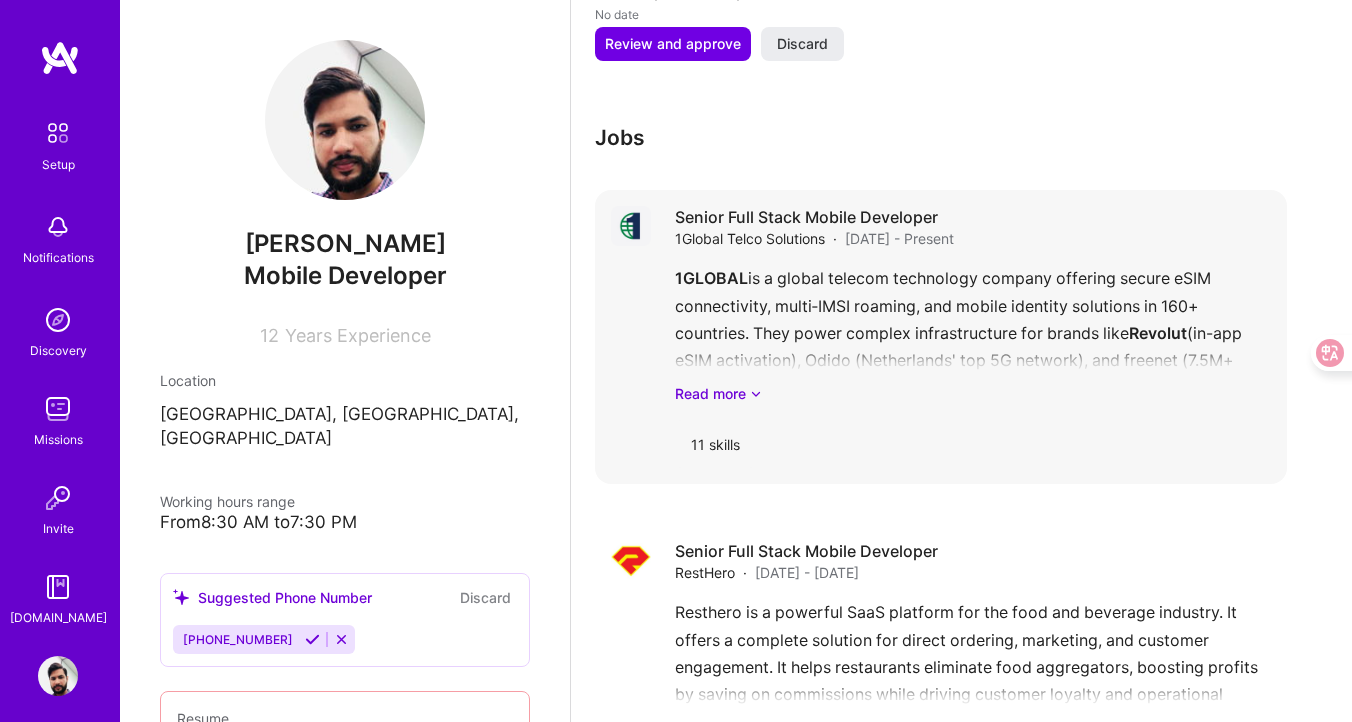 click on "1GLOBAL  is a global telecom technology company offering secure eSIM connectivity, multi‑IMSI roaming, and mobile identity solutions in 160+ countries. They power complex infrastructure for brands like  Revolut  (in-app eSIM activation), Odido (Netherlands' top 5G network), and freenet (7.5M+ mobile users). The platform enables seamless integration via APIs and SDKs for telecom, fintech, and embedded IoT use cases. Trusted by 3,500+ enterprises, 1GLOBAL delivers scalable, carrier-grade solutions for global connectivity and real-time device provisioning. In this role, I have been responsible for implementing the following key initiatives: Migrated a large-scale React Native application to the Expo framework, enabling faster development and simplified build processes. Converted complex Redux flows into XState machines, making app logic more declarative, modular, and easier to scale. Read more" at bounding box center [973, 334] 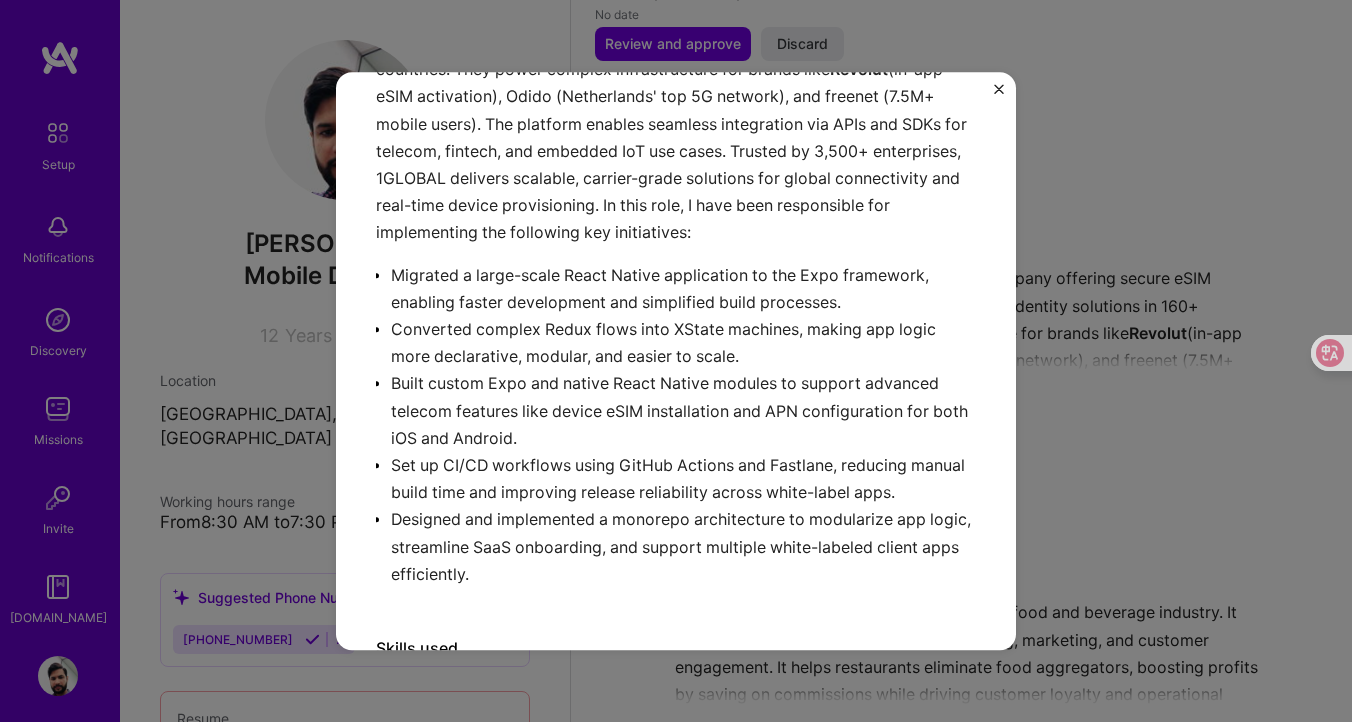 scroll, scrollTop: 0, scrollLeft: 0, axis: both 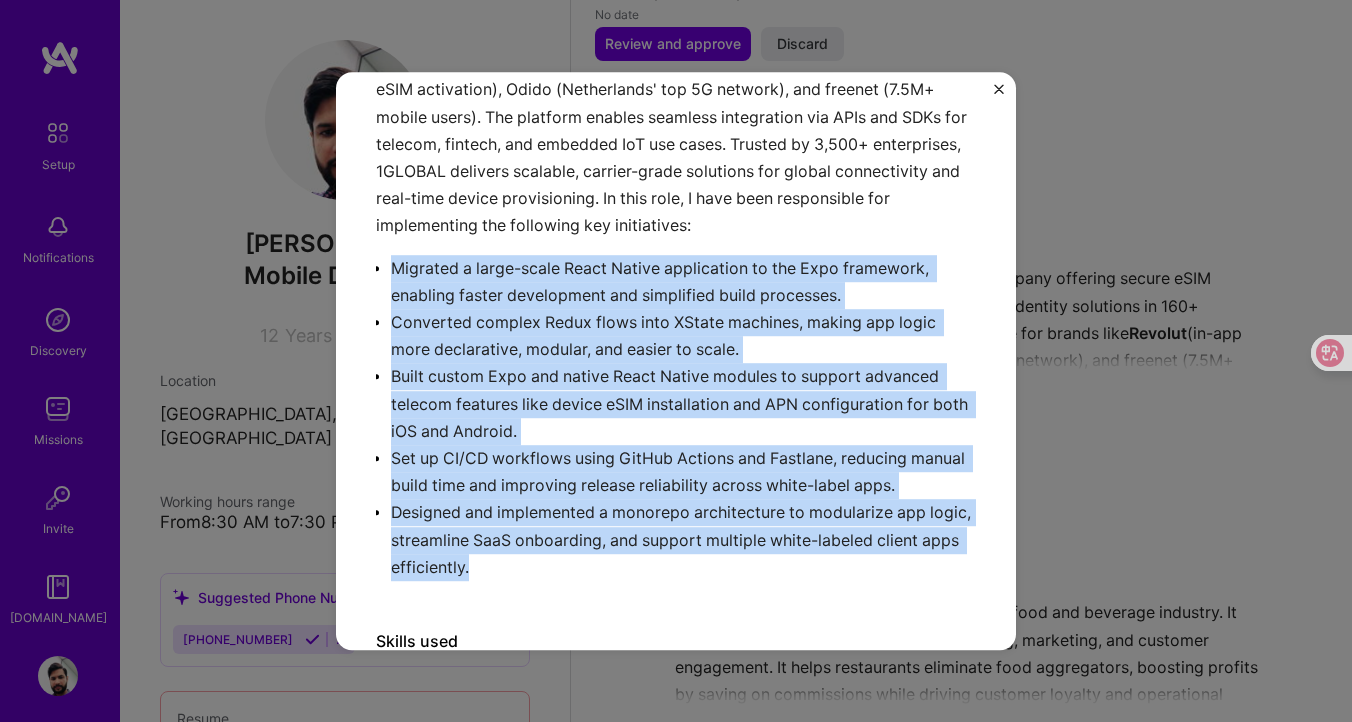 drag, startPoint x: 391, startPoint y: 263, endPoint x: 535, endPoint y: 572, distance: 340.90616 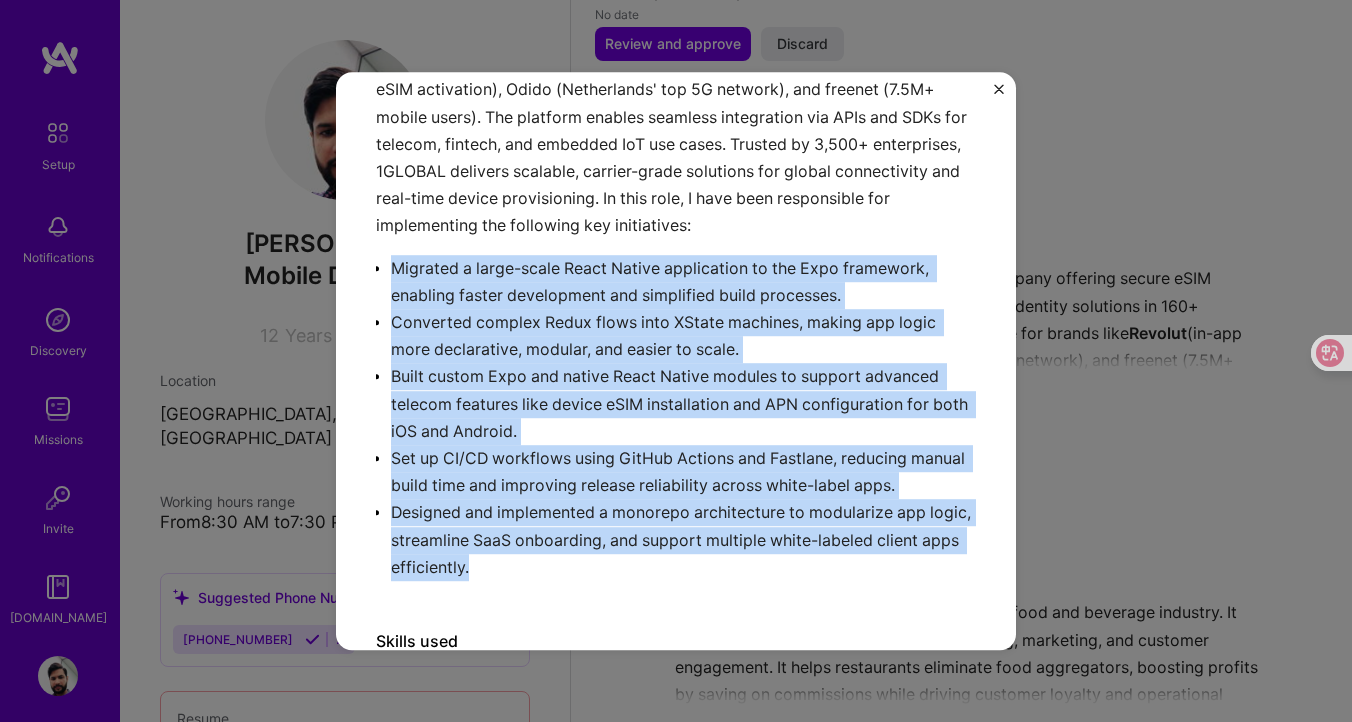 click on "1GLOBAL  is a global telecom technology company offering secure eSIM connectivity, multi‑IMSI roaming, and mobile identity solutions in 160+ countries. They power complex infrastructure for brands like  Revolut  (in-app eSIM activation), Odido (Netherlands' top 5G network), and freenet (7.5M+ mobile users). The platform enables seamless integration via APIs and SDKs for telecom, fintech, and embedded IoT use cases. Trusted by 3,500+ enterprises, 1GLOBAL delivers scalable, carrier-grade solutions for global connectivity and real-time device provisioning. In this role, I have been responsible for implementing the following key initiatives: Migrated a large-scale React Native application to the Expo framework, enabling faster development and simplified build processes. Converted complex Redux flows into XState machines, making app logic more declarative, modular, and easier to scale." at bounding box center [676, 293] 